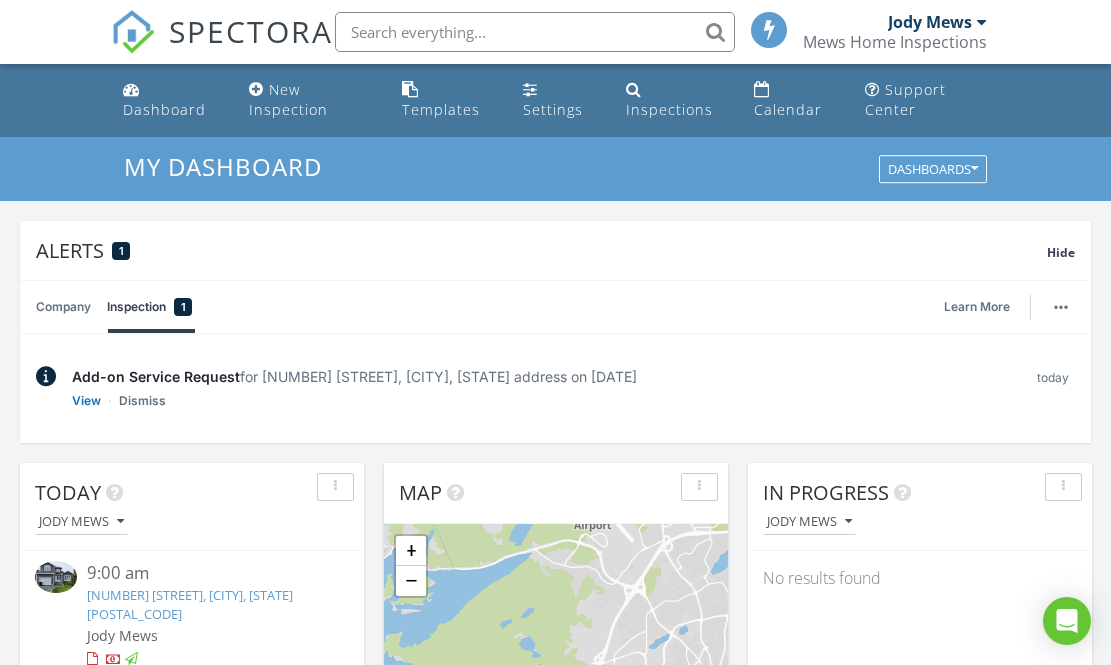 scroll, scrollTop: 0, scrollLeft: 0, axis: both 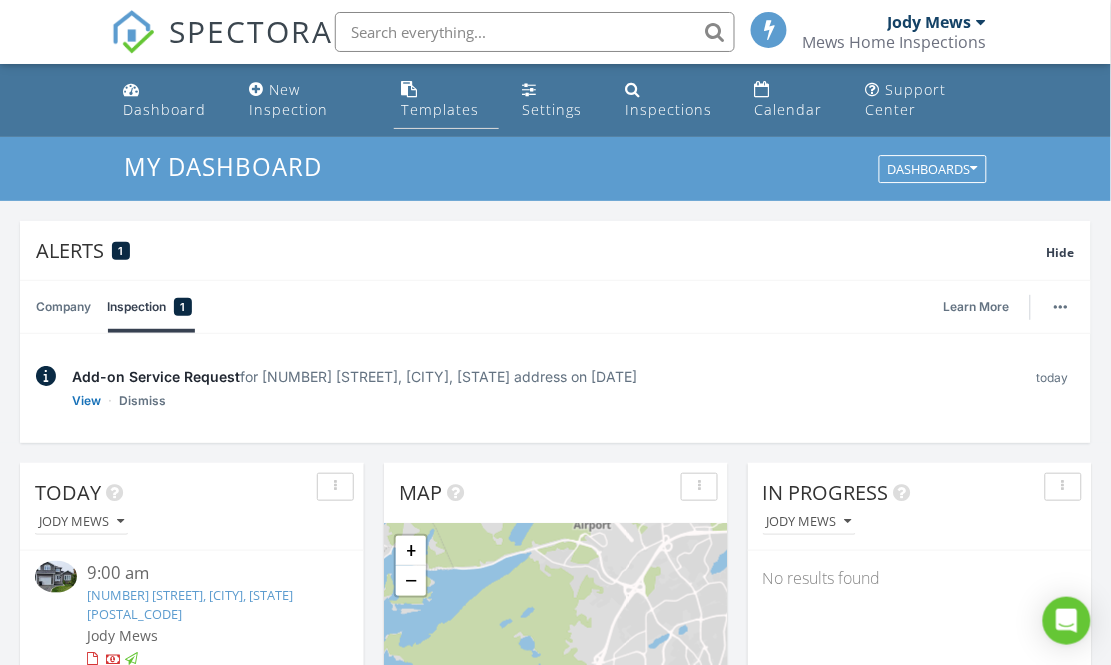 click on "Templates" at bounding box center (441, 109) 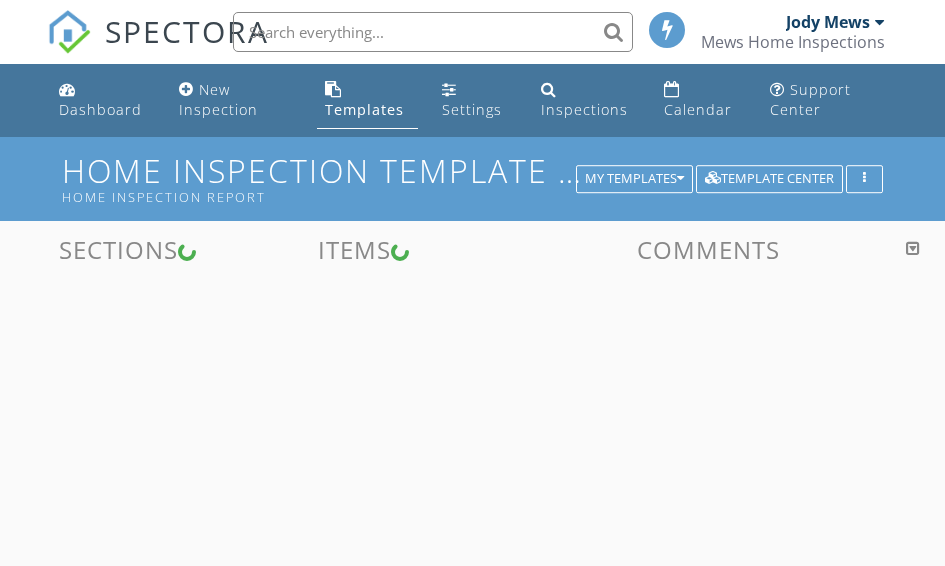 scroll, scrollTop: 0, scrollLeft: 0, axis: both 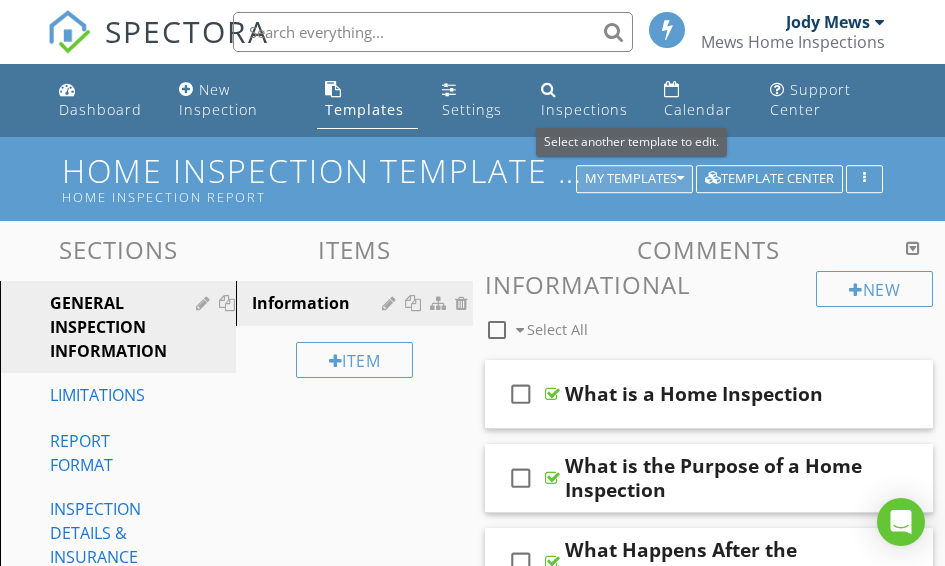click on "My Templates" at bounding box center (634, 179) 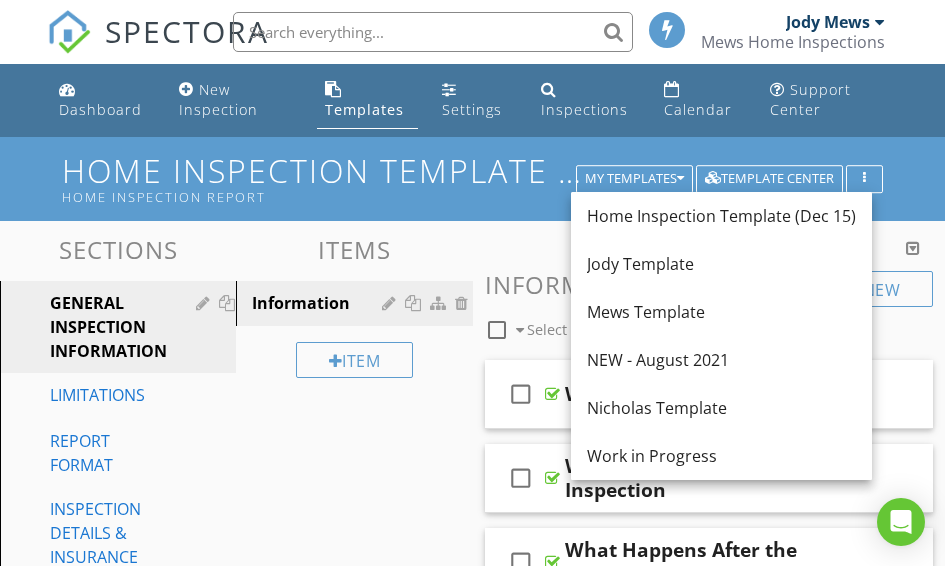 click on "Jody Template" at bounding box center (721, 264) 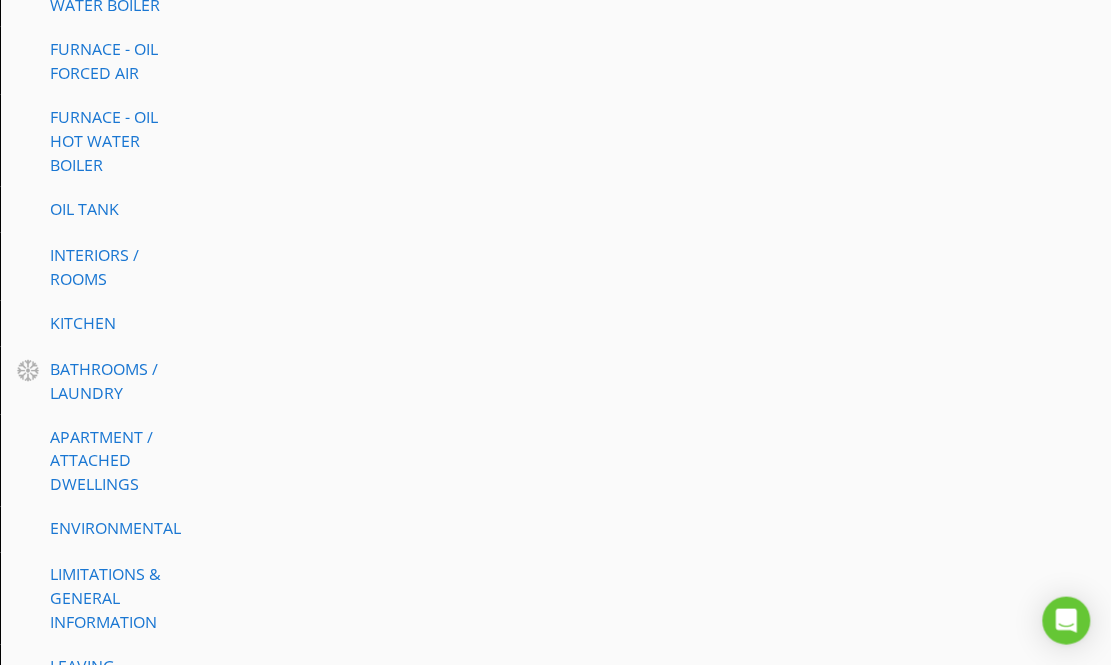 scroll, scrollTop: 1732, scrollLeft: 0, axis: vertical 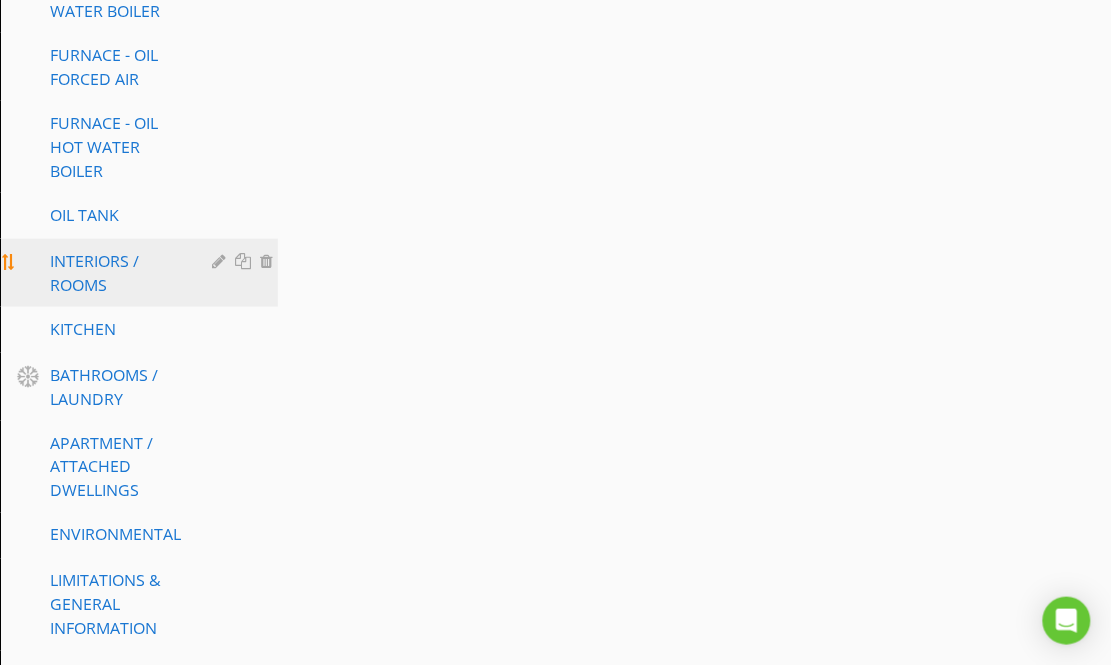 click on "INTERIORS / ROOMS" at bounding box center [116, 273] 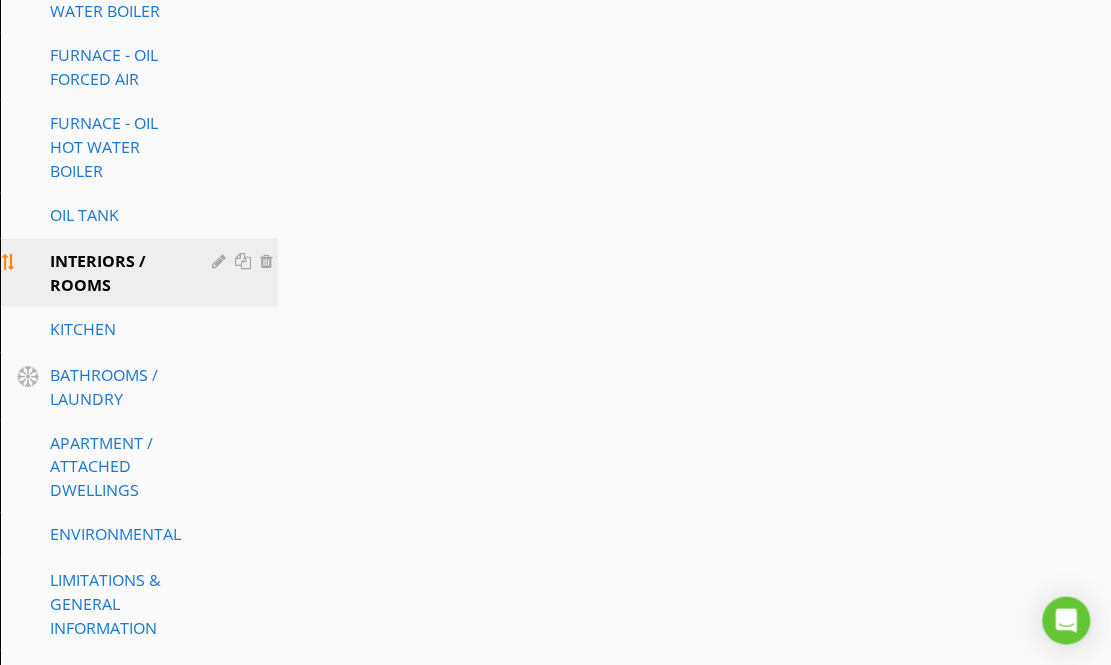 drag, startPoint x: 103, startPoint y: 261, endPoint x: 238, endPoint y: 234, distance: 137.67352 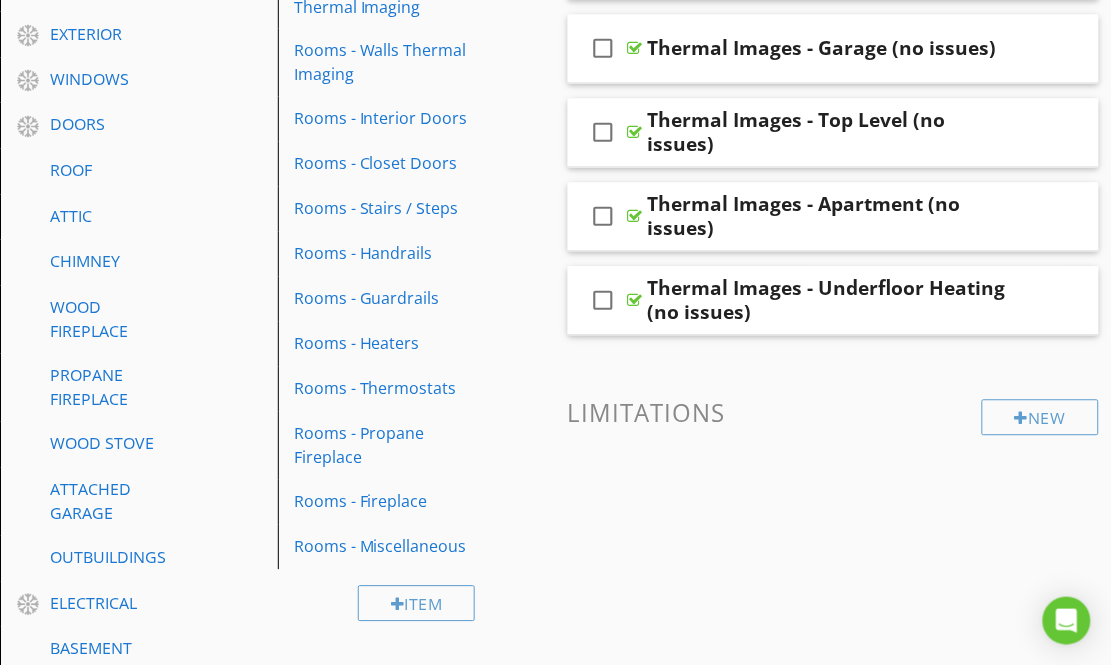 scroll, scrollTop: 680, scrollLeft: 0, axis: vertical 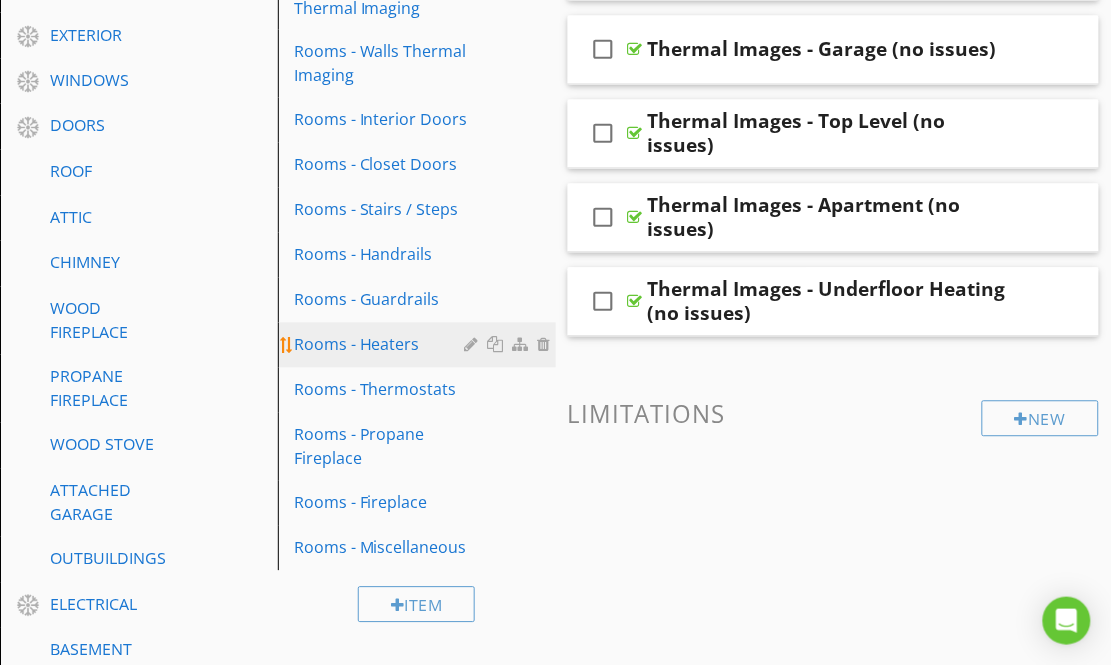 click on "Rooms - Heaters" at bounding box center (382, 345) 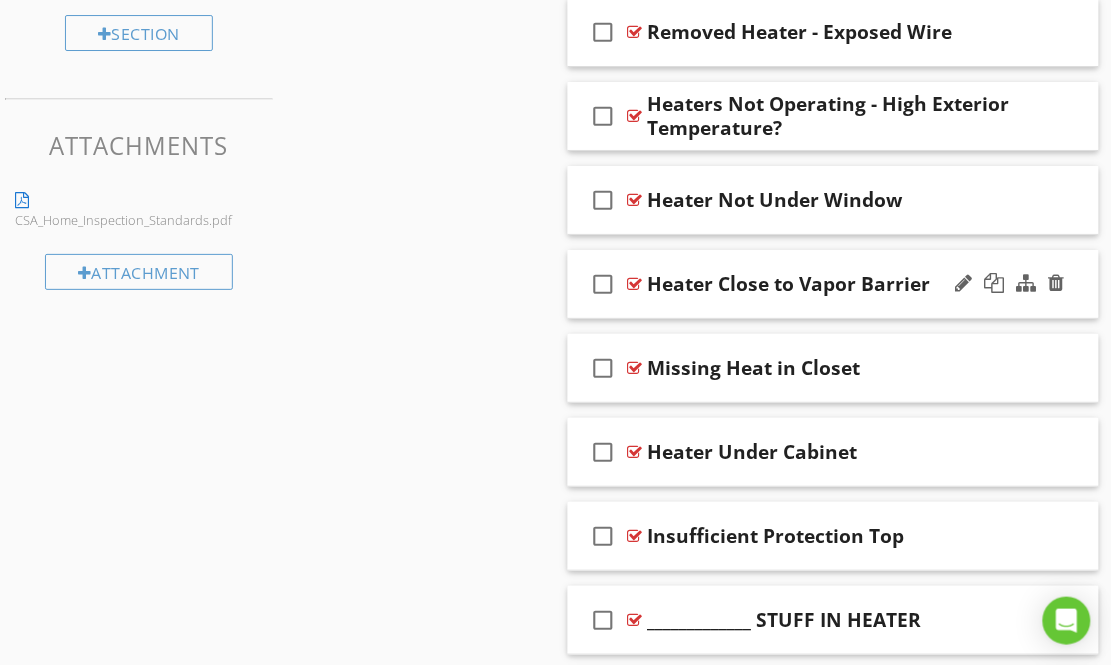 scroll, scrollTop: 2821, scrollLeft: 0, axis: vertical 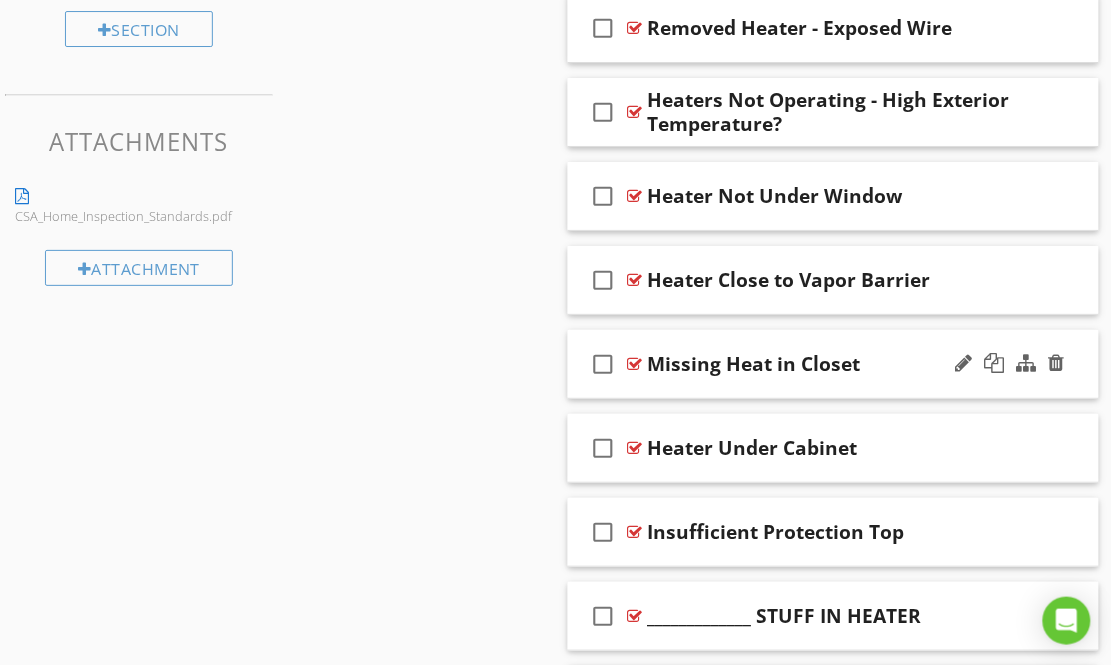 drag, startPoint x: 639, startPoint y: 335, endPoint x: 650, endPoint y: 330, distance: 12.083046 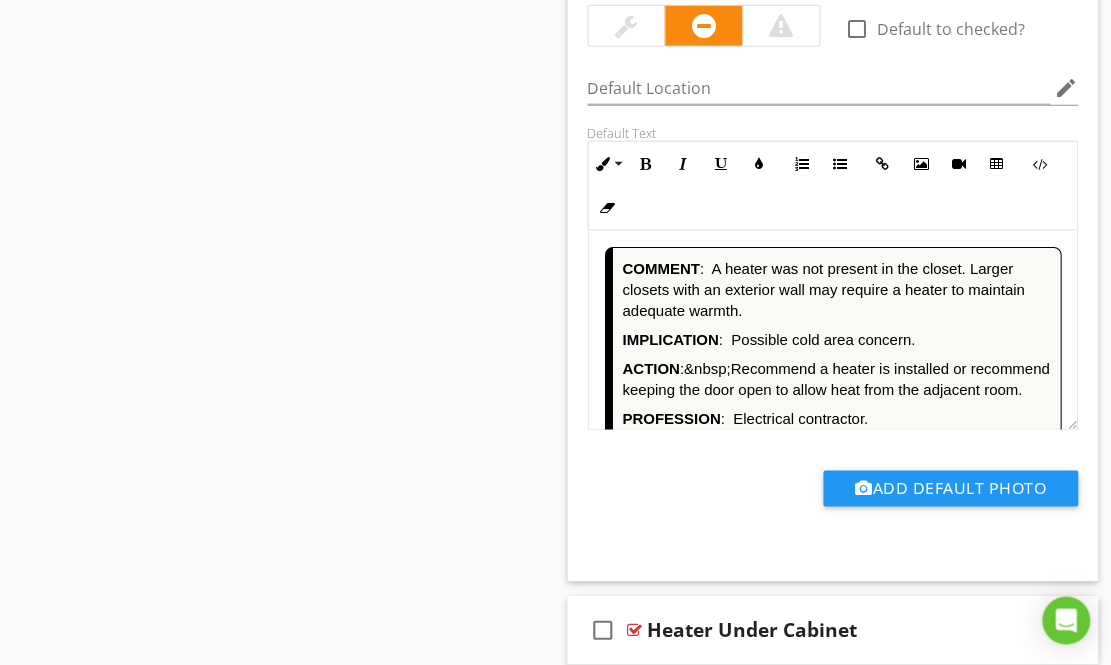 scroll, scrollTop: 3290, scrollLeft: 0, axis: vertical 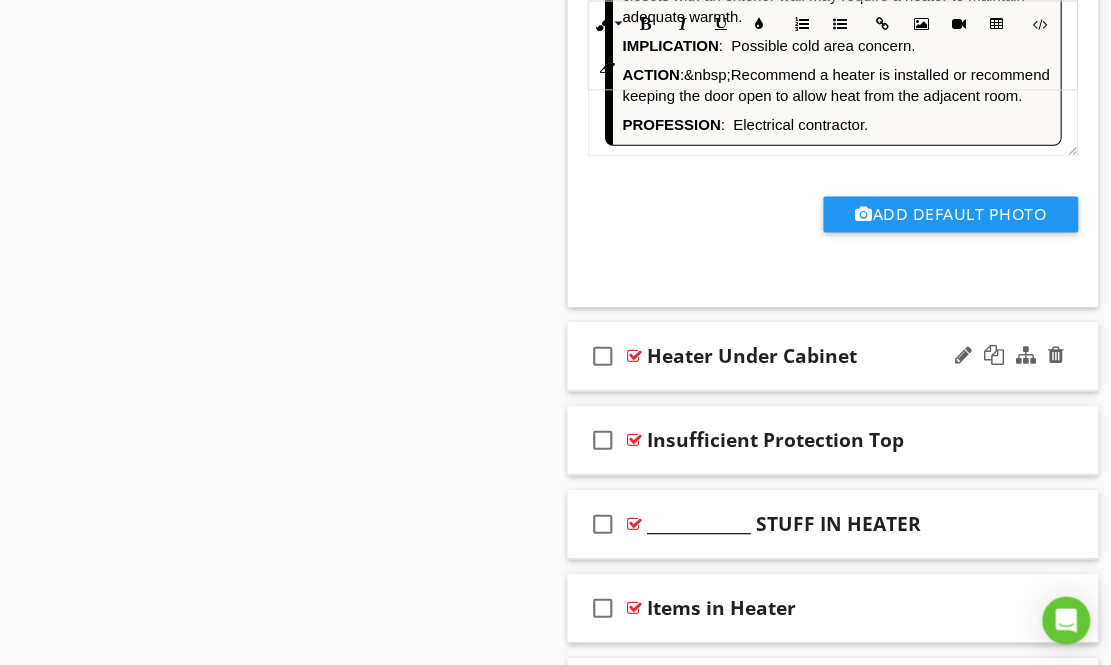 click at bounding box center (635, 357) 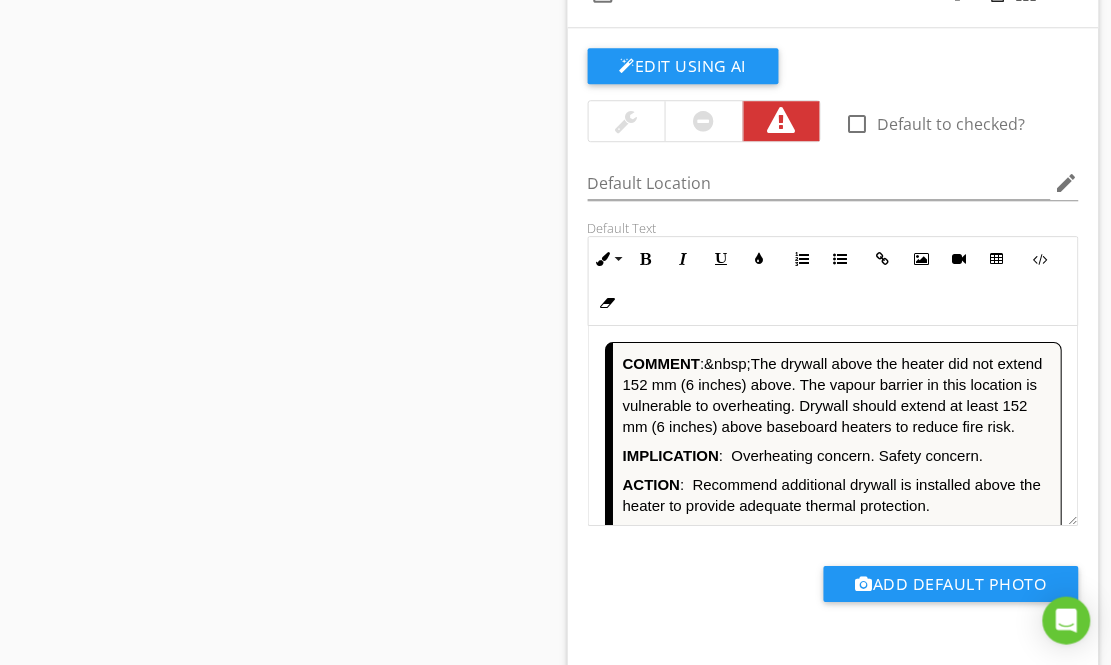 scroll, scrollTop: 3927, scrollLeft: 0, axis: vertical 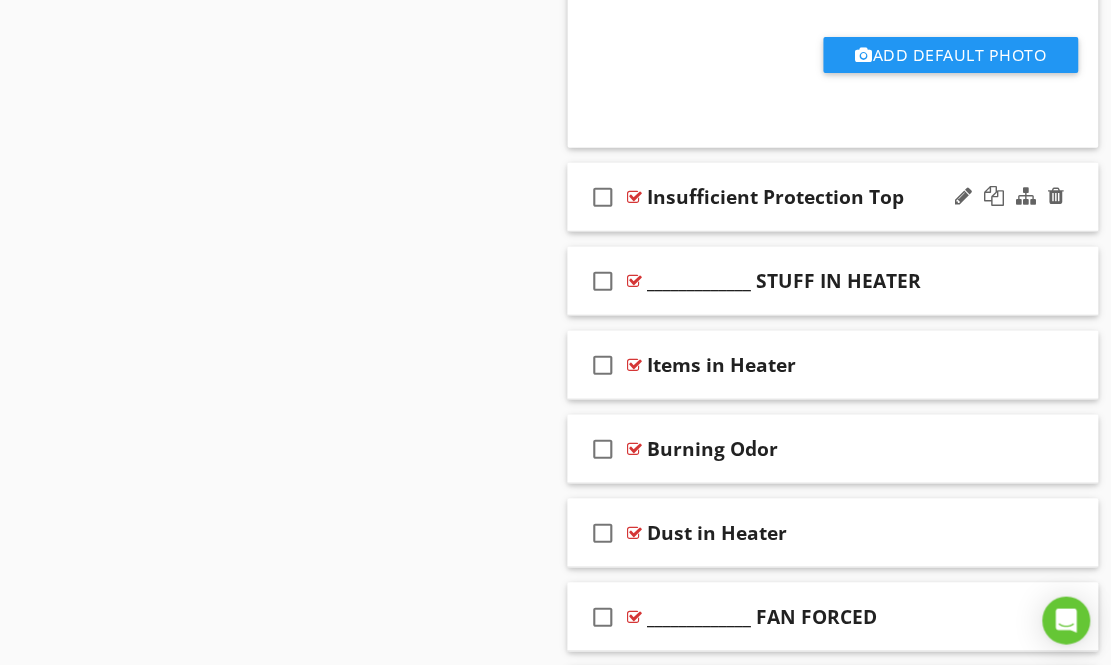click at bounding box center (635, 197) 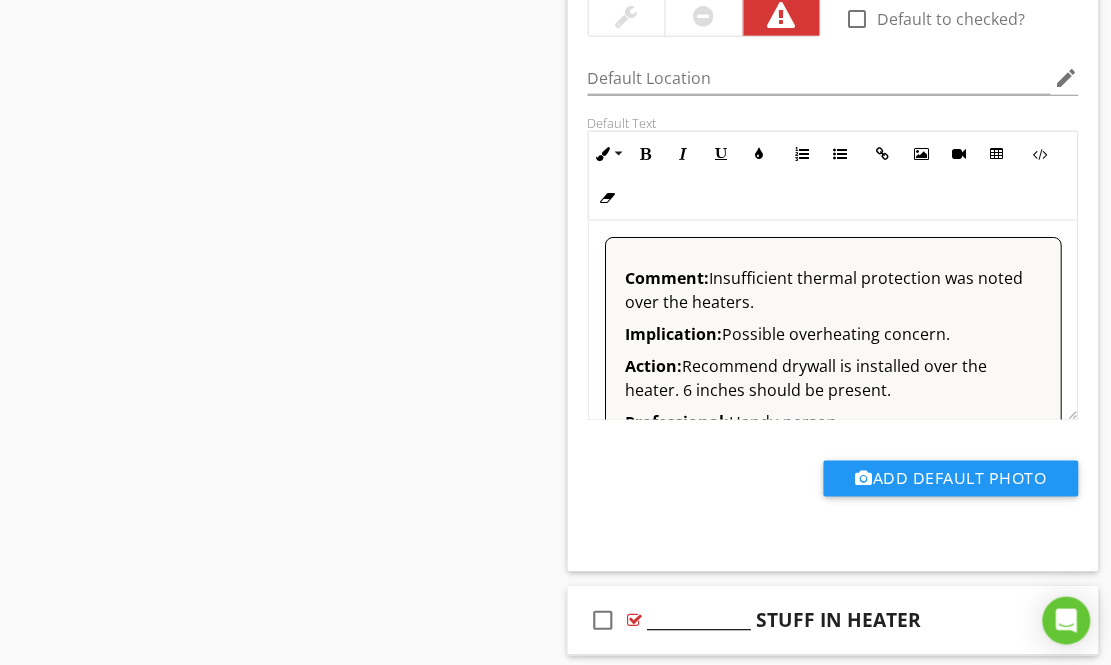 scroll, scrollTop: 4756, scrollLeft: 0, axis: vertical 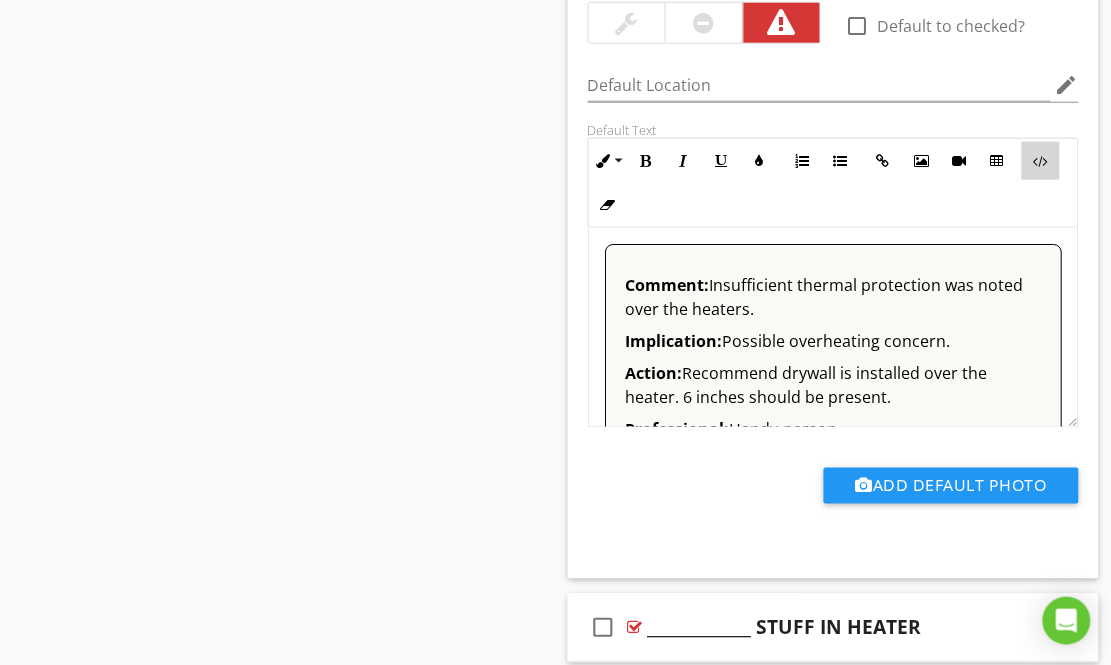 drag, startPoint x: 1035, startPoint y: 130, endPoint x: 856, endPoint y: 192, distance: 189.43336 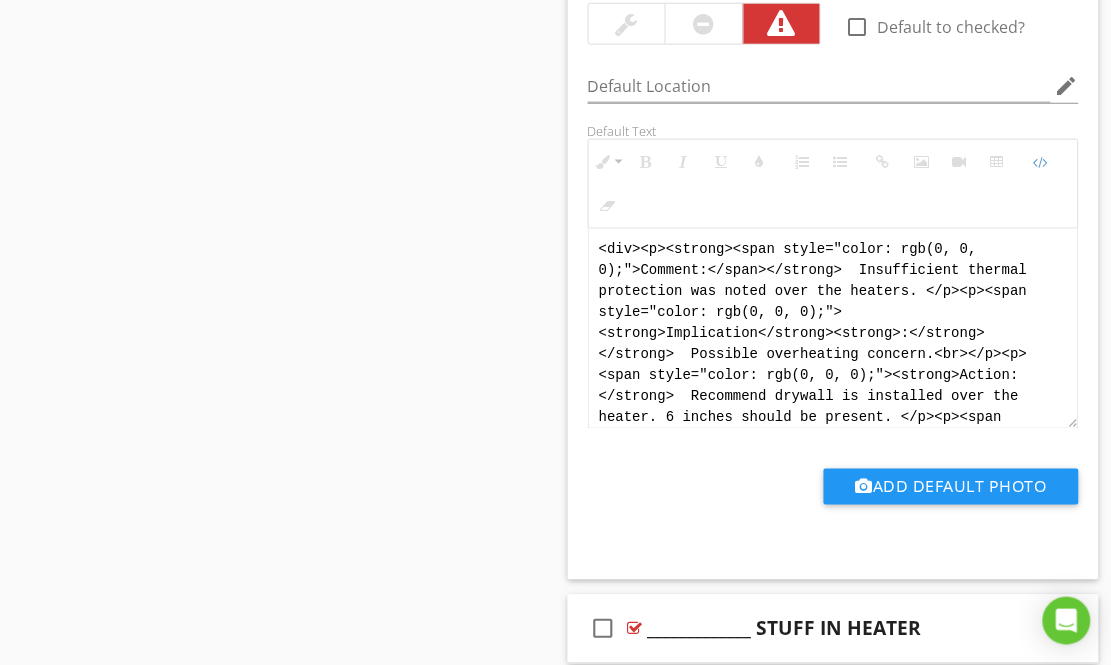 scroll, scrollTop: 100, scrollLeft: 0, axis: vertical 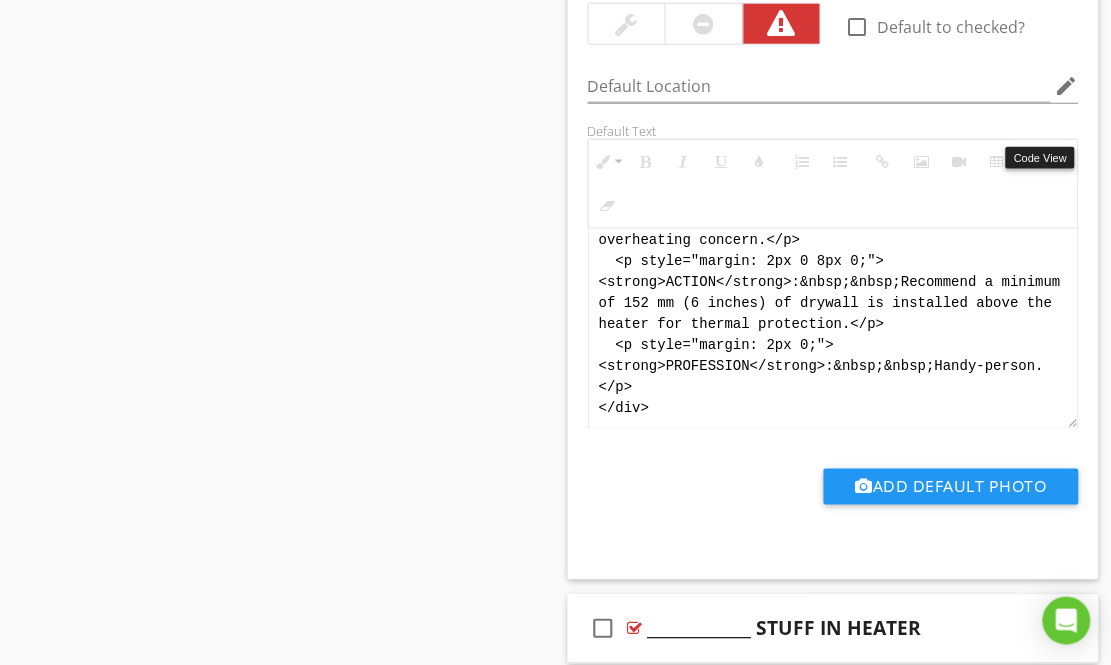 drag, startPoint x: 1038, startPoint y: 134, endPoint x: 922, endPoint y: 169, distance: 121.16518 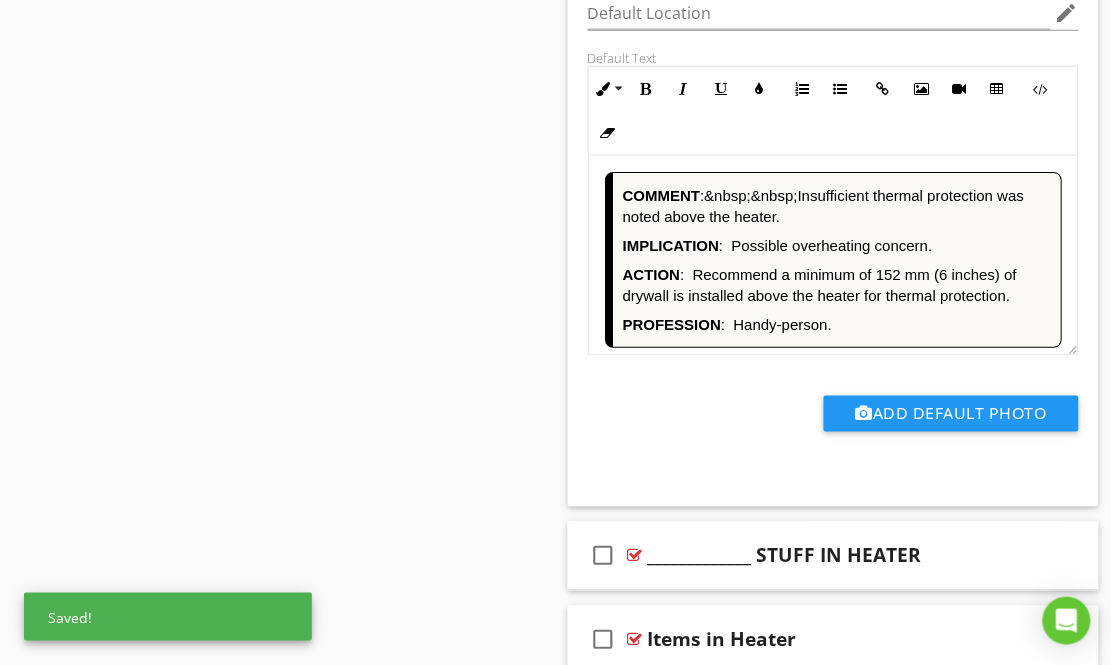 scroll, scrollTop: 4850, scrollLeft: 0, axis: vertical 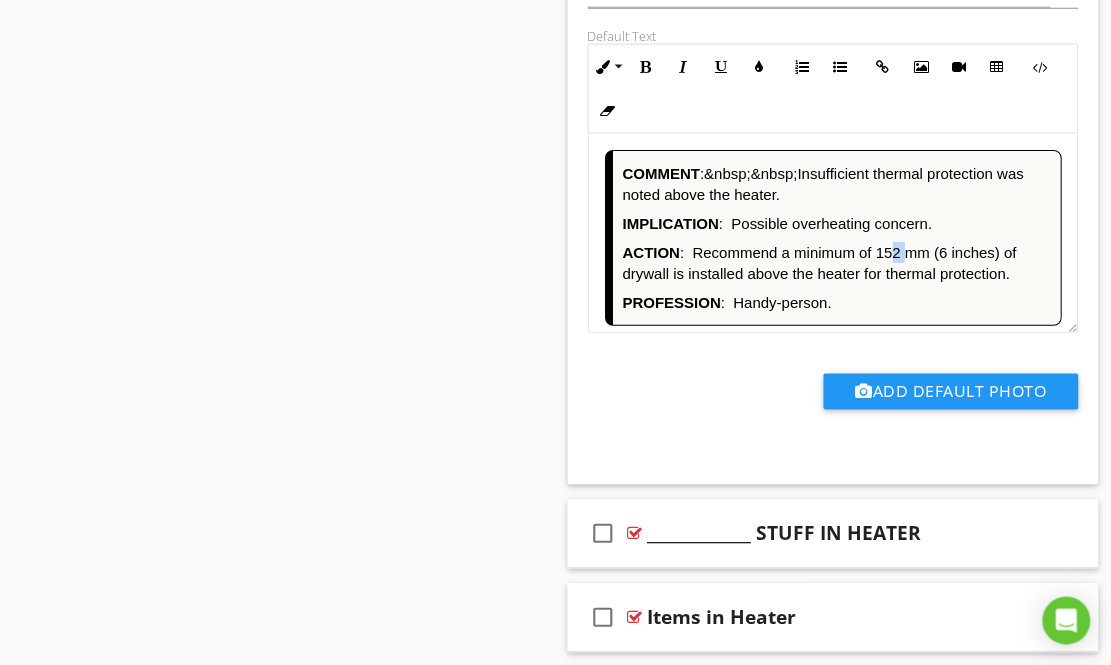 click on "ACTION :&nbsp;&nbsp;Recommend a minimum of 152 mm (6 inches) of drywall is installed above the heater for thermal protection." at bounding box center (837, 263) 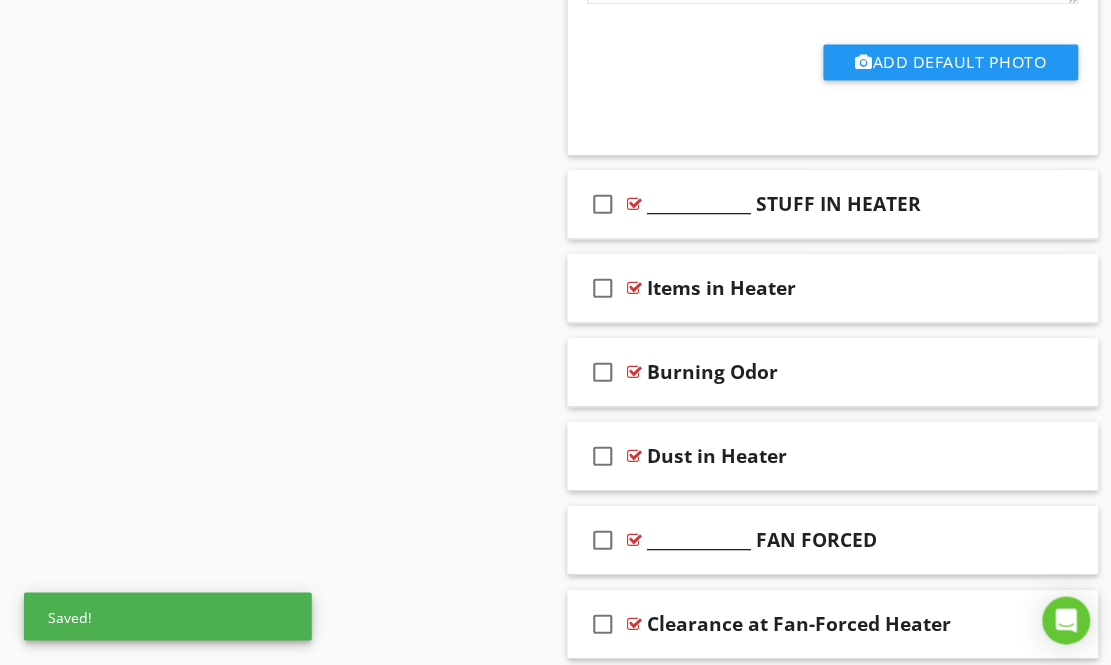 scroll, scrollTop: 5188, scrollLeft: 0, axis: vertical 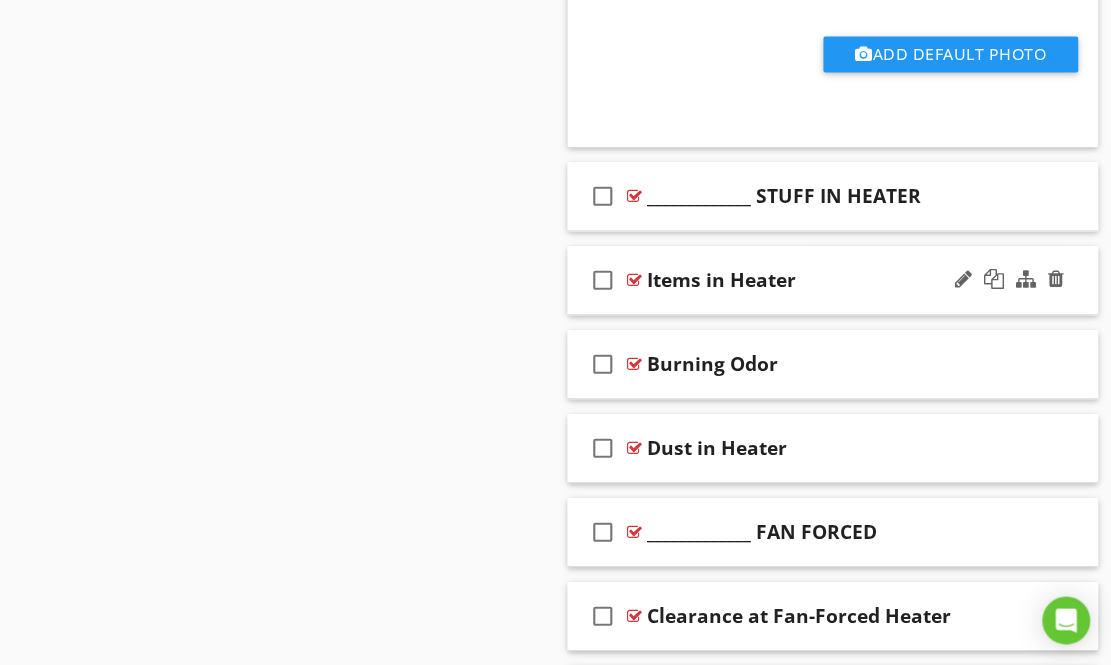 click at bounding box center [635, 280] 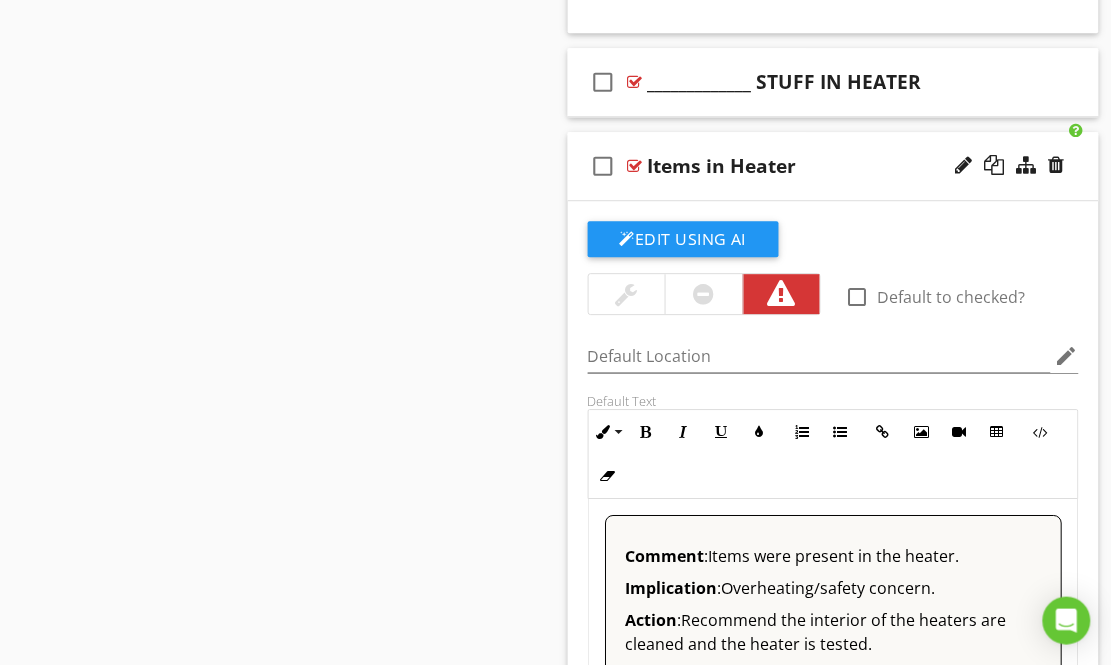 scroll, scrollTop: 5324, scrollLeft: 0, axis: vertical 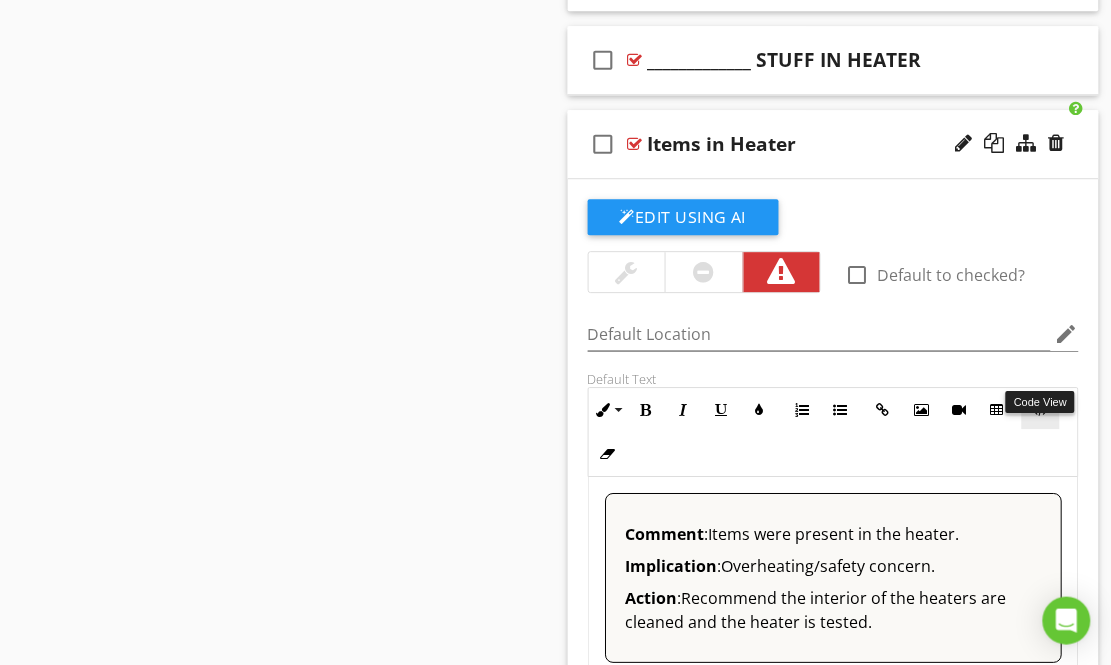 click at bounding box center (1041, 410) 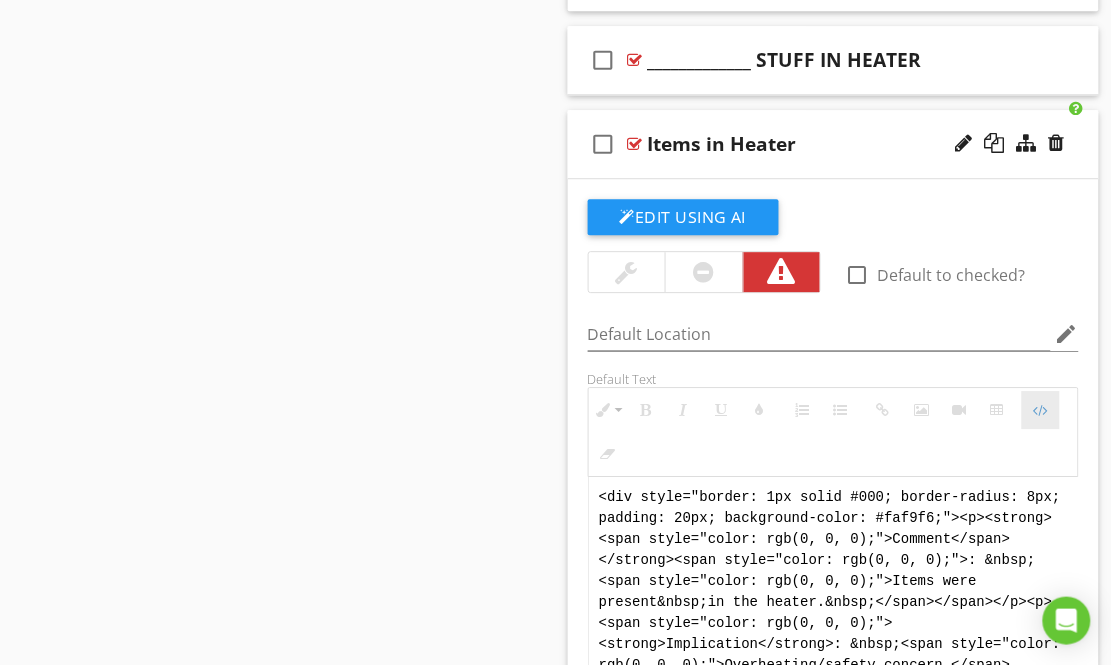 scroll, scrollTop: 5323, scrollLeft: 0, axis: vertical 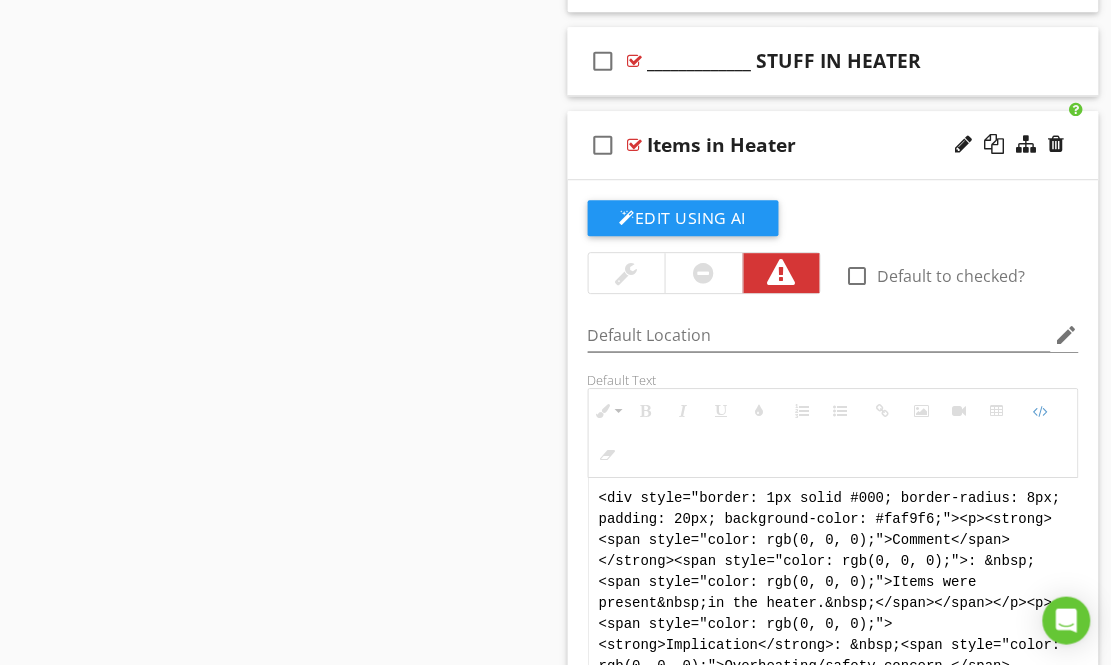 drag, startPoint x: 714, startPoint y: 621, endPoint x: 551, endPoint y: 404, distance: 271.4001 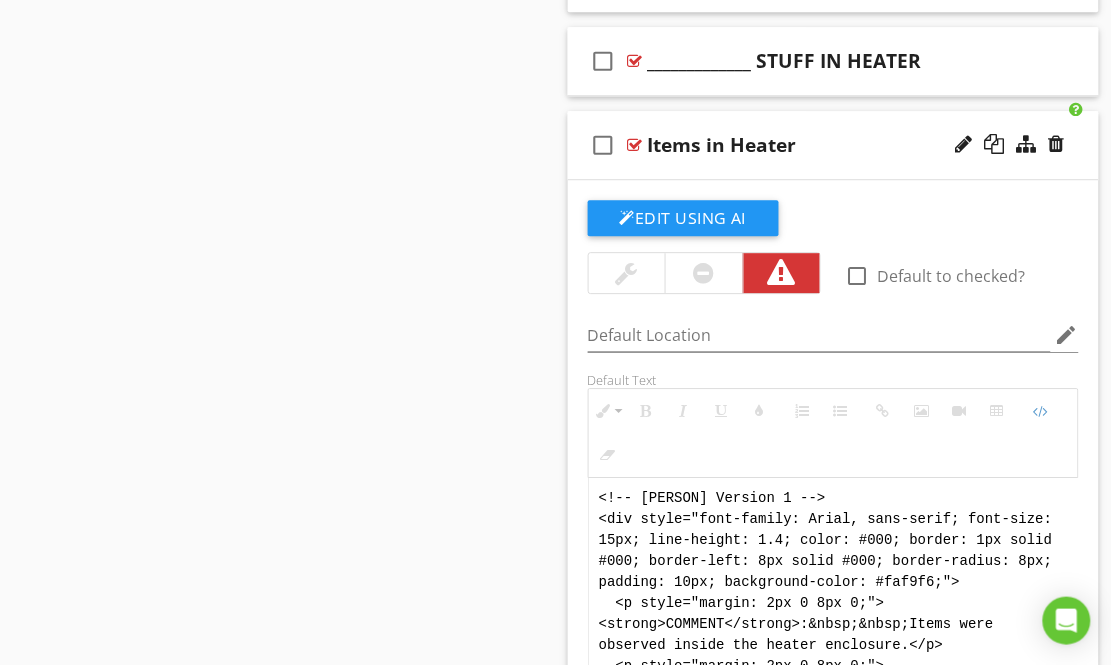 scroll, scrollTop: 220, scrollLeft: 0, axis: vertical 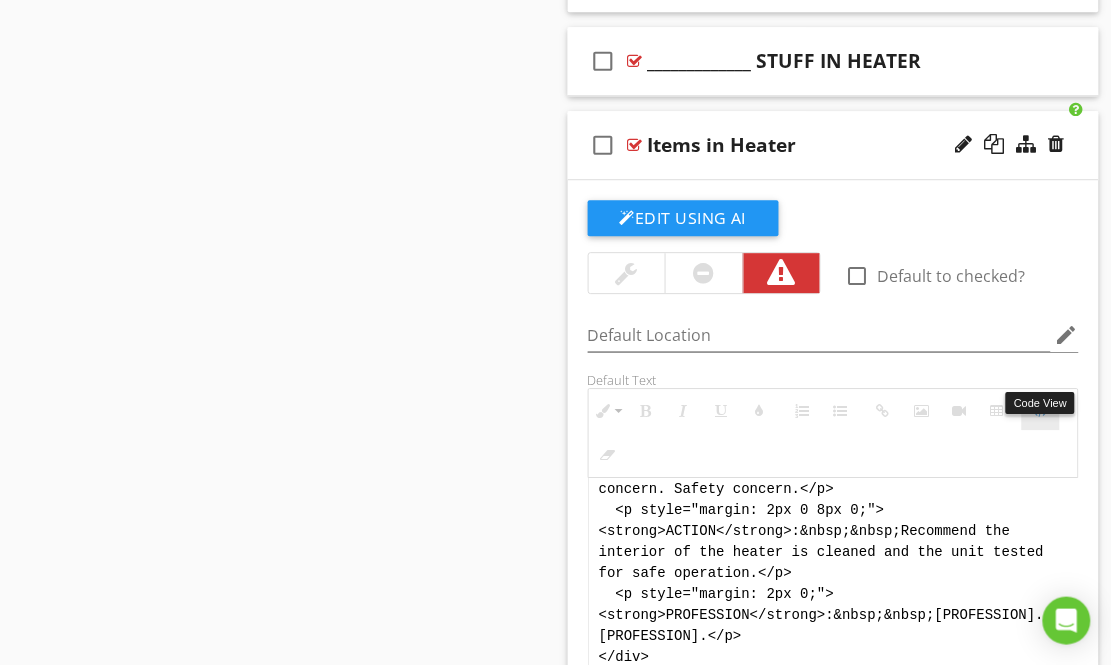 click at bounding box center (1041, 411) 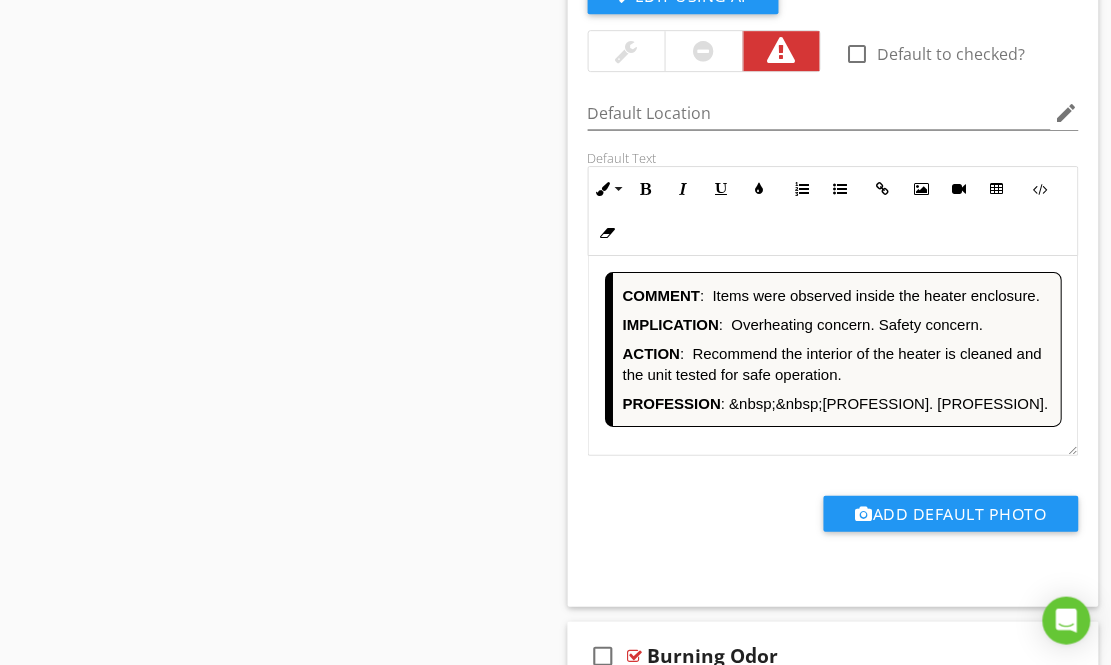 scroll, scrollTop: 5542, scrollLeft: 0, axis: vertical 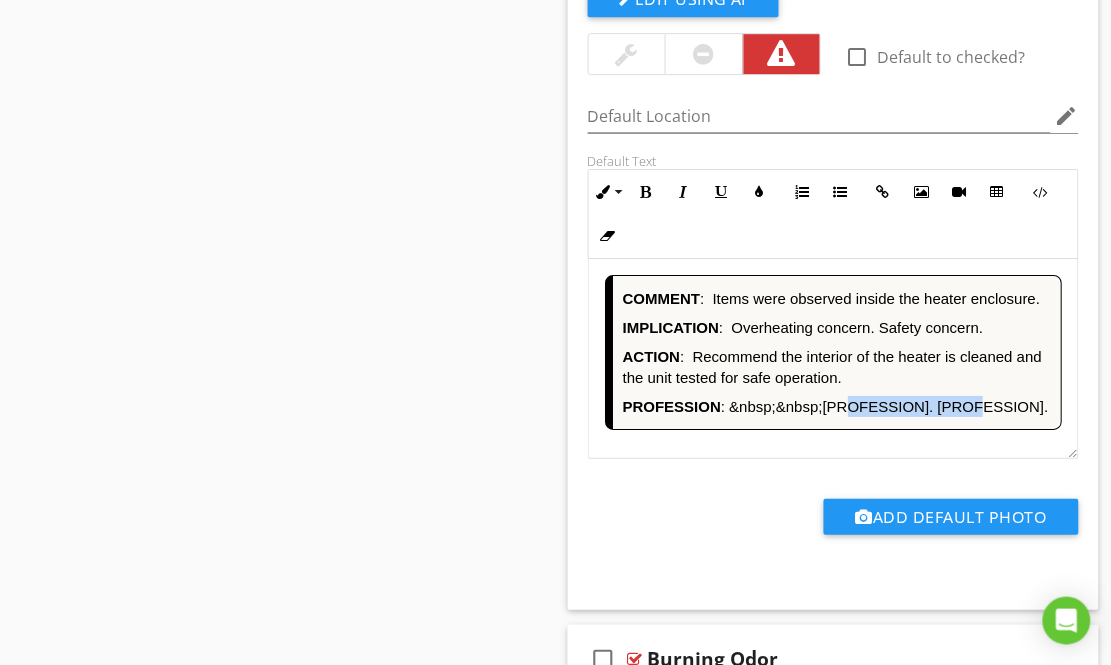 drag, startPoint x: 959, startPoint y: 363, endPoint x: 837, endPoint y: 368, distance: 122.10242 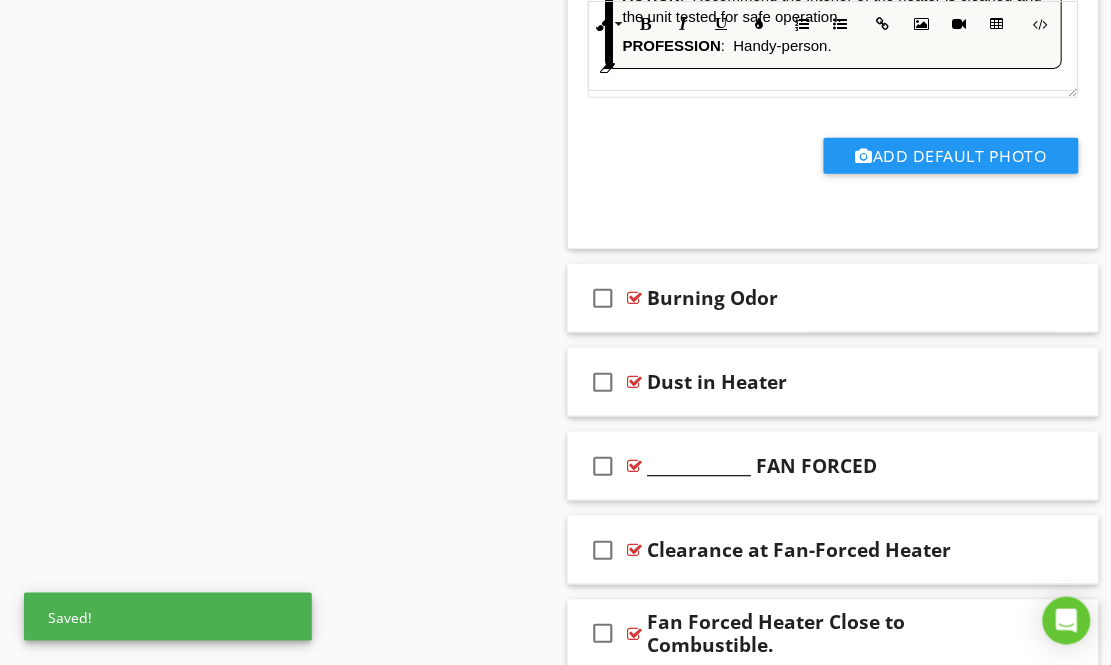 scroll, scrollTop: 5882, scrollLeft: 0, axis: vertical 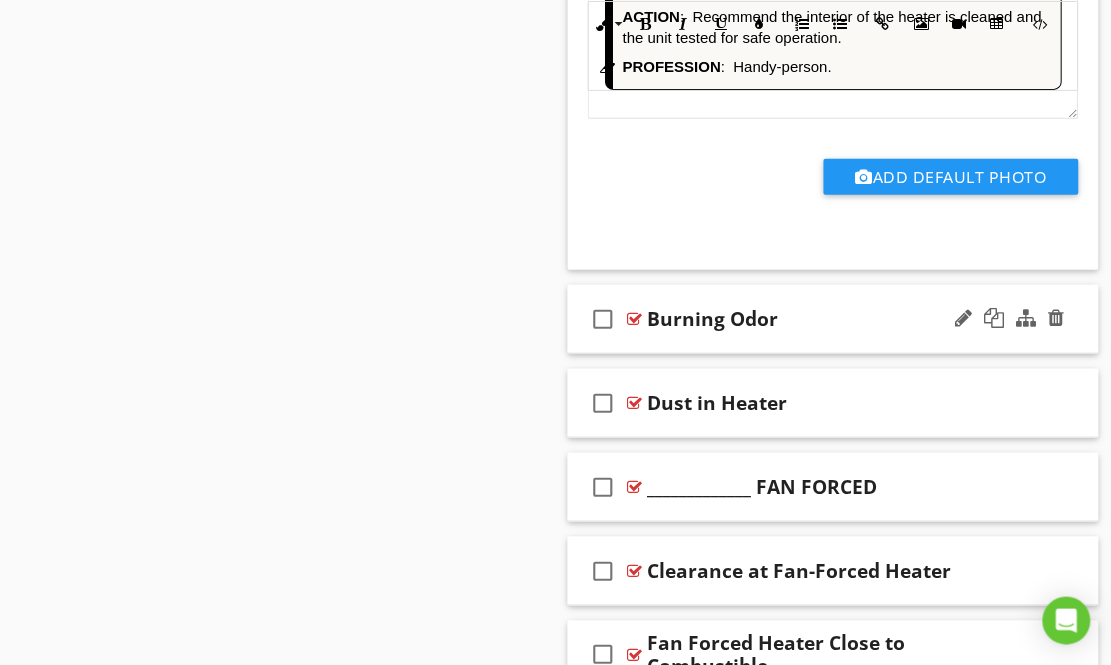 click at bounding box center (635, 319) 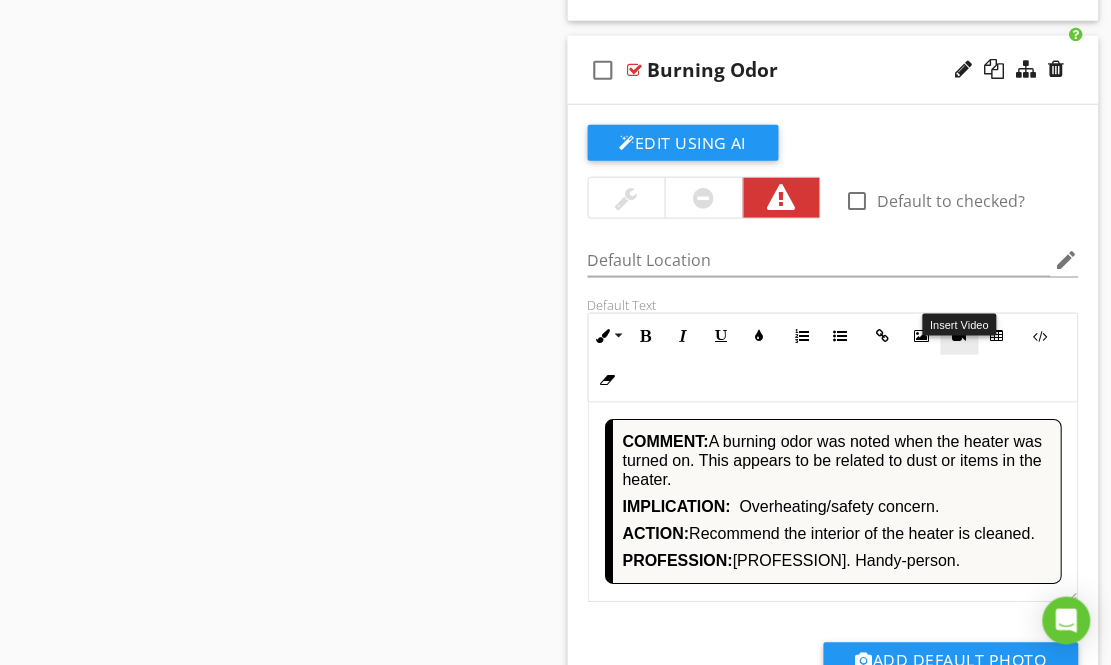 scroll, scrollTop: 6136, scrollLeft: 0, axis: vertical 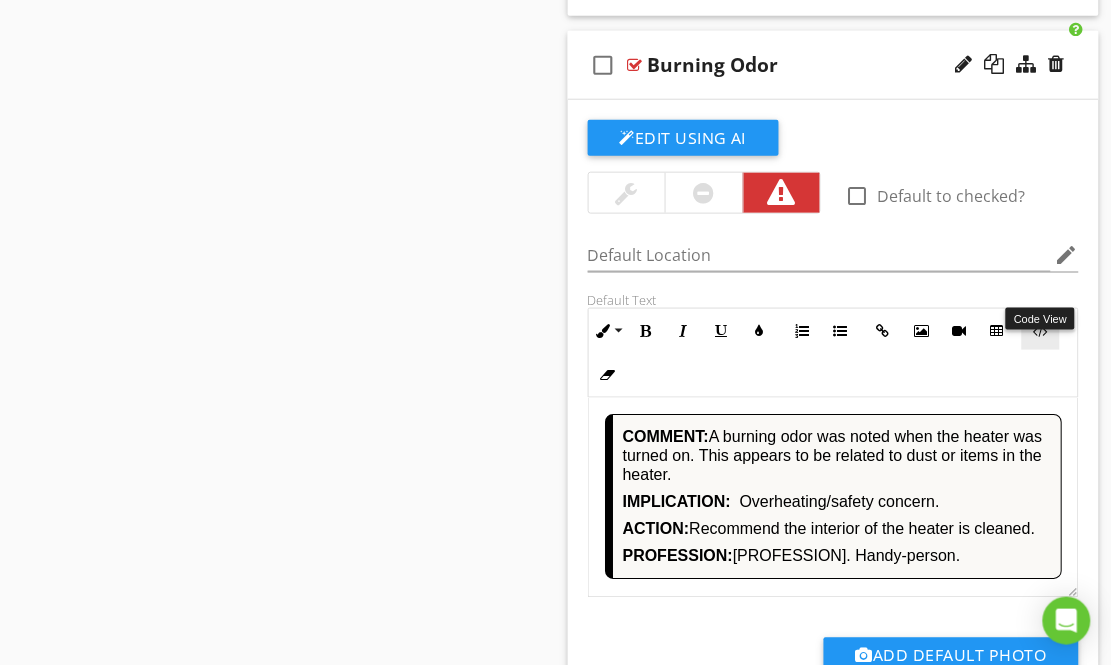 click at bounding box center (1041, 331) 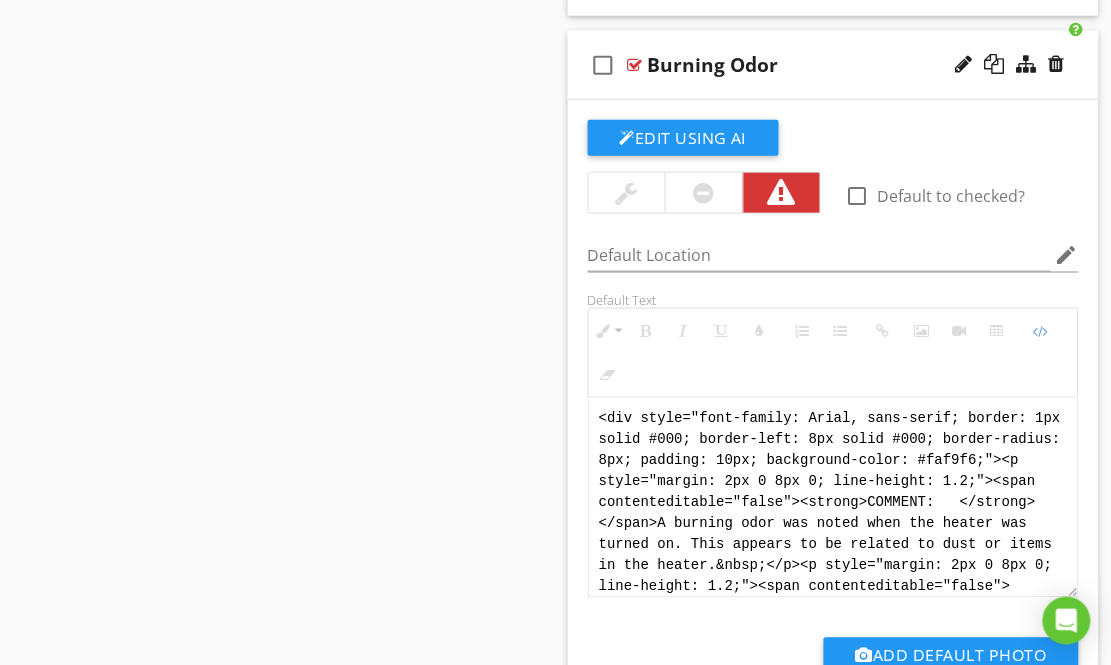 scroll, scrollTop: 6135, scrollLeft: 0, axis: vertical 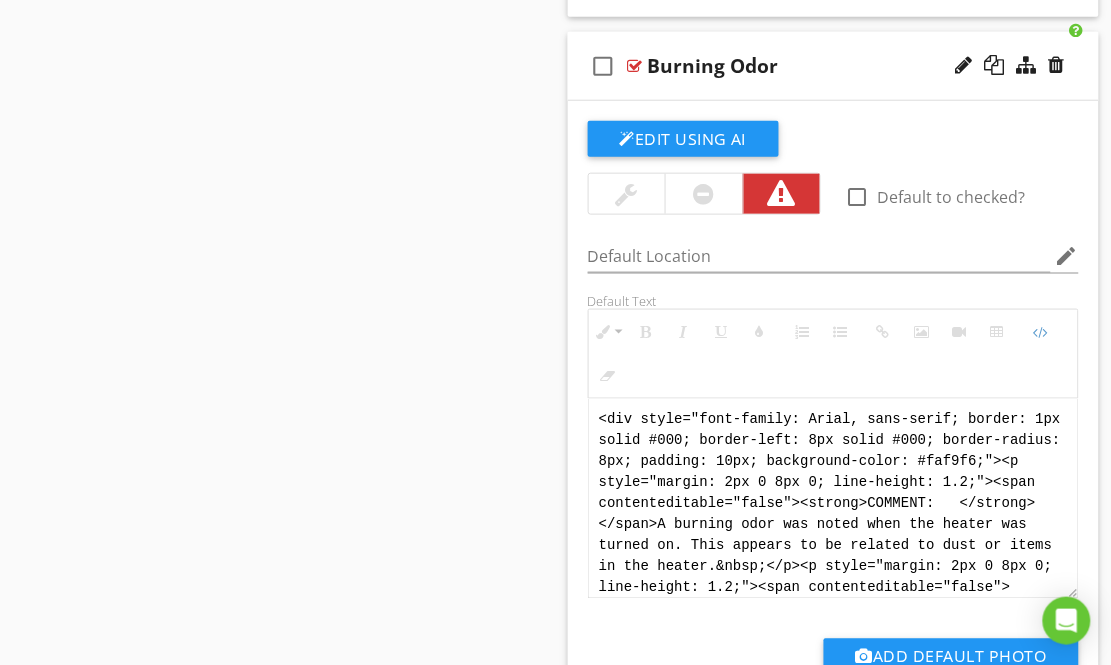 drag, startPoint x: 877, startPoint y: 539, endPoint x: 608, endPoint y: 294, distance: 363.84888 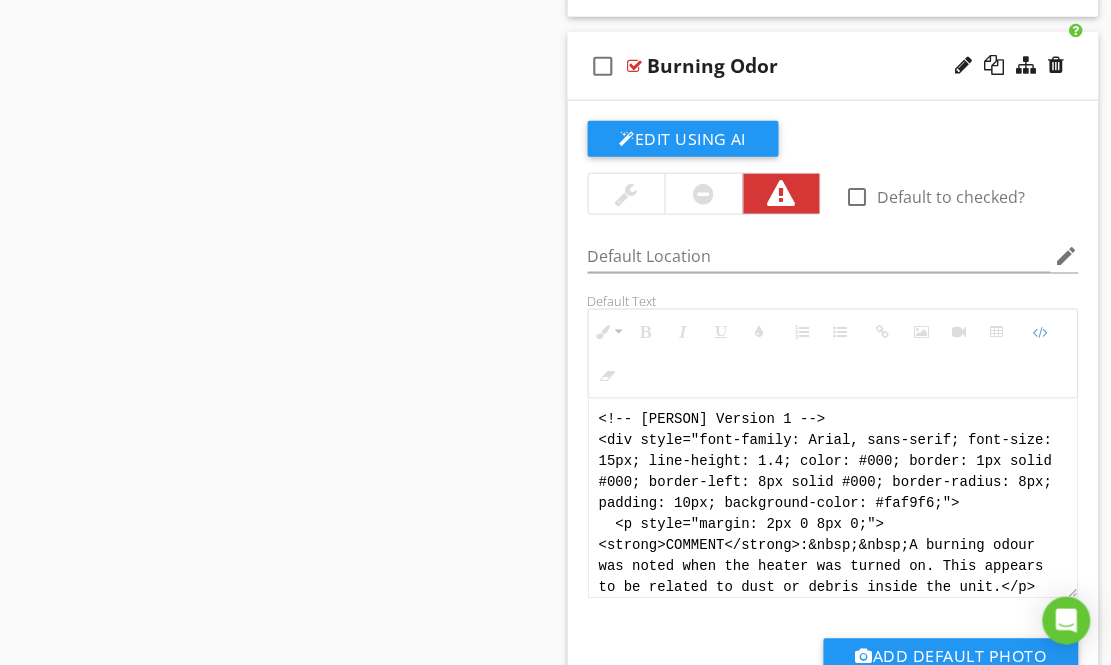 scroll, scrollTop: 220, scrollLeft: 0, axis: vertical 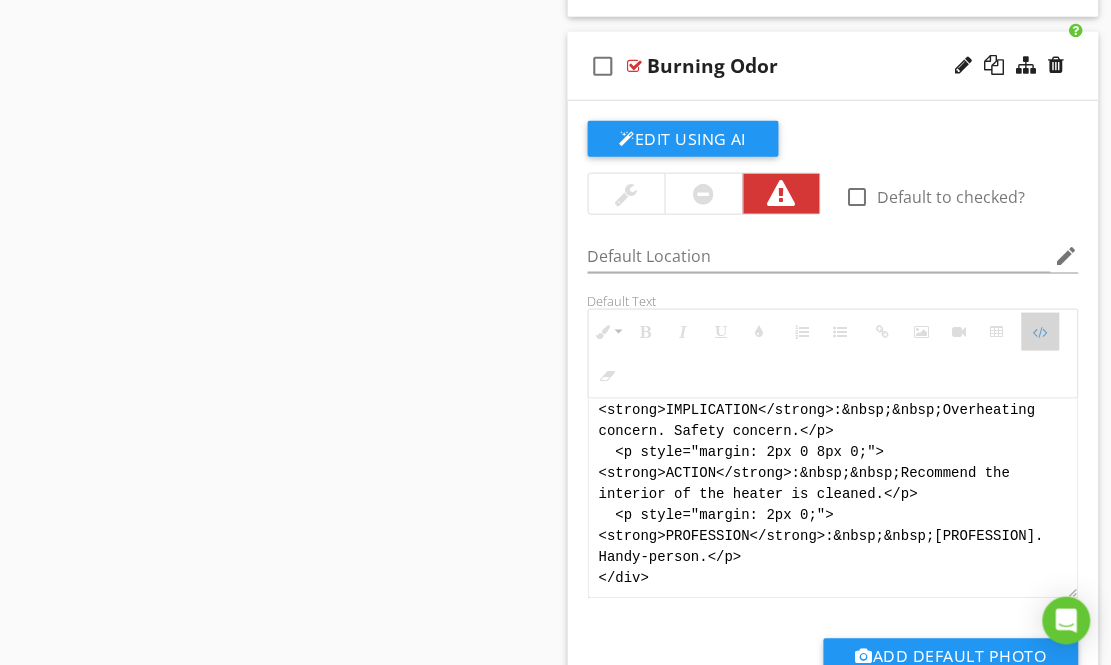 drag, startPoint x: 1044, startPoint y: 295, endPoint x: 1025, endPoint y: 297, distance: 19.104973 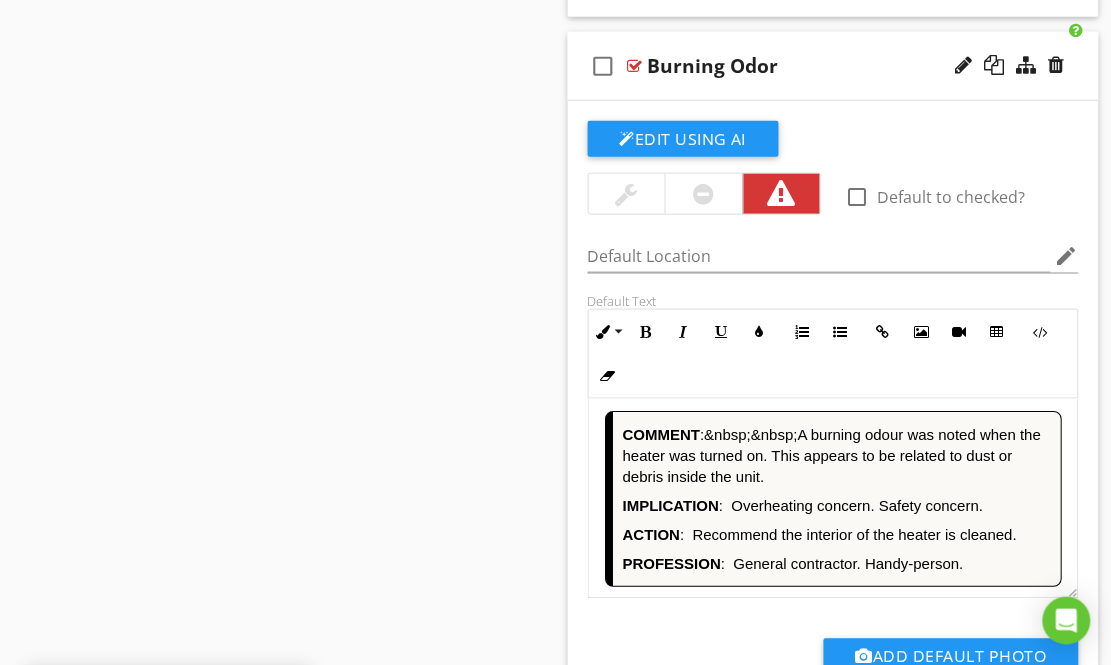 scroll, scrollTop: 3, scrollLeft: 0, axis: vertical 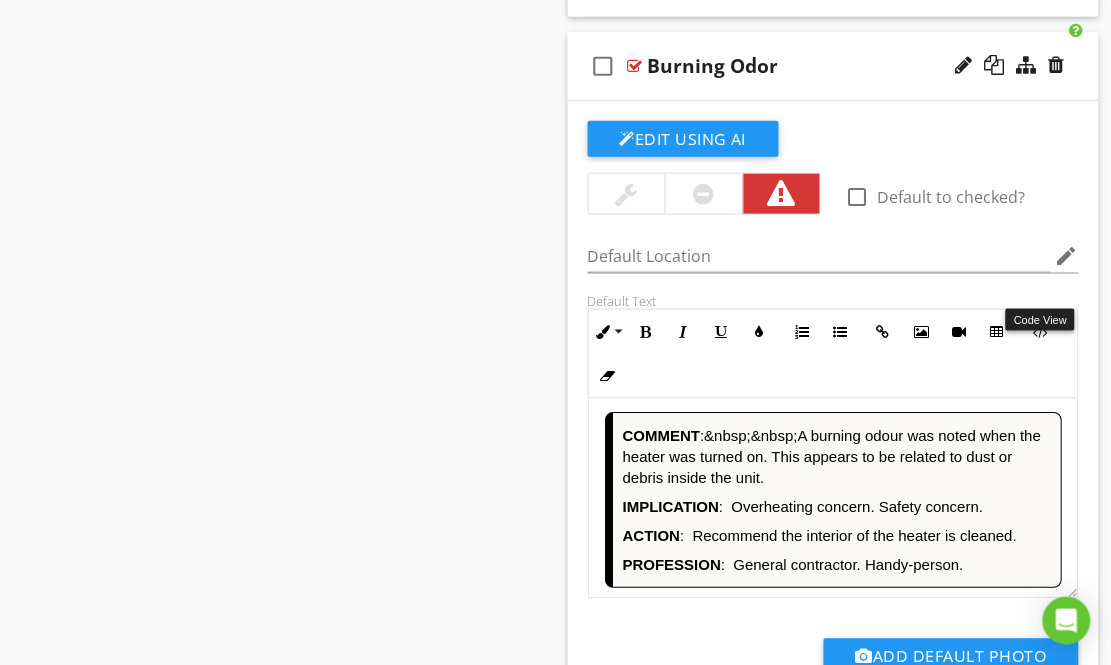 drag, startPoint x: 1036, startPoint y: 289, endPoint x: 963, endPoint y: 322, distance: 80.11242 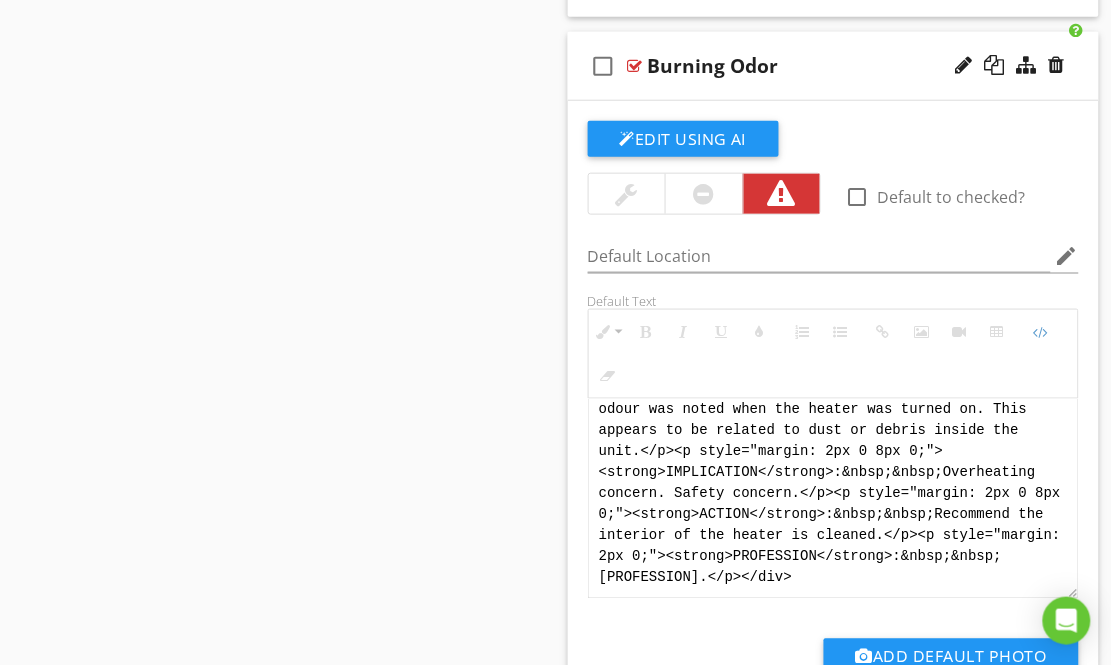 scroll, scrollTop: 120, scrollLeft: 0, axis: vertical 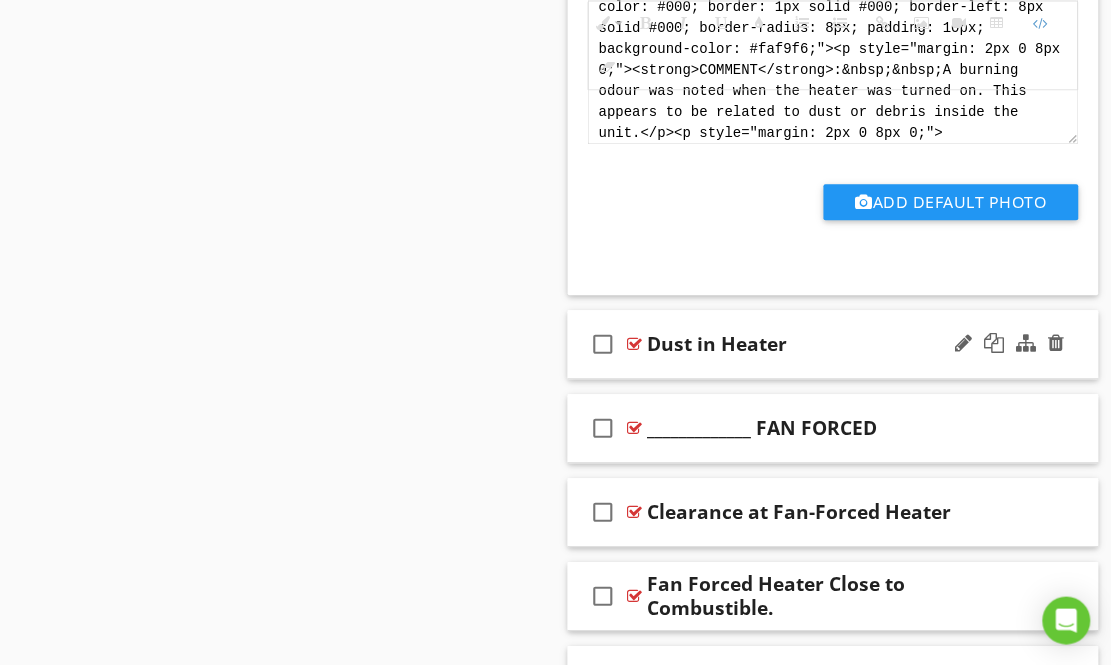 click at bounding box center [635, 344] 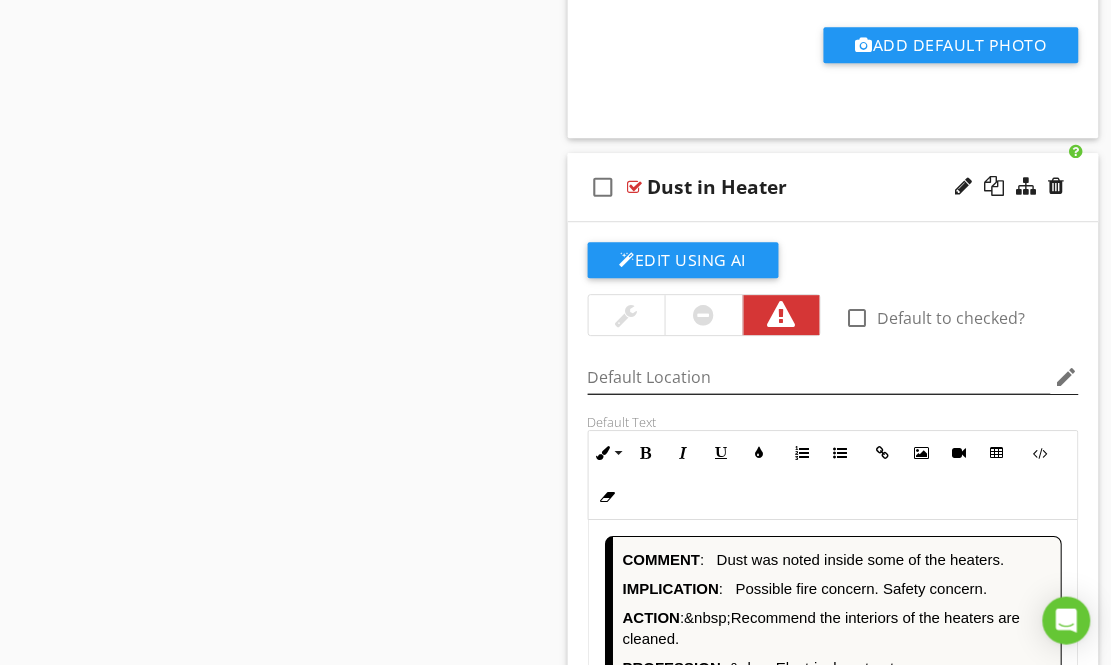 scroll, scrollTop: 6824, scrollLeft: 0, axis: vertical 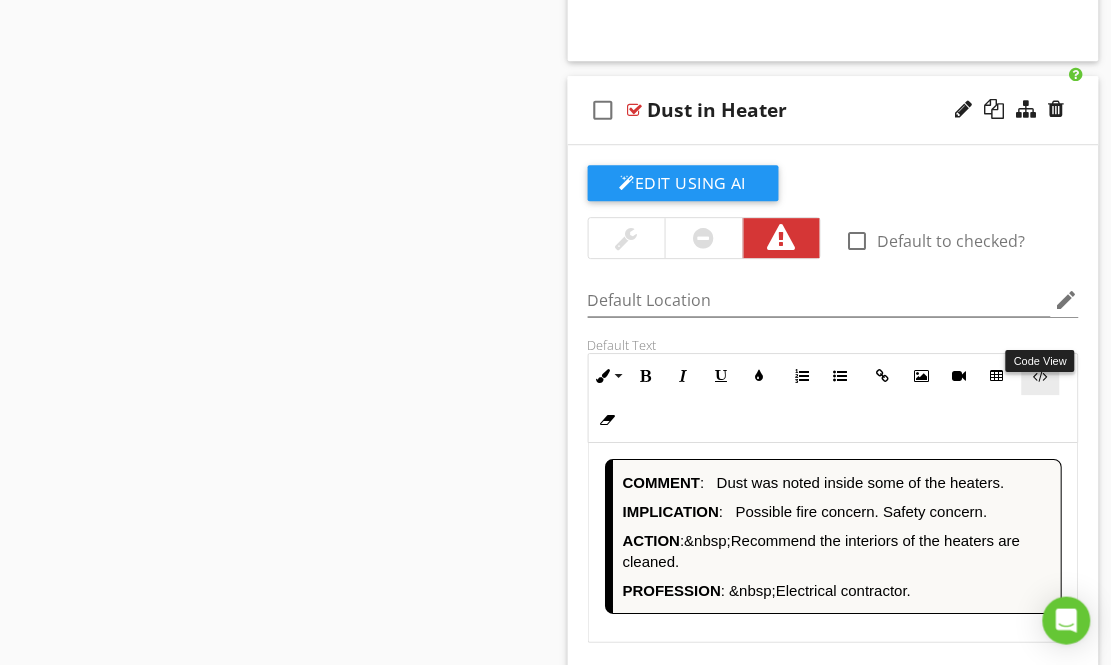 click on "Code View" at bounding box center (1041, 376) 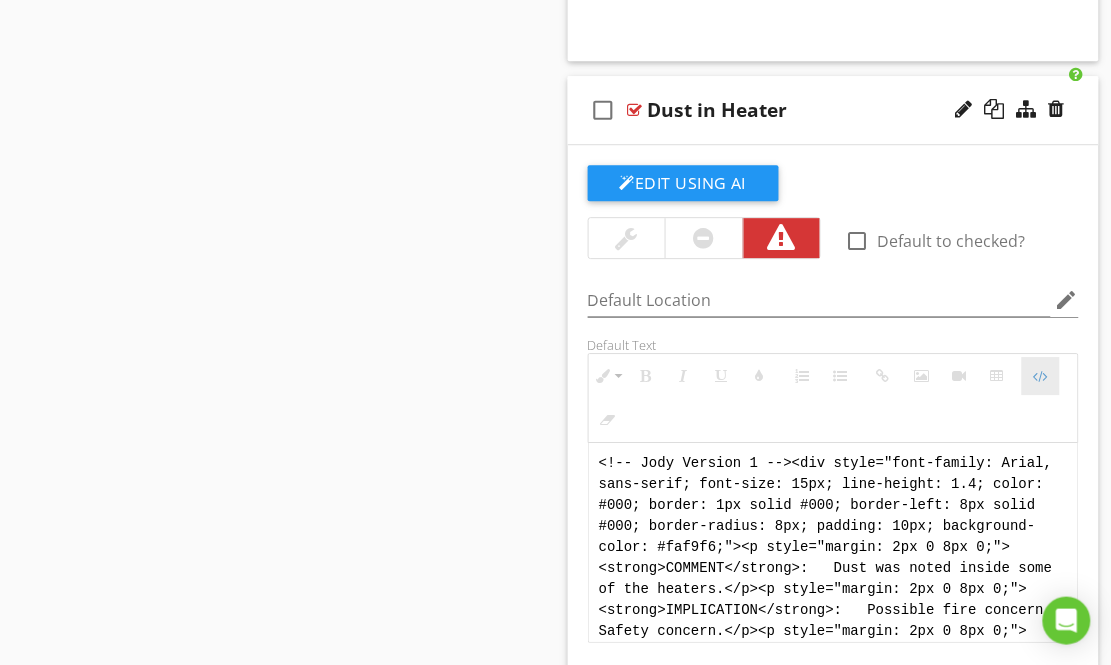 scroll, scrollTop: 6823, scrollLeft: 0, axis: vertical 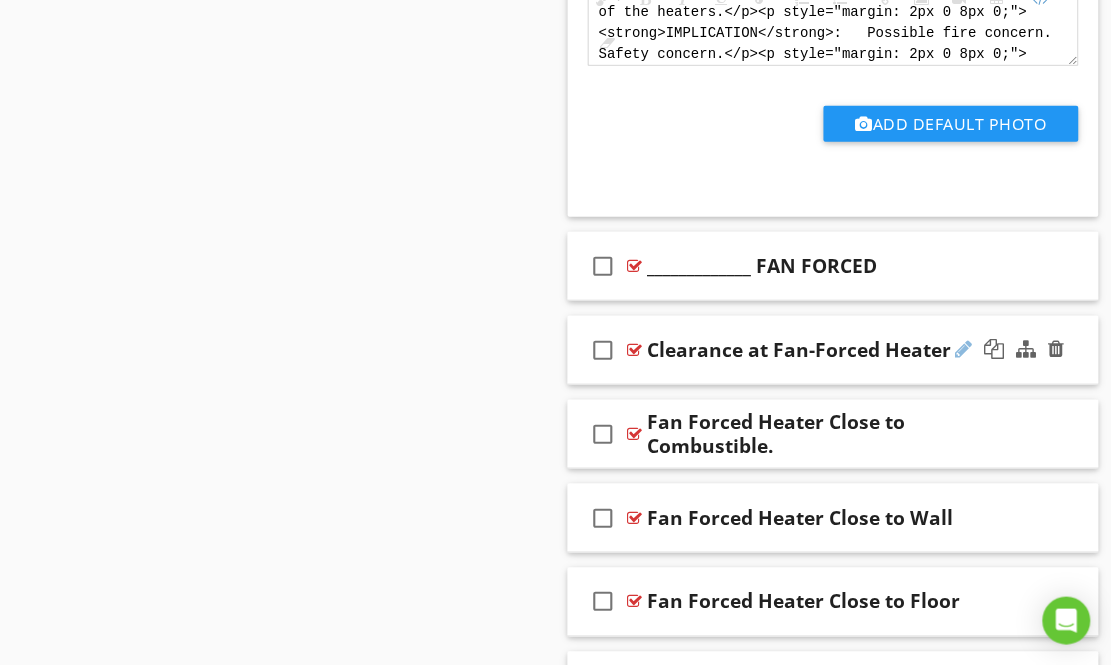 click at bounding box center (964, 349) 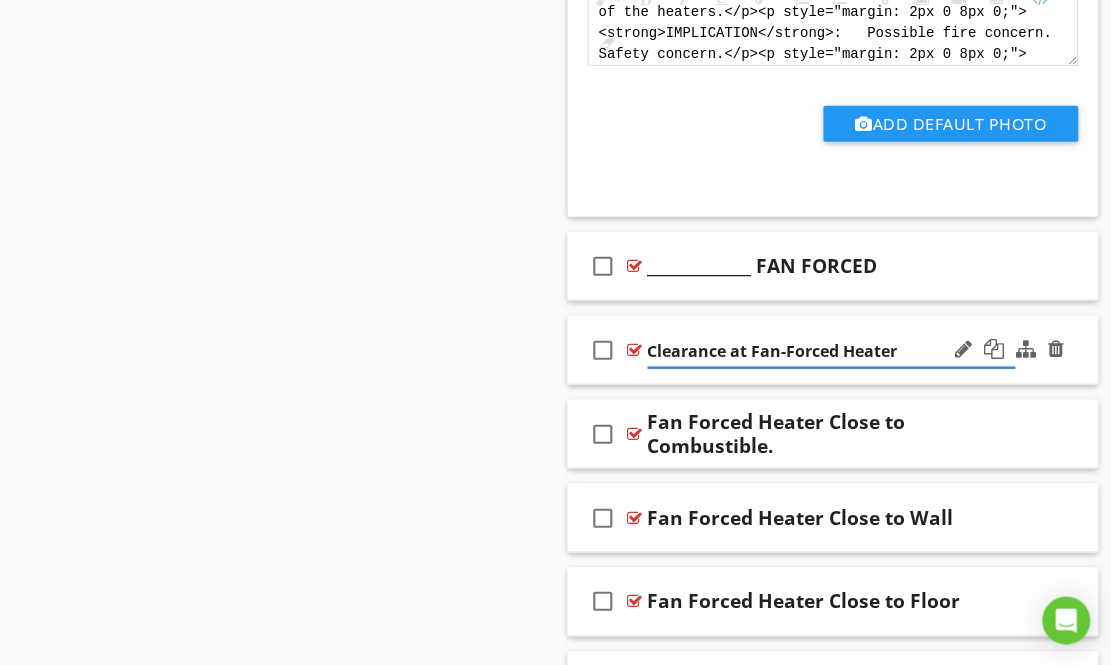 click at bounding box center (635, 350) 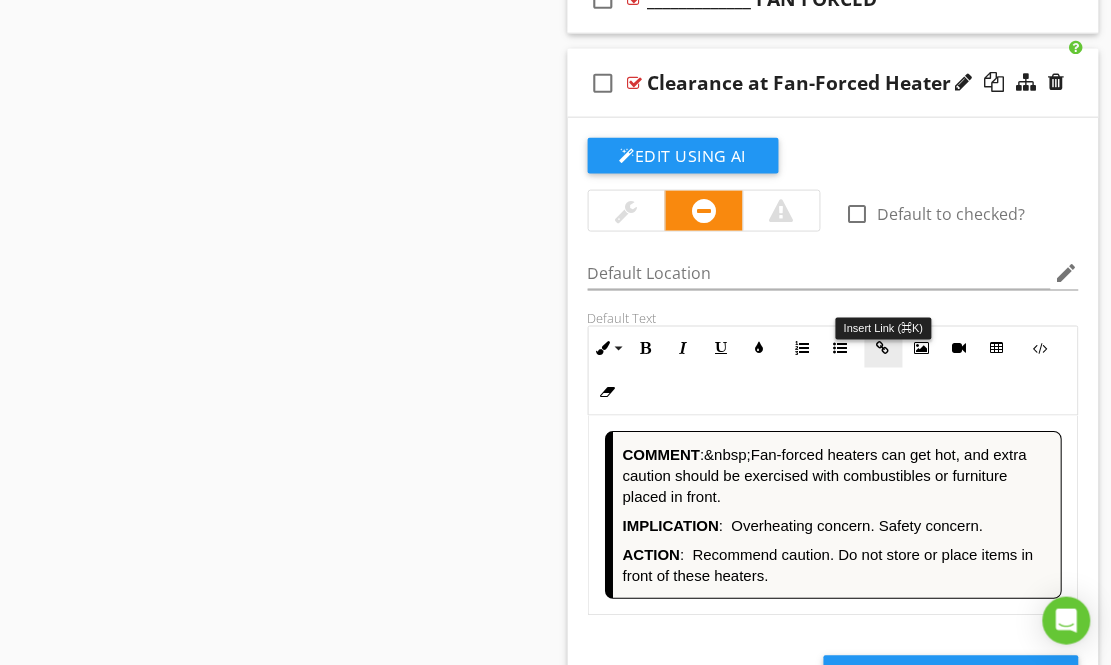 scroll, scrollTop: 7676, scrollLeft: 0, axis: vertical 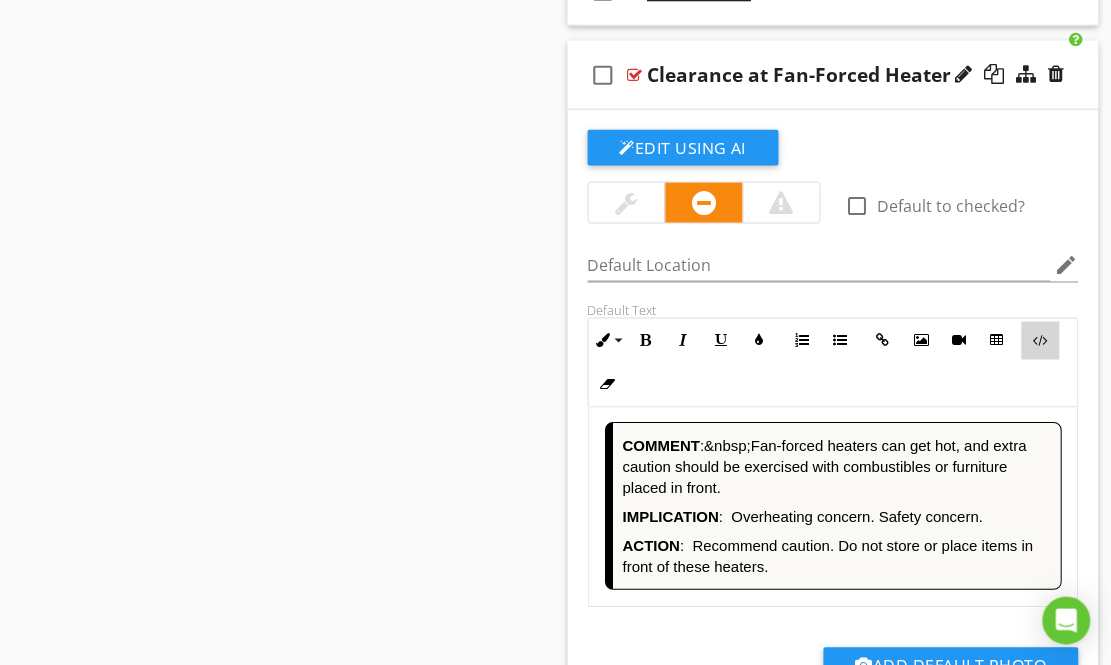 click at bounding box center [1041, 341] 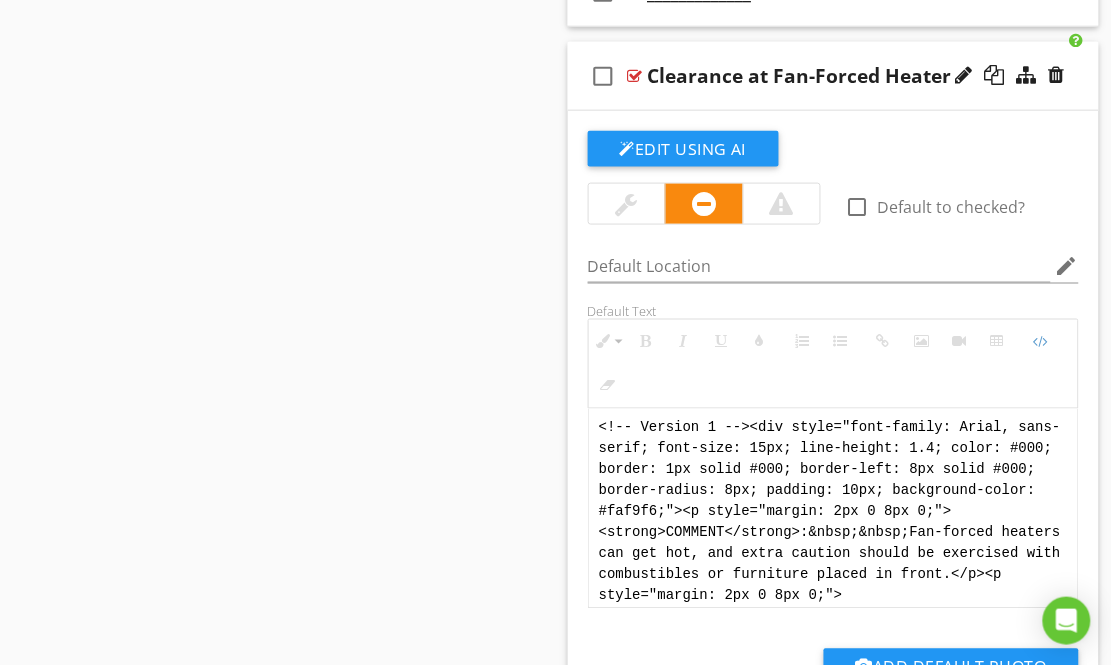 scroll, scrollTop: 0, scrollLeft: 0, axis: both 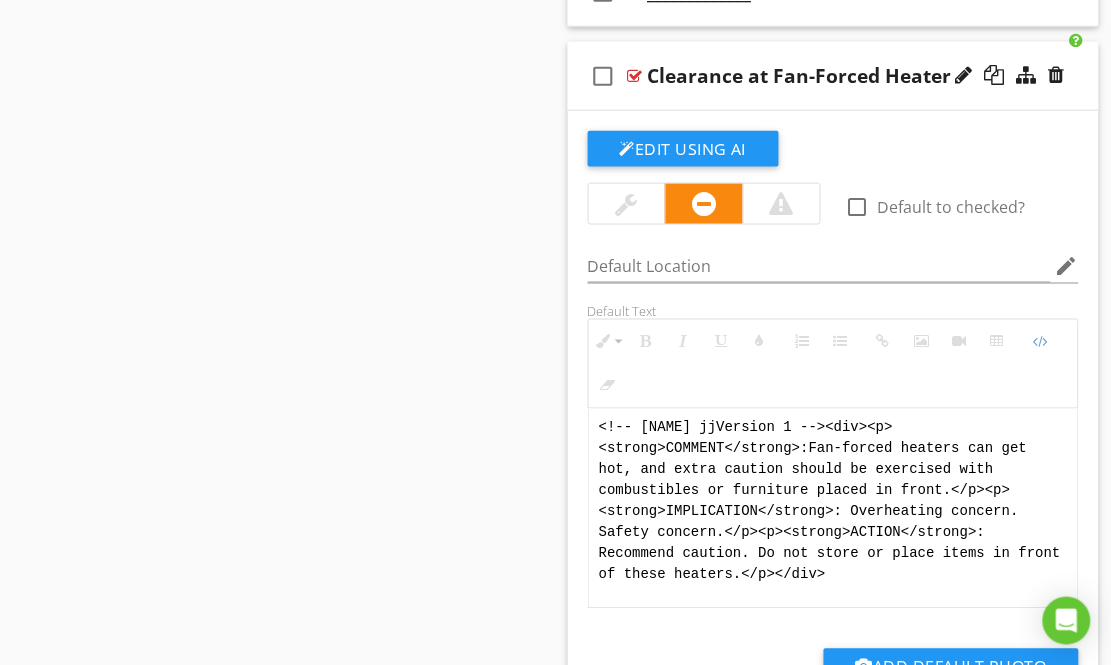 type on "!-- Jody Version 1 --<div style="font-family: Arial, sans-serif; font-size: 15px; line-height: 1.4; color: #000; border: 1px solid #000; border-left: 8px solid #000; border-radius: 8px; padding: 10px; background-color: #faf9f6;"><p style="margin: 2px 0 8px 0;"><strong>COMMENT</strong>:&nbsp;&nbsp;Fan-forced heaters can get hot, and extra caution should be exercised with combustibles or furniture placed in front.</p><p style="margin: 2px 0 8px 0;"><strong>IMPLICATION</strong>:&nbsp;&nbsp;Overheating concern. Safety concern.</p><p style="margin: 2px 0;"><strong>ACTION</strong>:&nbsp;&nbsp;Recommend caution. Do not store or place items in front of these heaters.</p></div>" 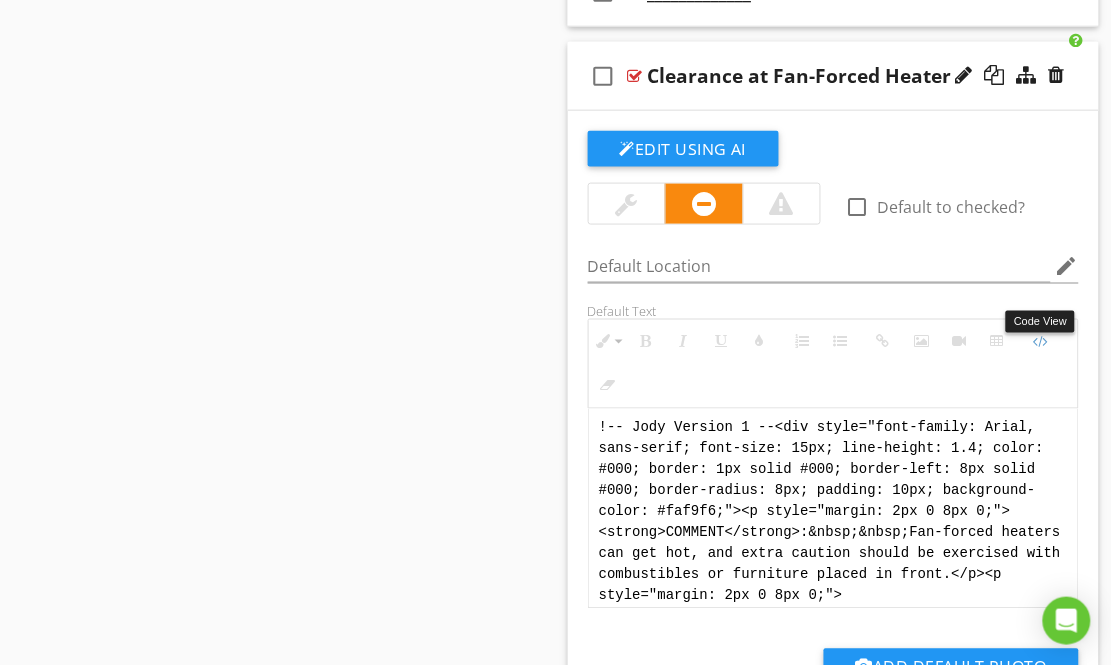 drag, startPoint x: 1044, startPoint y: 294, endPoint x: 748, endPoint y: 332, distance: 298.42923 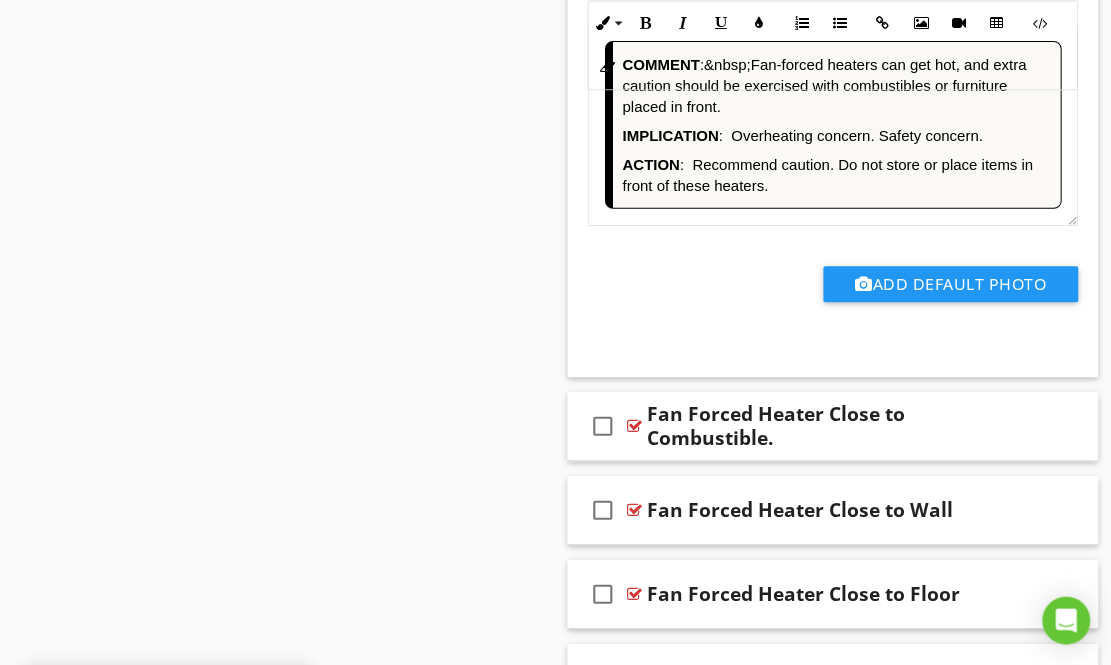 scroll, scrollTop: 8071, scrollLeft: 0, axis: vertical 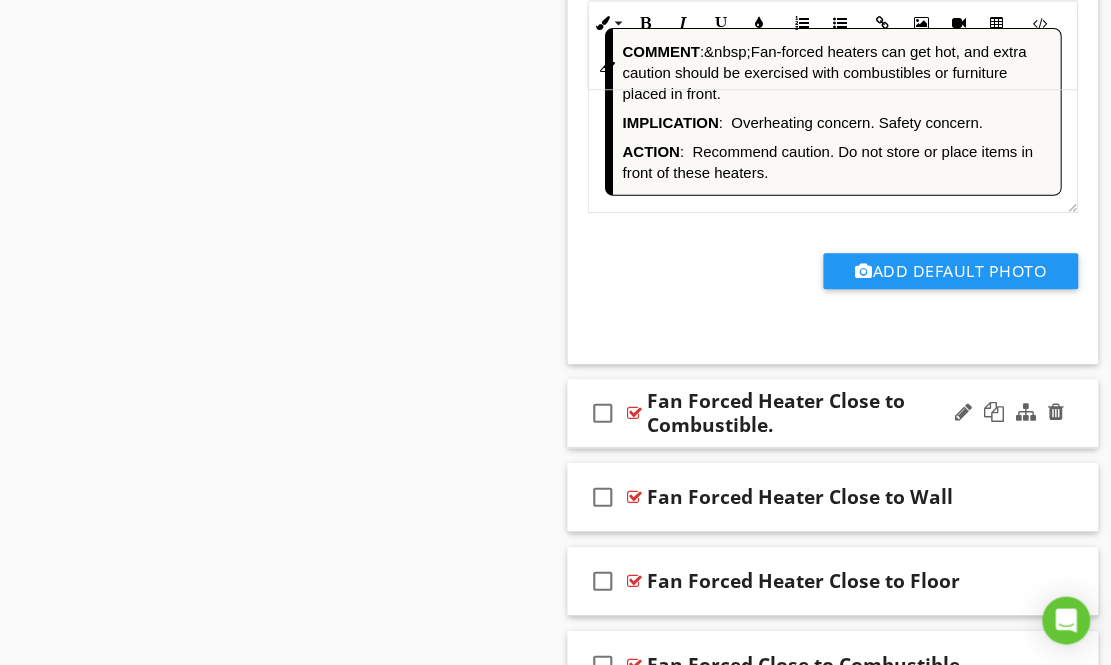 click at bounding box center [964, 412] 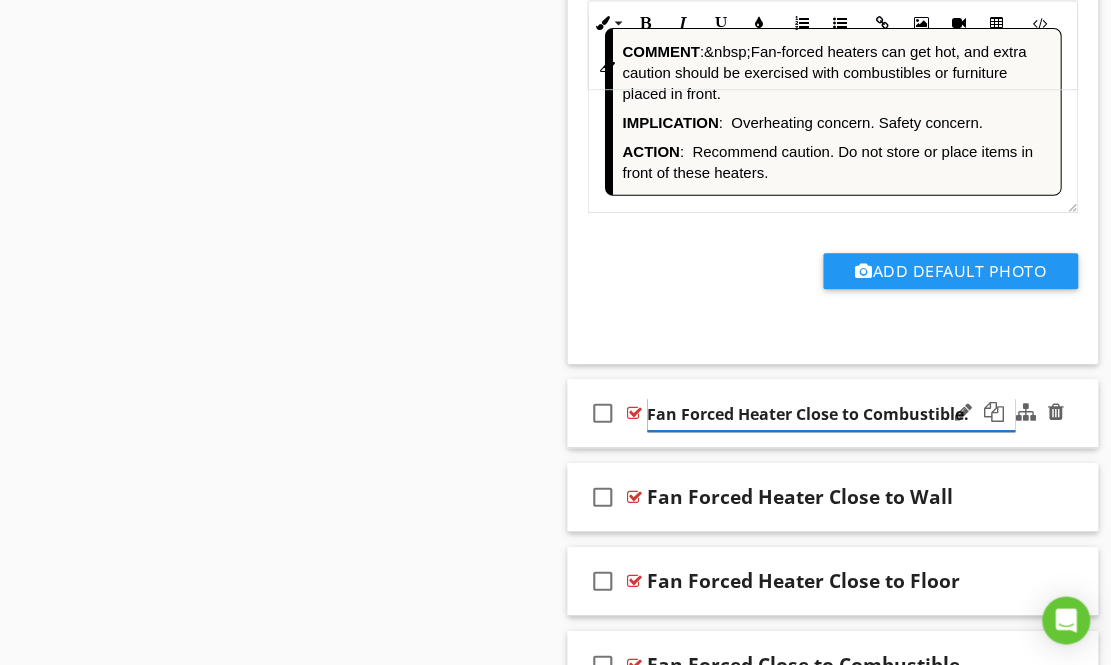 type on "Fan Forced Heater Close to Combustible" 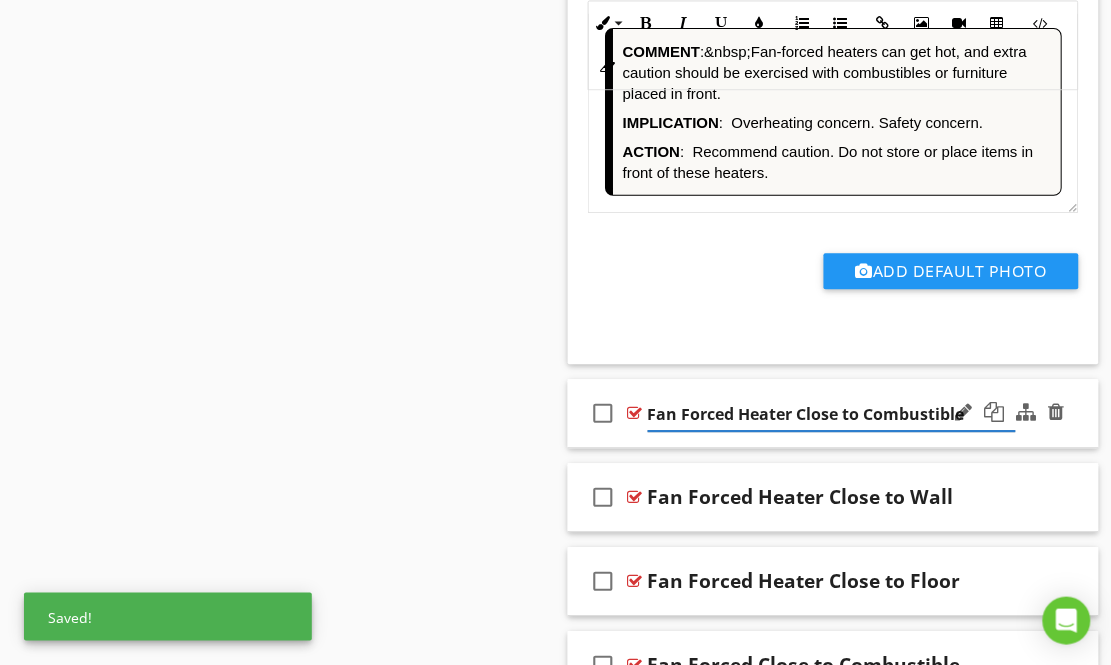 click at bounding box center (635, 413) 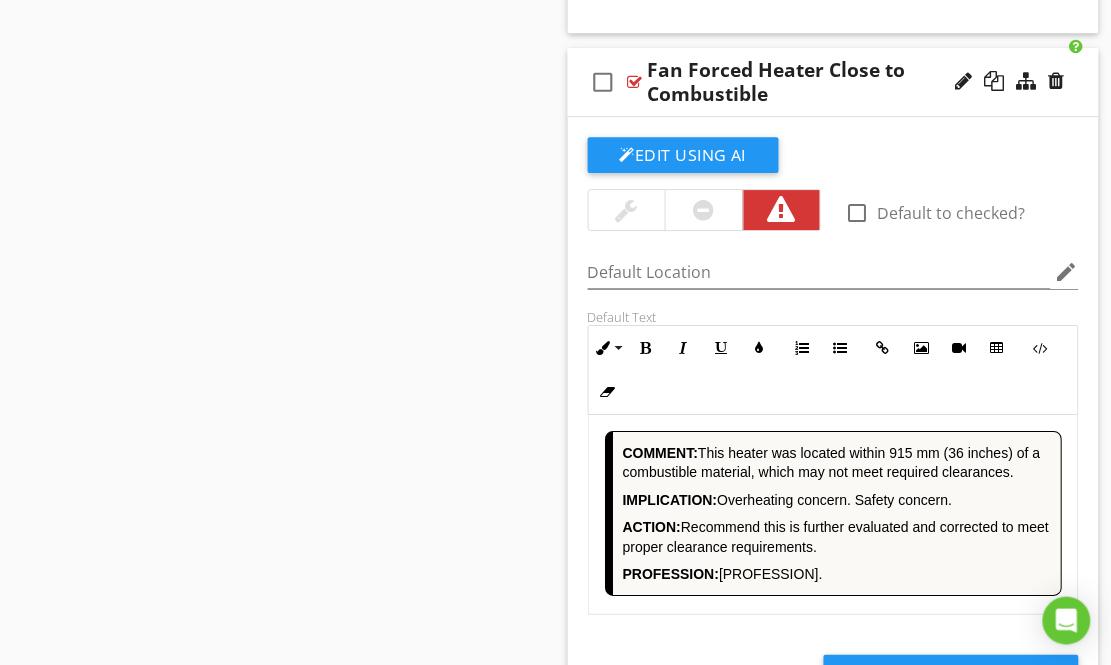 scroll, scrollTop: 8416, scrollLeft: 0, axis: vertical 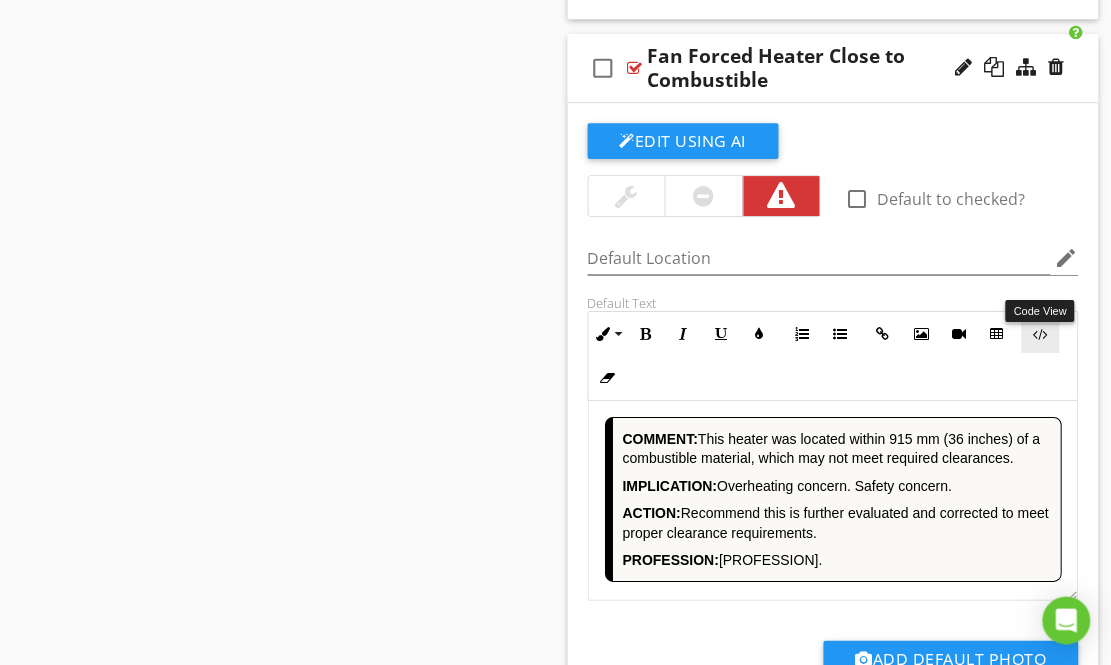 click on "Code View" at bounding box center [1041, 334] 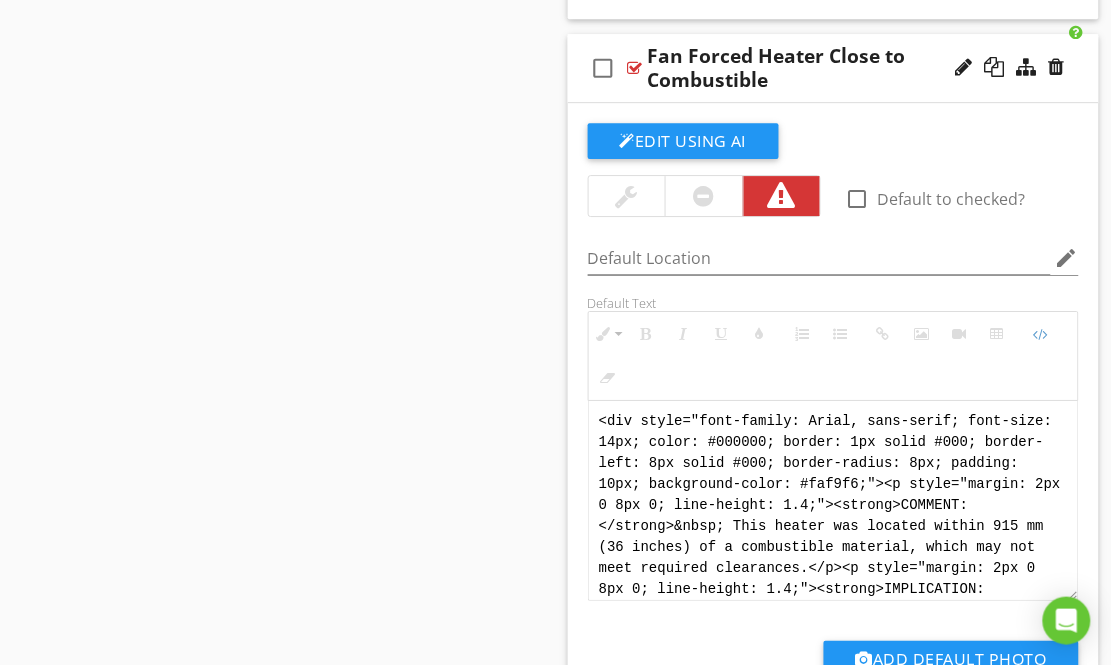 scroll, scrollTop: 8415, scrollLeft: 0, axis: vertical 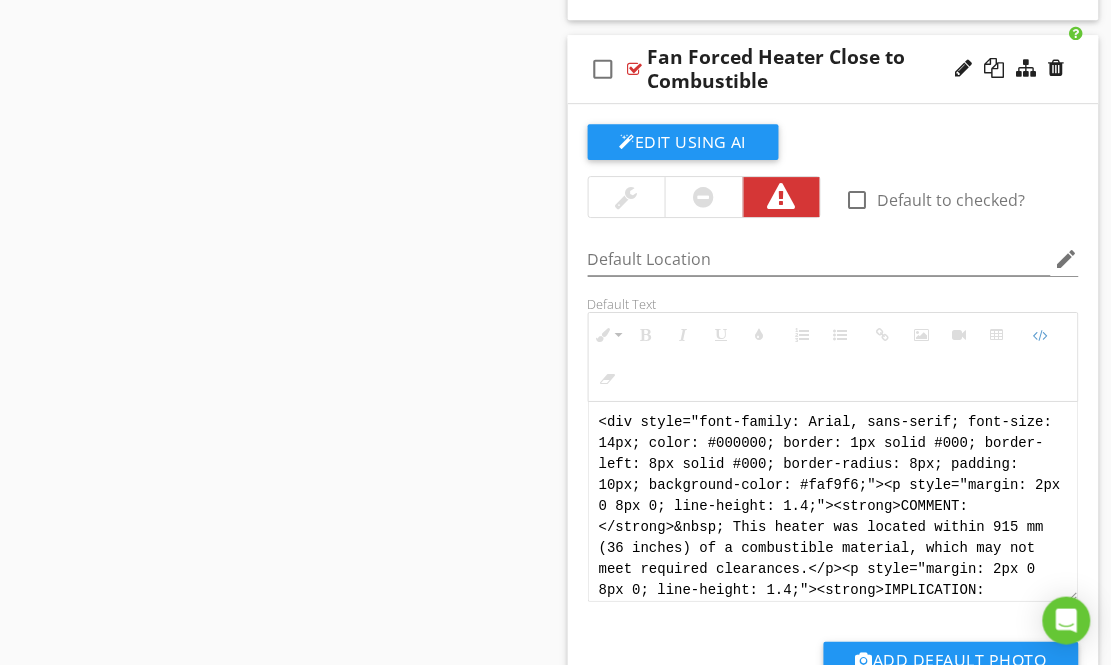 drag, startPoint x: 887, startPoint y: 530, endPoint x: 707, endPoint y: 336, distance: 264.64316 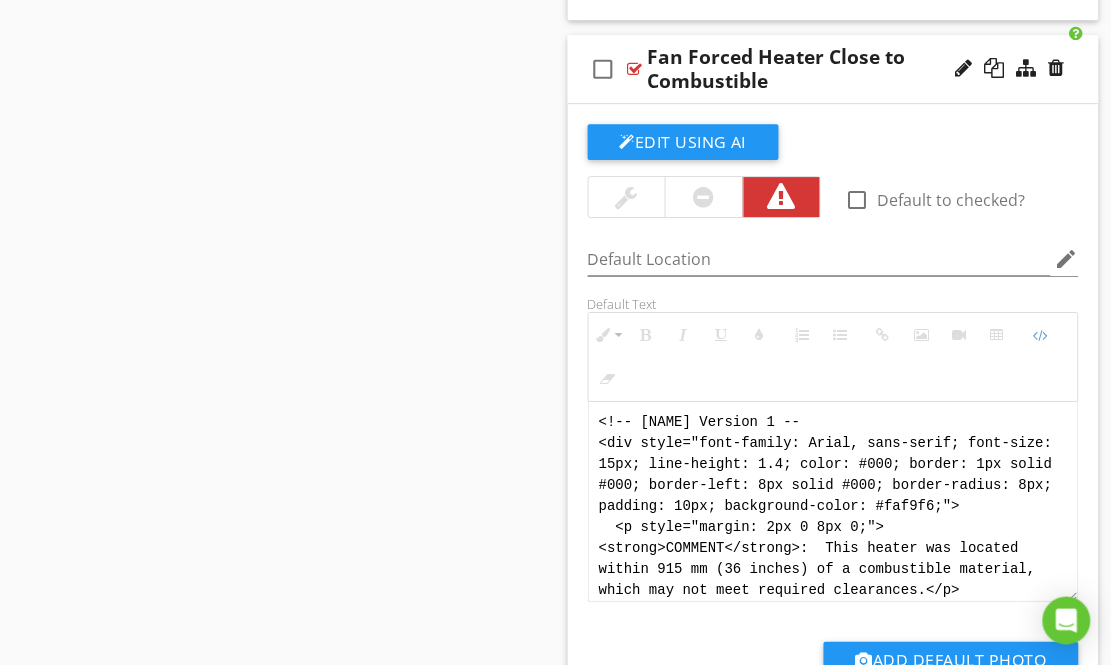 scroll, scrollTop: 240, scrollLeft: 0, axis: vertical 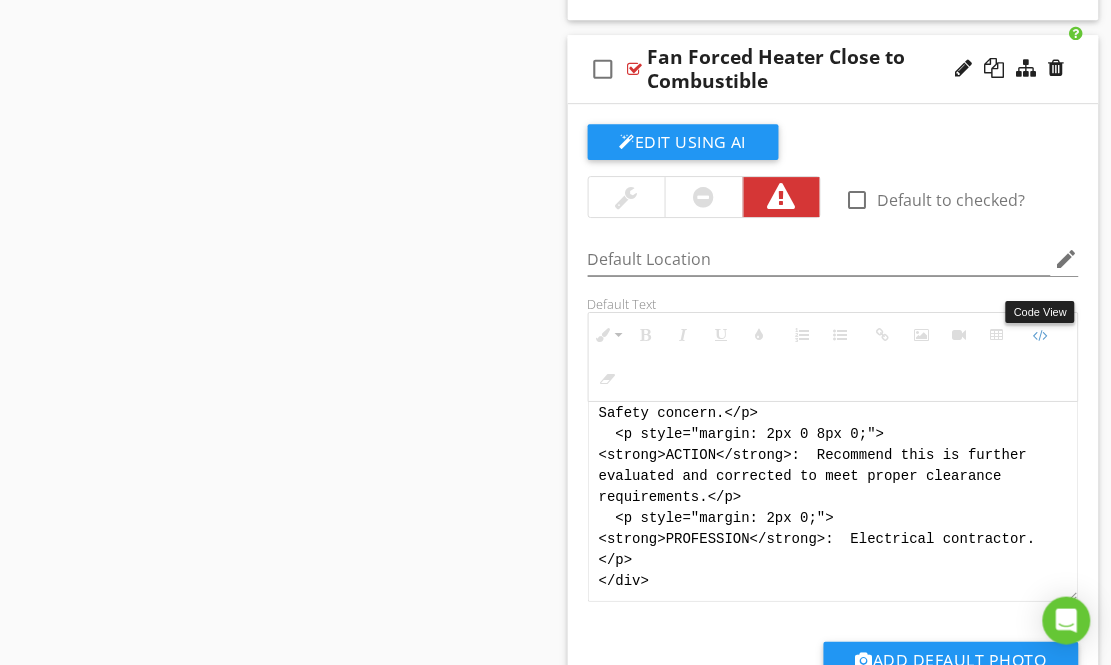 drag, startPoint x: 1032, startPoint y: 276, endPoint x: 995, endPoint y: 279, distance: 37.12142 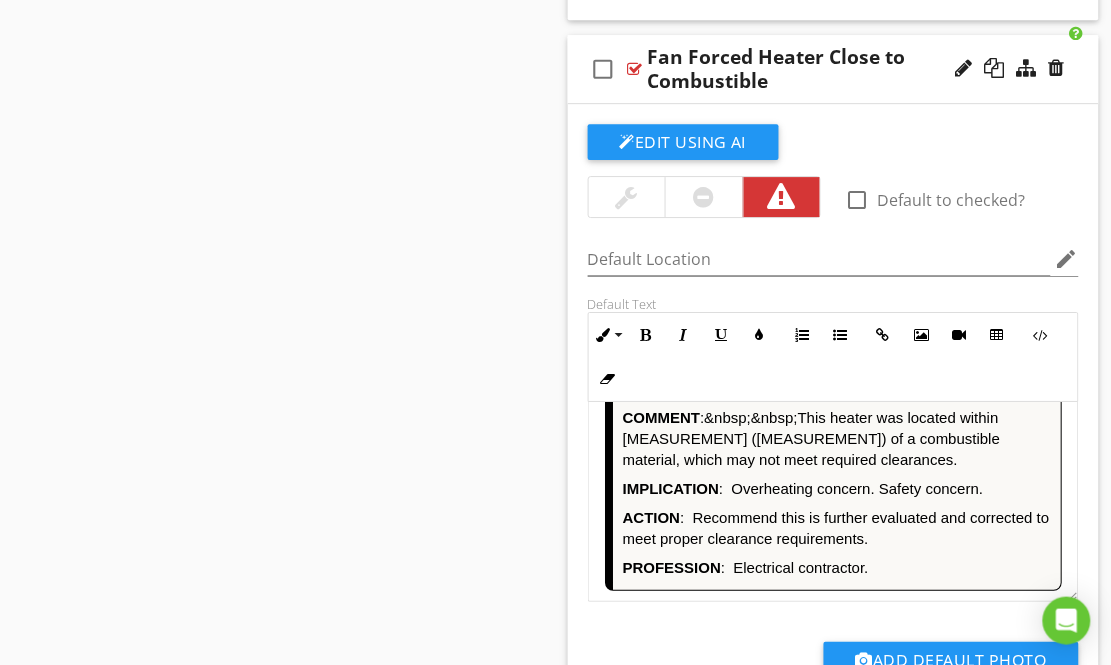 scroll, scrollTop: 23, scrollLeft: 0, axis: vertical 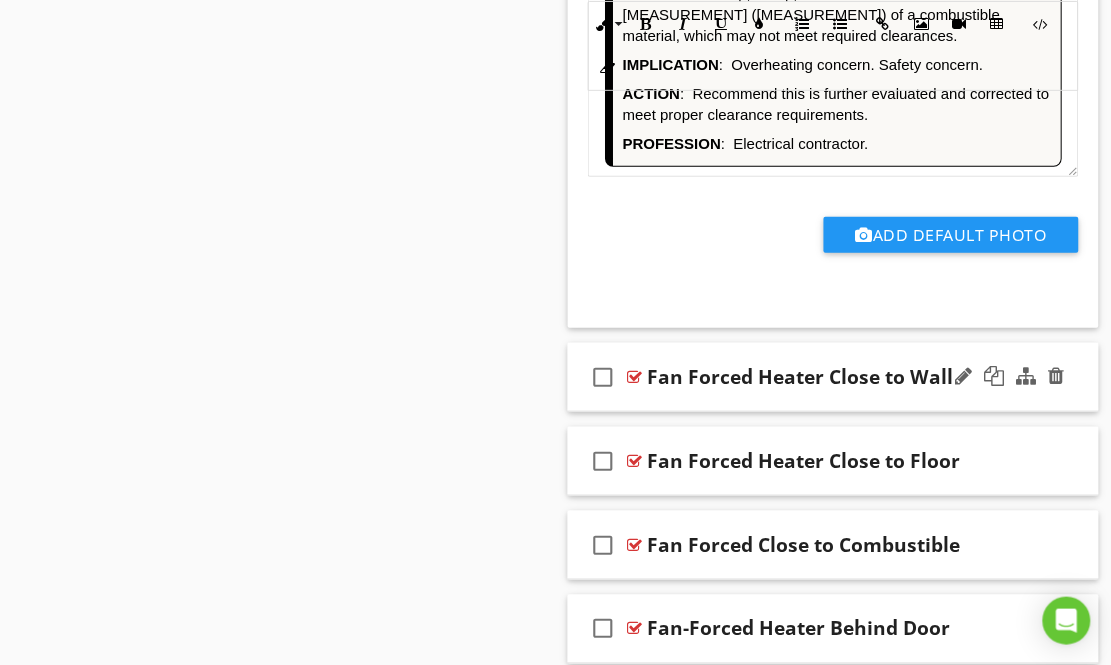 click at bounding box center [635, 377] 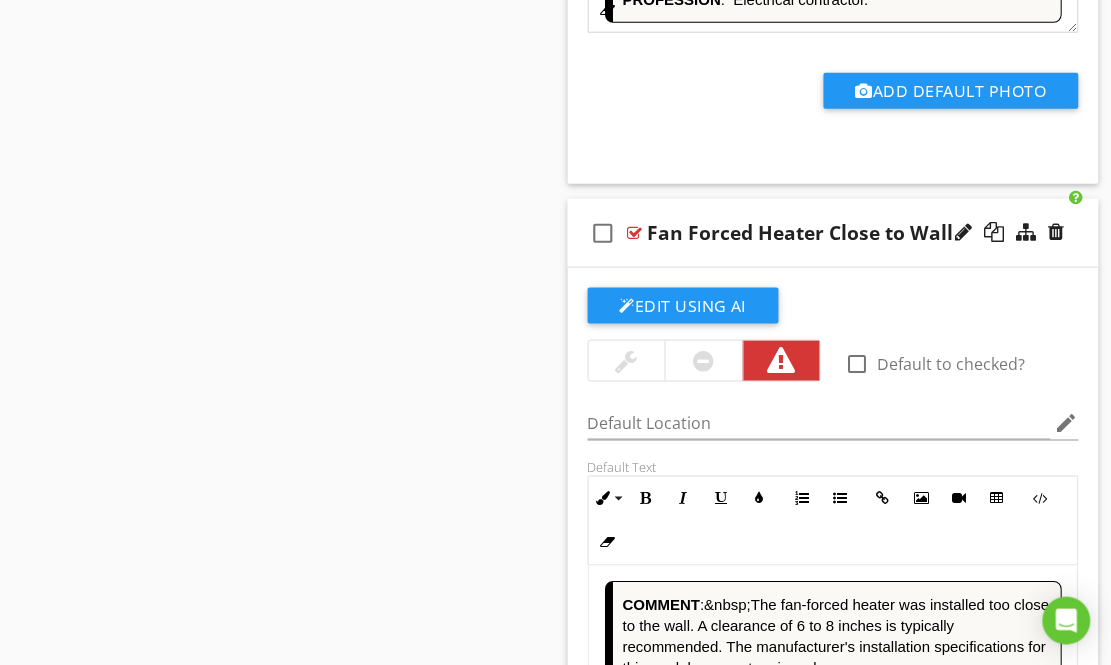 scroll, scrollTop: 8985, scrollLeft: 0, axis: vertical 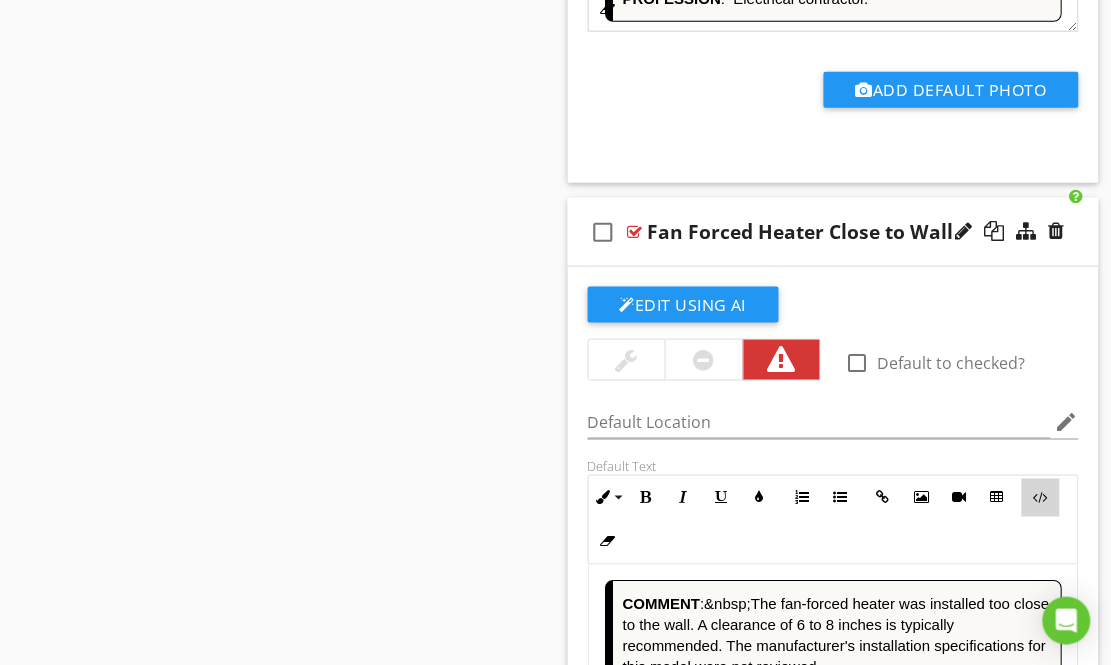 drag, startPoint x: 1032, startPoint y: 447, endPoint x: 879, endPoint y: 477, distance: 155.91344 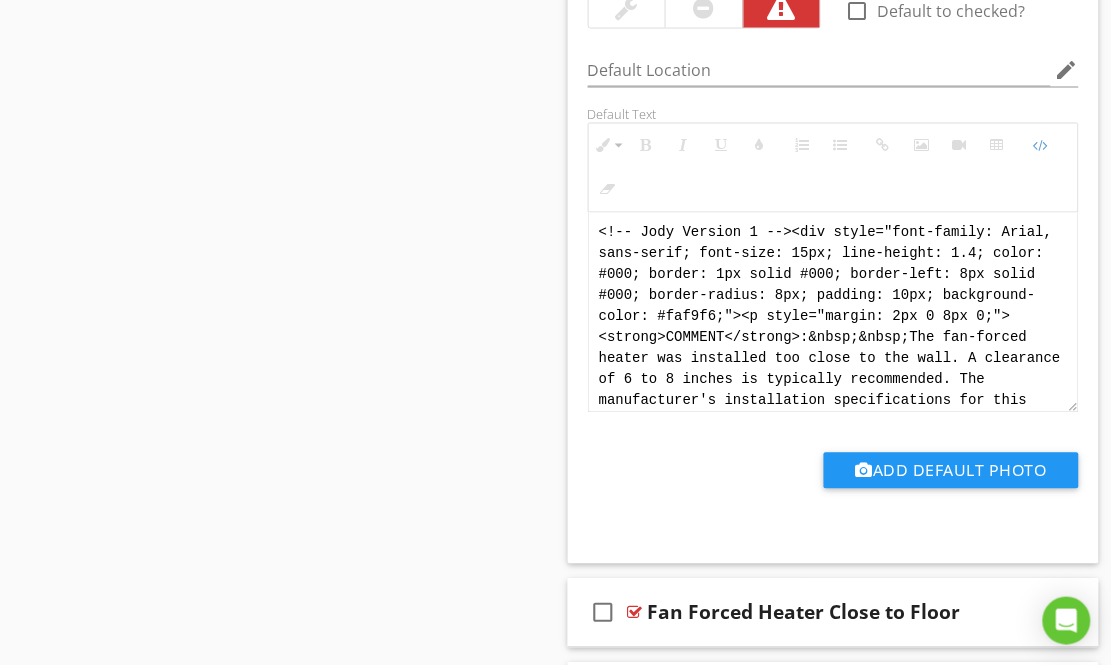 scroll, scrollTop: 180, scrollLeft: 0, axis: vertical 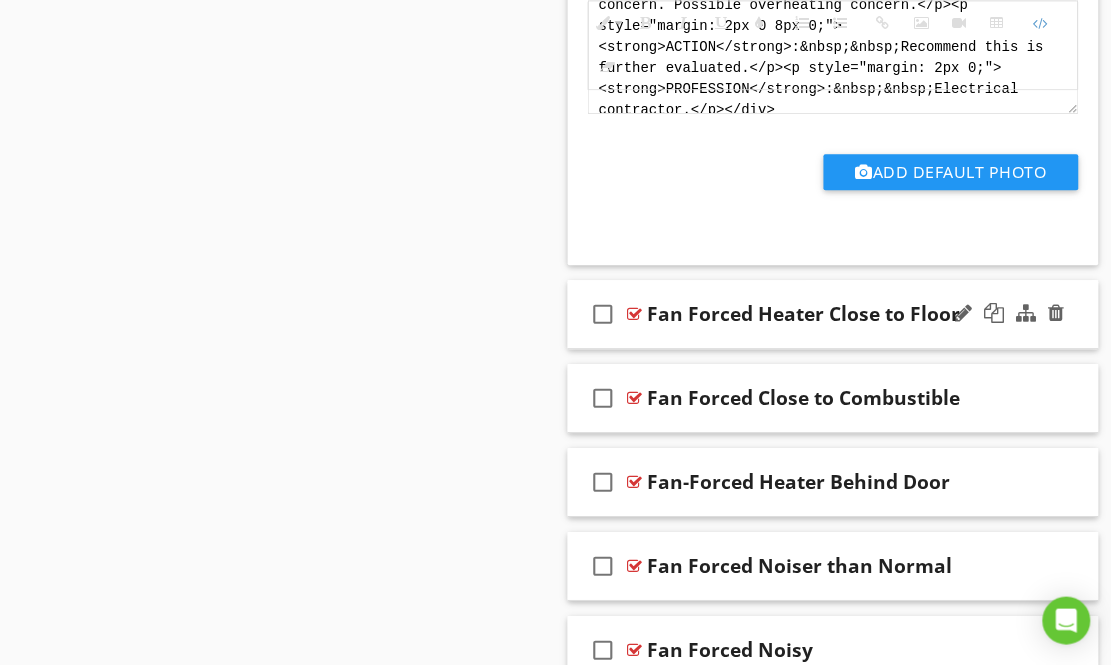 click at bounding box center (635, 314) 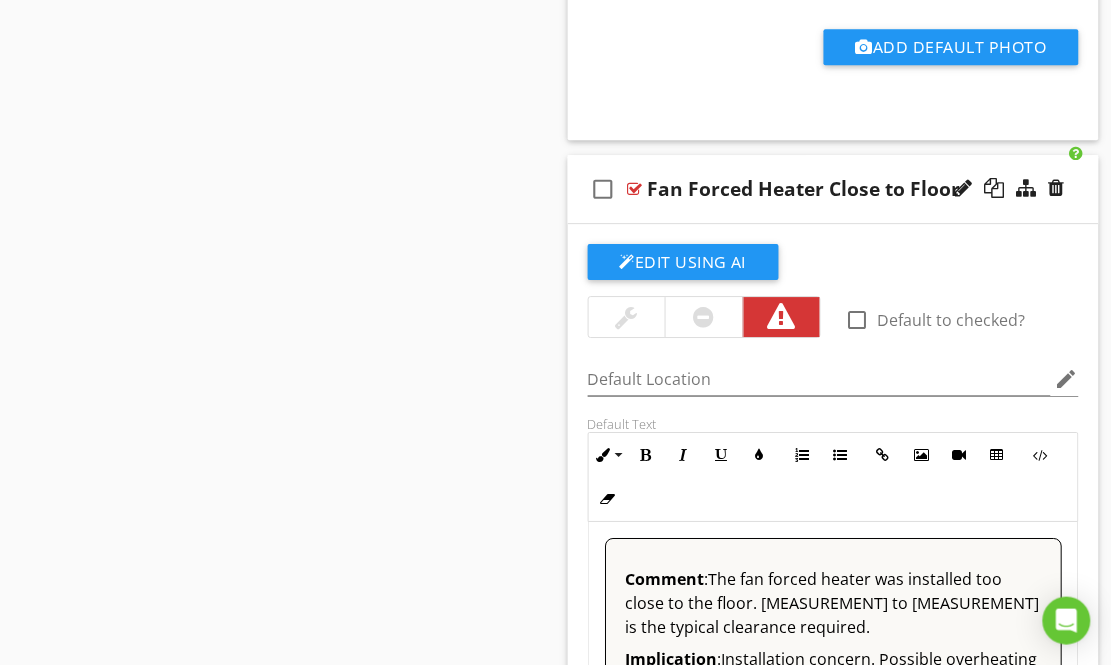 scroll, scrollTop: 9842, scrollLeft: 0, axis: vertical 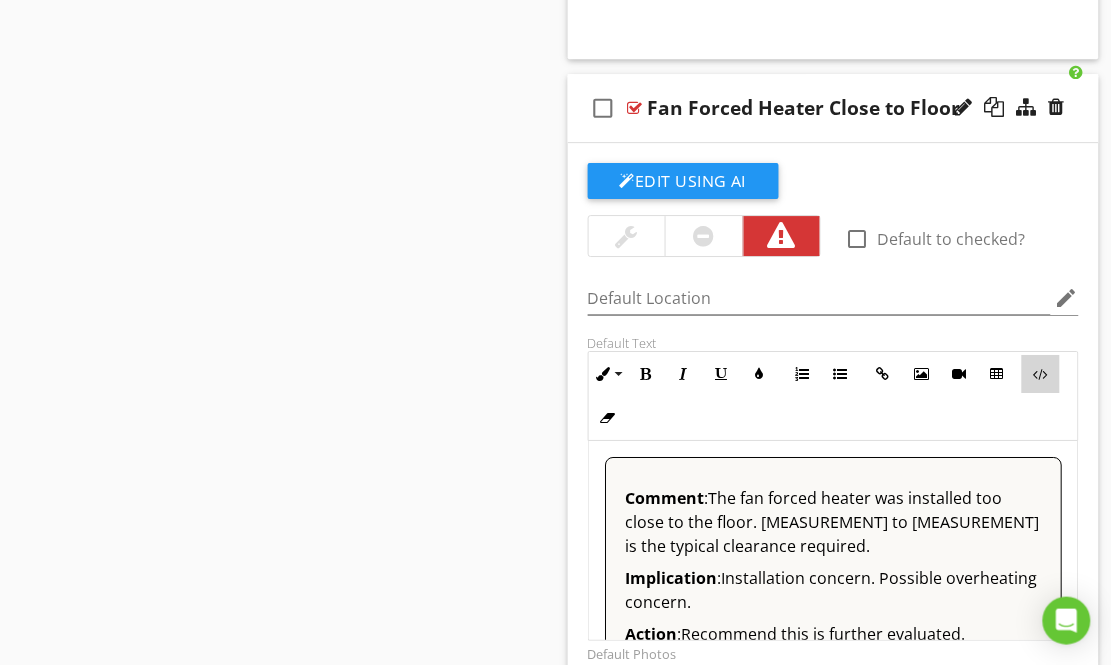 click at bounding box center (1041, 374) 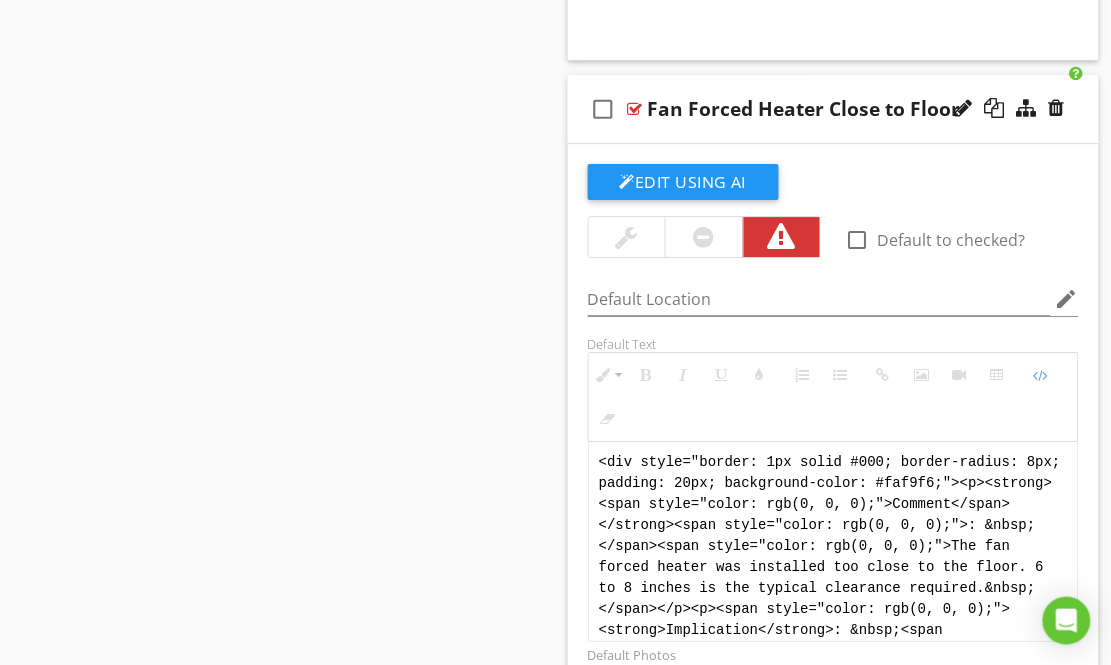 scroll, scrollTop: 180, scrollLeft: 0, axis: vertical 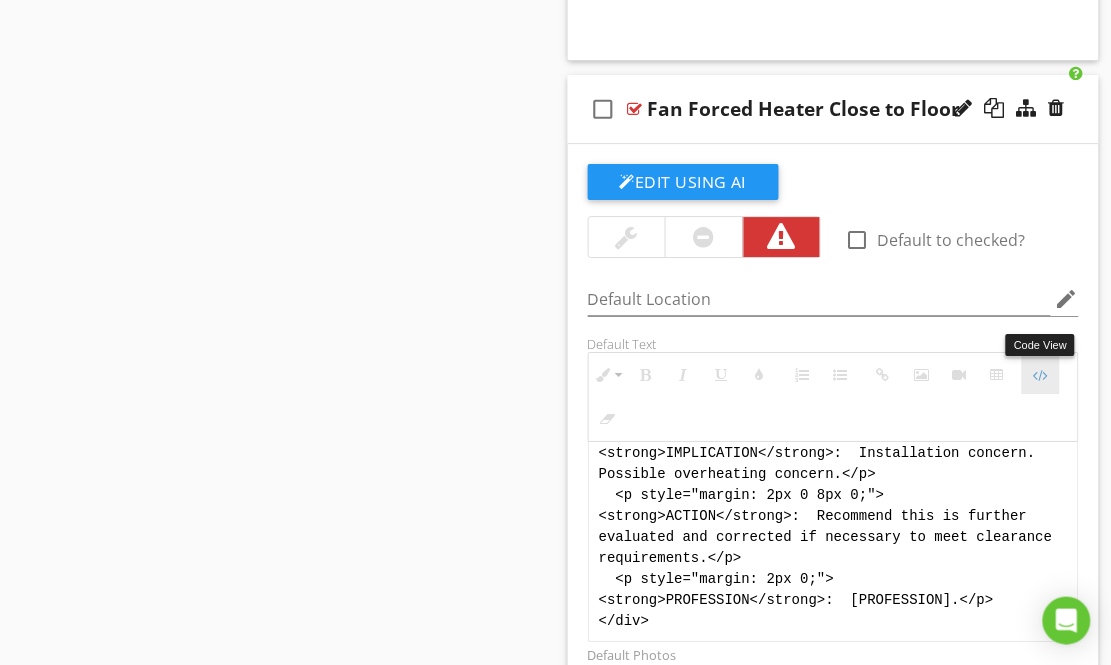 drag, startPoint x: 1037, startPoint y: 314, endPoint x: 1023, endPoint y: 317, distance: 14.3178215 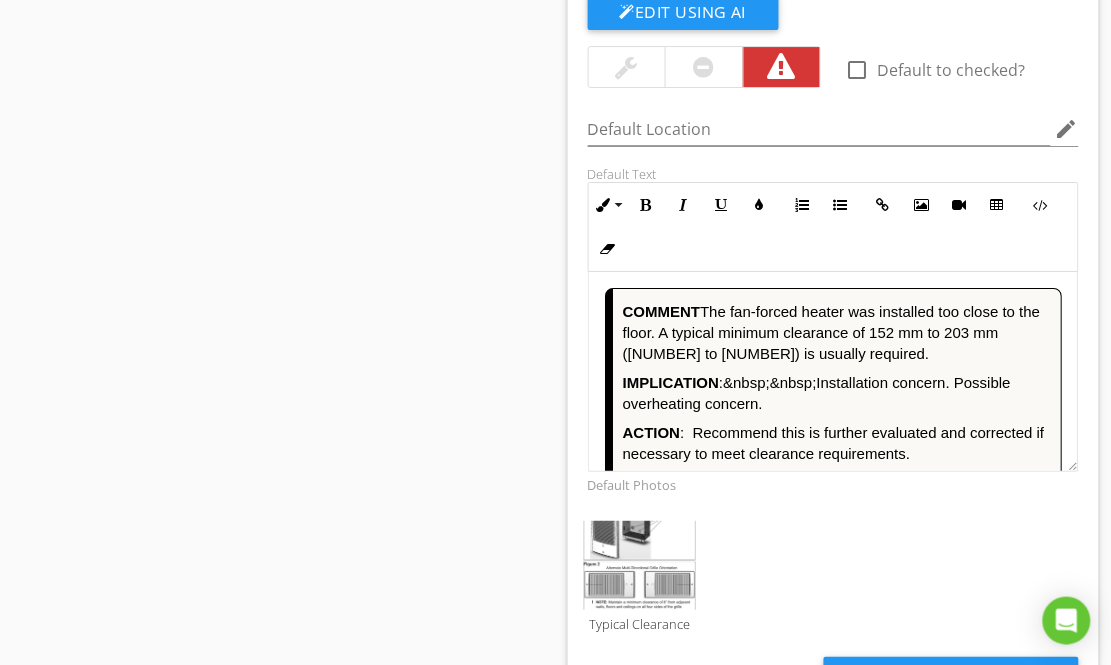 scroll, scrollTop: 10007, scrollLeft: 0, axis: vertical 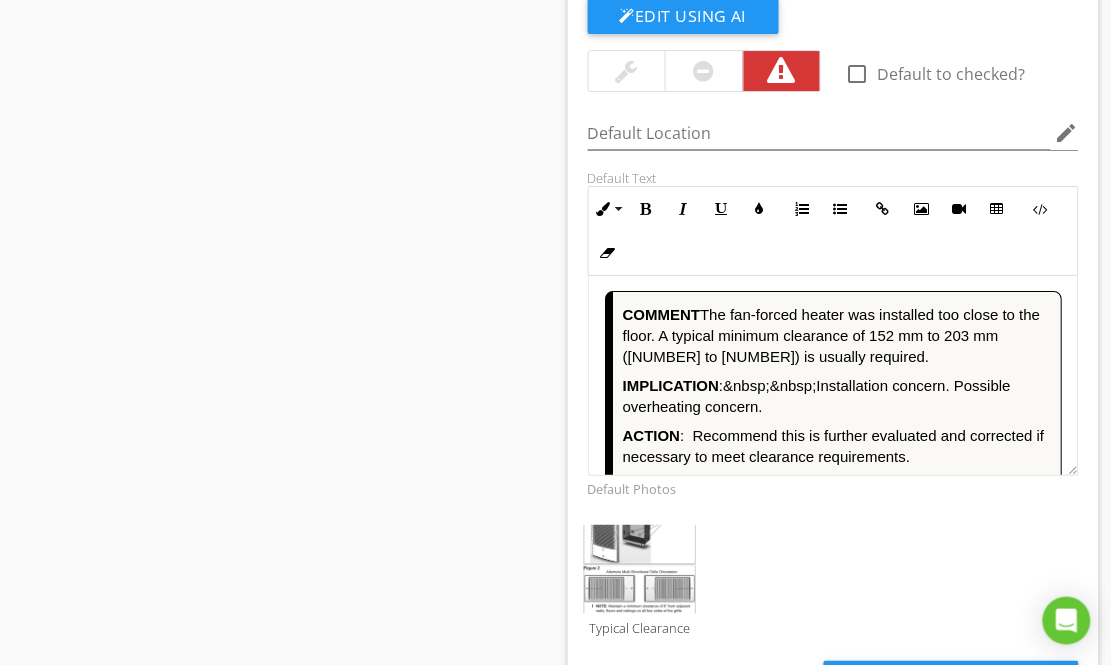 click on "COMMENT :  The fan-forced heater was installed too close to the floor. A typical minimum clearance of 152 mm to 203 mm (6 to 8 inches) is usually required." at bounding box center (837, 335) 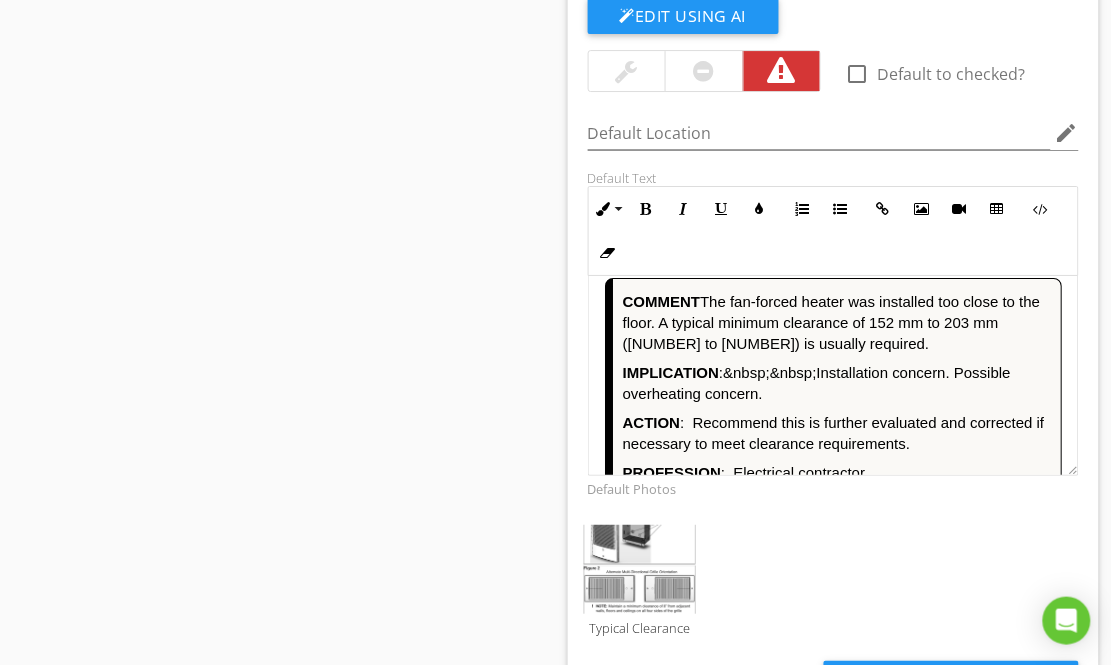 scroll, scrollTop: 15, scrollLeft: 0, axis: vertical 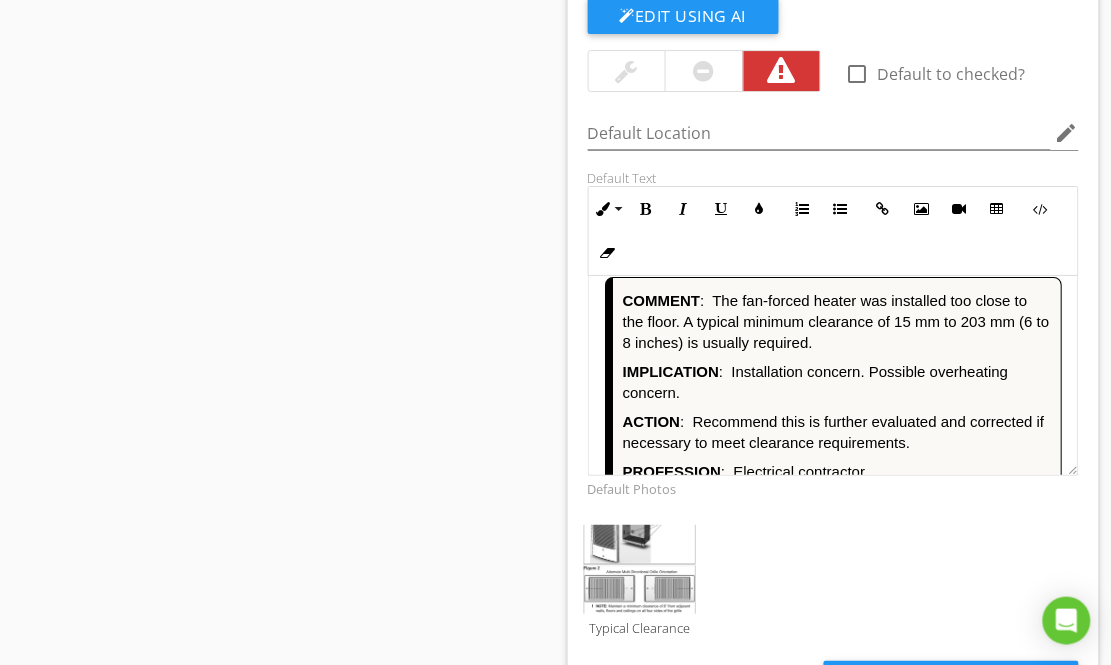 type 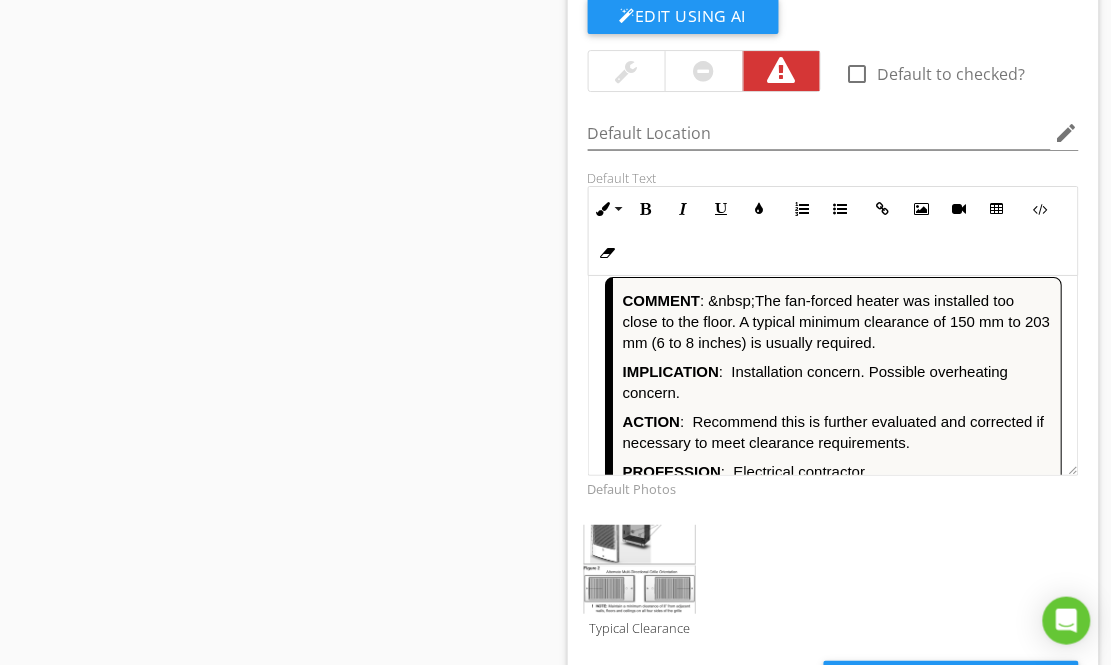 click on "The fan-forced heater was installed too close to the floor. A typical minimum clearance of [NUMBER] to [NUMBER] is usually required." at bounding box center [837, 321] 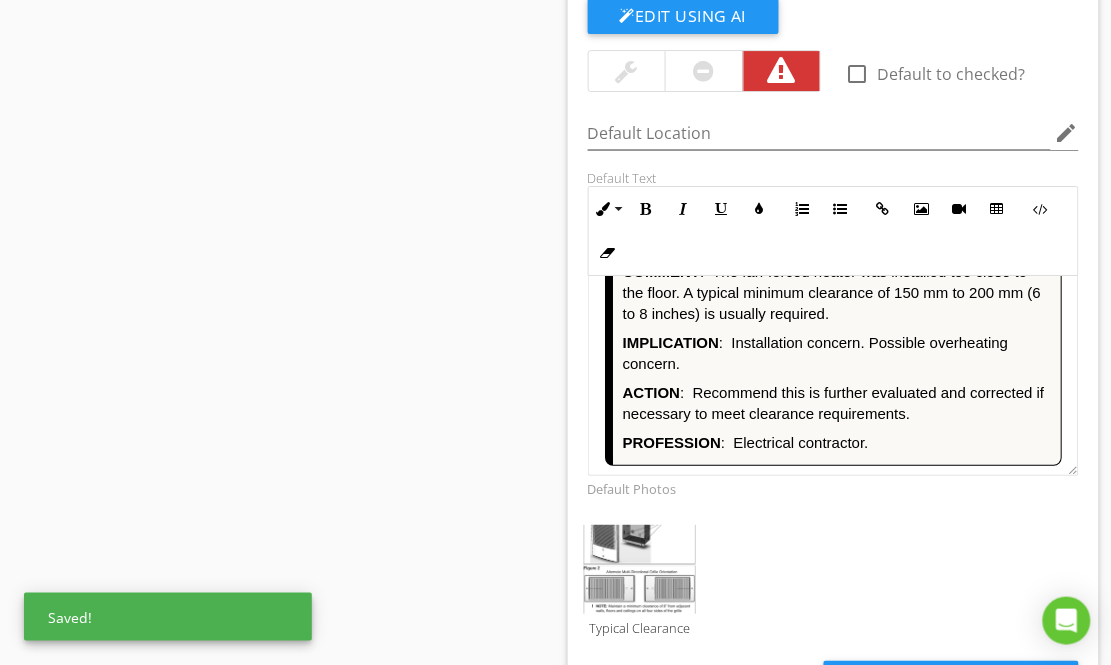 scroll, scrollTop: 43, scrollLeft: 0, axis: vertical 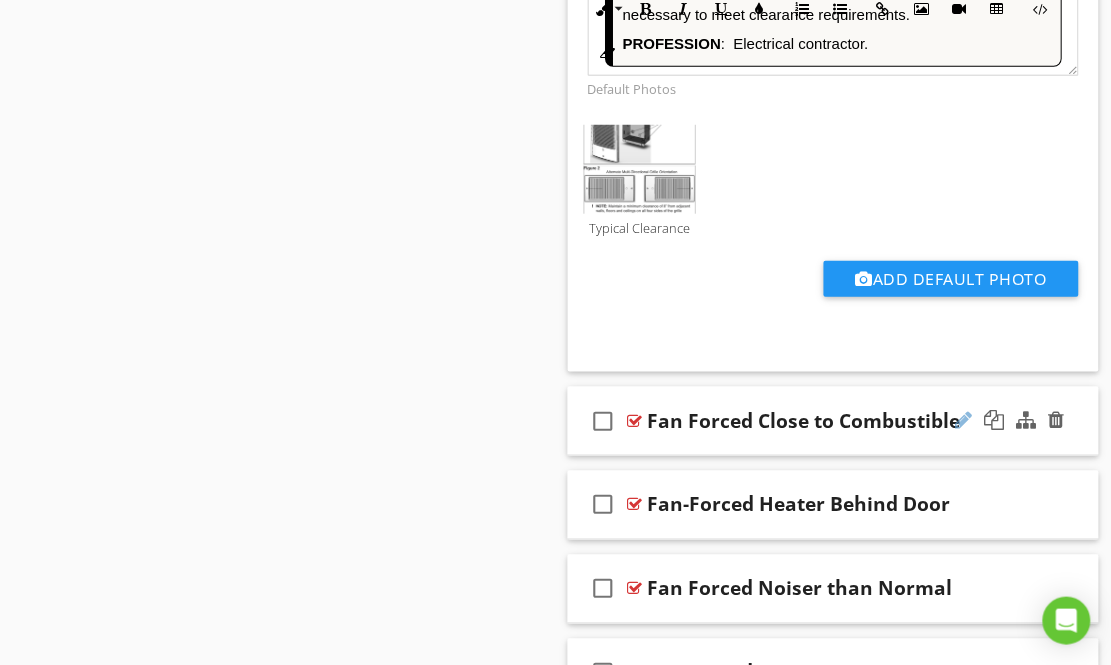 click at bounding box center (964, 420) 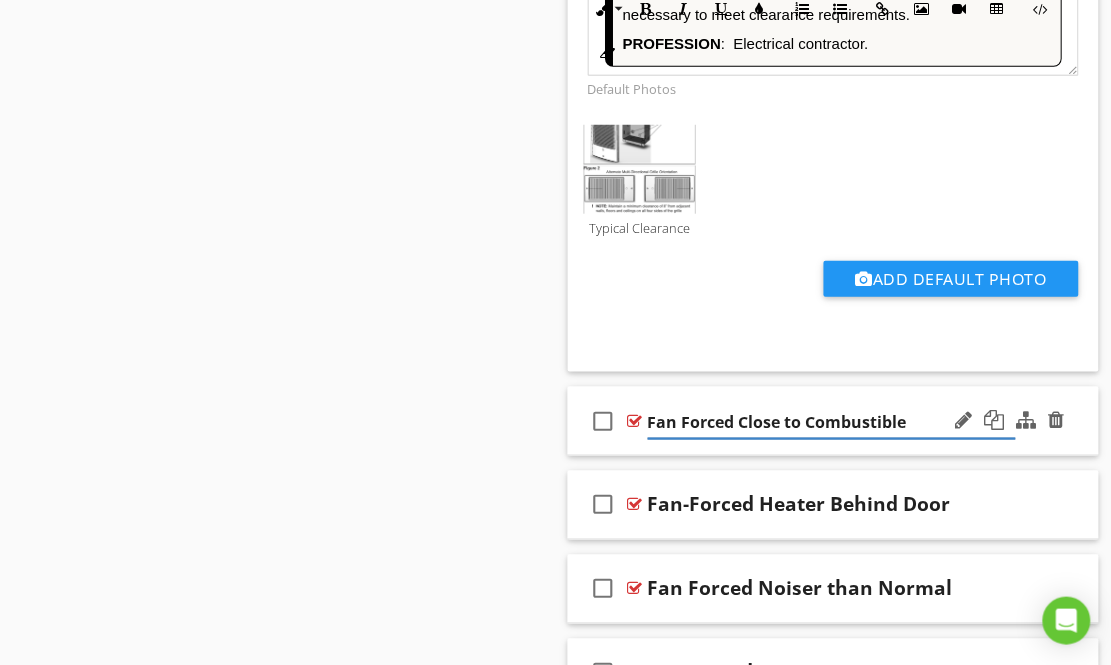 click at bounding box center (635, 421) 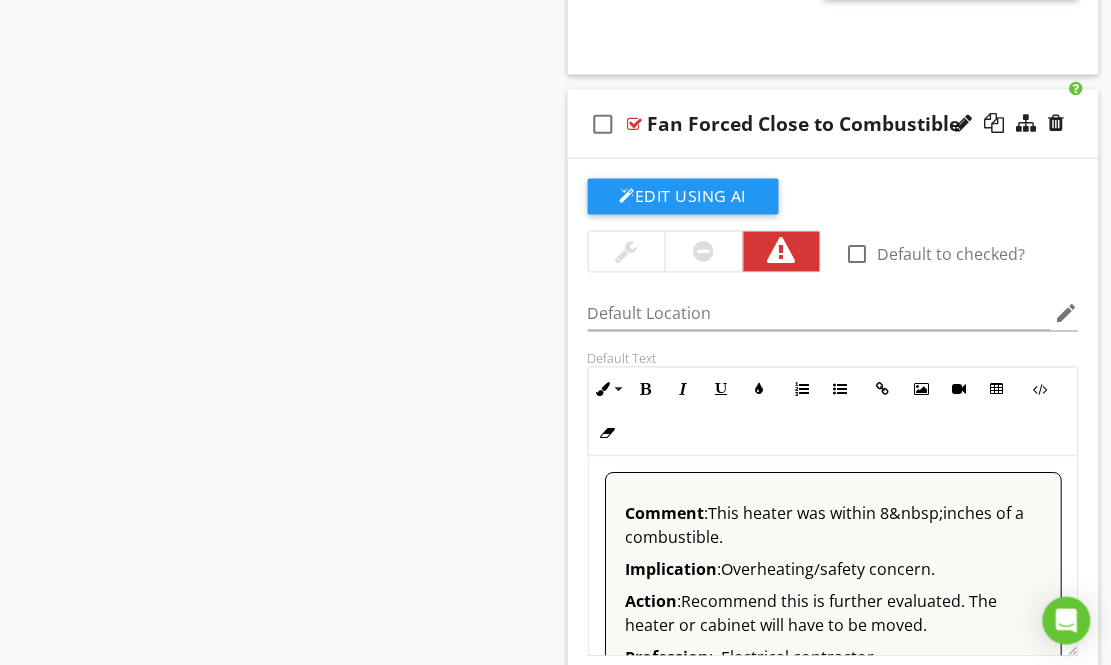 scroll, scrollTop: 10741, scrollLeft: 0, axis: vertical 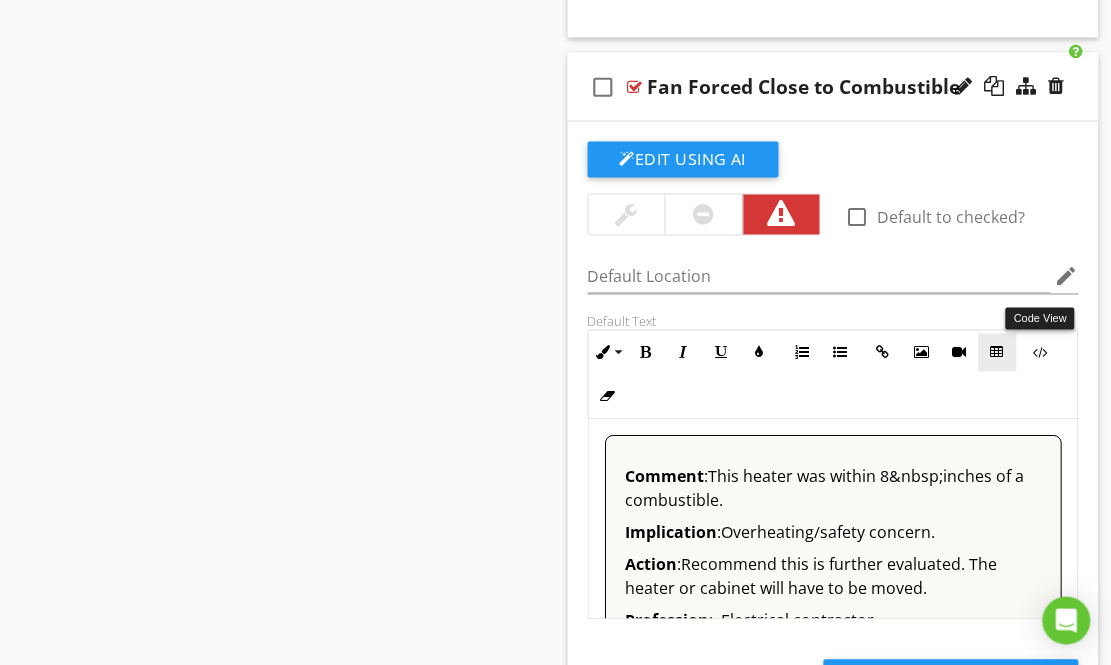 drag, startPoint x: 1037, startPoint y: 290, endPoint x: 1011, endPoint y: 291, distance: 26.019224 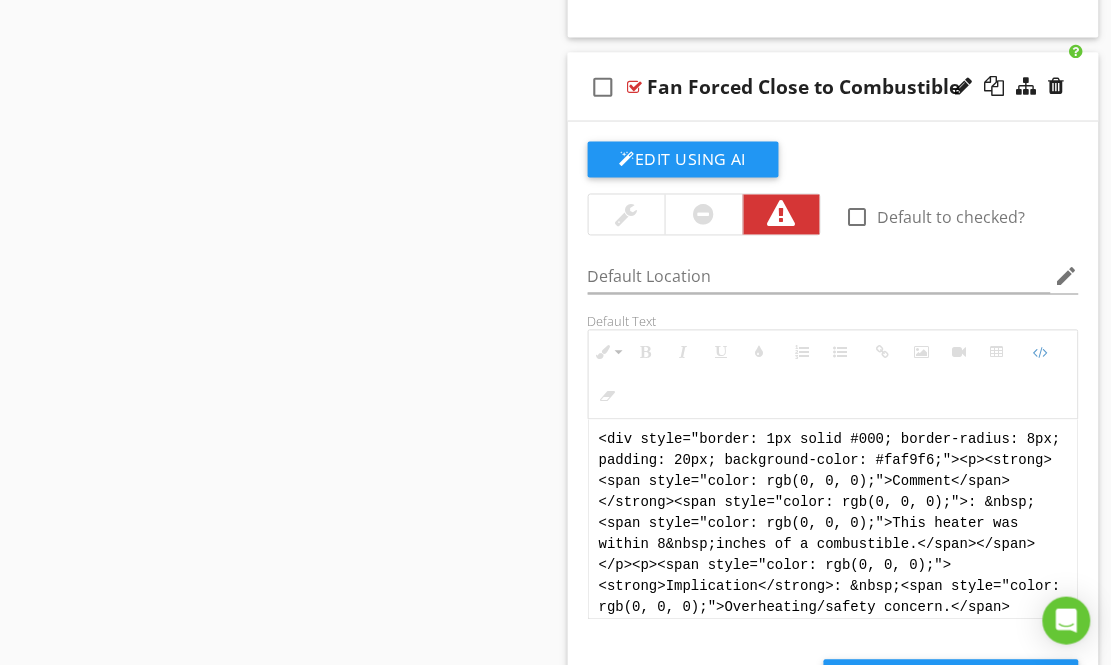 scroll, scrollTop: 10740, scrollLeft: 0, axis: vertical 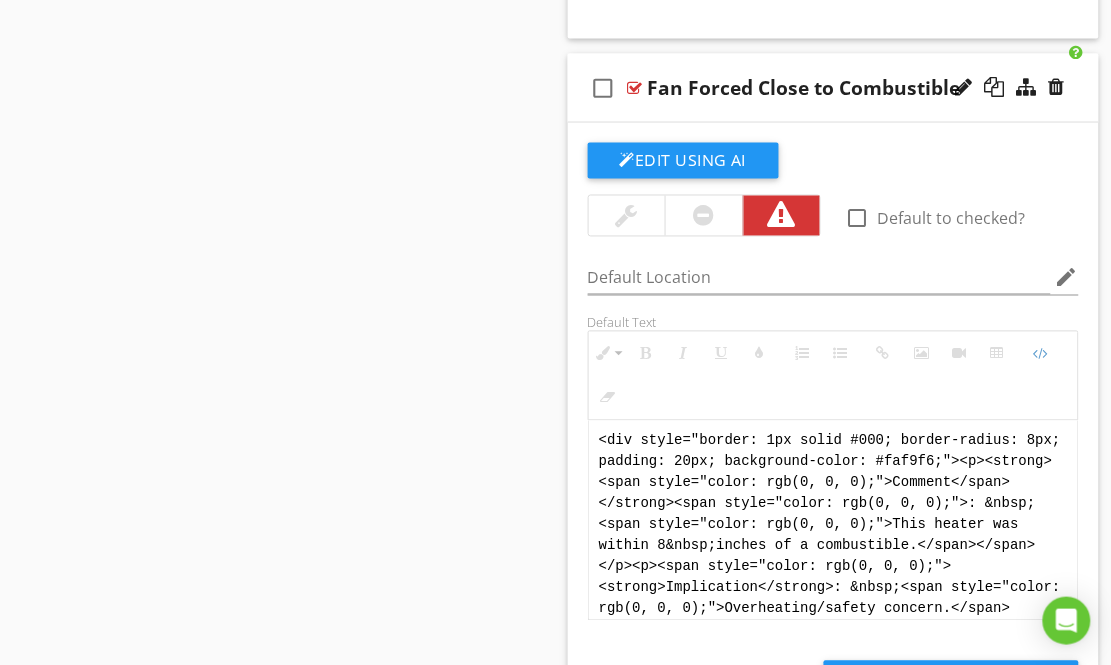 drag, startPoint x: 850, startPoint y: 538, endPoint x: 610, endPoint y: 365, distance: 295.853 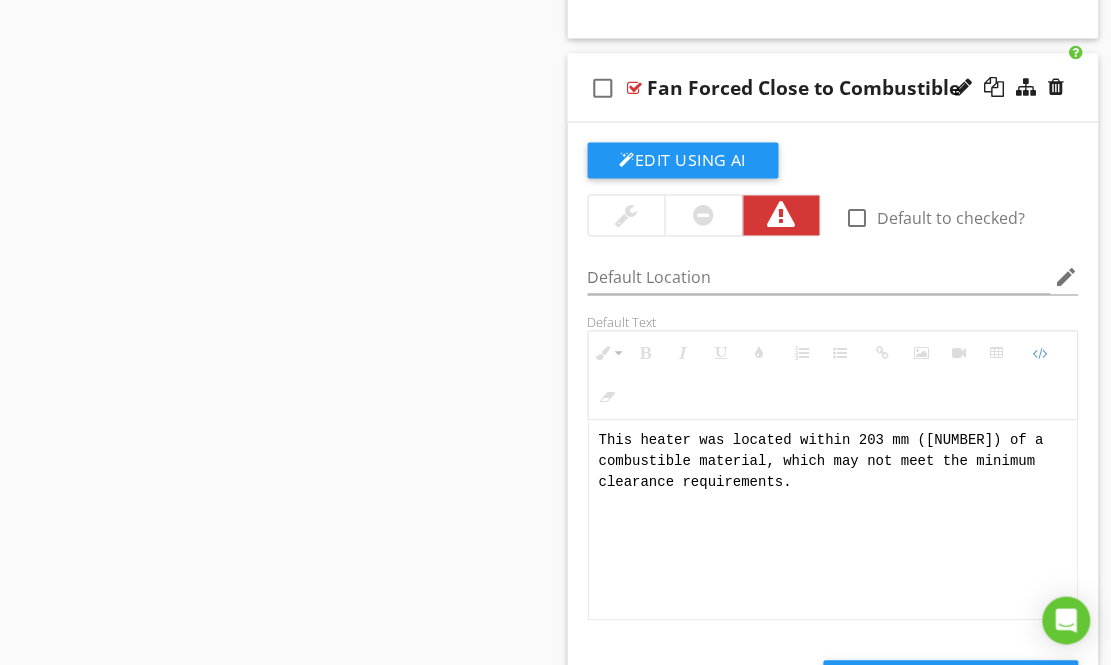 scroll, scrollTop: 260, scrollLeft: 0, axis: vertical 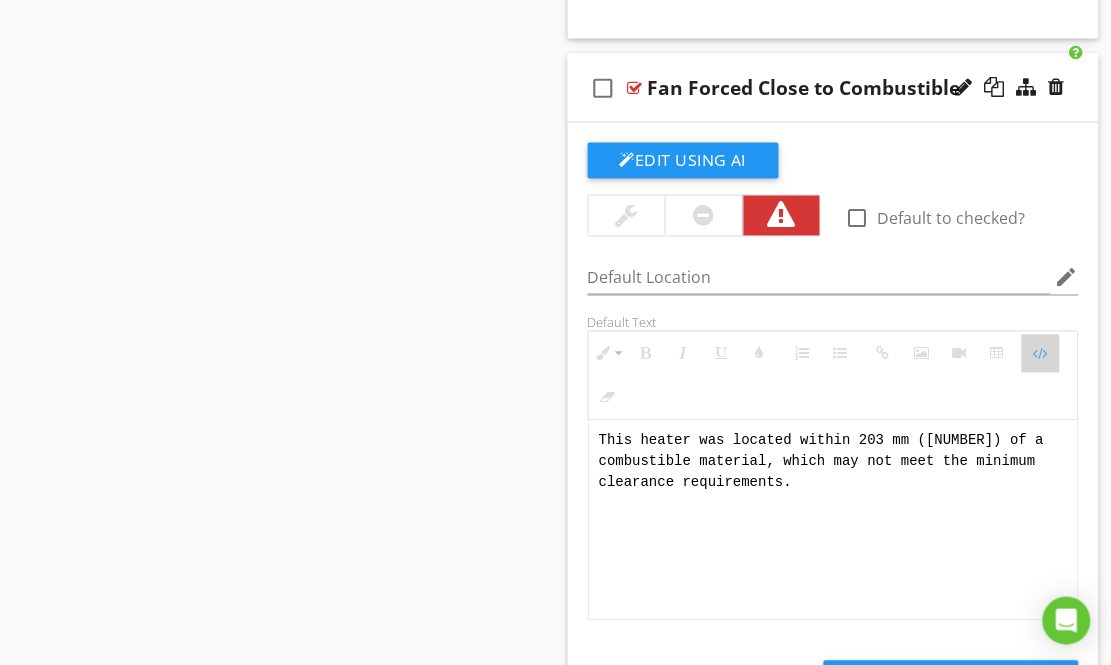 drag, startPoint x: 1039, startPoint y: 289, endPoint x: 838, endPoint y: 327, distance: 204.5605 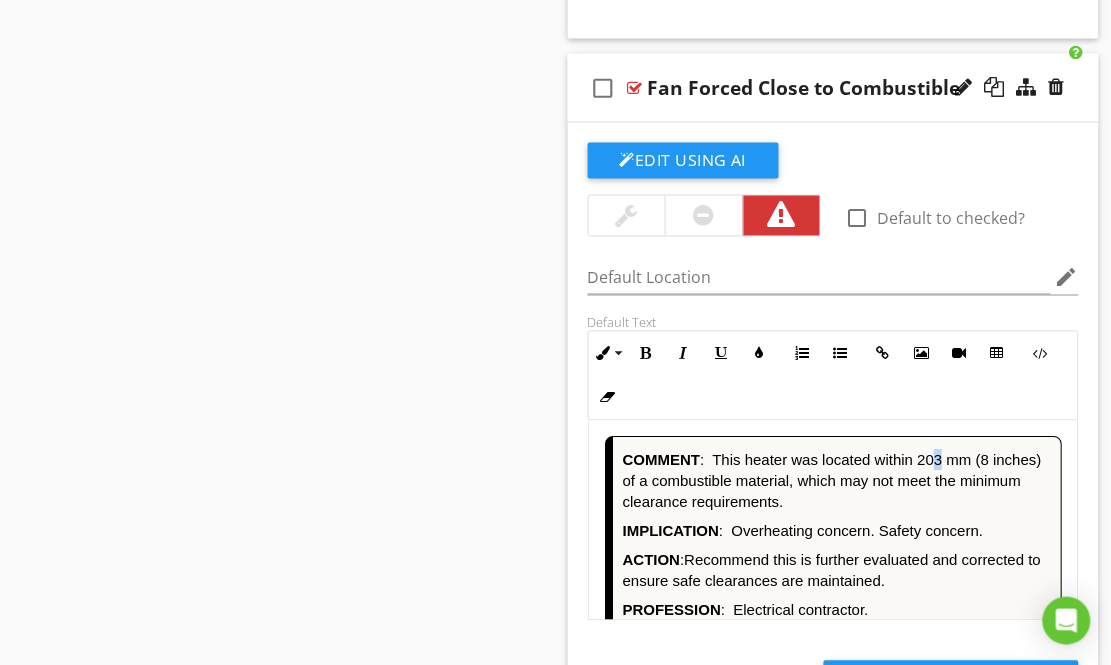 click on "COMMENT : &nbsp;This heater was located within 203 mm (8 inches) of a combustible material, which may not meet the minimum clearance requirements." at bounding box center (837, 481) 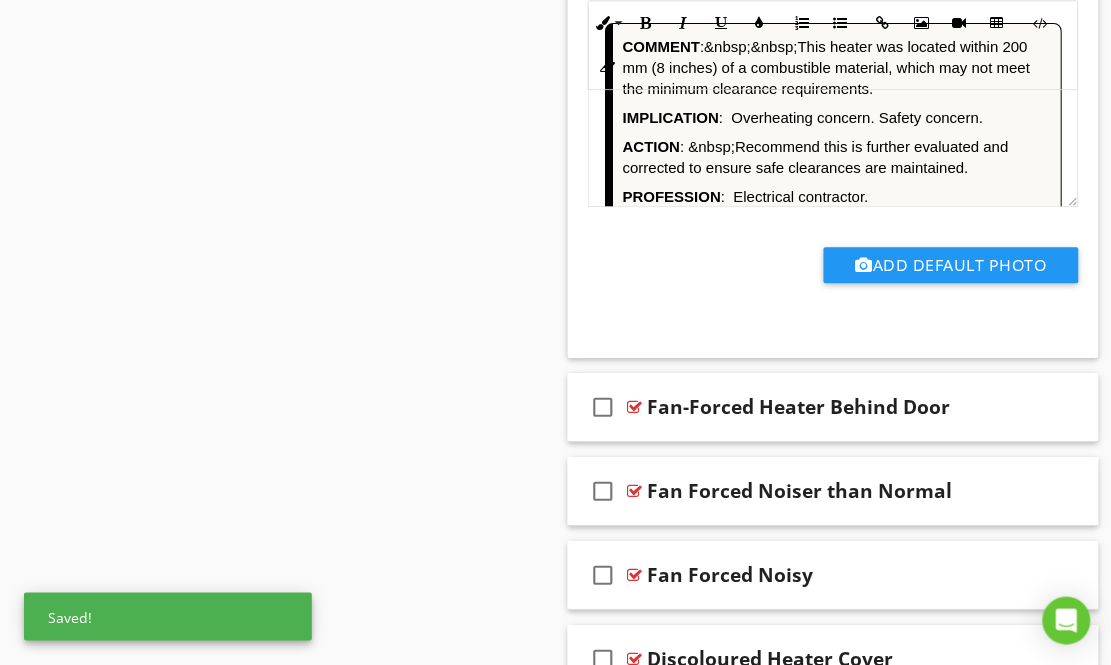scroll, scrollTop: 11165, scrollLeft: 0, axis: vertical 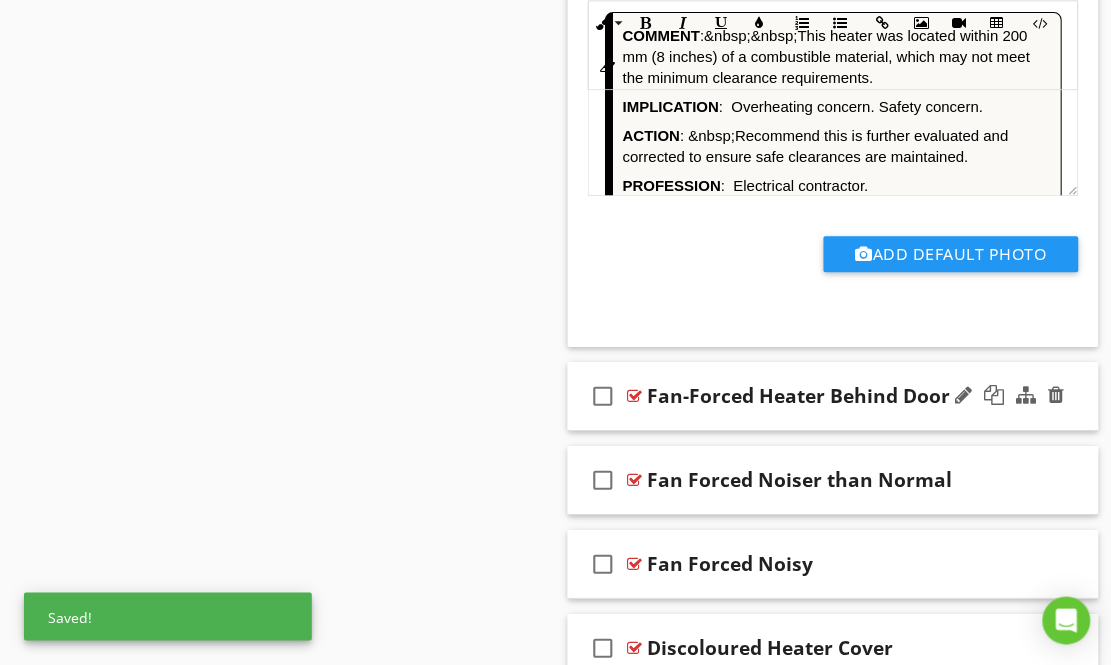 click at bounding box center [635, 396] 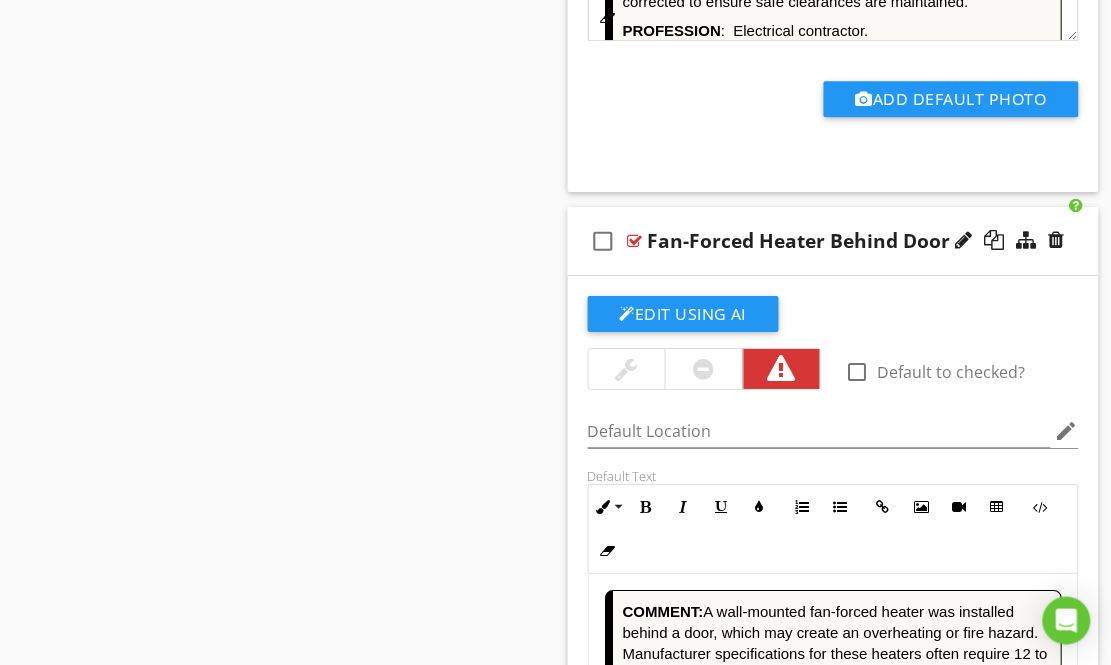 scroll, scrollTop: 11322, scrollLeft: 0, axis: vertical 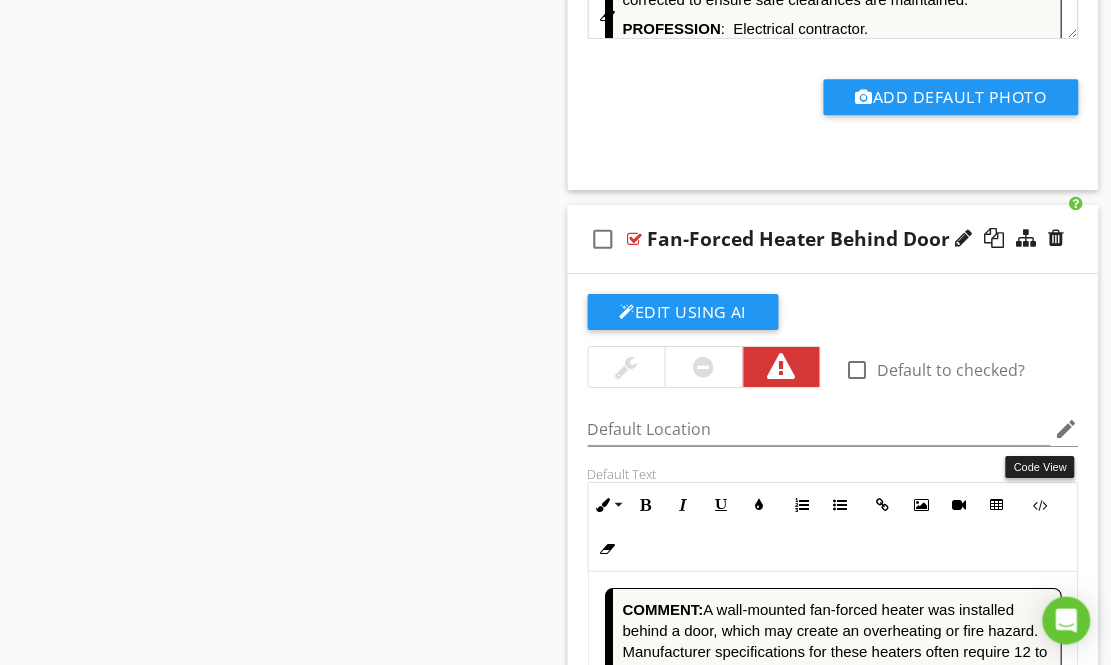 drag, startPoint x: 1038, startPoint y: 434, endPoint x: 959, endPoint y: 465, distance: 84.8646 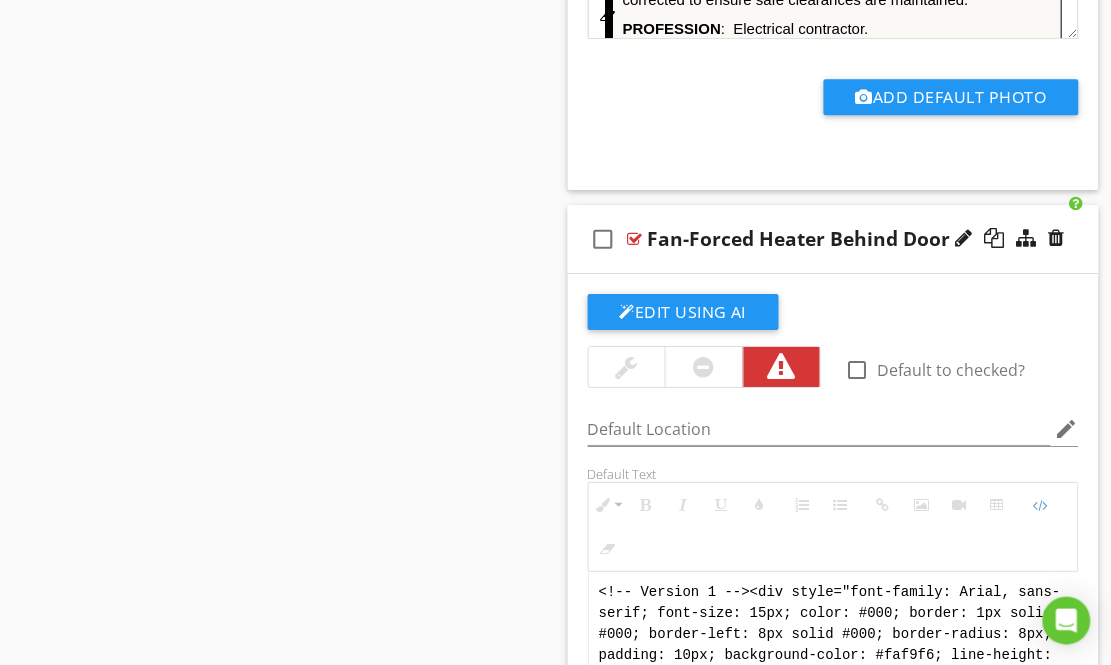 scroll, scrollTop: 11670, scrollLeft: 0, axis: vertical 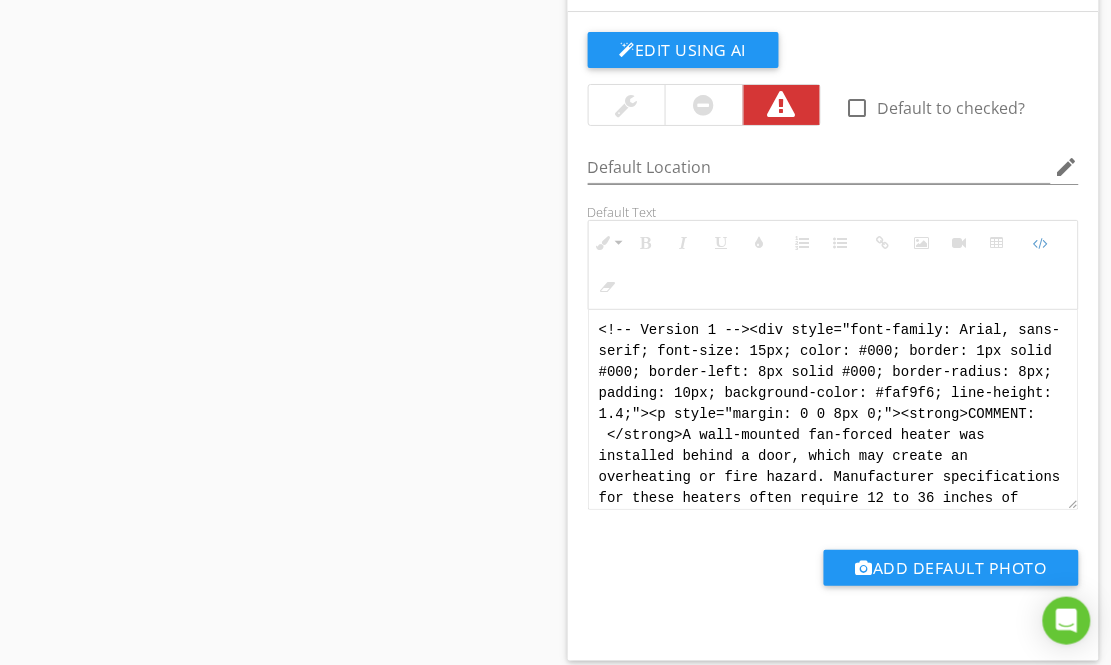 drag, startPoint x: 967, startPoint y: 416, endPoint x: 559, endPoint y: 217, distance: 453.94382 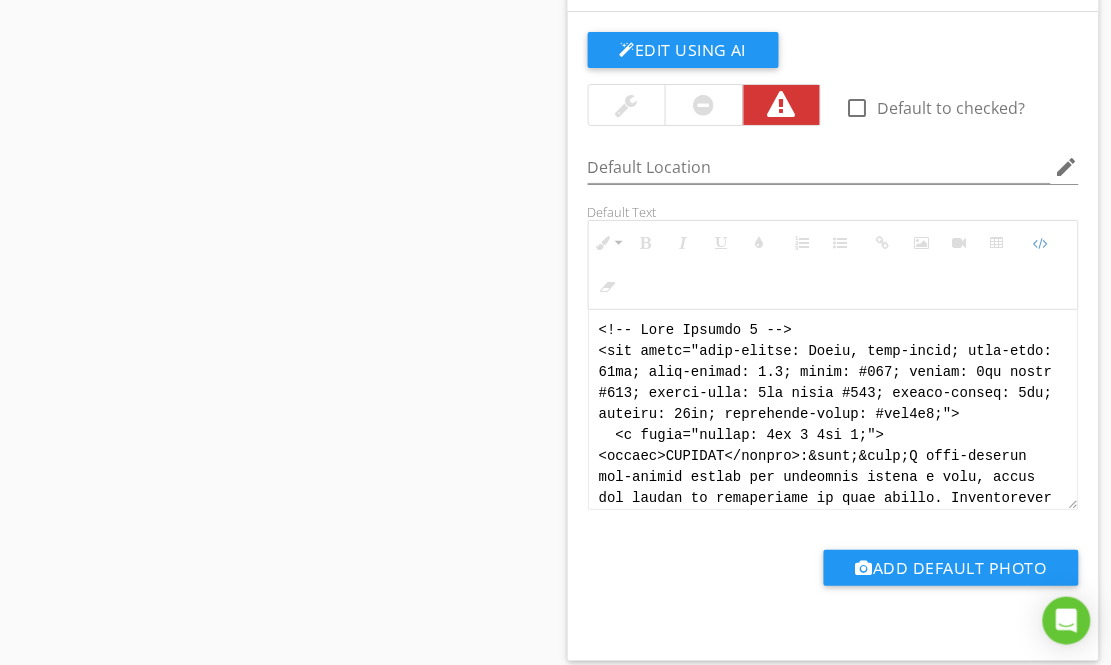 scroll, scrollTop: 340, scrollLeft: 0, axis: vertical 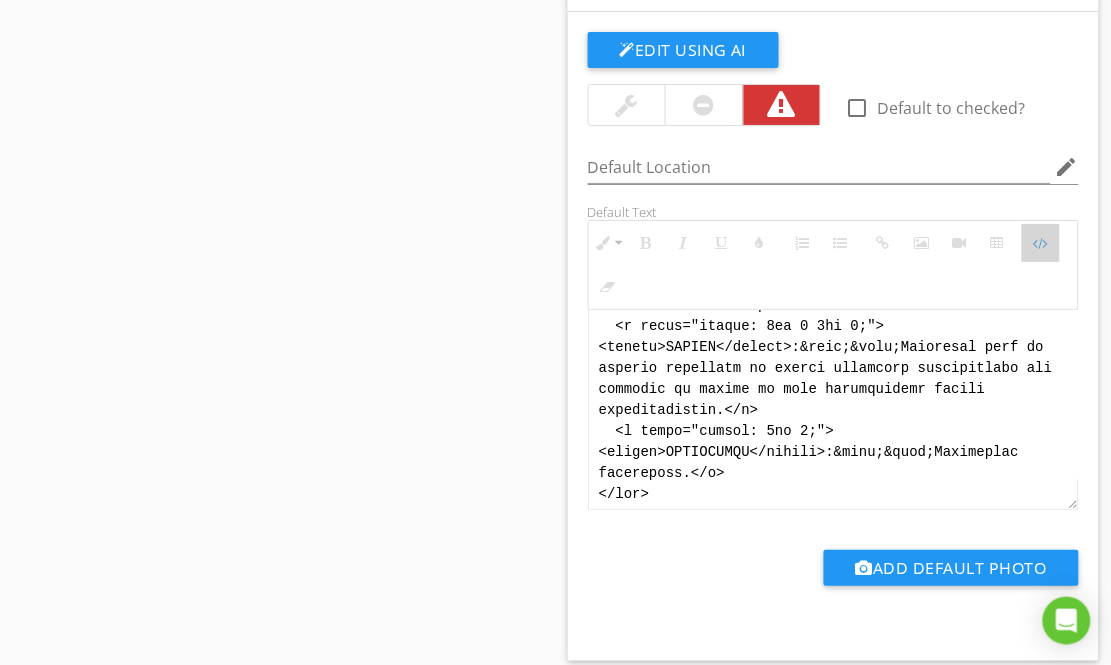 drag, startPoint x: 1049, startPoint y: 175, endPoint x: 1034, endPoint y: 202, distance: 30.88689 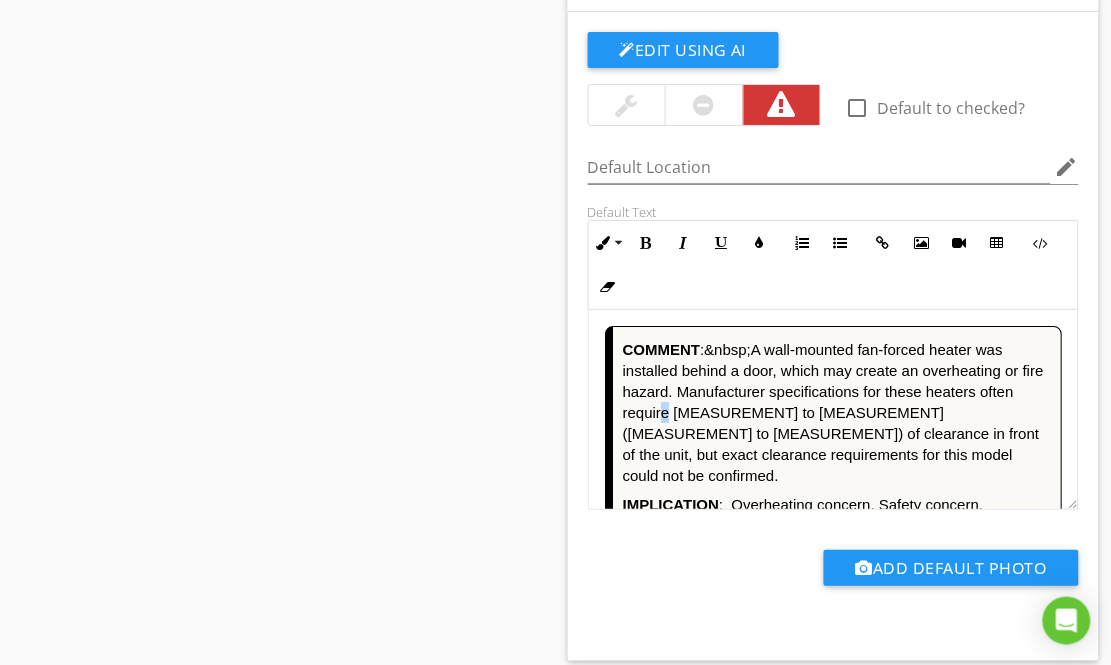 click on "COMMENT :  A wall-mounted fan-forced heater was installed behind a door, which may create an overheating or fire hazard. Manufacturer specifications for these heaters often require 305 mm to 914 mm (12 to 36 inches) of clearance in front of the unit, but exact clearance requirements for this model could not be confirmed." at bounding box center (837, 412) 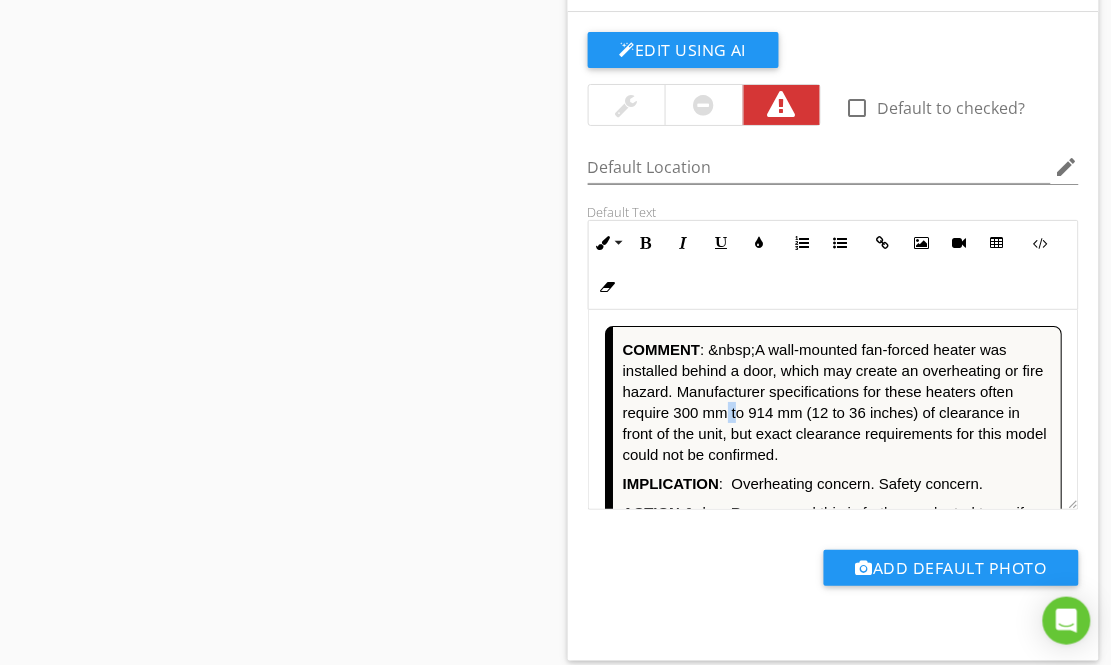 drag, startPoint x: 691, startPoint y: 344, endPoint x: 677, endPoint y: 344, distance: 14 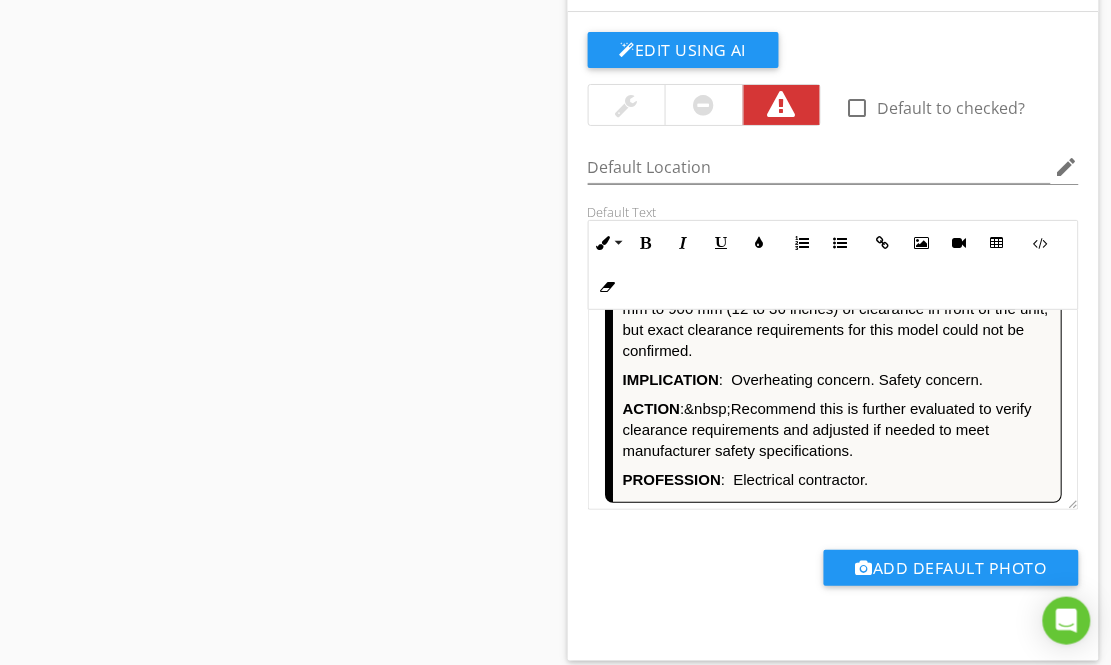 scroll, scrollTop: 103, scrollLeft: 0, axis: vertical 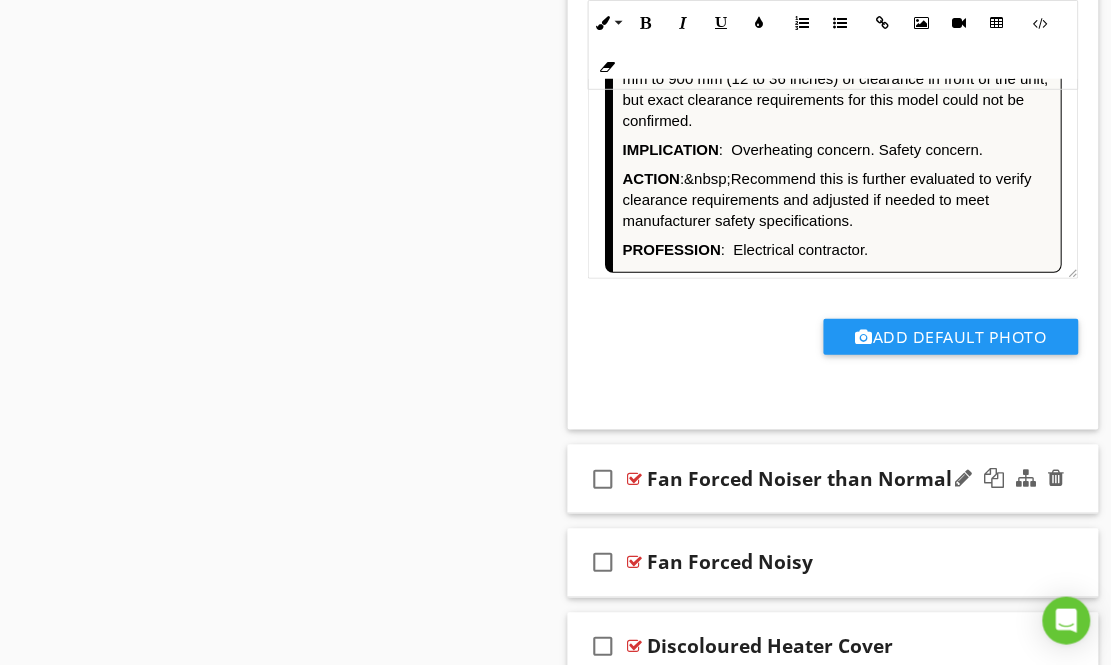 drag, startPoint x: 641, startPoint y: 409, endPoint x: 654, endPoint y: 405, distance: 13.601471 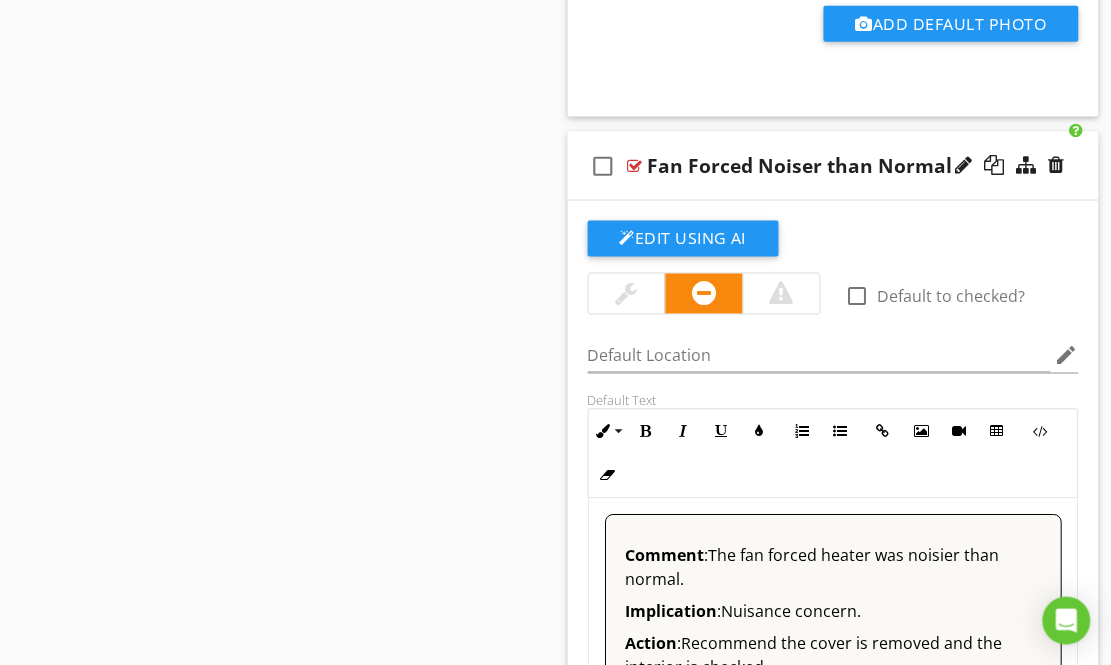 scroll, scrollTop: 12130, scrollLeft: 0, axis: vertical 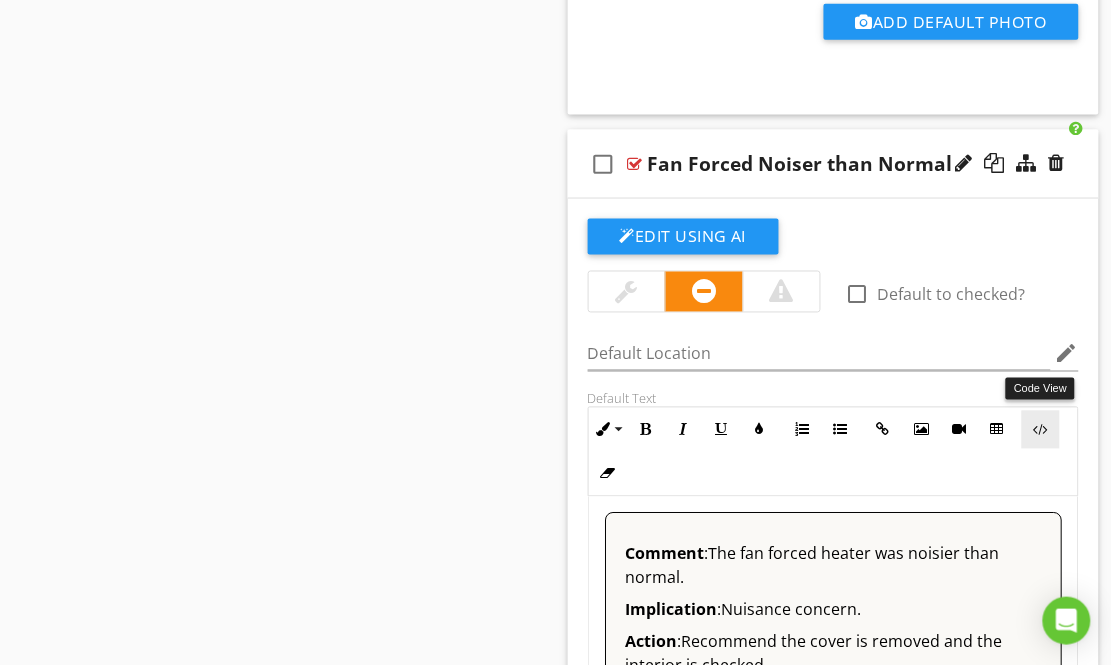 click at bounding box center (1041, 430) 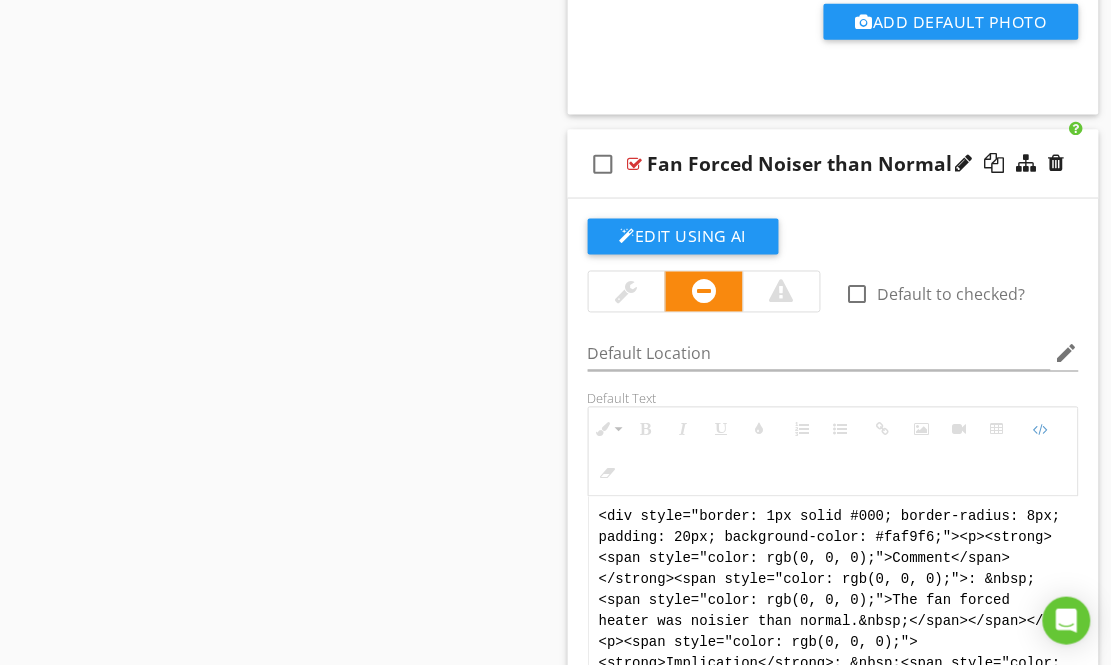 scroll, scrollTop: 12129, scrollLeft: 0, axis: vertical 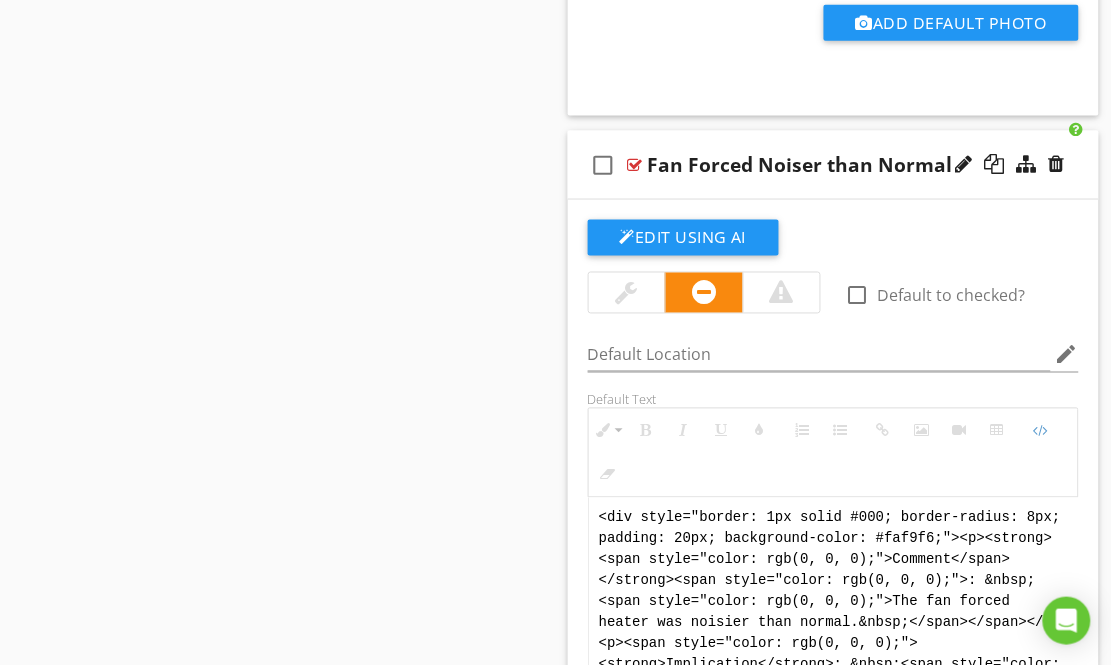 drag, startPoint x: 1017, startPoint y: 602, endPoint x: 468, endPoint y: 350, distance: 604.07367 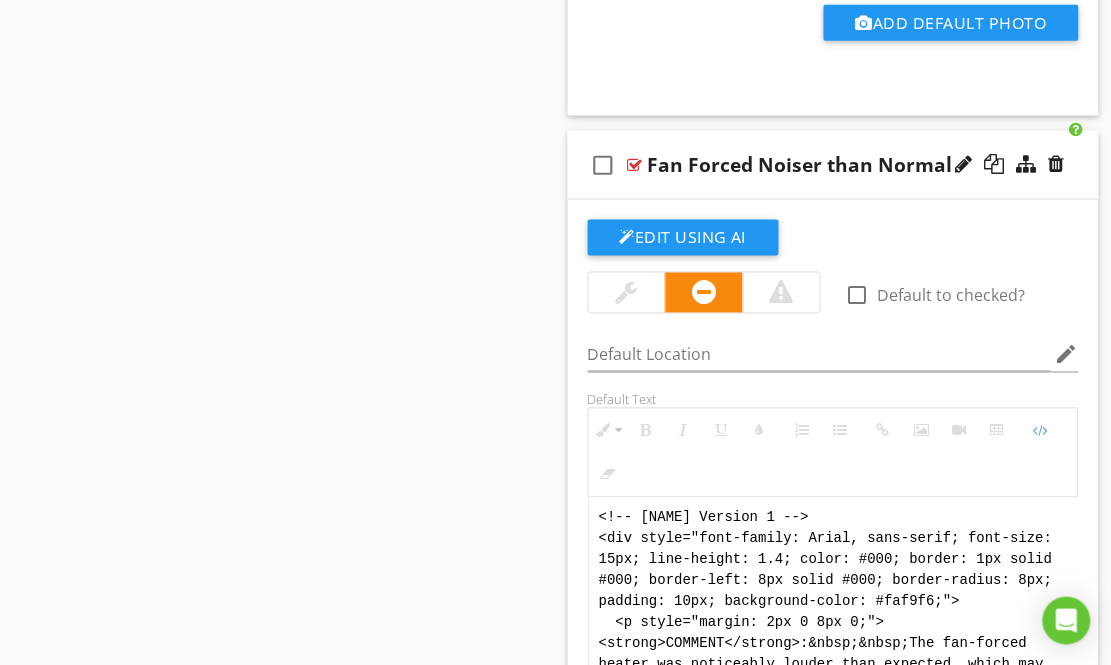 scroll, scrollTop: 260, scrollLeft: 0, axis: vertical 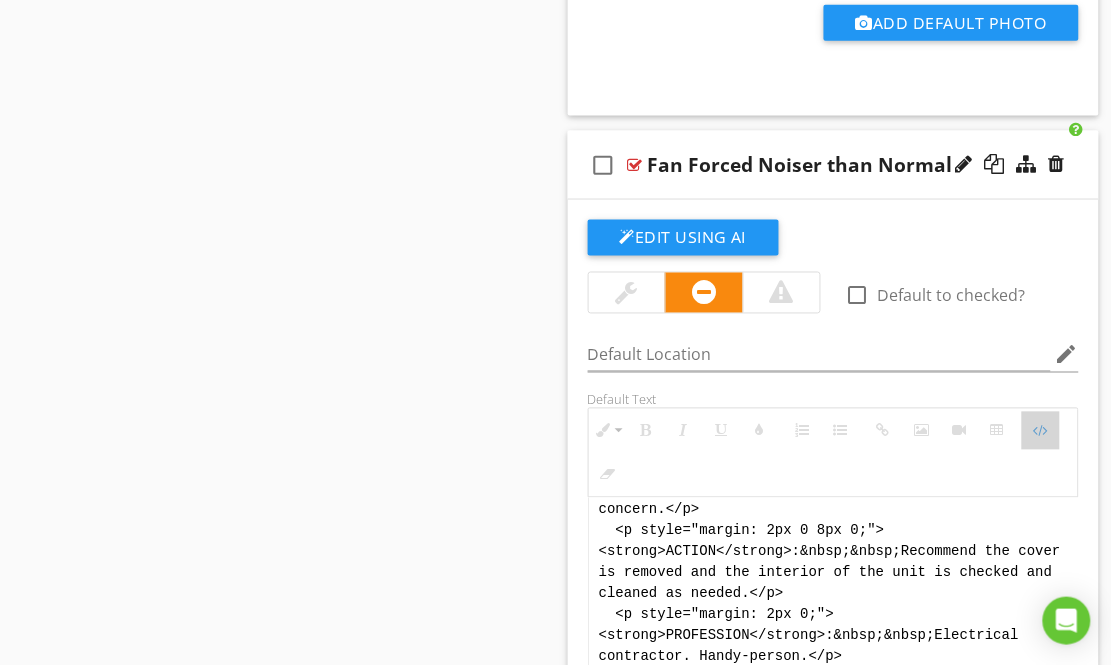drag, startPoint x: 1043, startPoint y: 352, endPoint x: 802, endPoint y: 375, distance: 242.09502 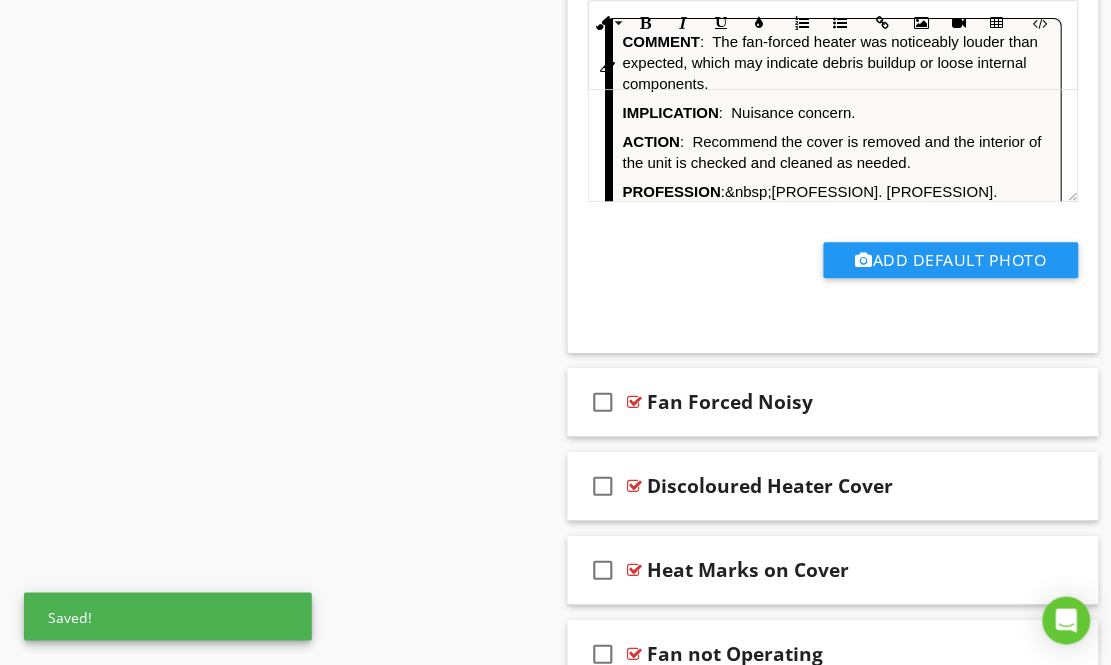scroll, scrollTop: 12629, scrollLeft: 0, axis: vertical 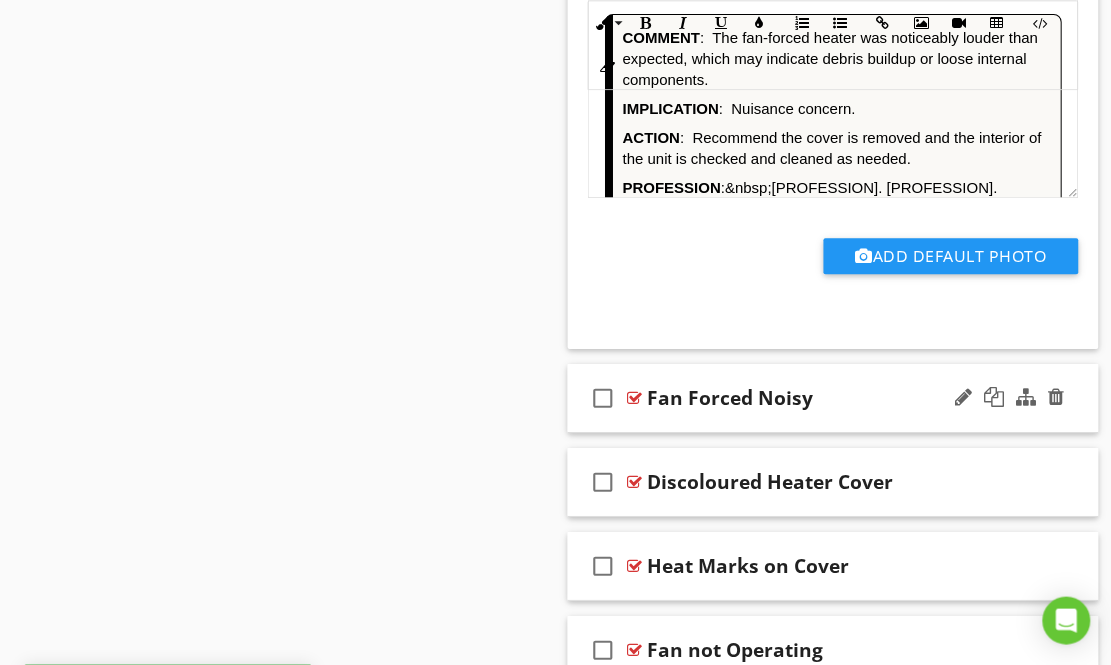 click at bounding box center (635, 398) 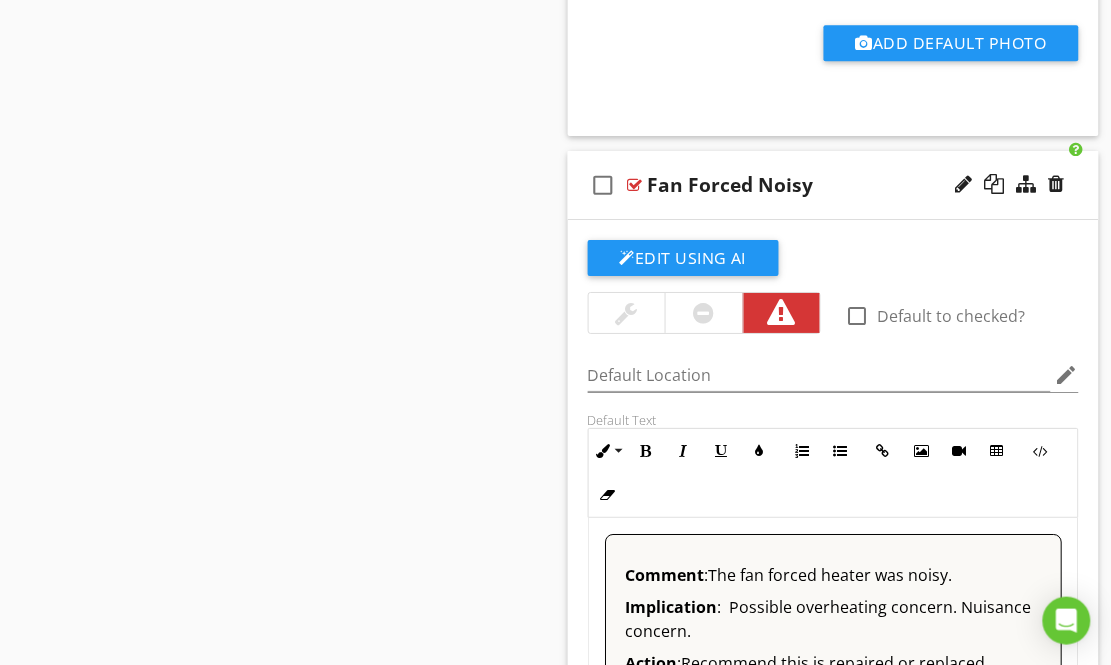 scroll, scrollTop: 12844, scrollLeft: 0, axis: vertical 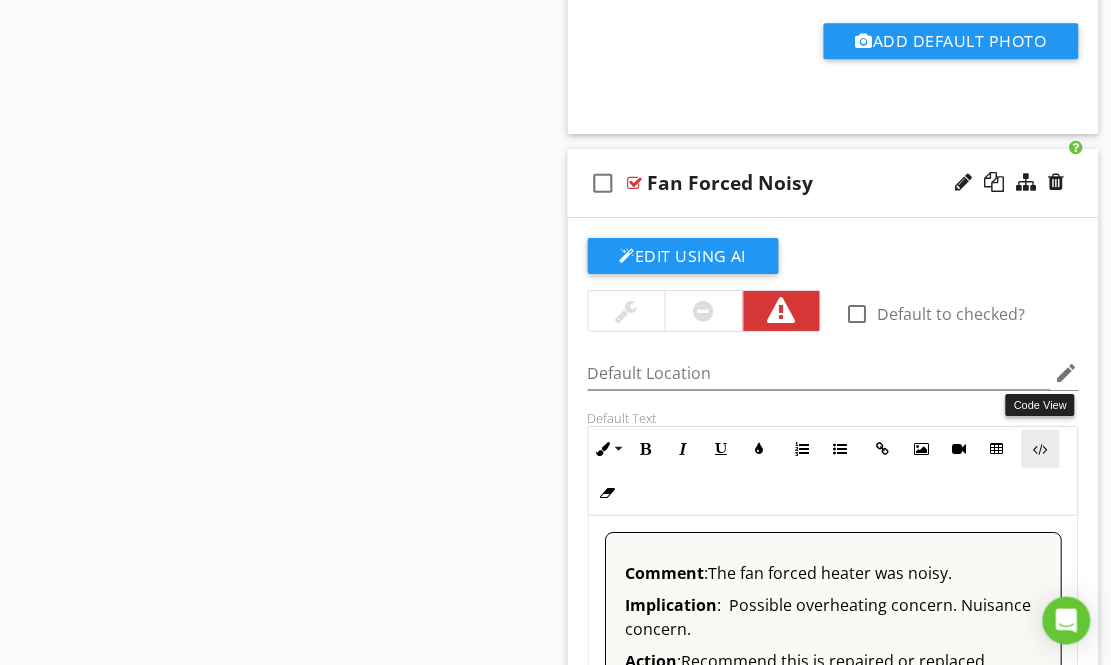 click on "Code View" at bounding box center [1041, 449] 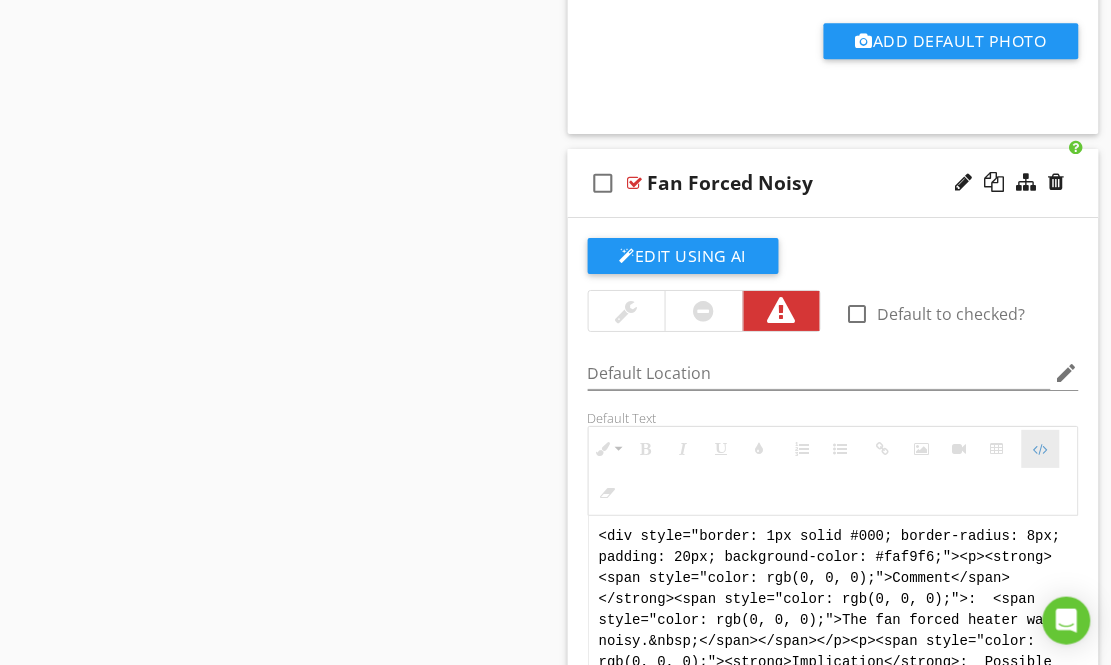scroll, scrollTop: 12843, scrollLeft: 0, axis: vertical 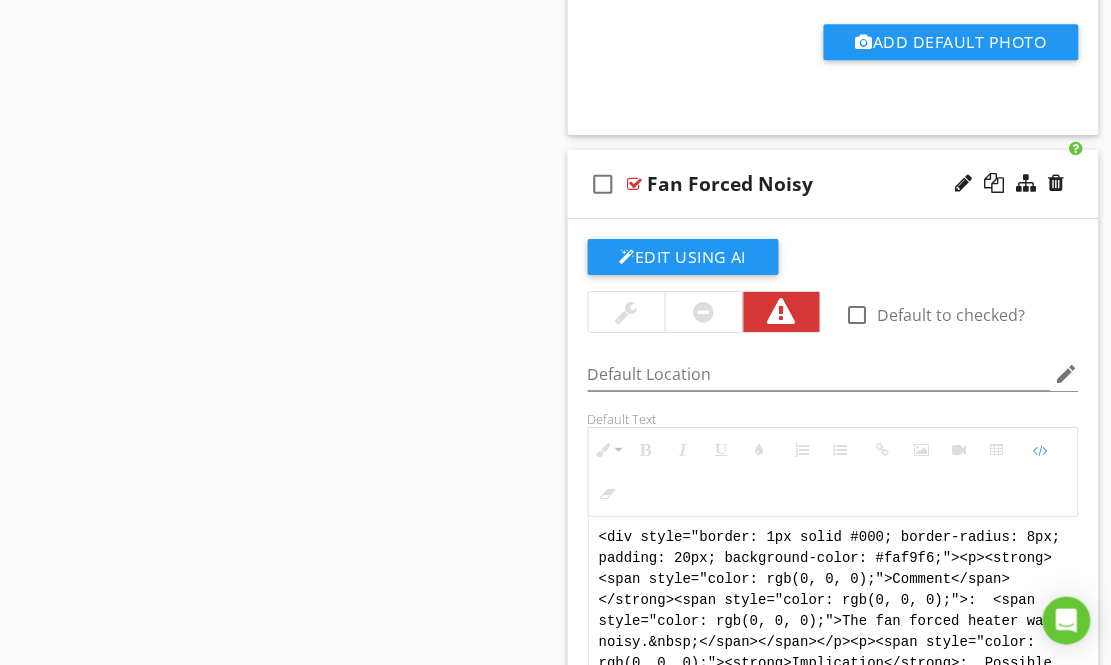 drag, startPoint x: 865, startPoint y: 616, endPoint x: 529, endPoint y: 382, distance: 409.4533 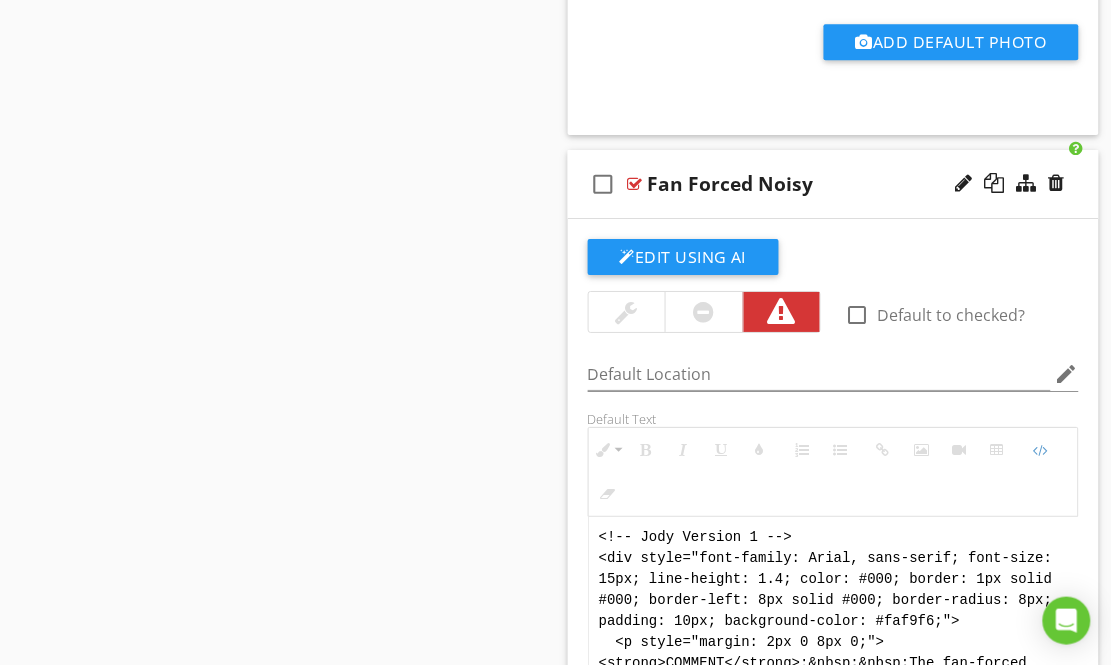 scroll, scrollTop: 260, scrollLeft: 0, axis: vertical 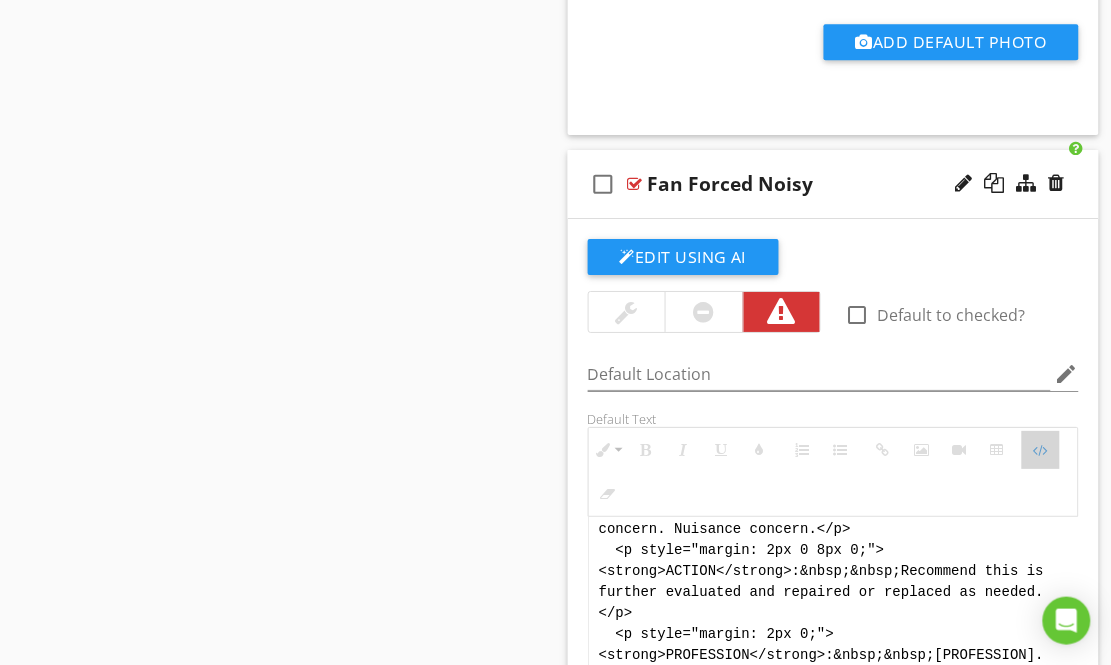 click at bounding box center (1041, 450) 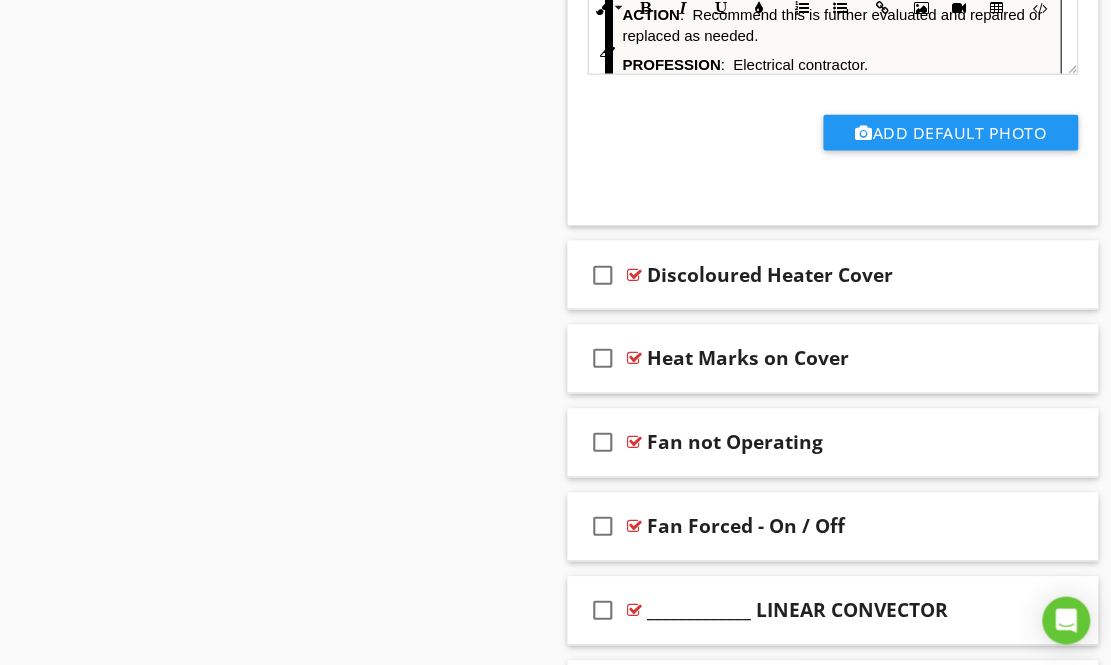 scroll, scrollTop: 13527, scrollLeft: 0, axis: vertical 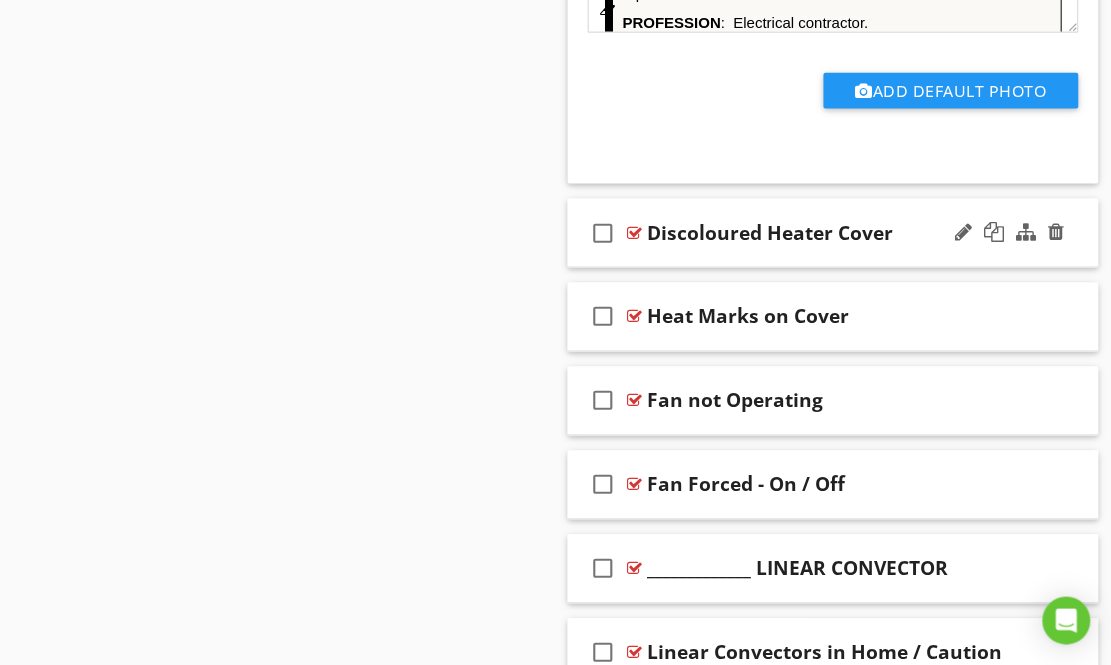 click at bounding box center [635, 233] 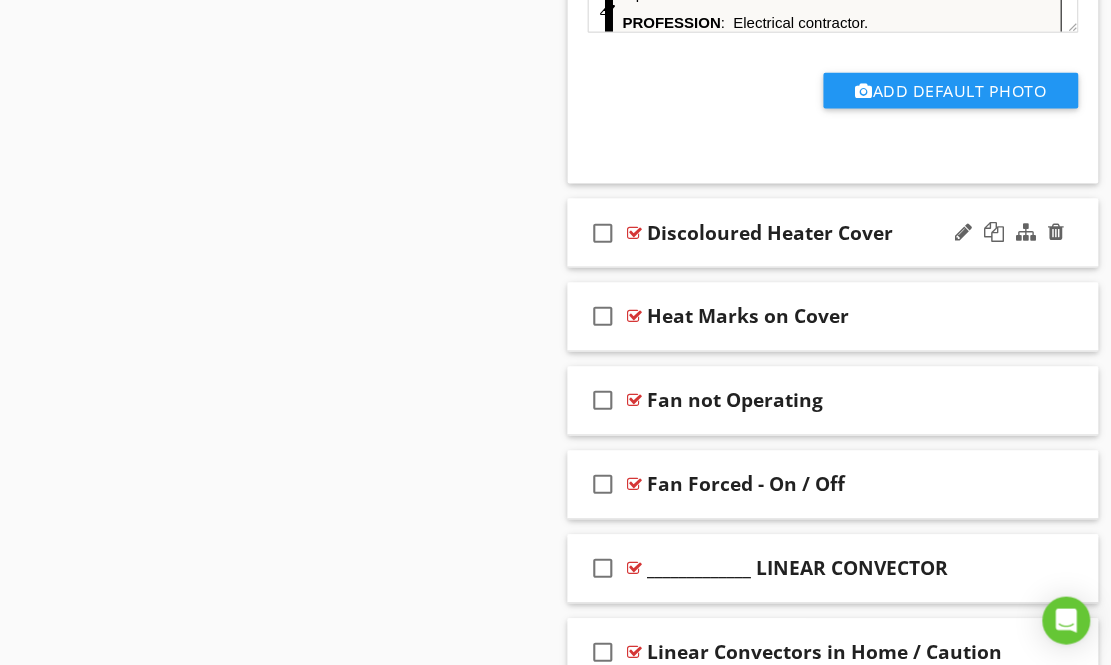 scroll, scrollTop: 13525, scrollLeft: 0, axis: vertical 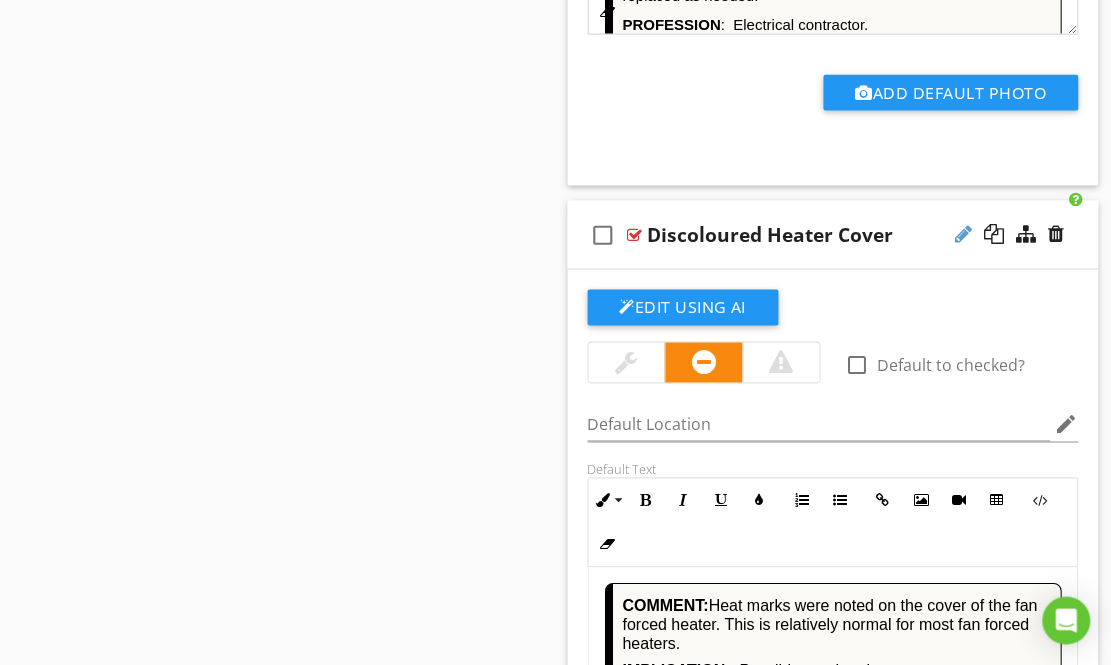 click at bounding box center [964, 234] 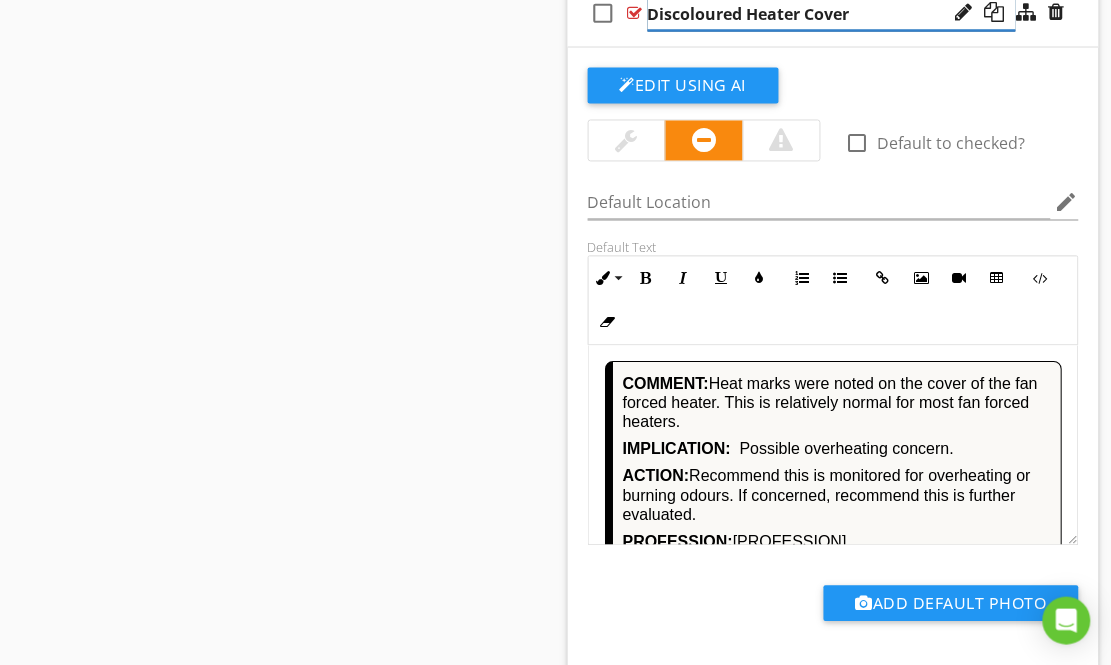 scroll, scrollTop: 13757, scrollLeft: 0, axis: vertical 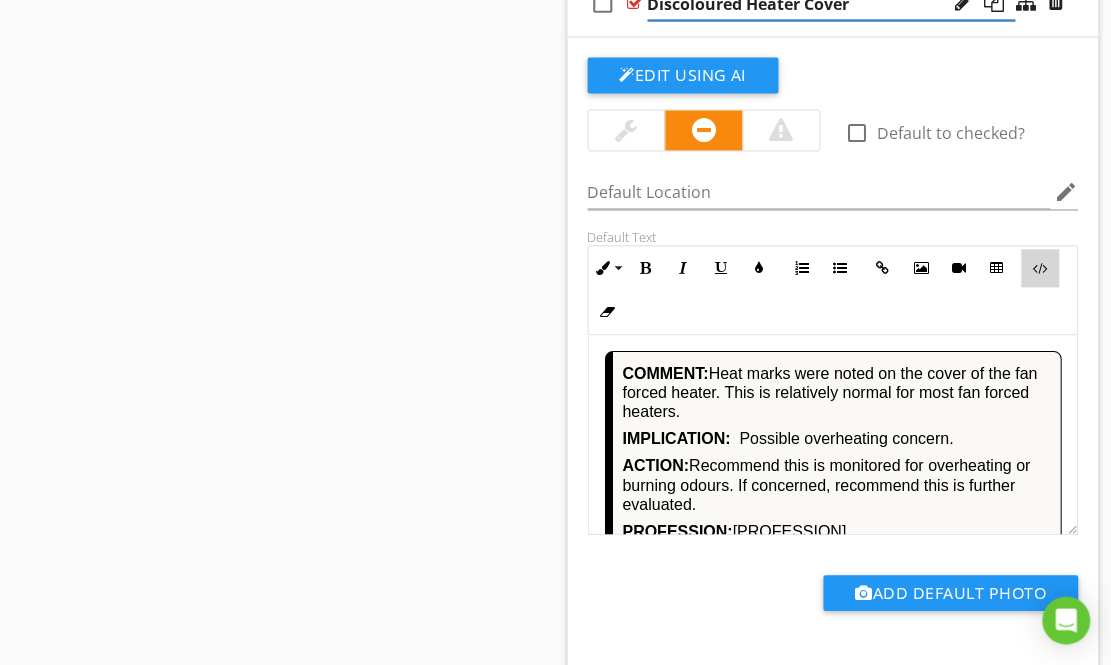 click at bounding box center (1041, 269) 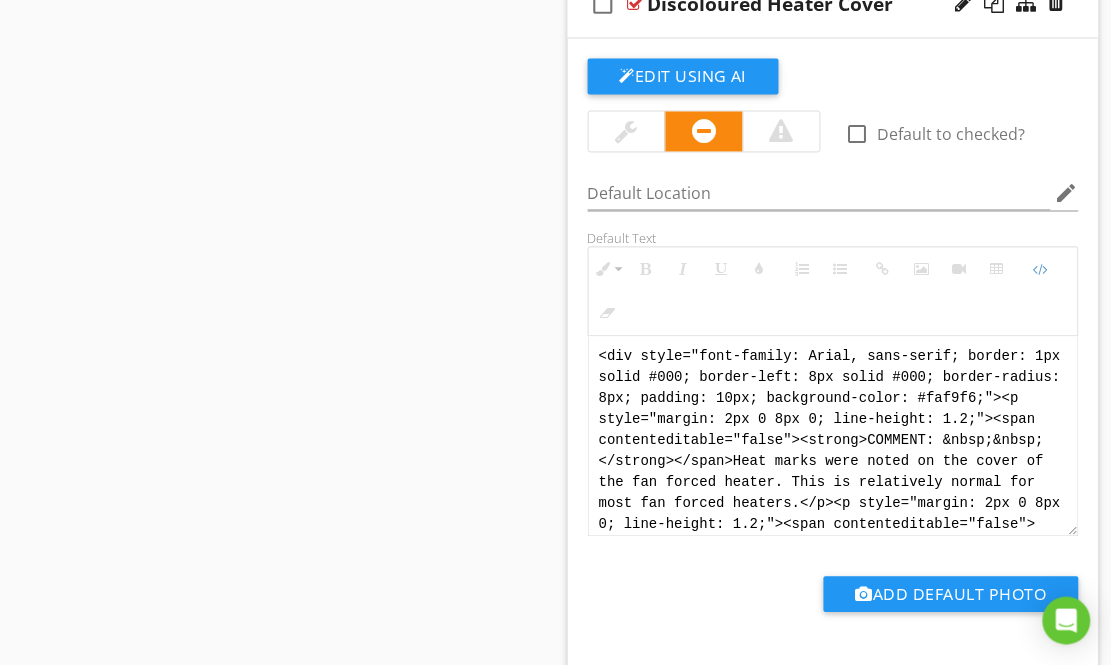 scroll, scrollTop: 200, scrollLeft: 0, axis: vertical 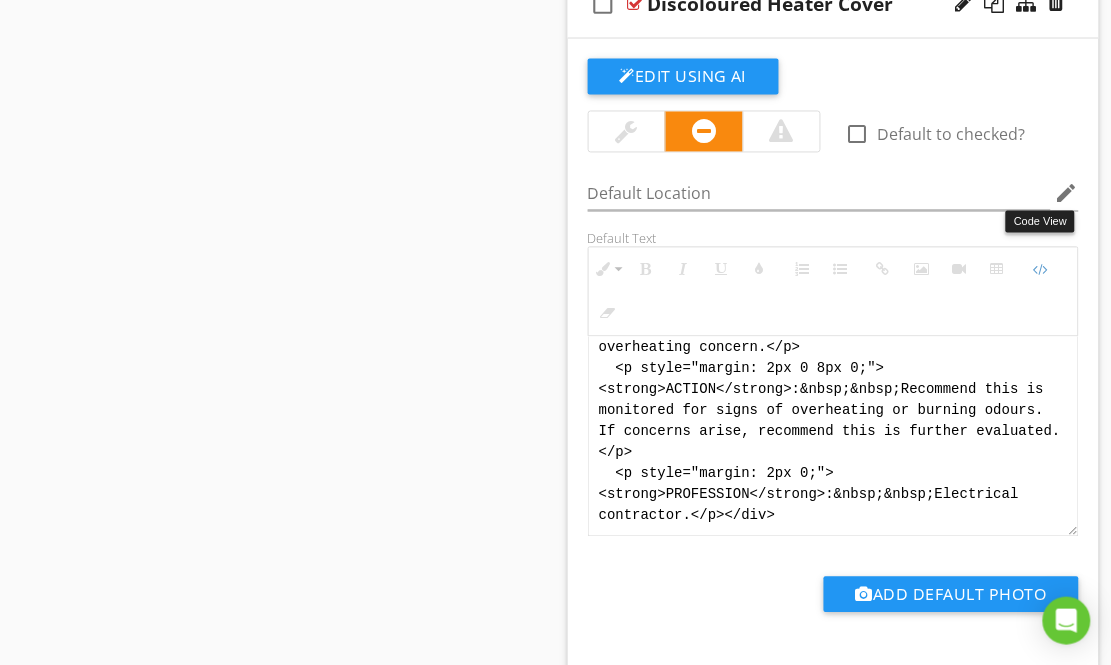 drag, startPoint x: 1041, startPoint y: 189, endPoint x: 917, endPoint y: 235, distance: 132.25732 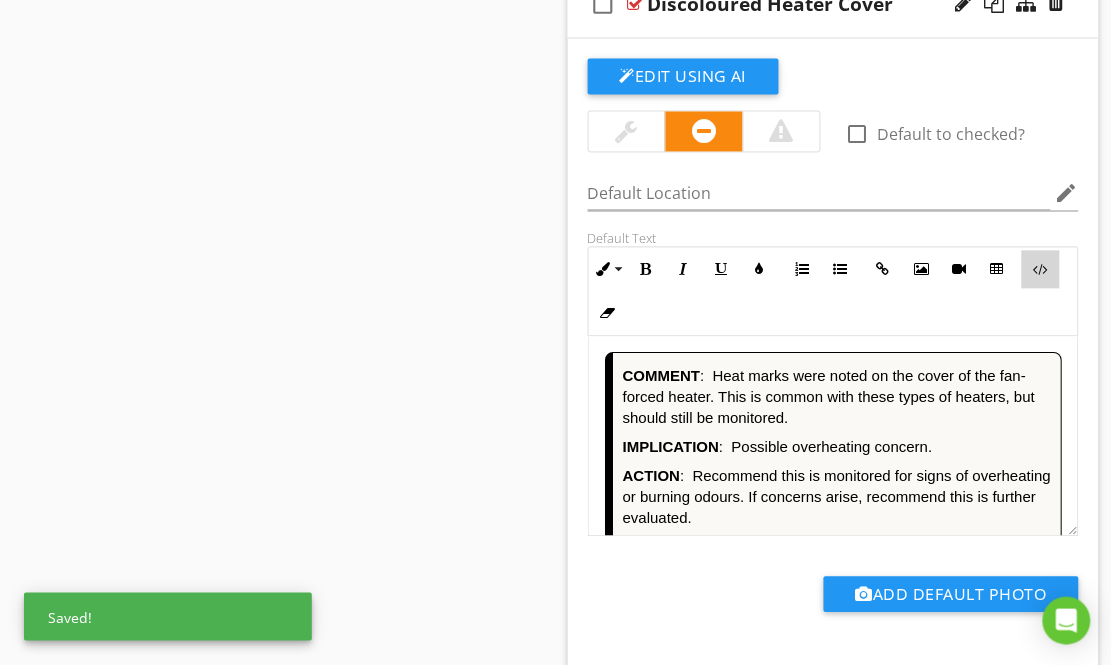 drag, startPoint x: 1030, startPoint y: 192, endPoint x: 1017, endPoint y: 197, distance: 13.928389 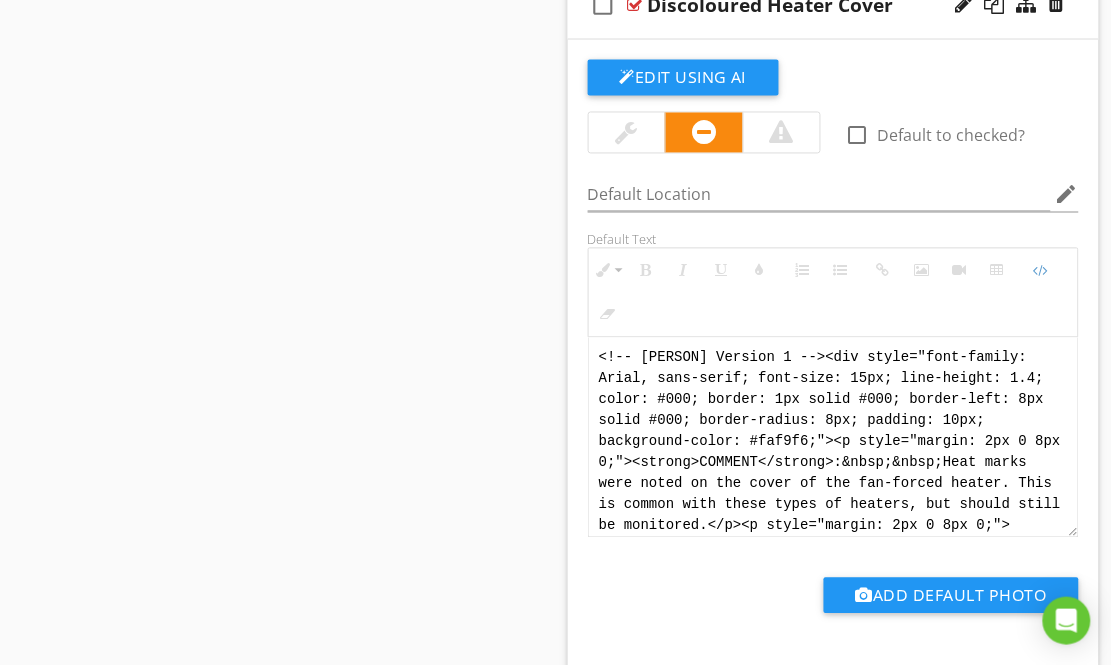 scroll, scrollTop: -1, scrollLeft: 0, axis: vertical 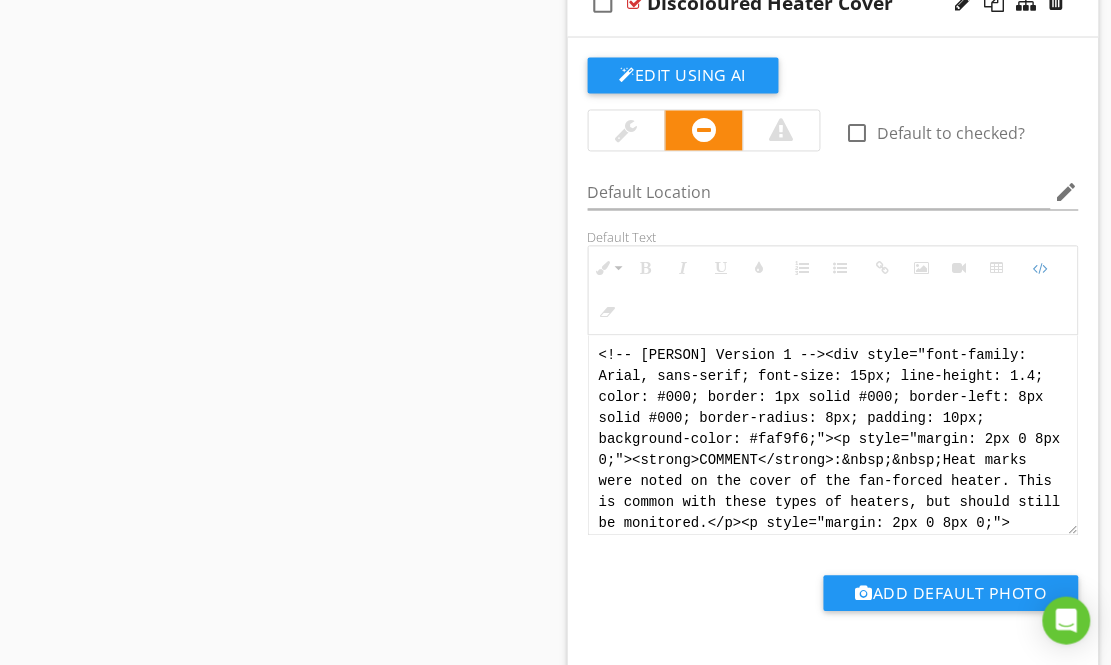 click on "<!-- [PERSON] Version 1 --><div style="font-family: Arial, sans-serif; font-size: 15px; line-height: 1.4; color: #000; border: 1px solid #000; border-left: 8px solid #000; border-radius: 8px; padding: 10px; background-color: #faf9f6;"><p style="margin: 2px 0 8px 0;"><strong>COMMENT</strong>:&nbsp;&nbsp;Heat marks were noted on the cover of the fan-forced heater. This is common with these types of heaters, but should still be monitored.</p><p style="margin: 2px 0 8px 0;"><strong>IMPLICATION</strong>:&nbsp;&nbsp;Possible overheating concern.</p><p style="margin: 2px 0 8px 0;"><strong>ACTION</strong>:&nbsp;&nbsp;Recommend this is monitored for signs of overheating or burning odours. If concerns arise, recommend this is further evaluated.</p><p style="margin: 2px 0;"><strong>PROFESSION</strong>:&nbsp;&nbsp;[PROFESSION].</p></div>" at bounding box center (834, 436) 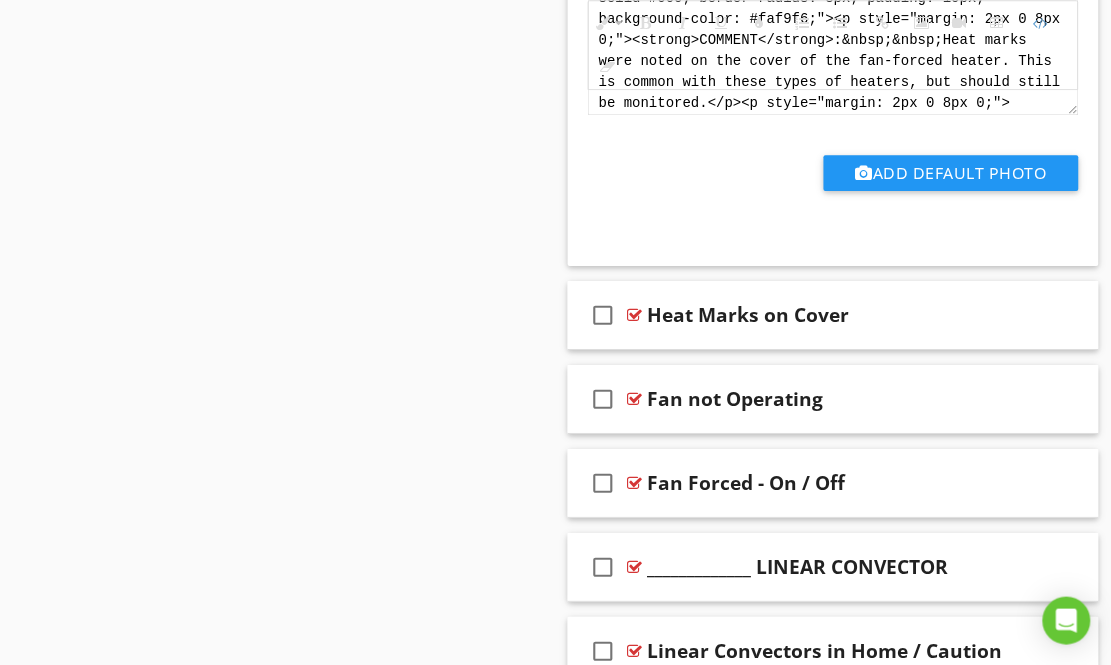 scroll, scrollTop: 14184, scrollLeft: 0, axis: vertical 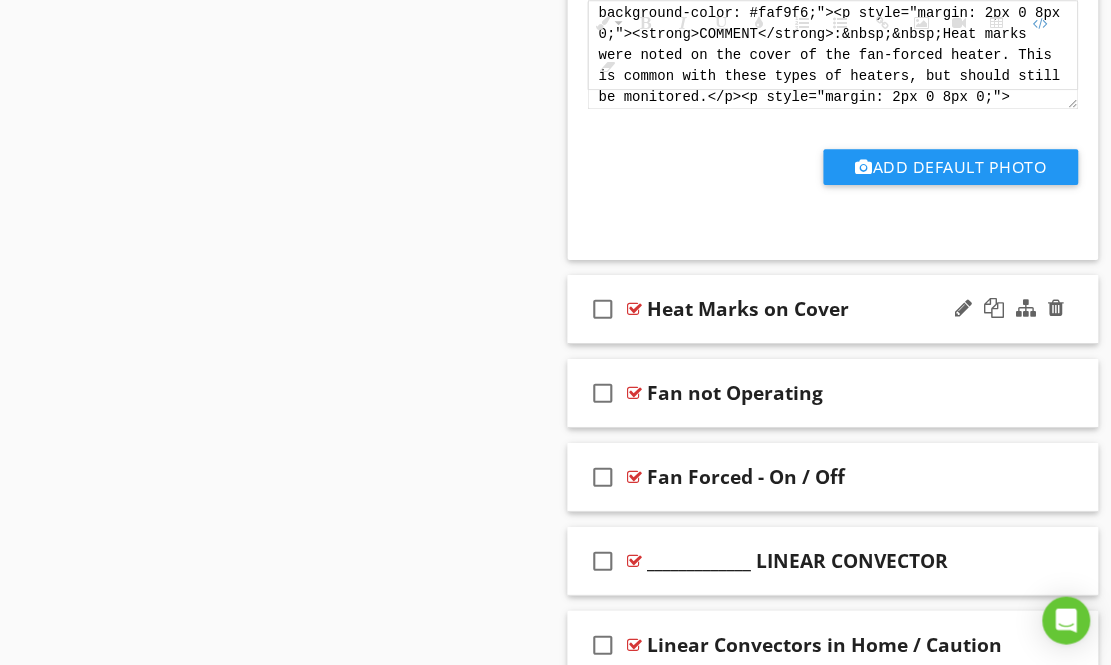 click at bounding box center [635, 309] 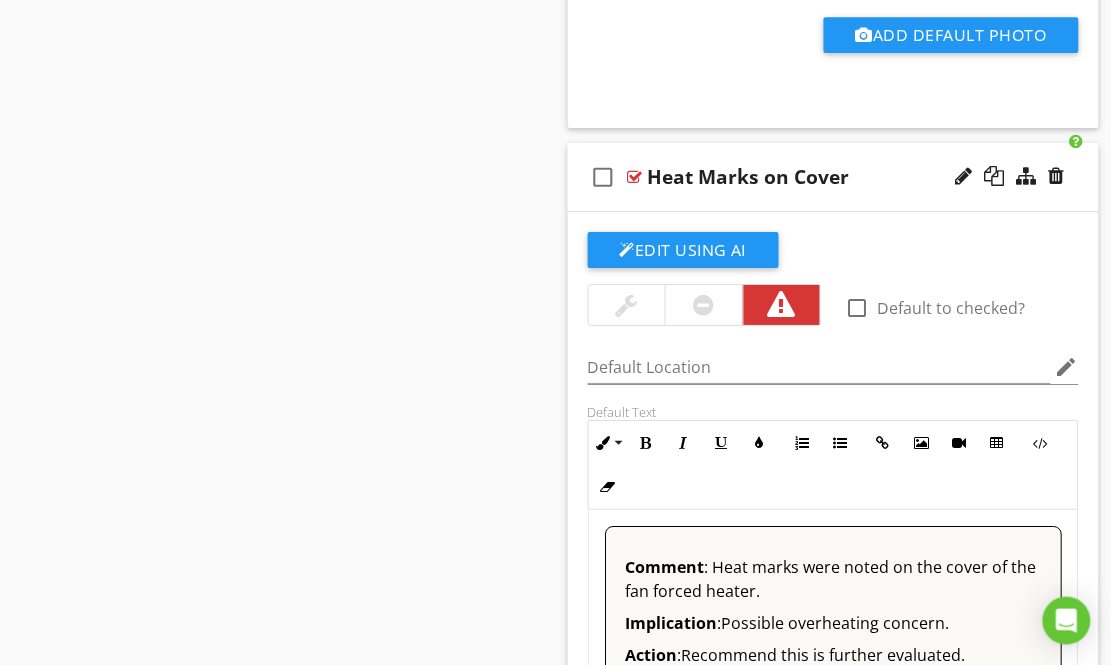 scroll, scrollTop: 14317, scrollLeft: 0, axis: vertical 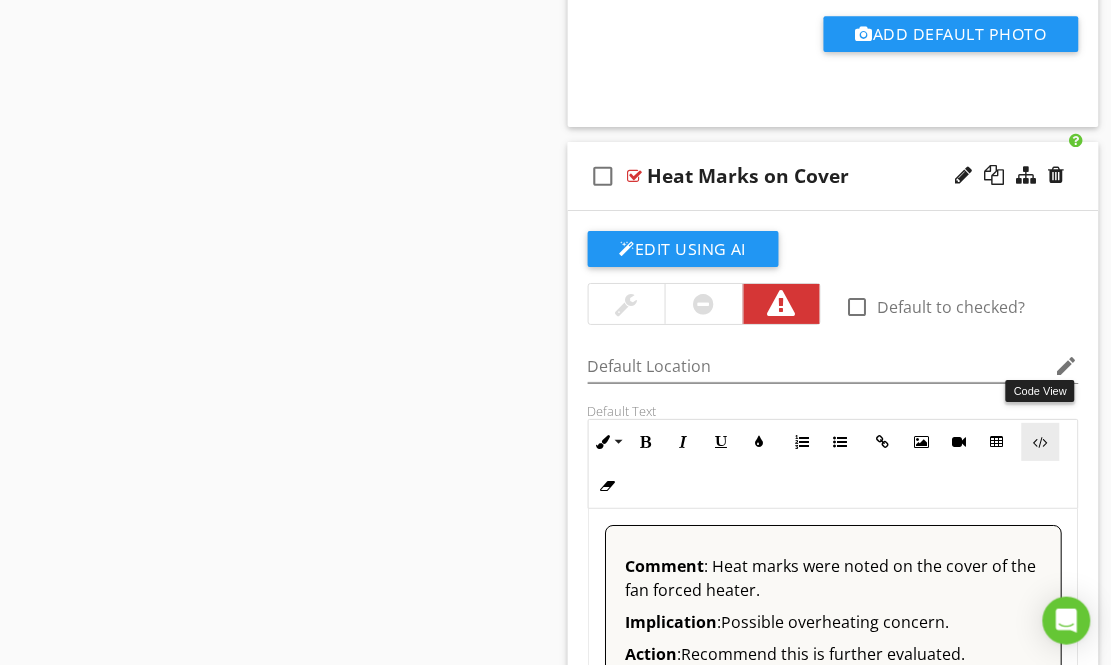 drag, startPoint x: 1047, startPoint y: 359, endPoint x: 1031, endPoint y: 357, distance: 16.124516 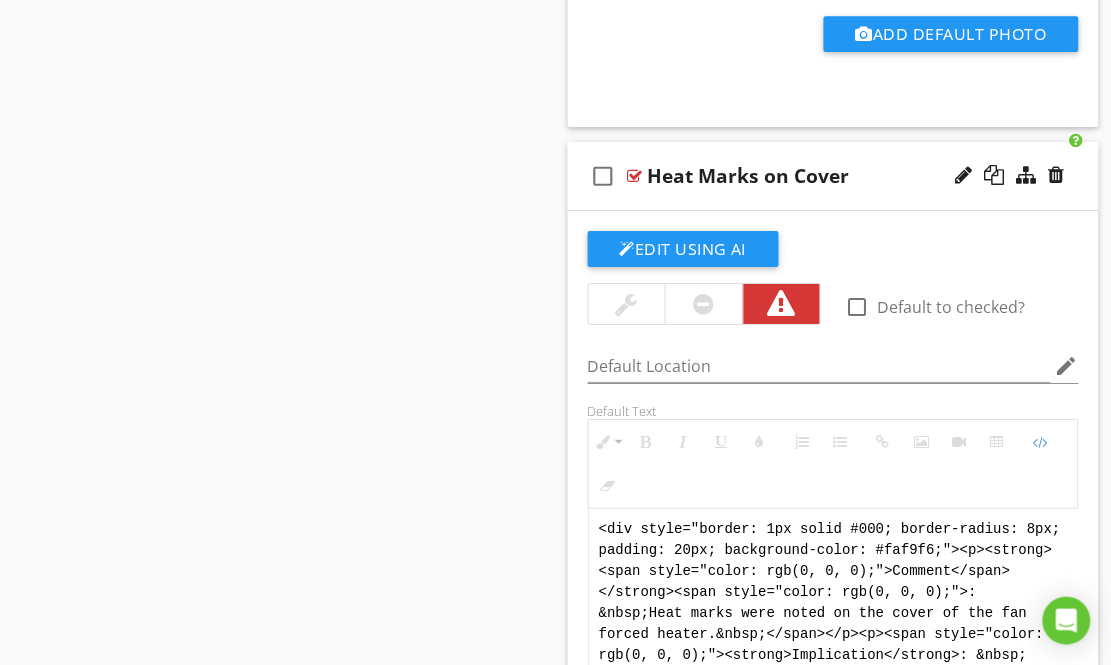 scroll, scrollTop: 14316, scrollLeft: 0, axis: vertical 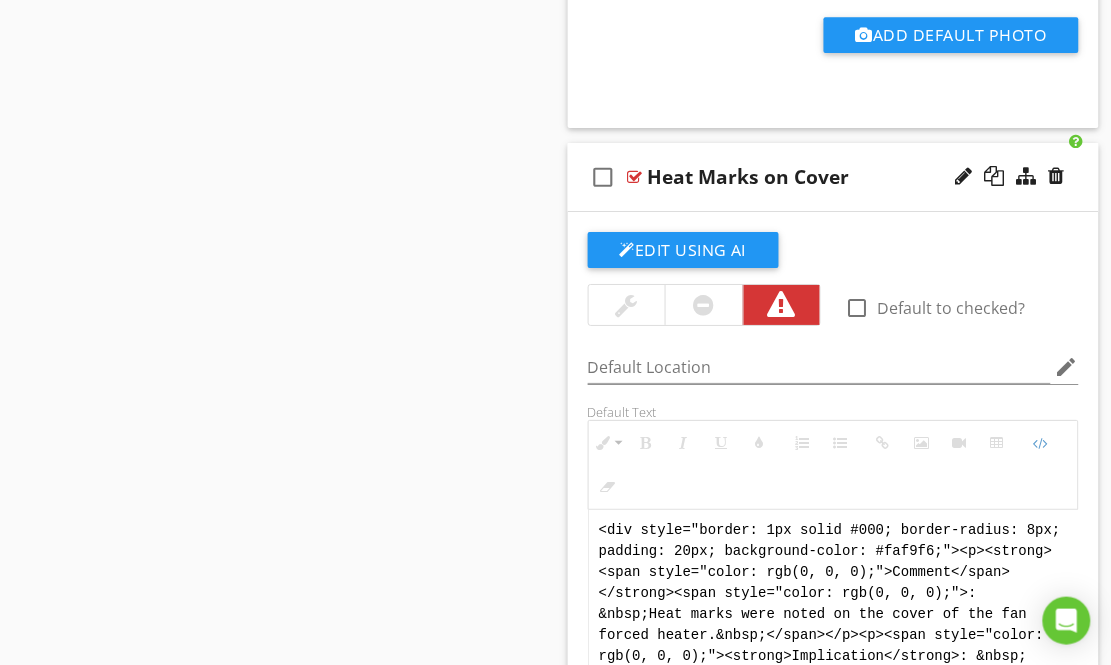 drag, startPoint x: 855, startPoint y: 608, endPoint x: 541, endPoint y: 363, distance: 398.27252 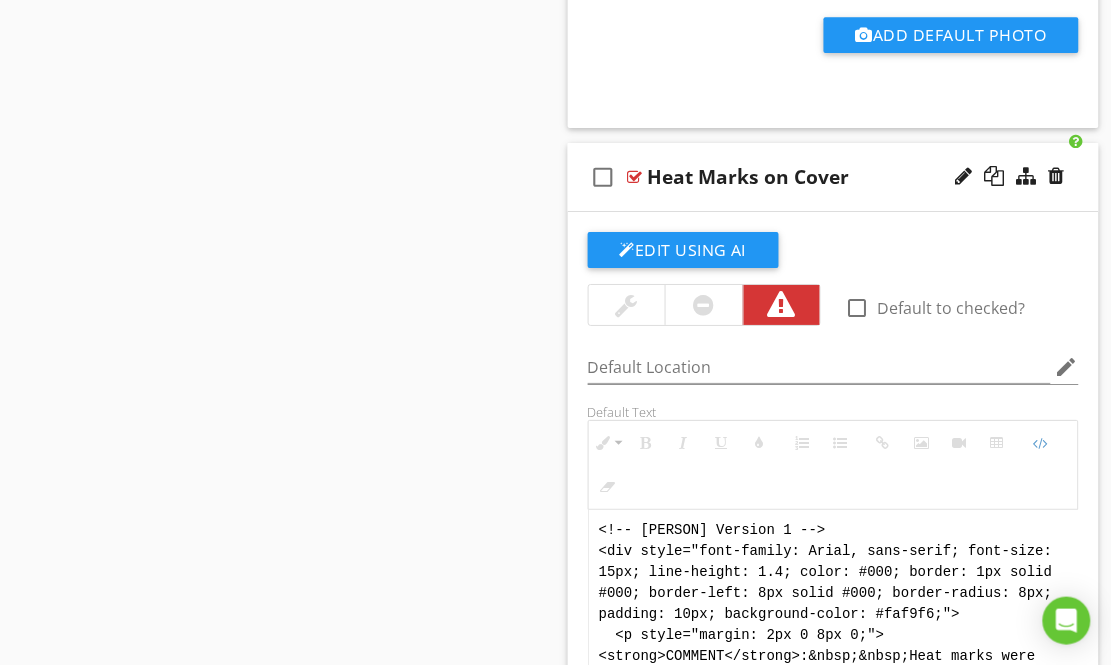 scroll, scrollTop: 240, scrollLeft: 0, axis: vertical 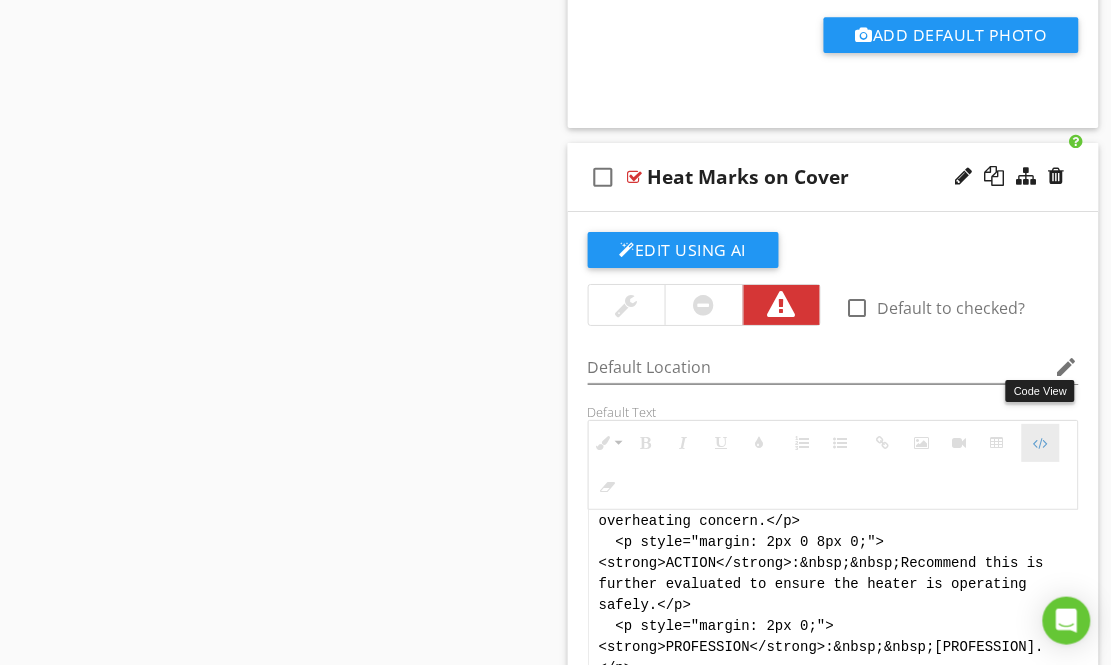 click at bounding box center [1041, 443] 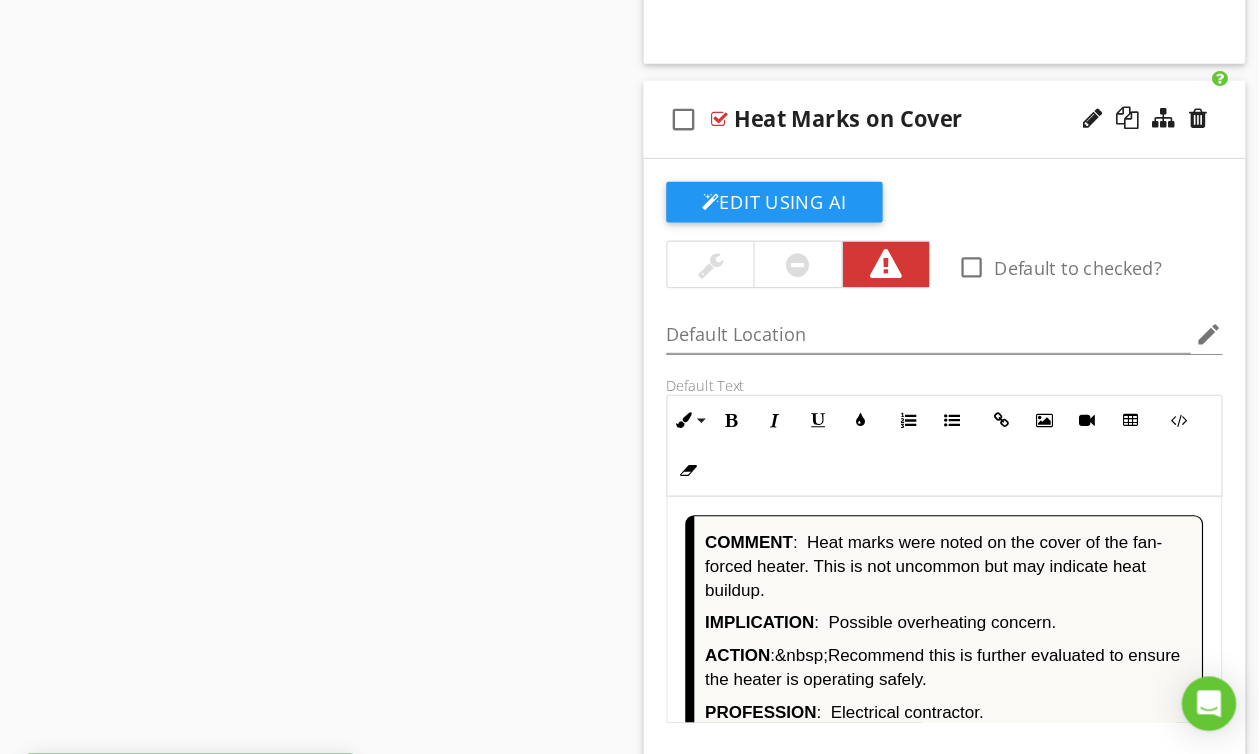 scroll, scrollTop: 14388, scrollLeft: 0, axis: vertical 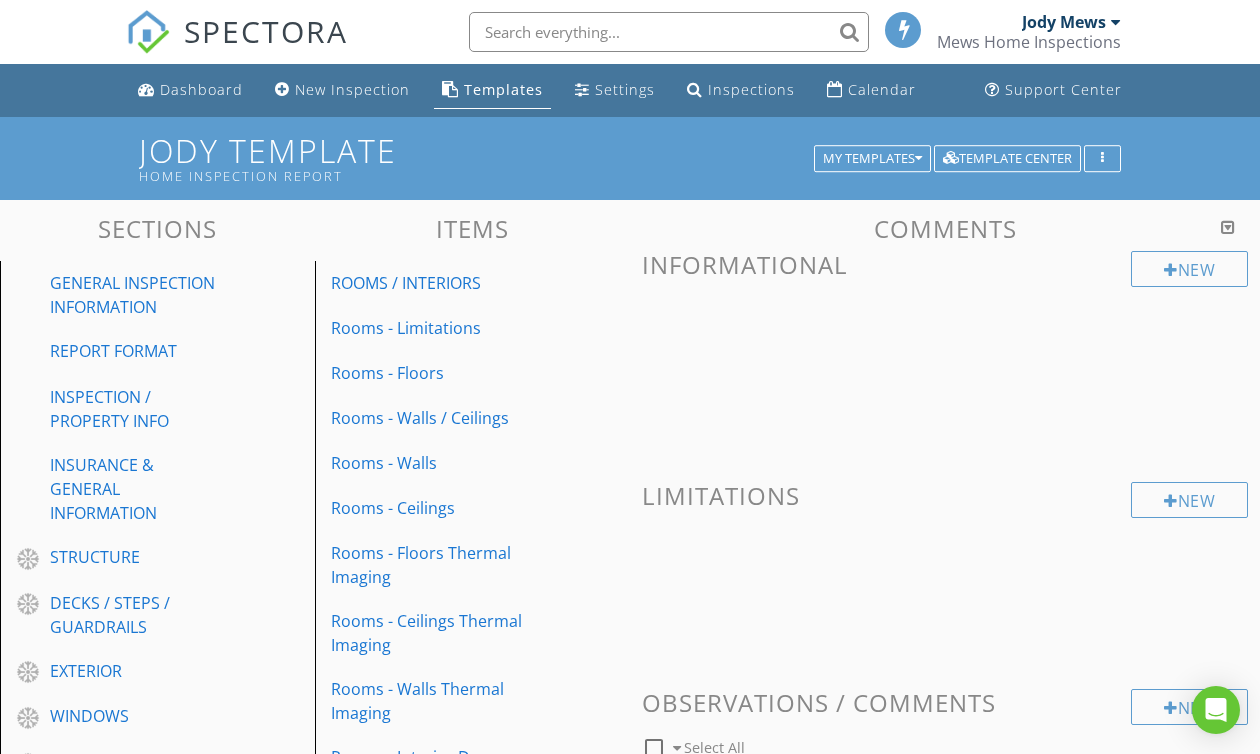 drag, startPoint x: 1229, startPoint y: 228, endPoint x: 1205, endPoint y: 232, distance: 24.33105 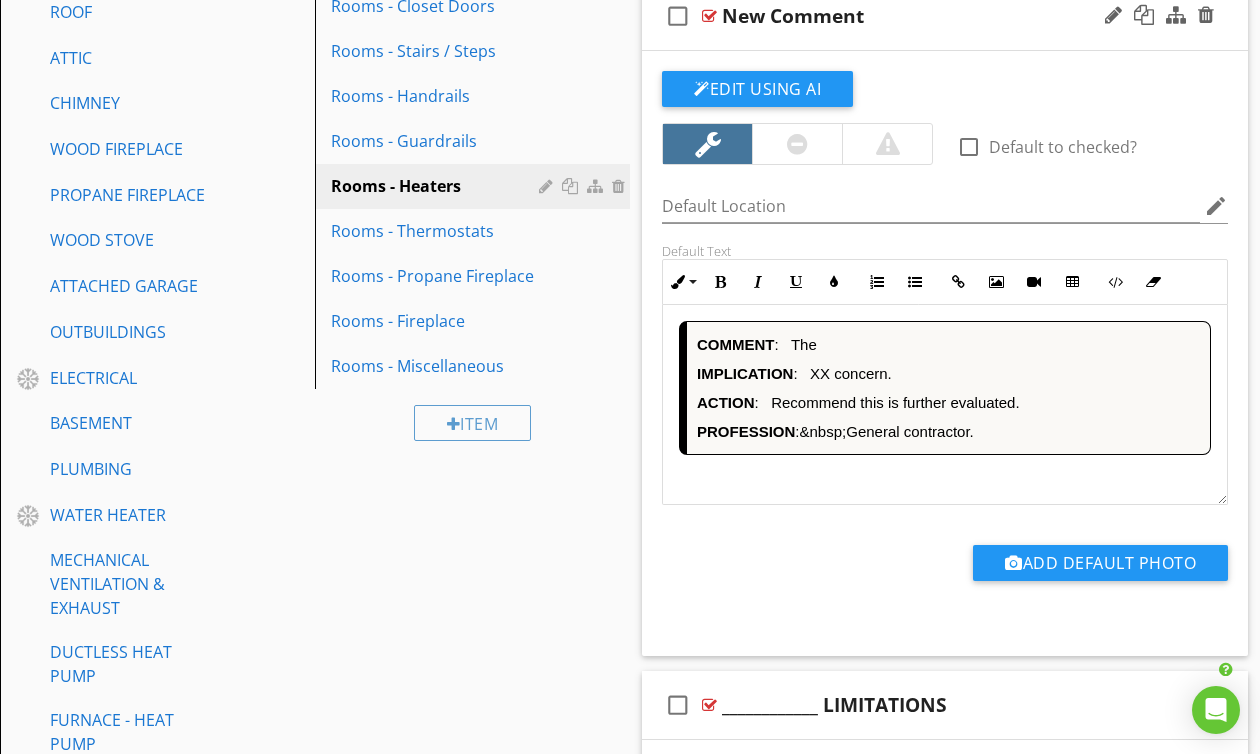 scroll, scrollTop: 797, scrollLeft: 0, axis: vertical 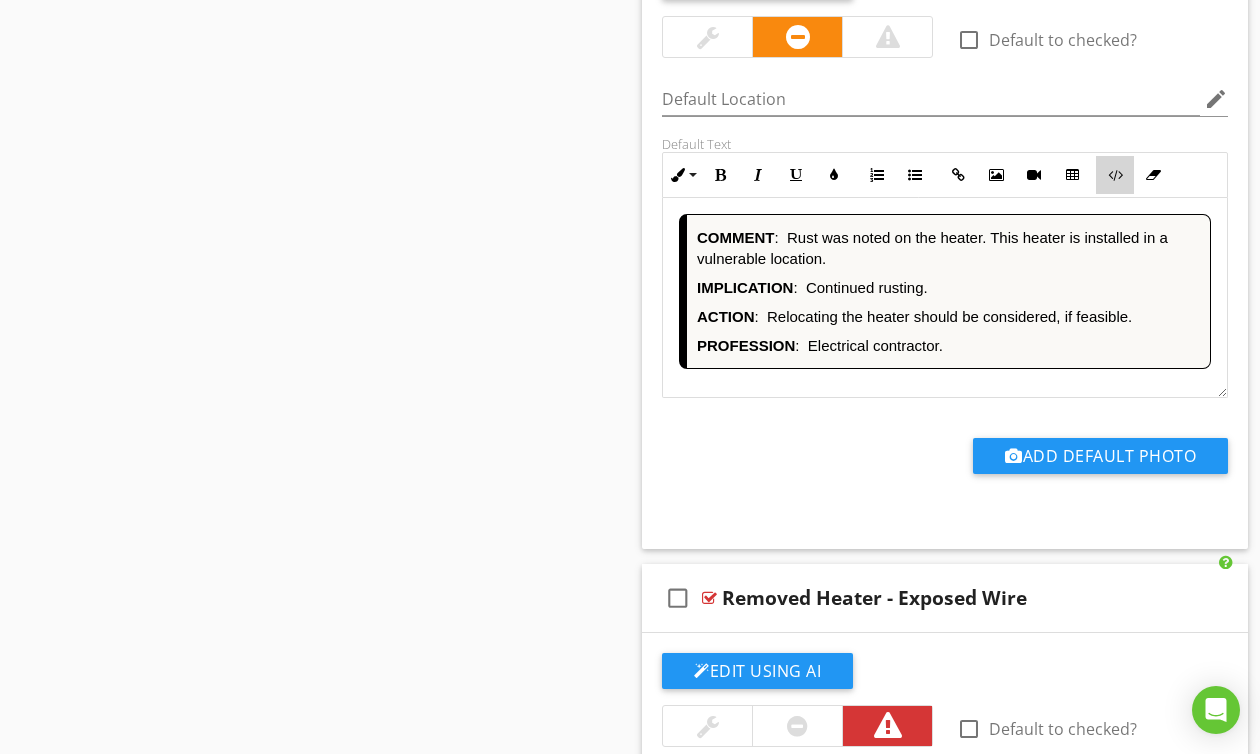 click at bounding box center [1115, 175] 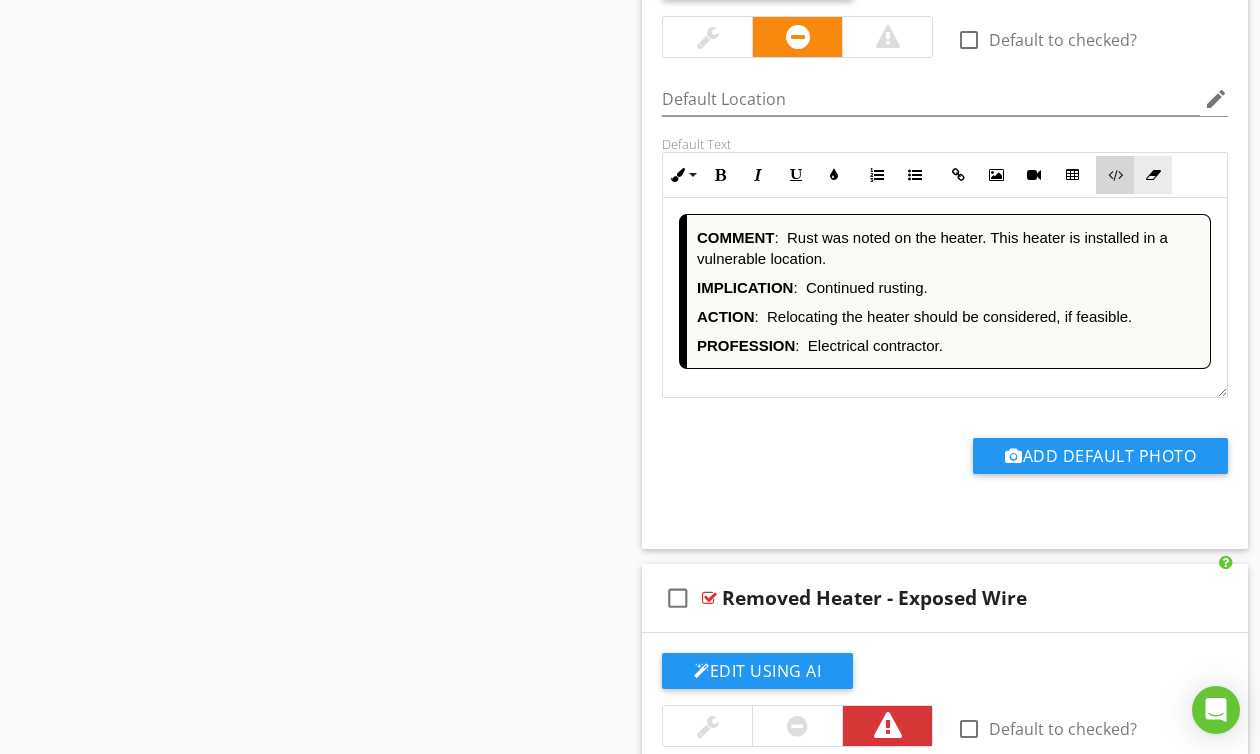 scroll, scrollTop: 16749, scrollLeft: 0, axis: vertical 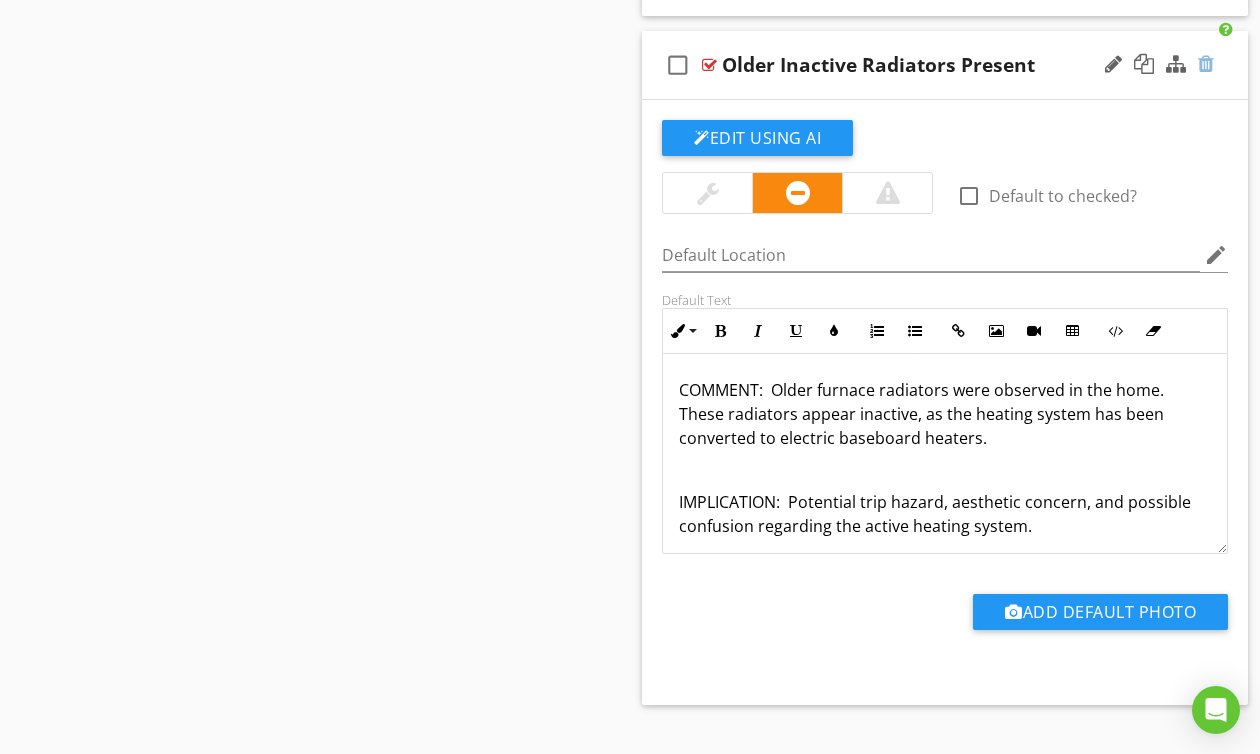 click at bounding box center (1206, 64) 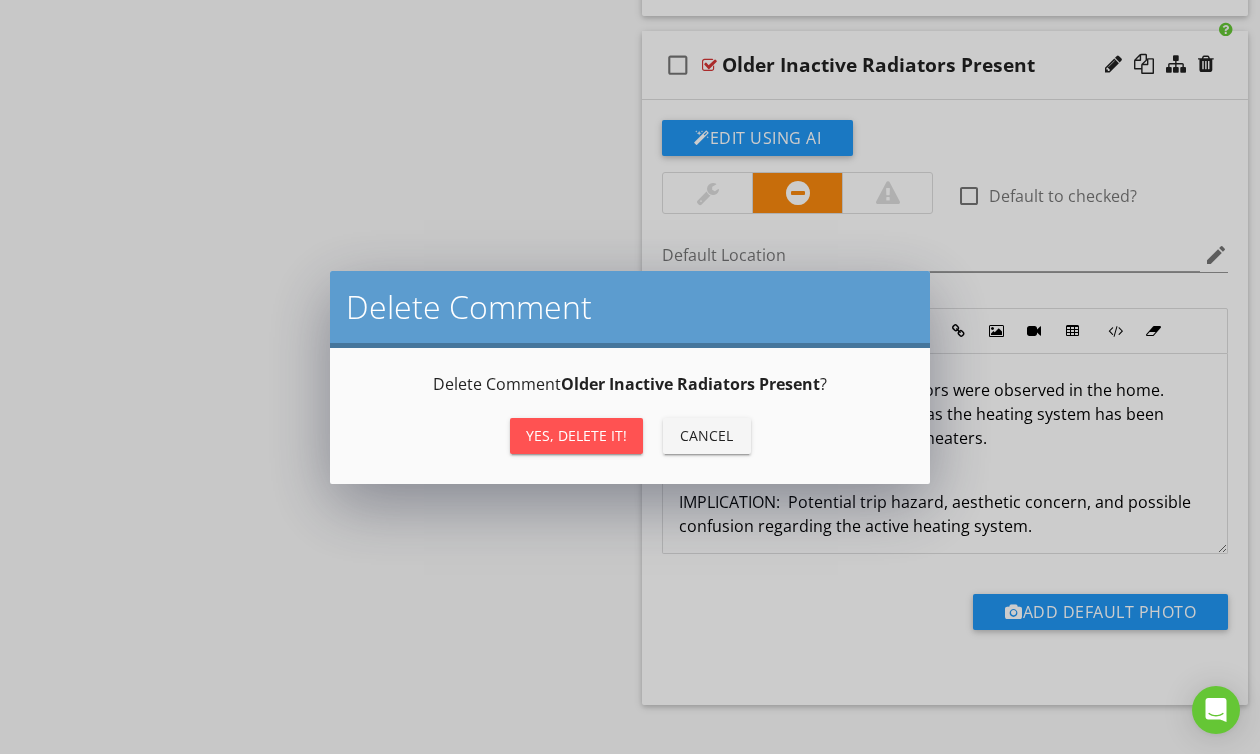 click on "Yes, Delete it!" at bounding box center (576, 435) 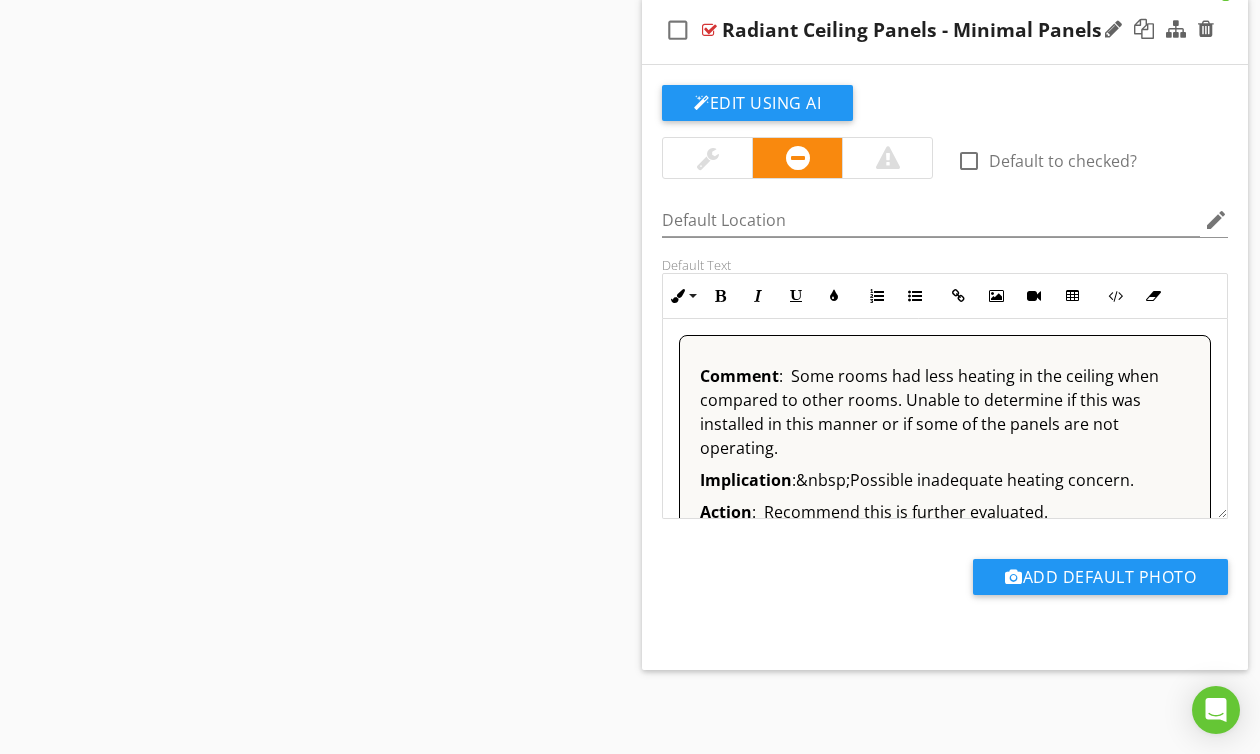 scroll, scrollTop: 1, scrollLeft: 0, axis: vertical 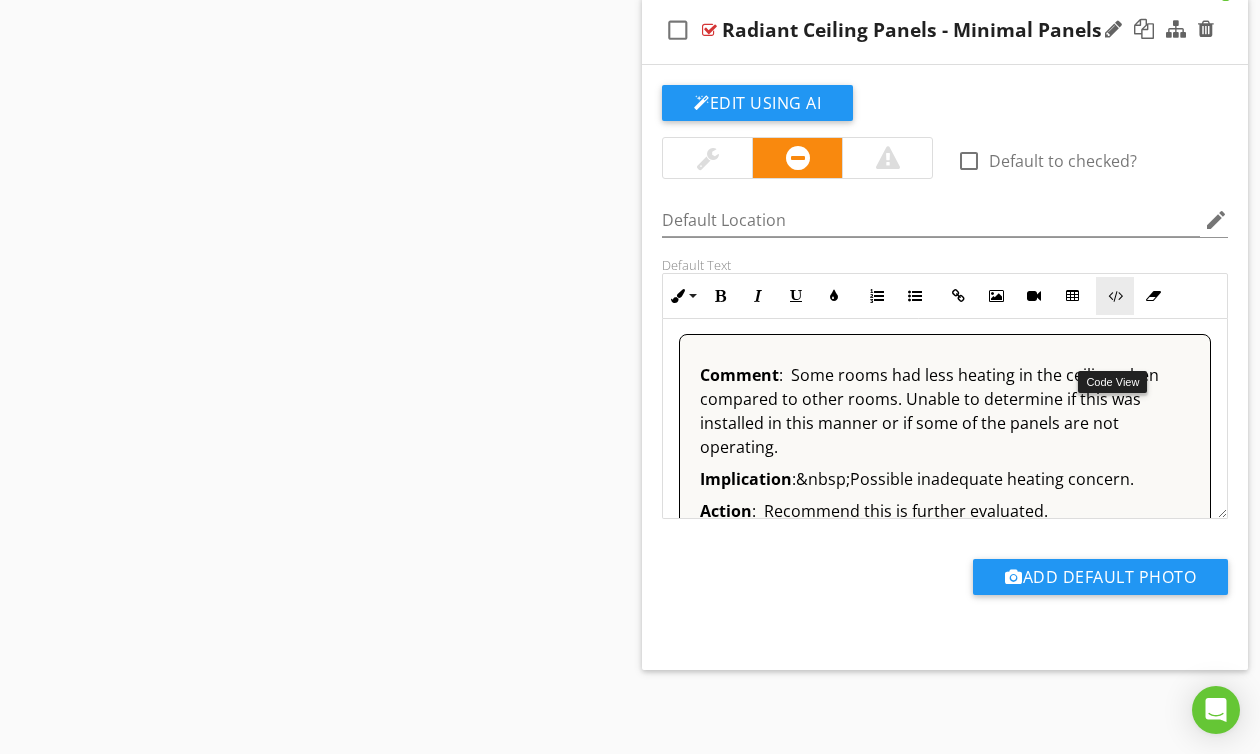 click at bounding box center [1115, 296] 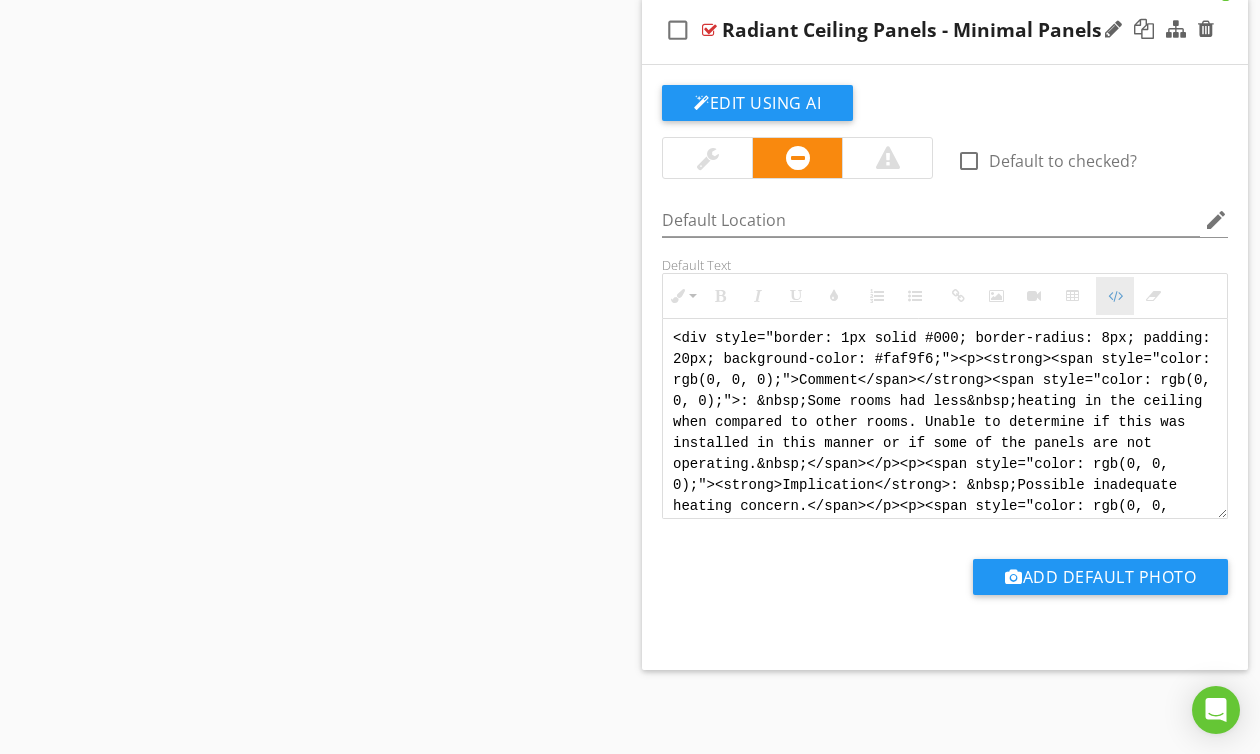 scroll, scrollTop: 41064, scrollLeft: 0, axis: vertical 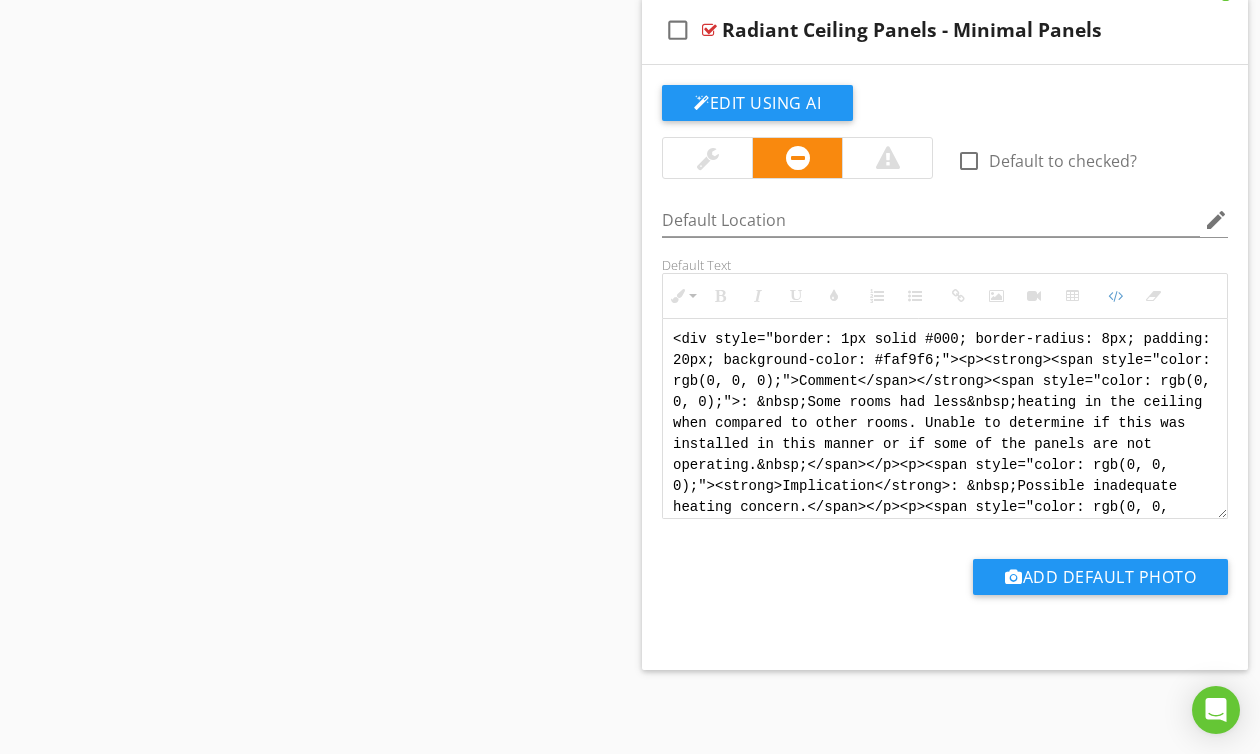 drag, startPoint x: 864, startPoint y: 545, endPoint x: 606, endPoint y: 281, distance: 369.13412 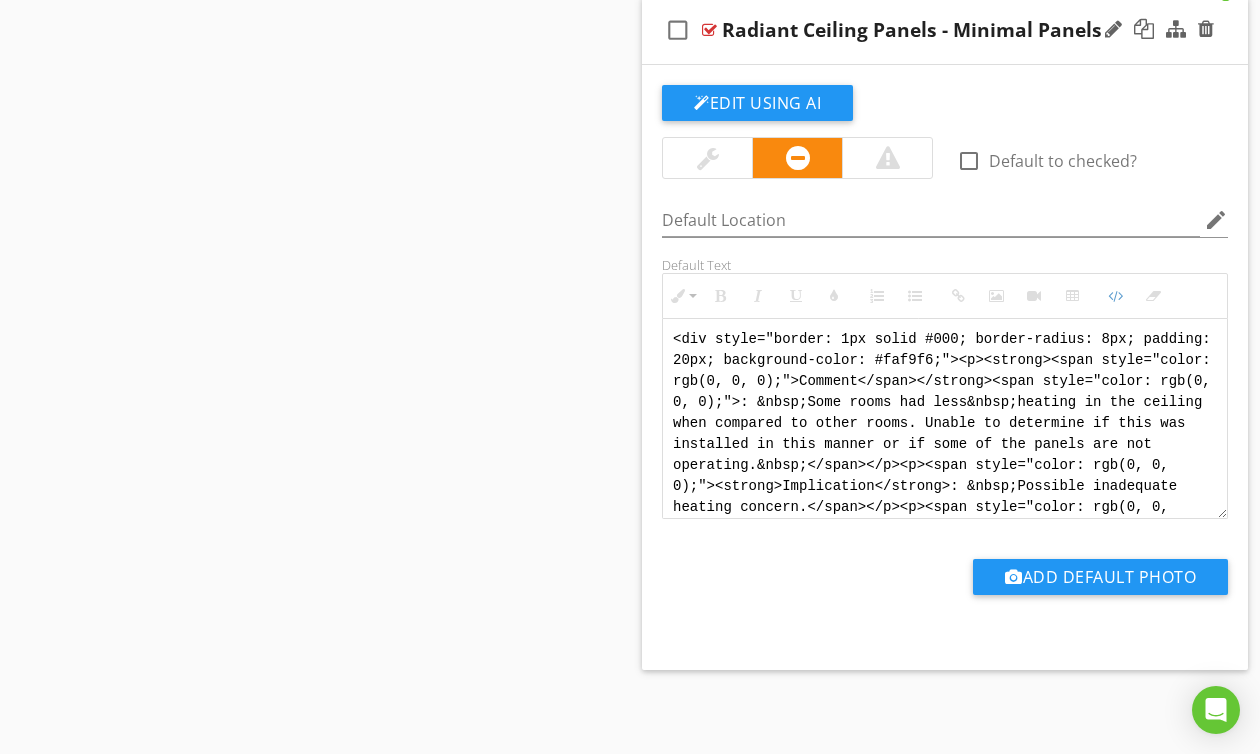 paste on "!-- Jody Version 1 --
<div style="font-family: Arial, sans-serif; font-size: 15px; line-height: 1.4; color: #000; border: 1px solid #000; border-left: 8px solid #000; border-radius: 8px; padding: 10px; background-color: #faf9f6;">
<p style="margin: 2px 0 8px 0;"><strong>COMMENT</strong>:  Some rooms had noticeably less ceiling heat compared to others. It is unclear whether this was by design or if certain heating panels are not functioning.</p>
<p style="margin: 2px 0 8px 0;"><strong>IMPLICATION</strong>:  Possible inadequate heating concern.</p>
<p style="margin: 2px 0 8px 0;"><strong>ACTION</strong>:  Recommend this is further evaluated.</p>
<p style="margin: 2px 0;"><strong>PROFESSION</strong>:  Electrical contractor.</p>
</div>" 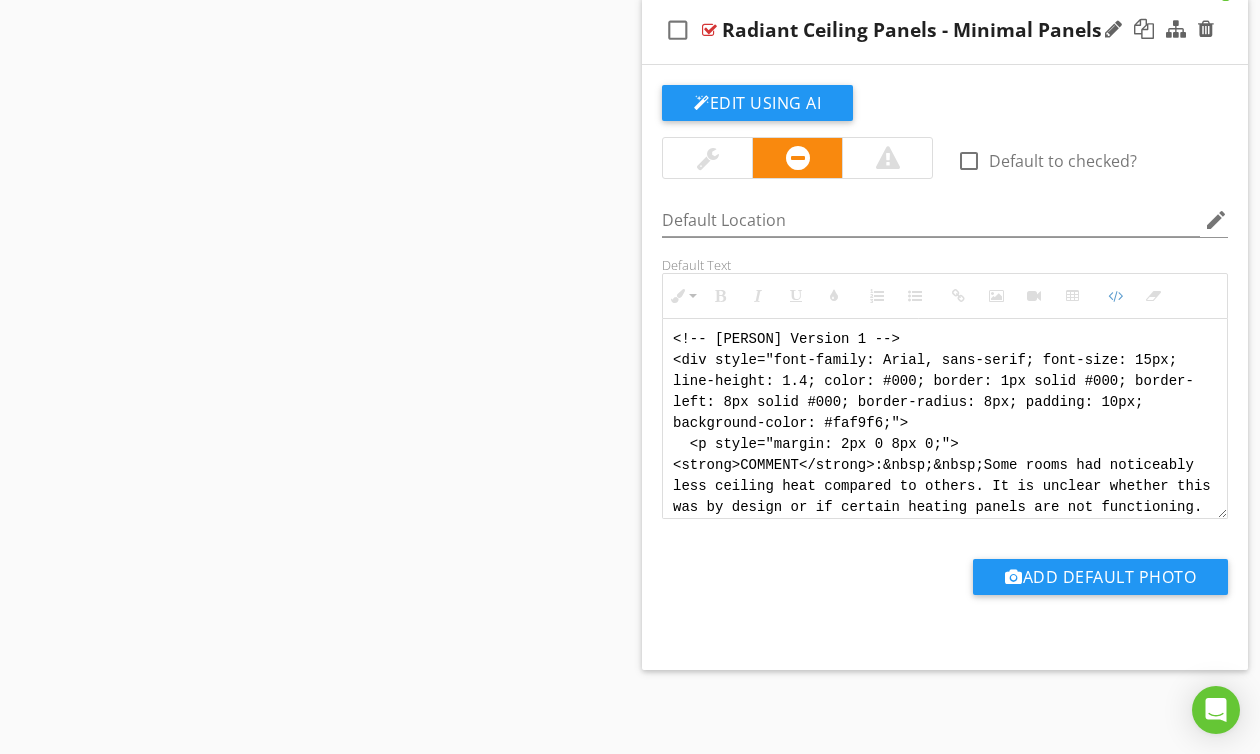 scroll, scrollTop: 240, scrollLeft: 0, axis: vertical 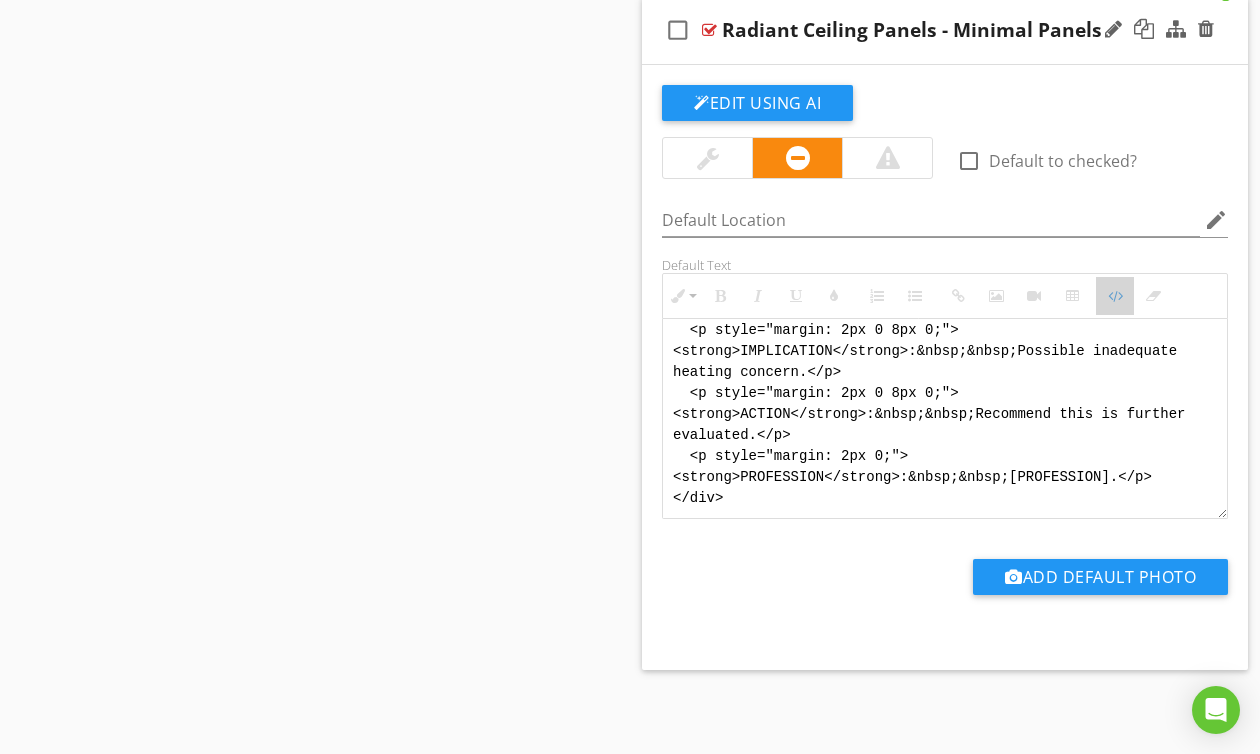drag, startPoint x: 1121, startPoint y: 333, endPoint x: 1053, endPoint y: 358, distance: 72.44998 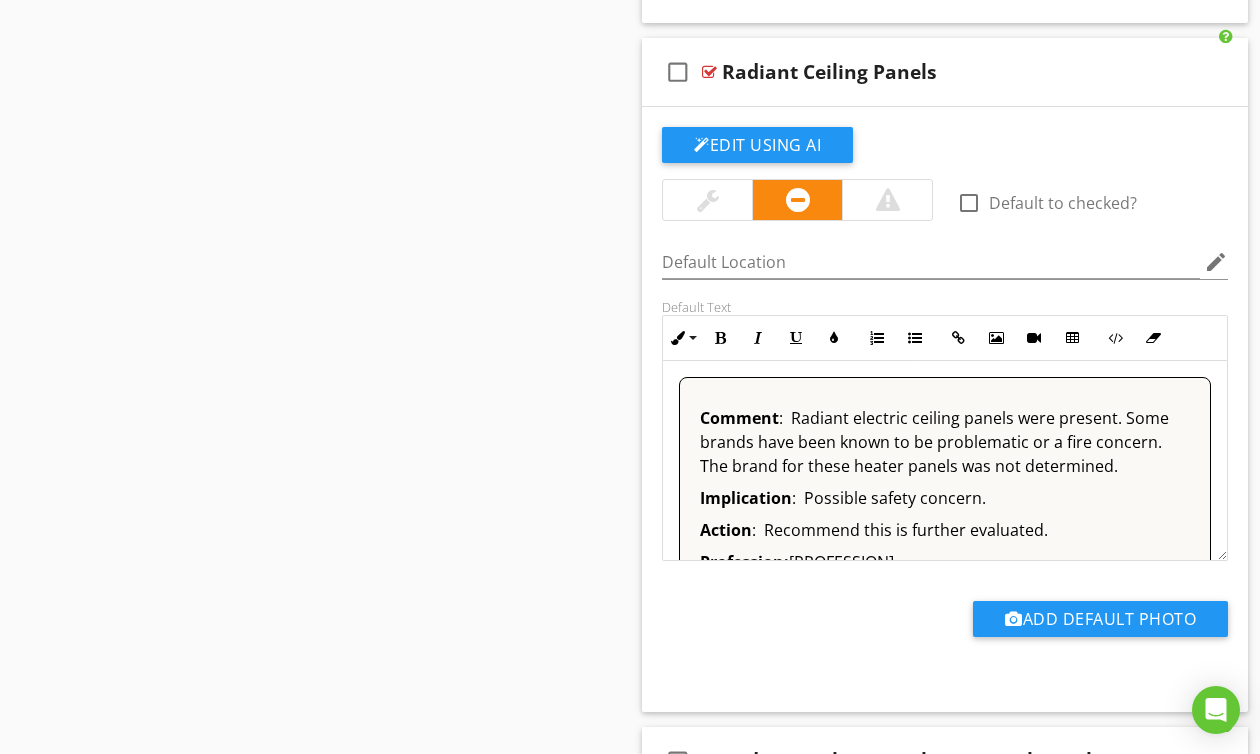 scroll, scrollTop: 40312, scrollLeft: 0, axis: vertical 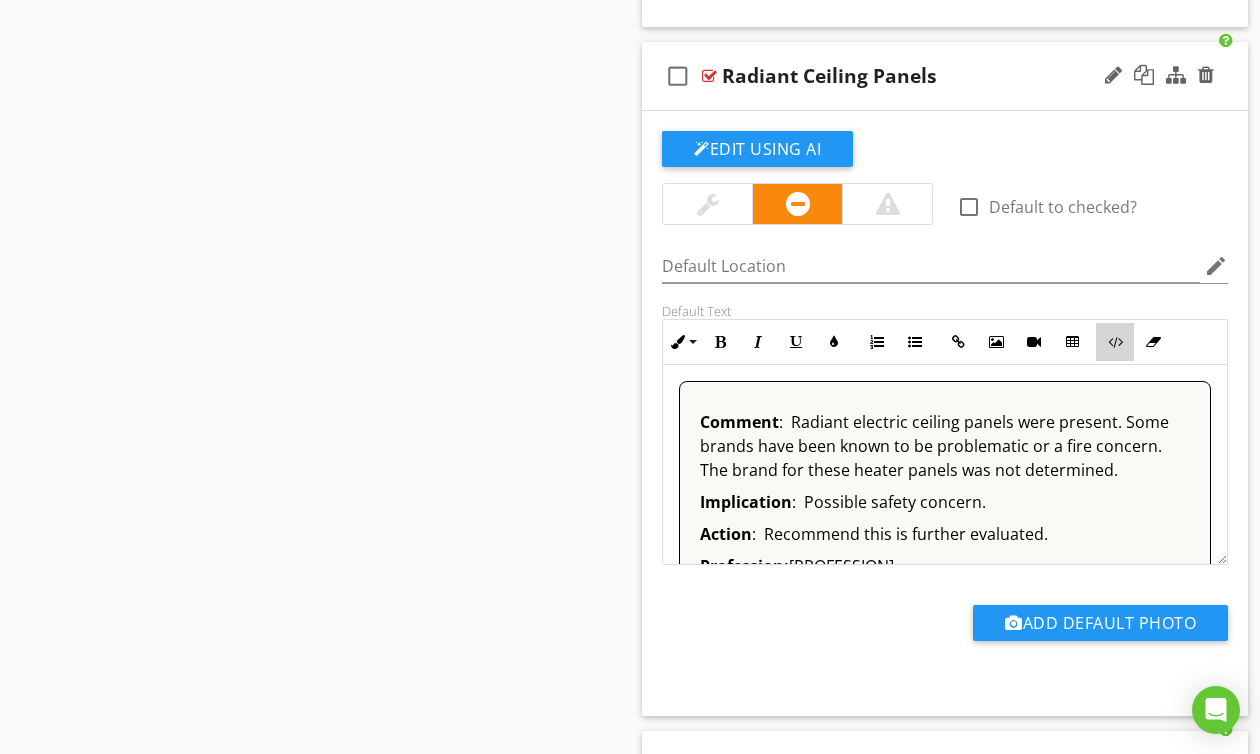 drag, startPoint x: 1116, startPoint y: 401, endPoint x: 1097, endPoint y: 401, distance: 19 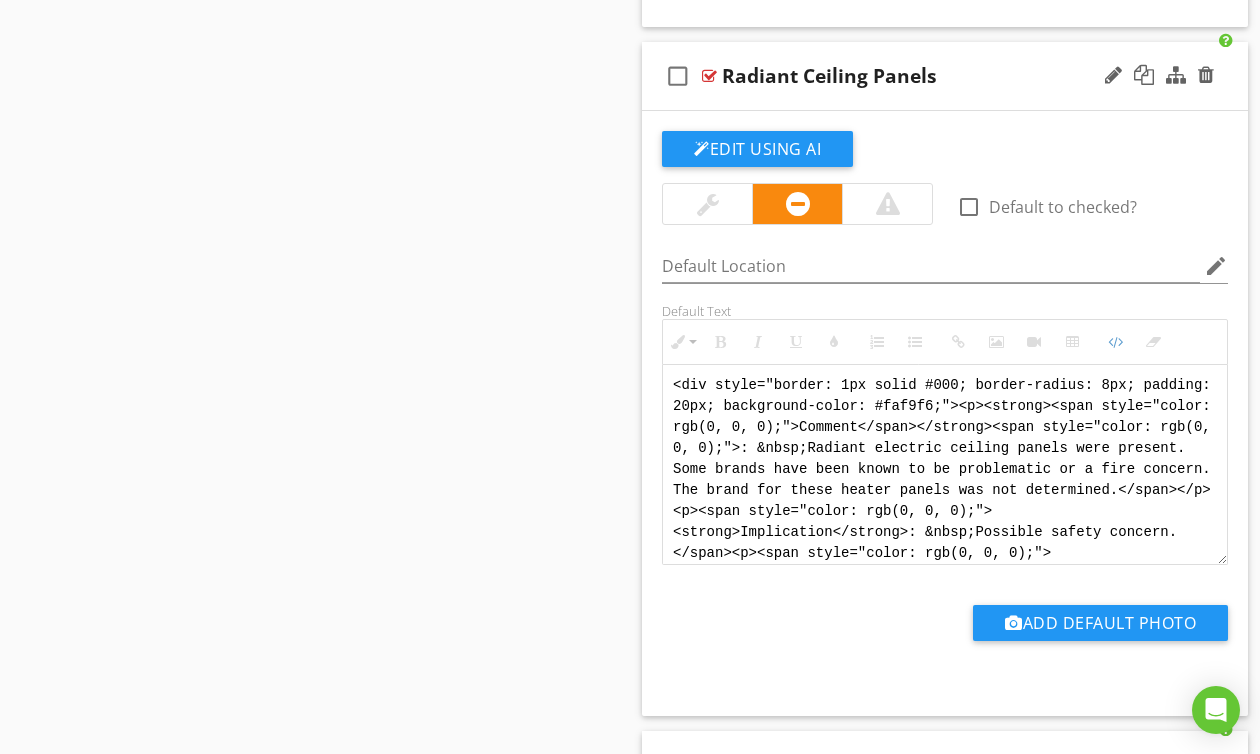scroll, scrollTop: 80, scrollLeft: 0, axis: vertical 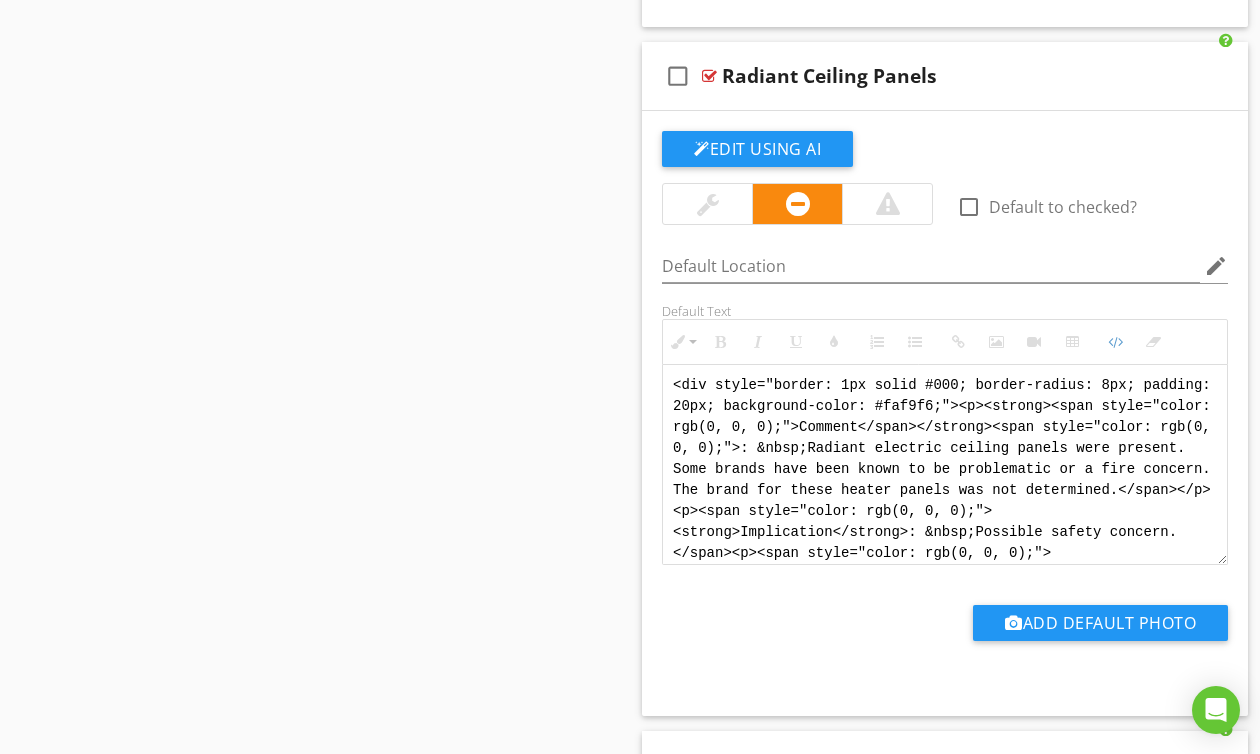 drag, startPoint x: 773, startPoint y: 586, endPoint x: 598, endPoint y: 338, distance: 303.5276 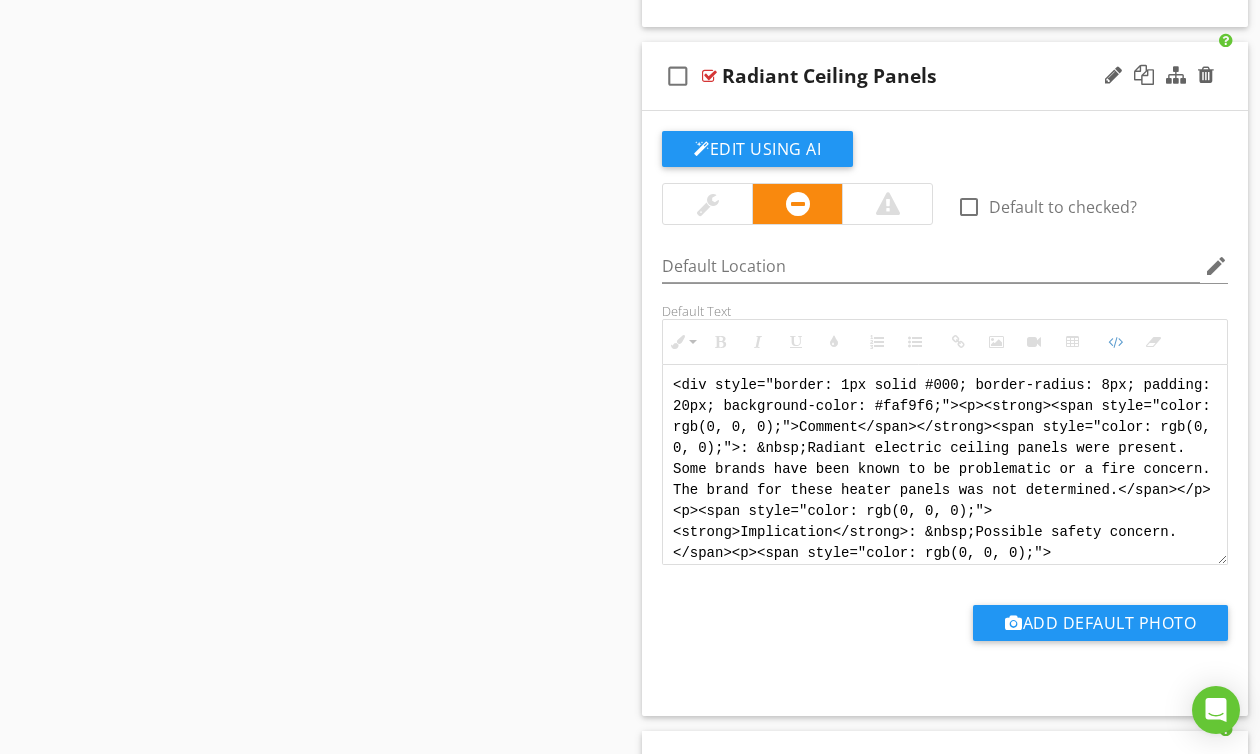 paste on "!-- [NAME] Version 1 -->
<div style="font-family: Arial, sans-serif; font-size: 15px; line-height: 1.4; color: #000; border: 1px solid #000; border-left: 8px solid #000; border-radius: 8px; padding: 10px; background-color: #faf9f6;">
<p style="margin: 2px 0 8px 0;"><strong>COMMENT</strong>:&nbsp;&nbsp;Radiant electric ceiling panels were present. Some brands have been known to pose fire safety concerns. The manufacturer of the installed panels could not be identified.</p>
<p style="margin: 2px 0 8px 0;"><strong>IMPLICATION</strong>:&nbsp;&nbsp;Possible safety concern.</p>
<p style="margin: 2px 0 8px 0;"><strong>ACTION</strong>:&nbsp;&nbsp;Recommend this is further evaluated.</p>
<p style="margin: 2px 0;"><strong>PROFESSION</strong>:&nbsp;&nbsp;Electrical contractor.</p>
</div>" 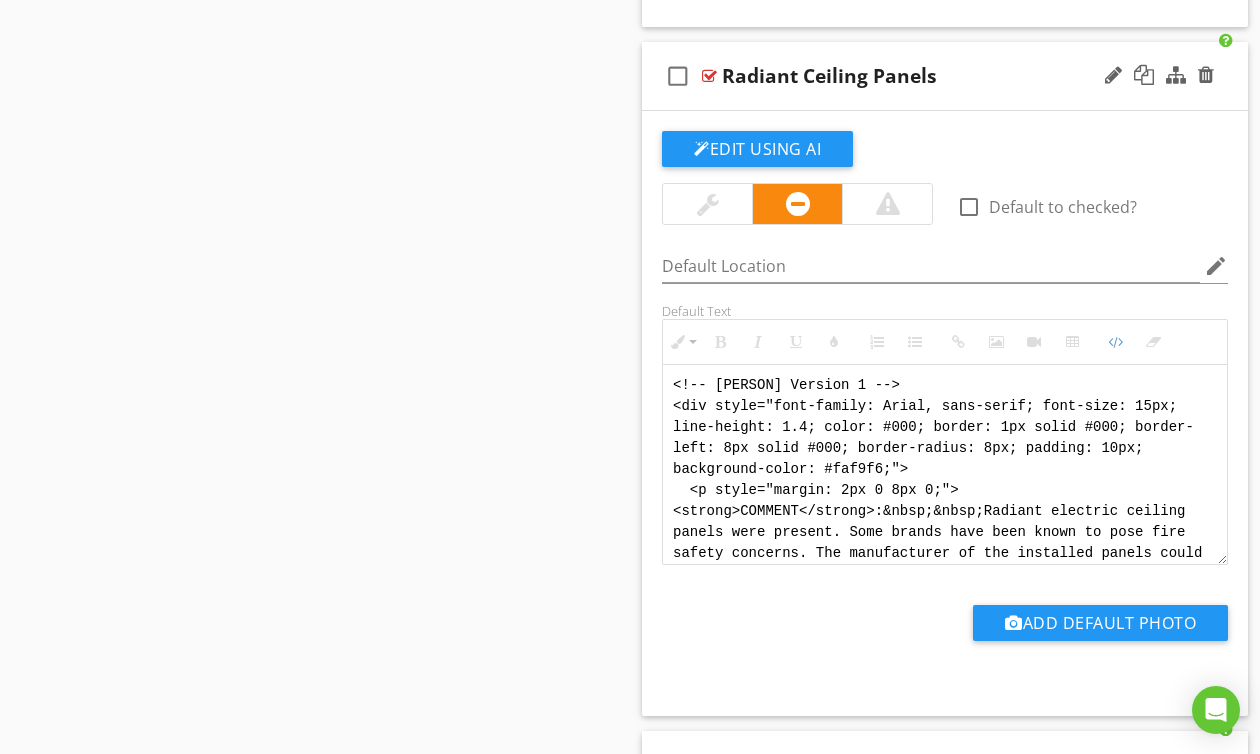 scroll, scrollTop: 240, scrollLeft: 0, axis: vertical 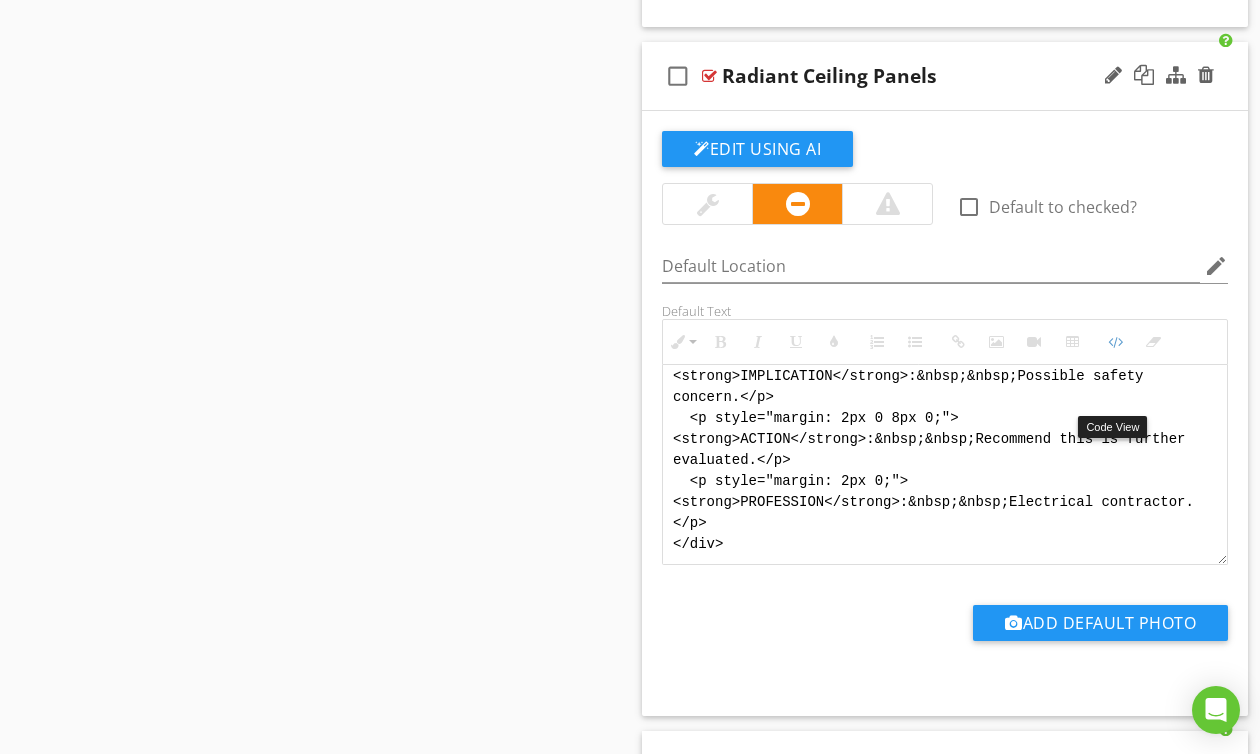 drag, startPoint x: 1116, startPoint y: 394, endPoint x: 1016, endPoint y: 413, distance: 101.788994 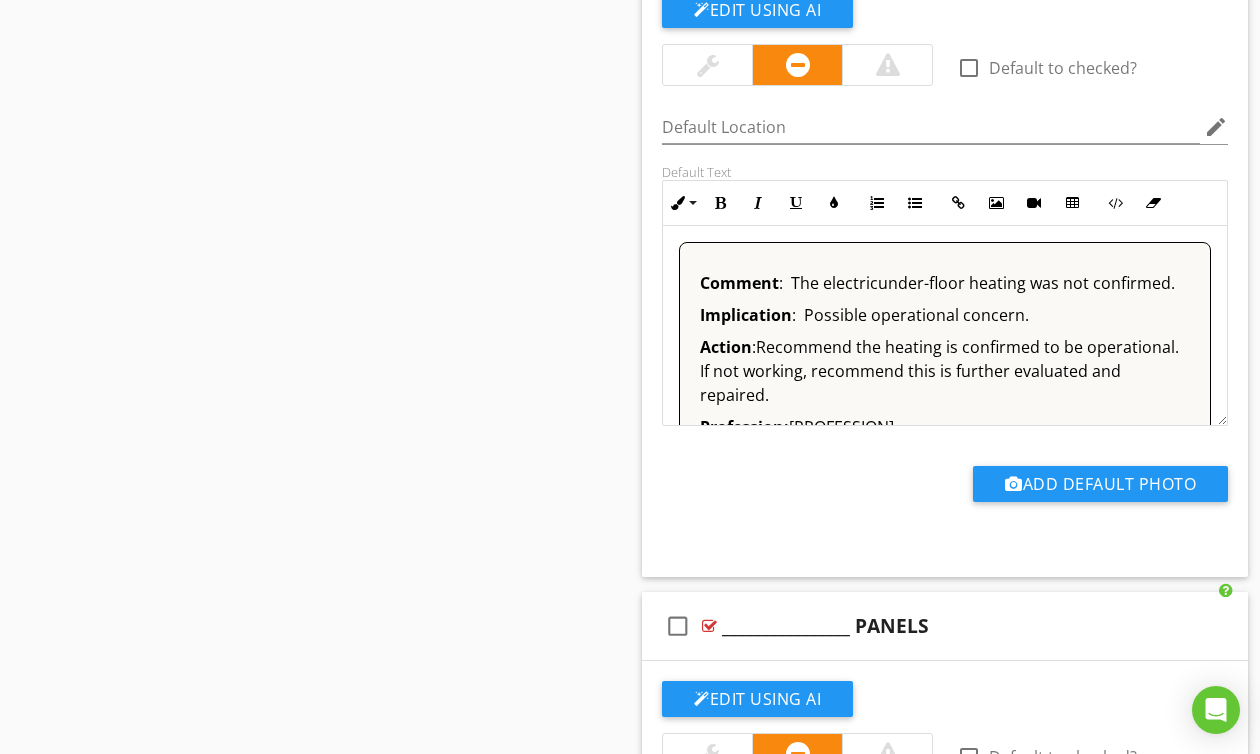 scroll, scrollTop: 39021, scrollLeft: 0, axis: vertical 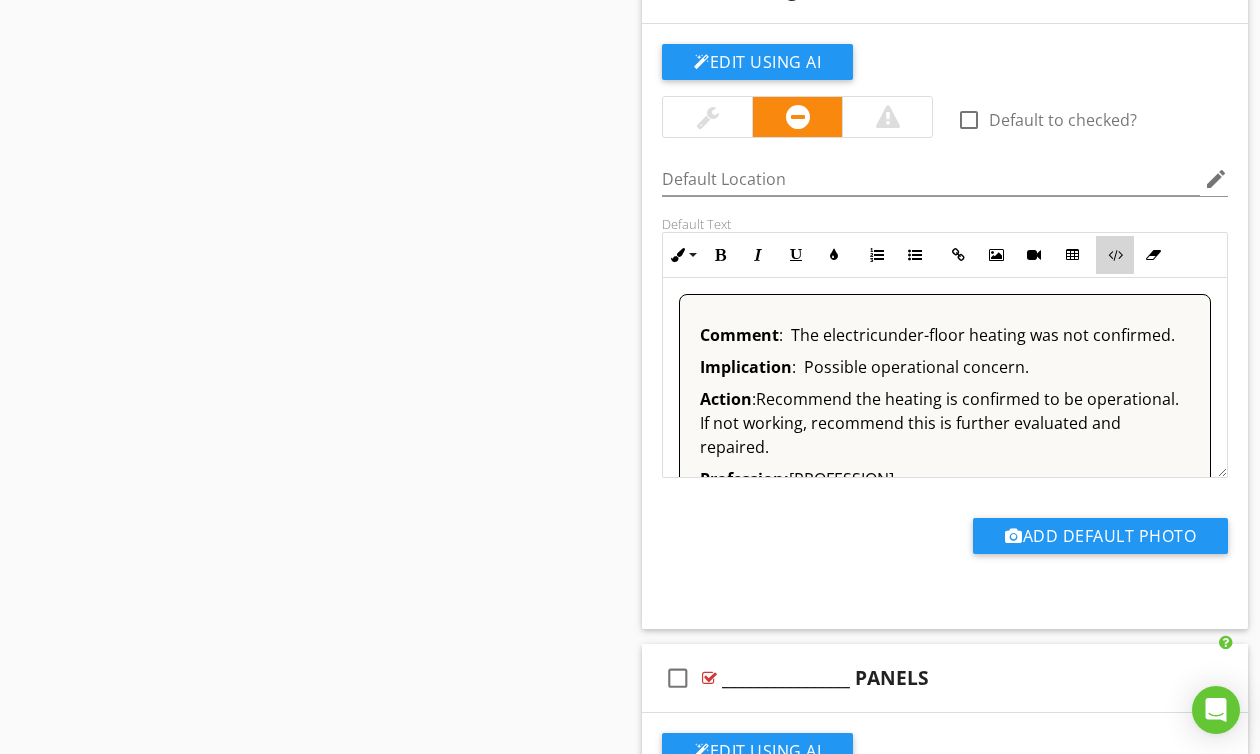 click on "Code View" at bounding box center (1115, 255) 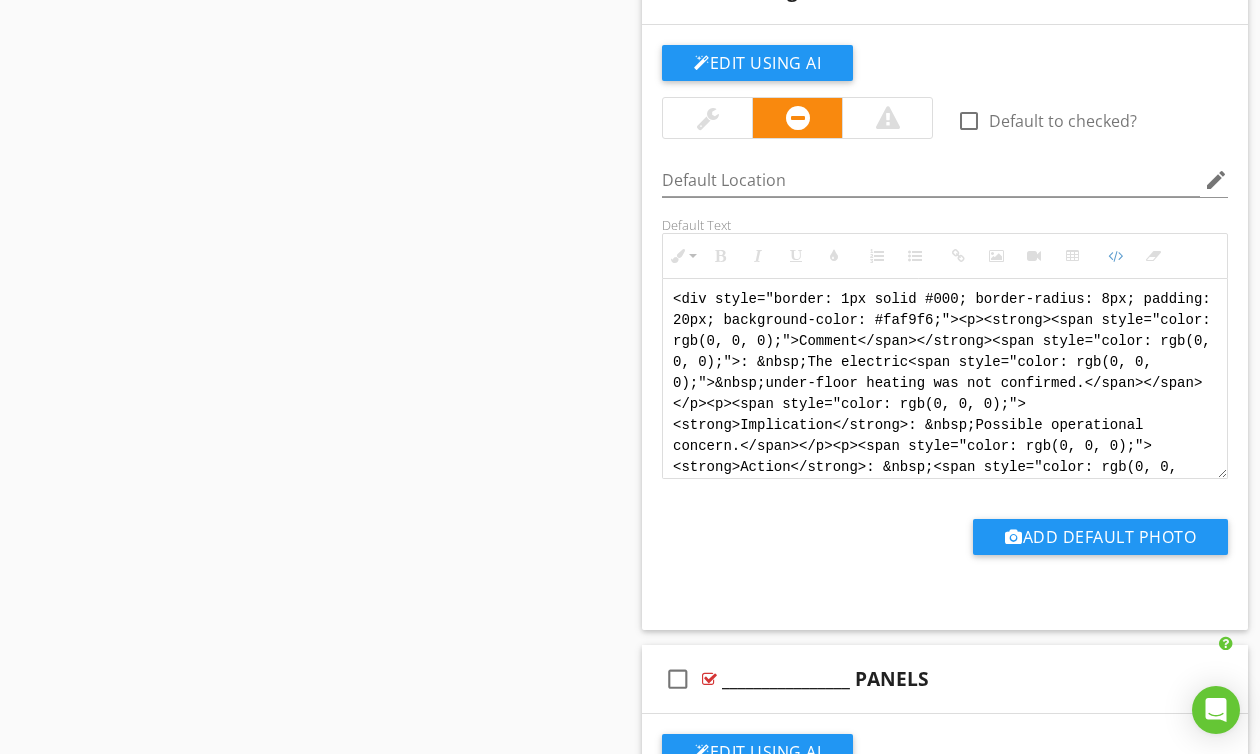 scroll, scrollTop: 100, scrollLeft: 0, axis: vertical 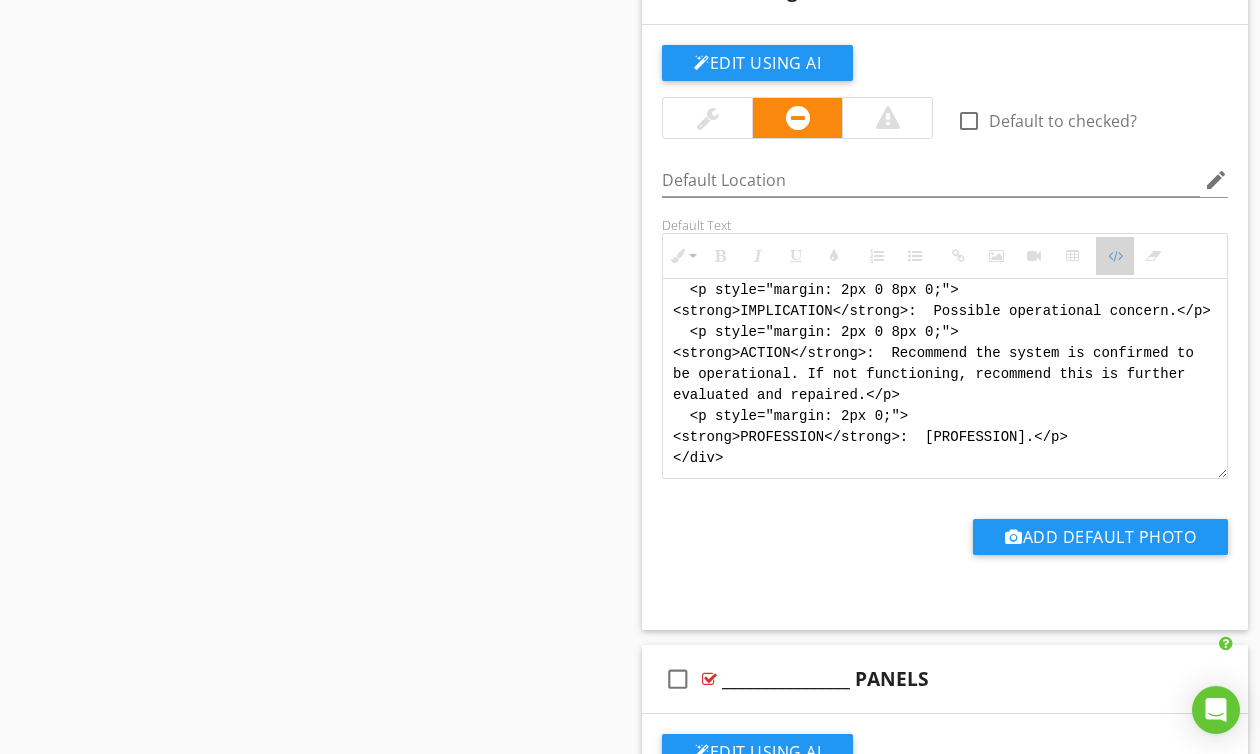 click on "Code View" at bounding box center (1115, 256) 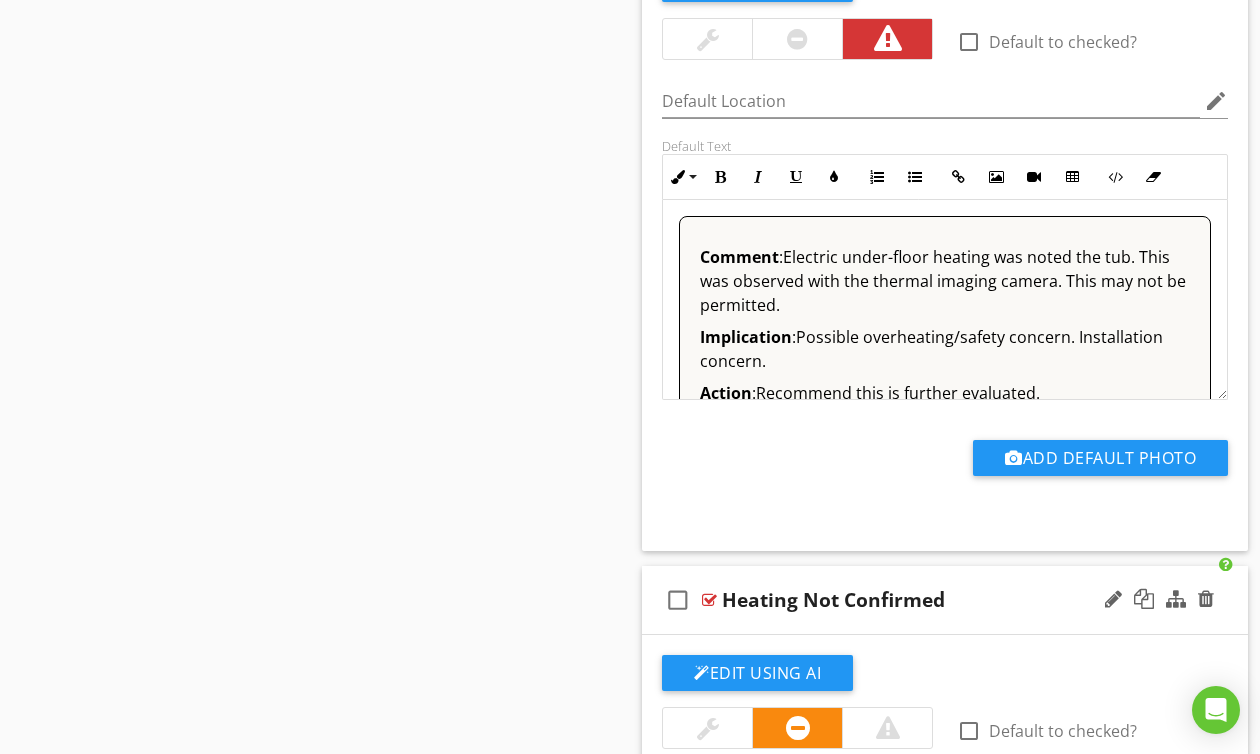 scroll, scrollTop: 38386, scrollLeft: 0, axis: vertical 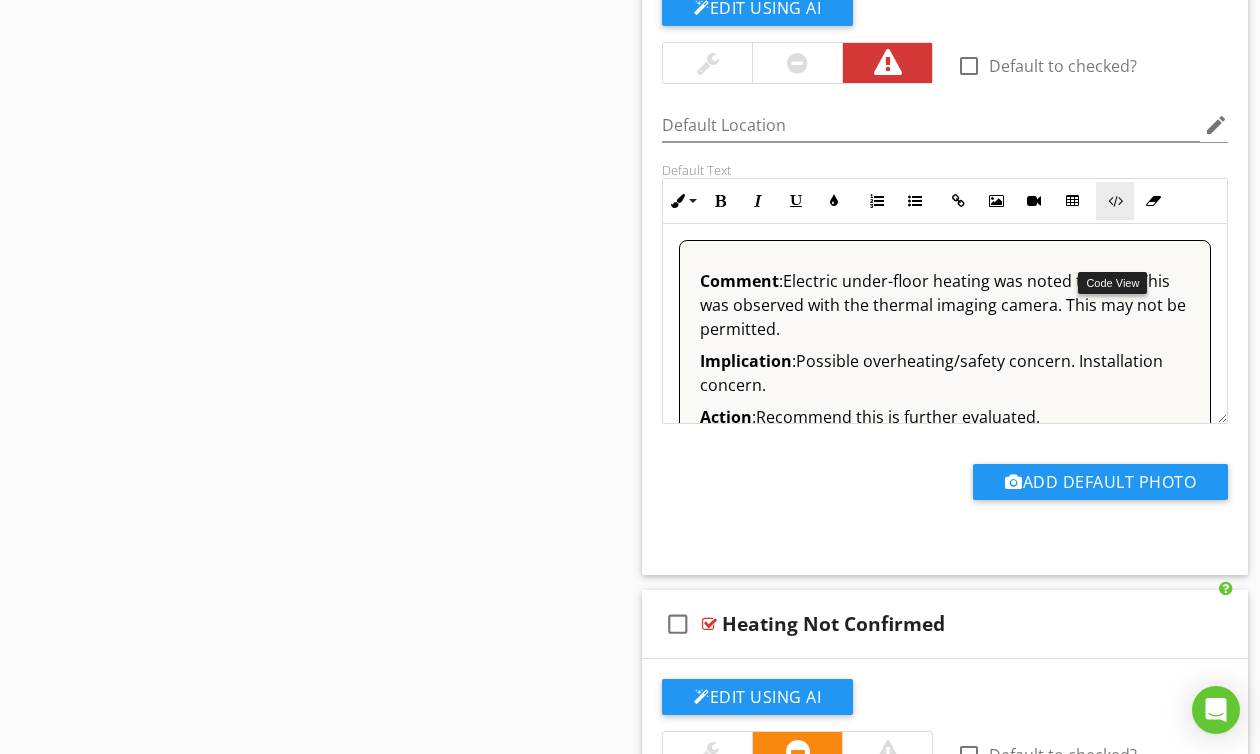 click at bounding box center (1115, 201) 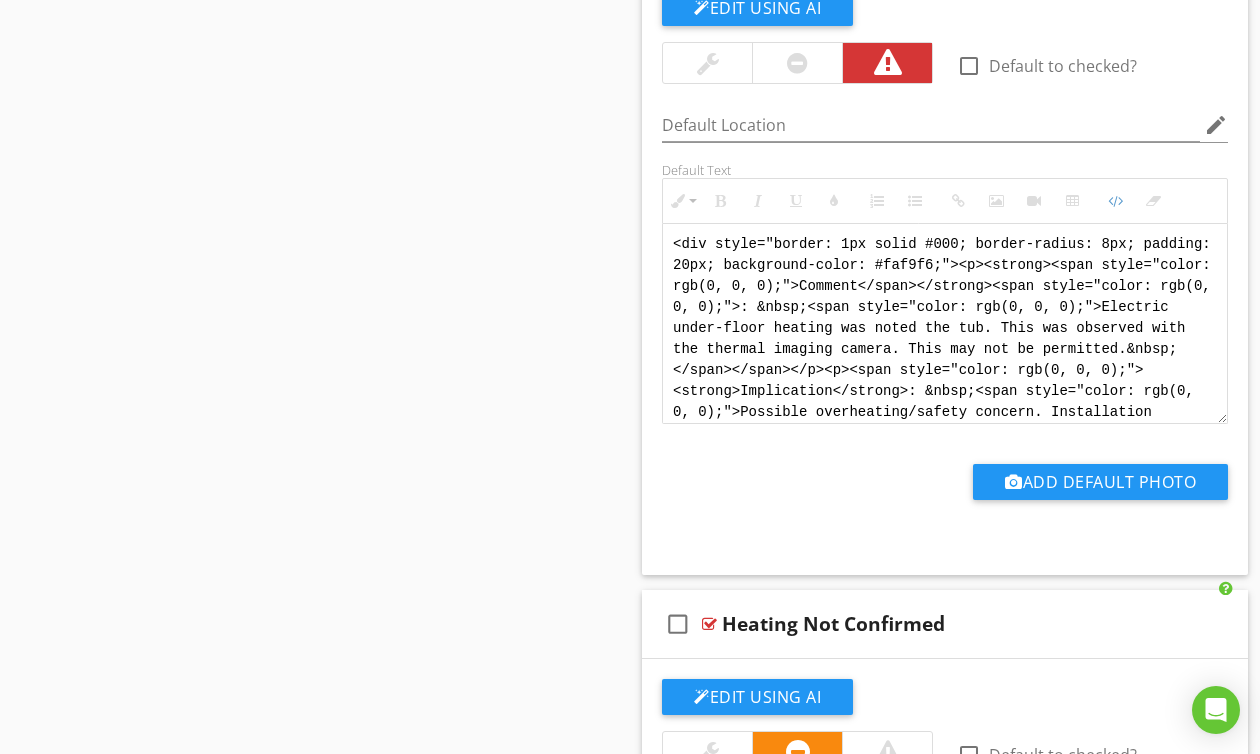 scroll, scrollTop: 38385, scrollLeft: 0, axis: vertical 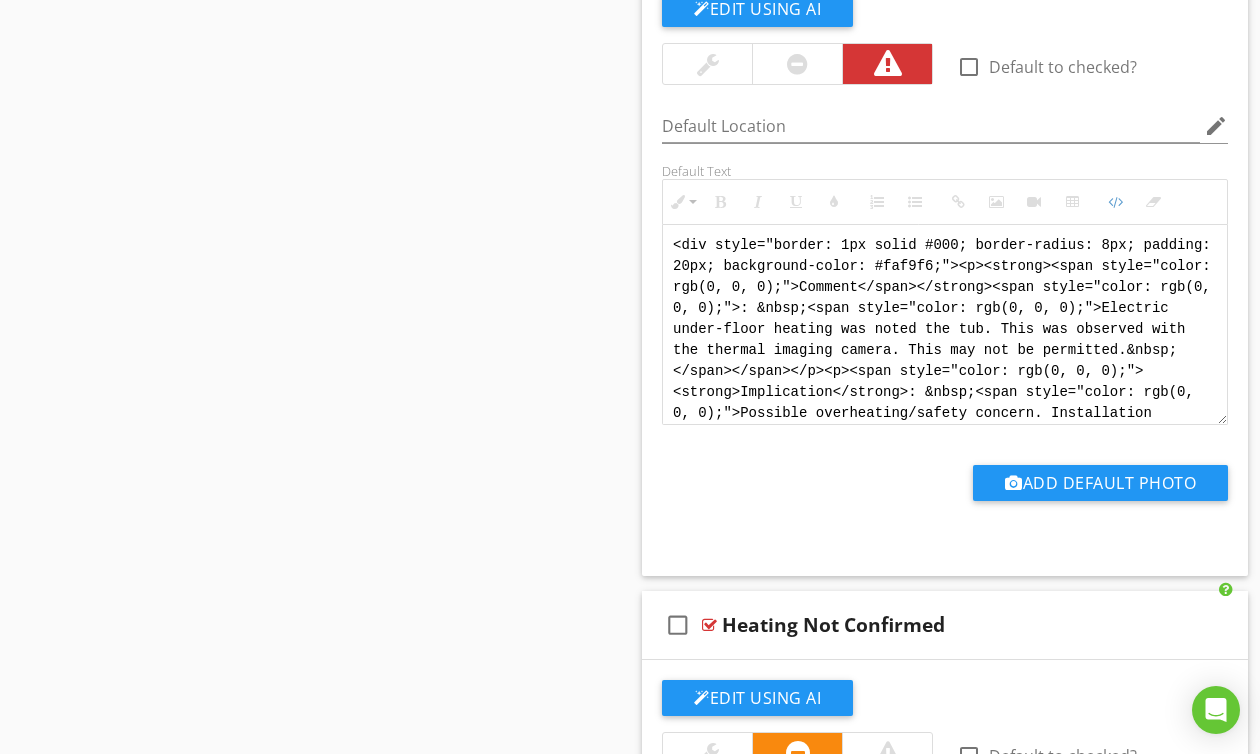drag, startPoint x: 805, startPoint y: 419, endPoint x: 678, endPoint y: 259, distance: 204.27678 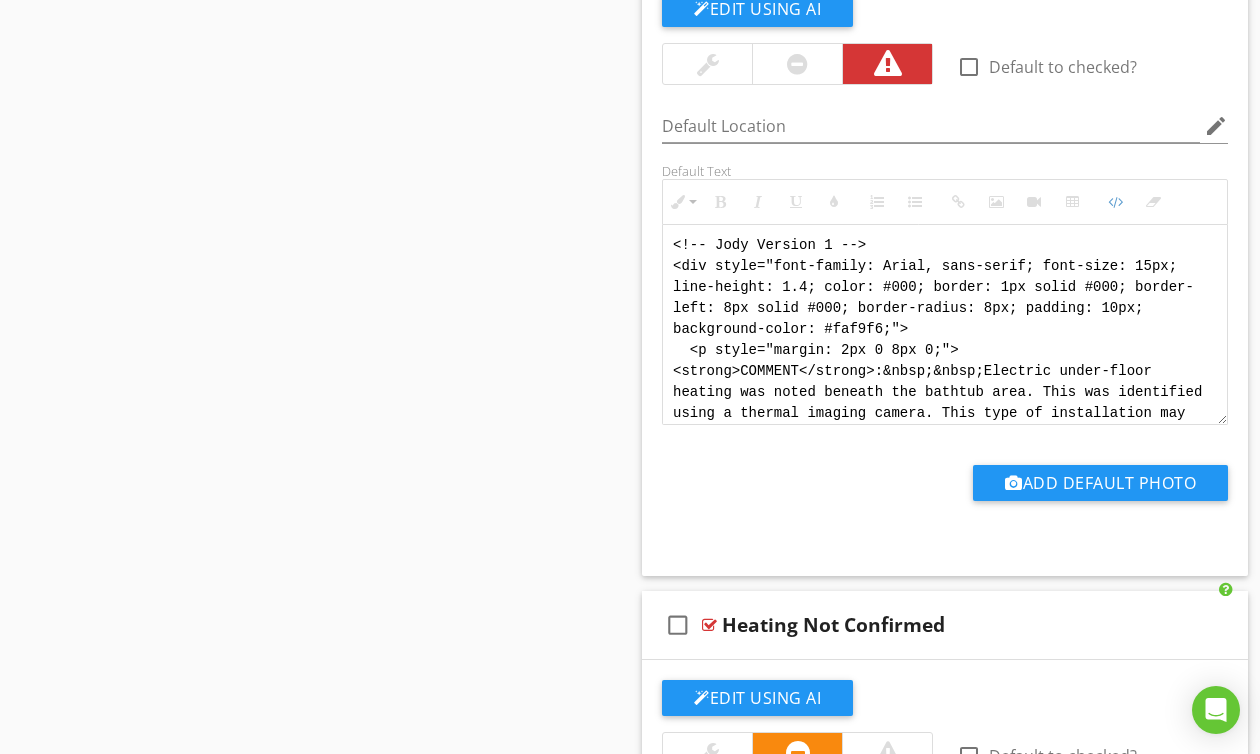 scroll, scrollTop: 260, scrollLeft: 0, axis: vertical 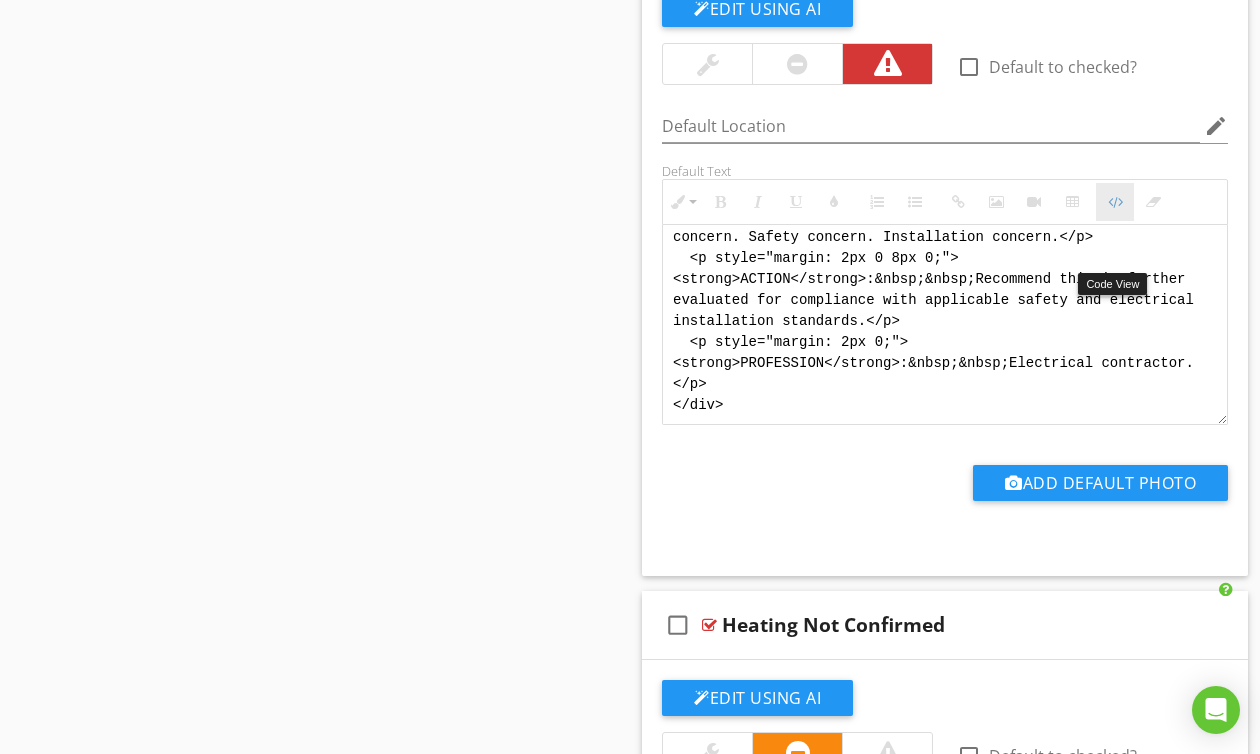 click at bounding box center (1115, 202) 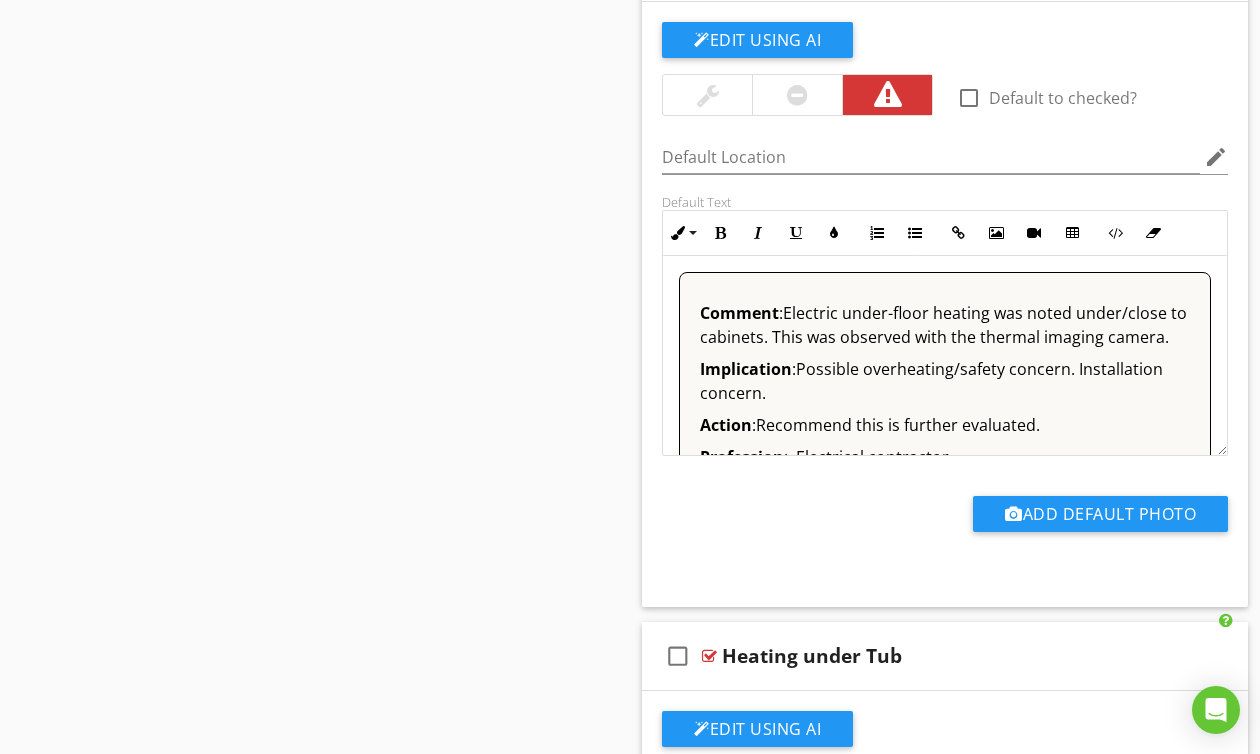 scroll, scrollTop: 37664, scrollLeft: 0, axis: vertical 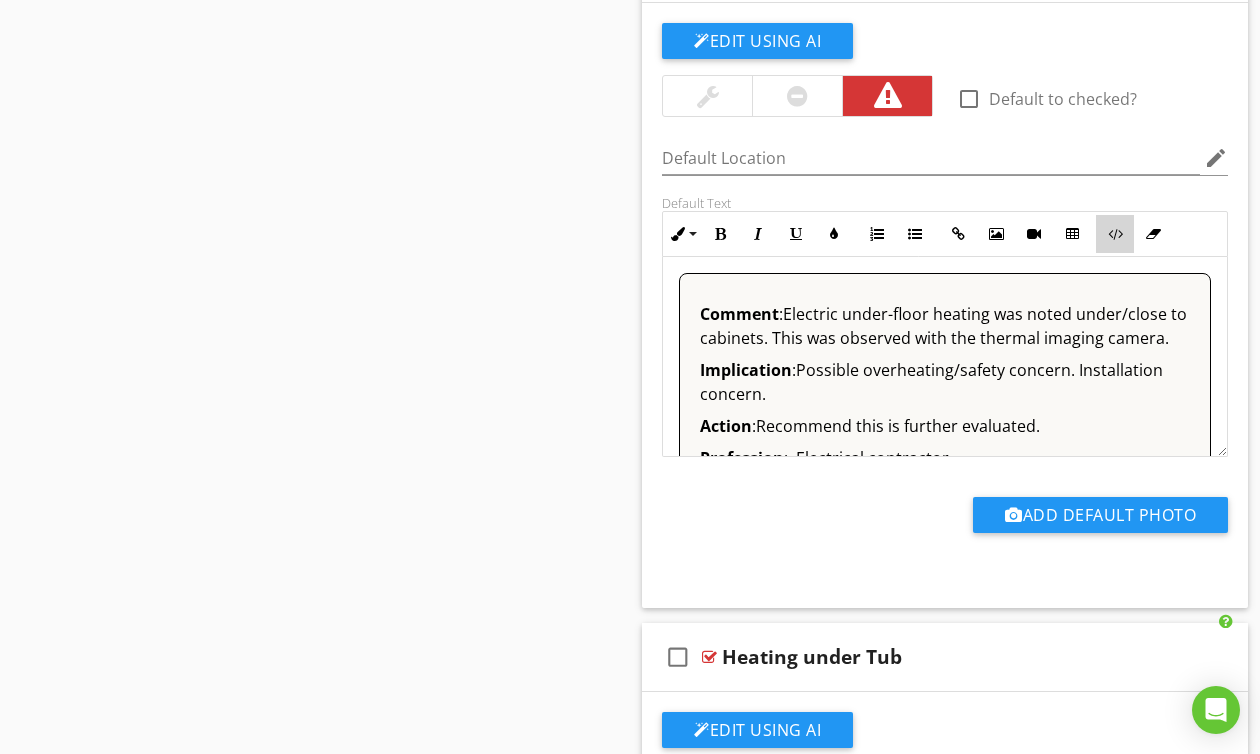 click at bounding box center (1115, 234) 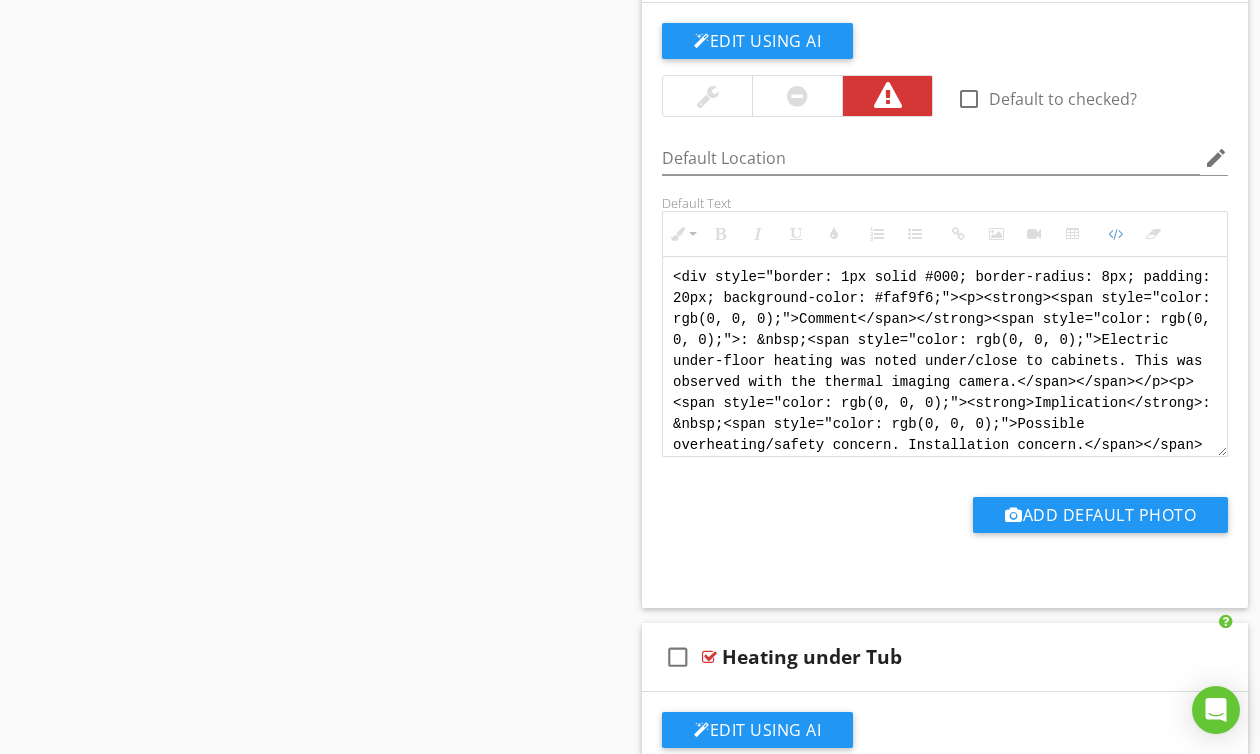 scroll, scrollTop: 120, scrollLeft: 0, axis: vertical 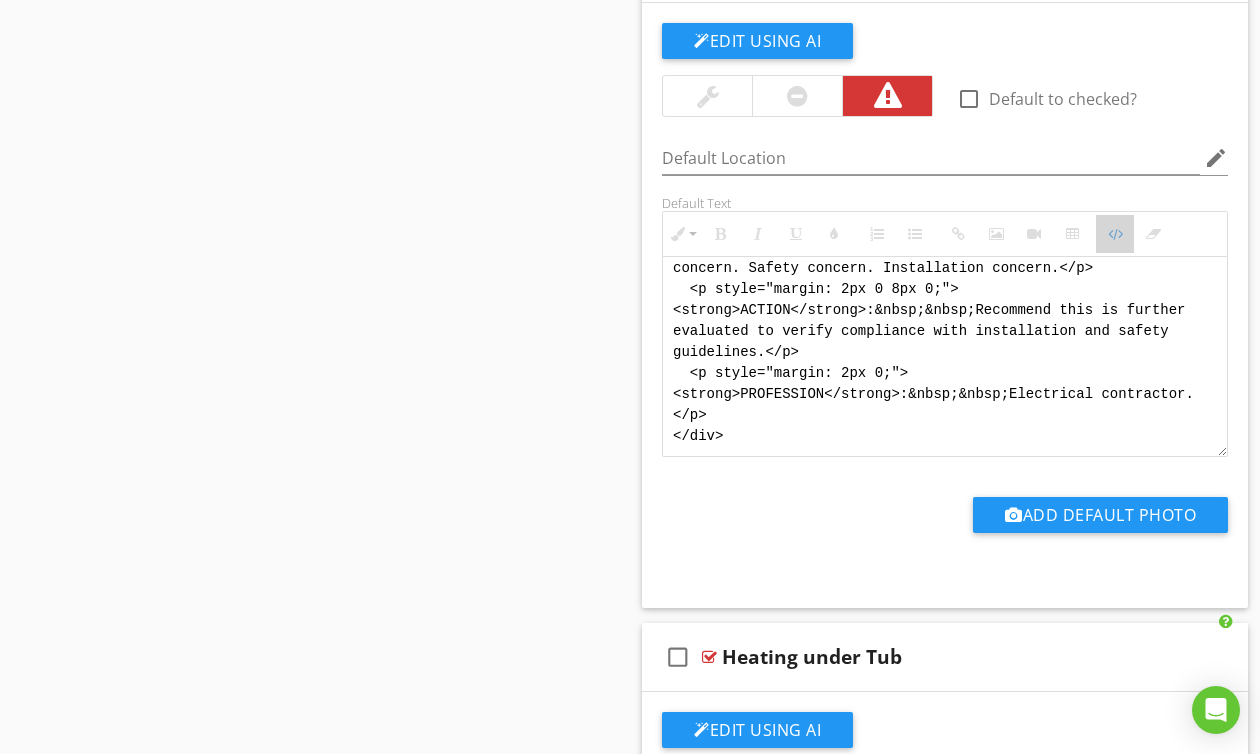 drag, startPoint x: 1121, startPoint y: 293, endPoint x: 1018, endPoint y: 318, distance: 105.99056 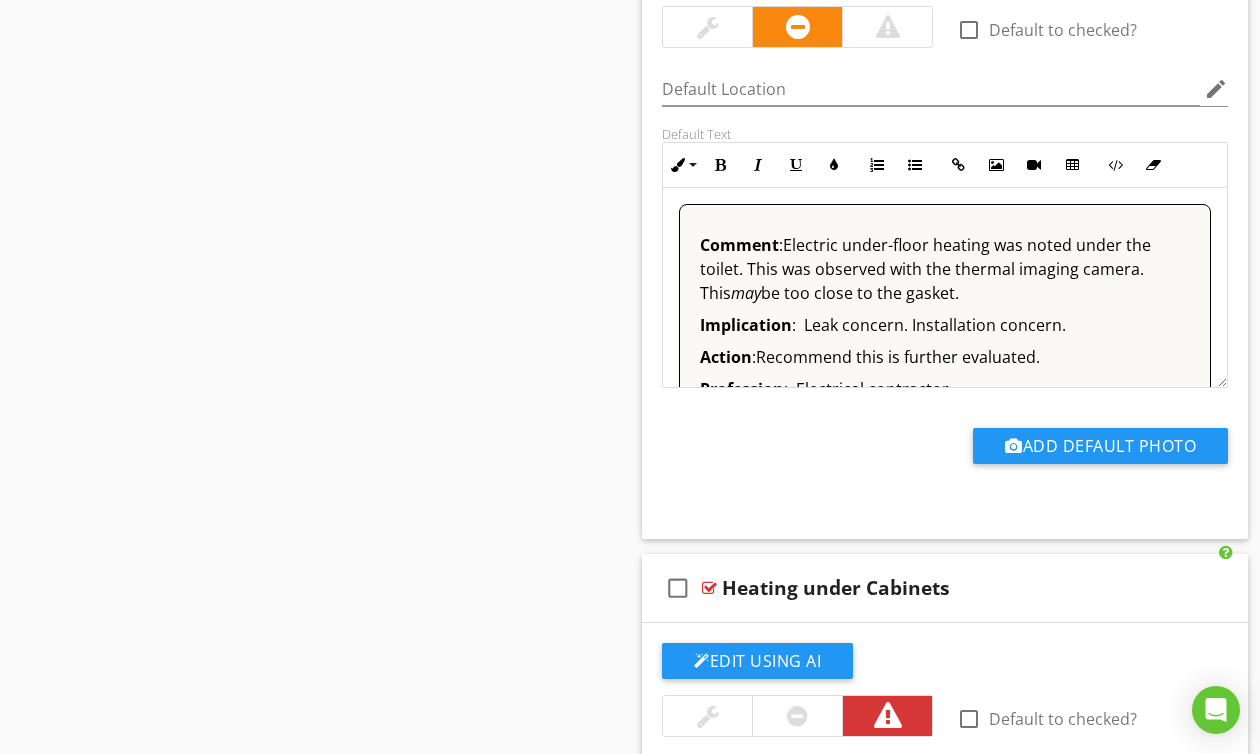 scroll, scrollTop: 37033, scrollLeft: 0, axis: vertical 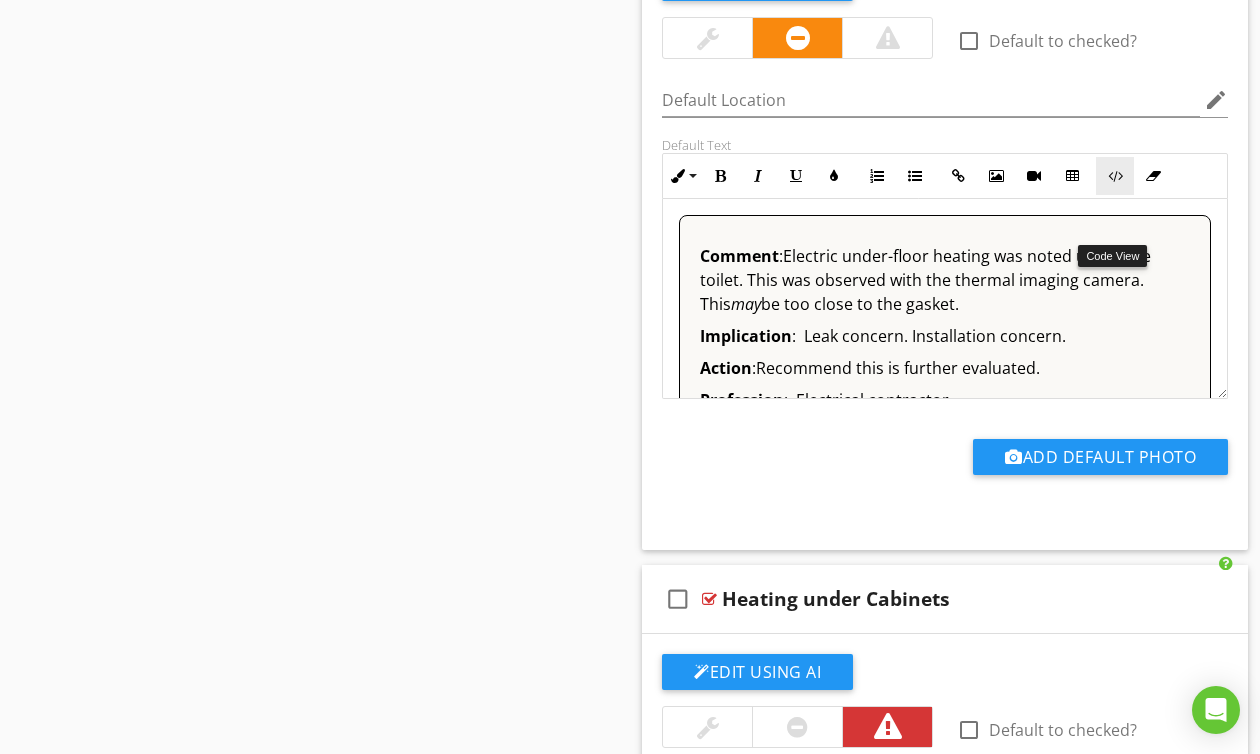 click on "Code View" at bounding box center [1115, 176] 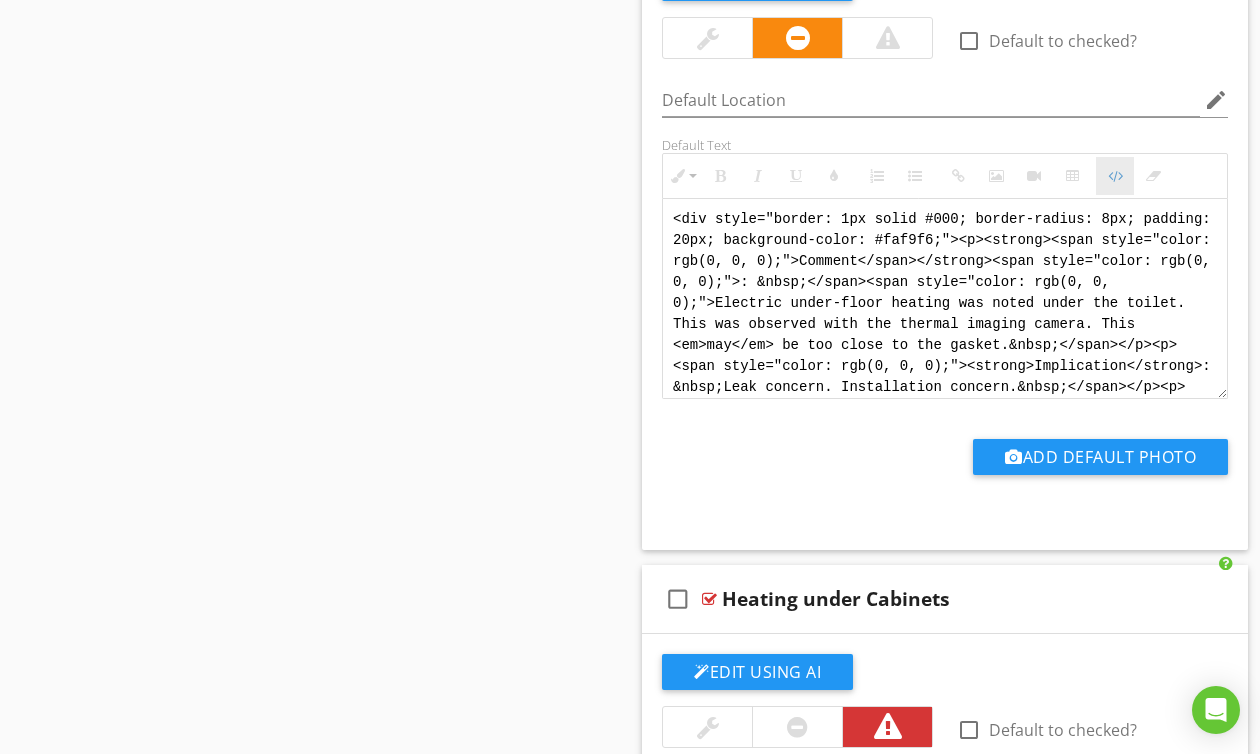 scroll, scrollTop: 37032, scrollLeft: 0, axis: vertical 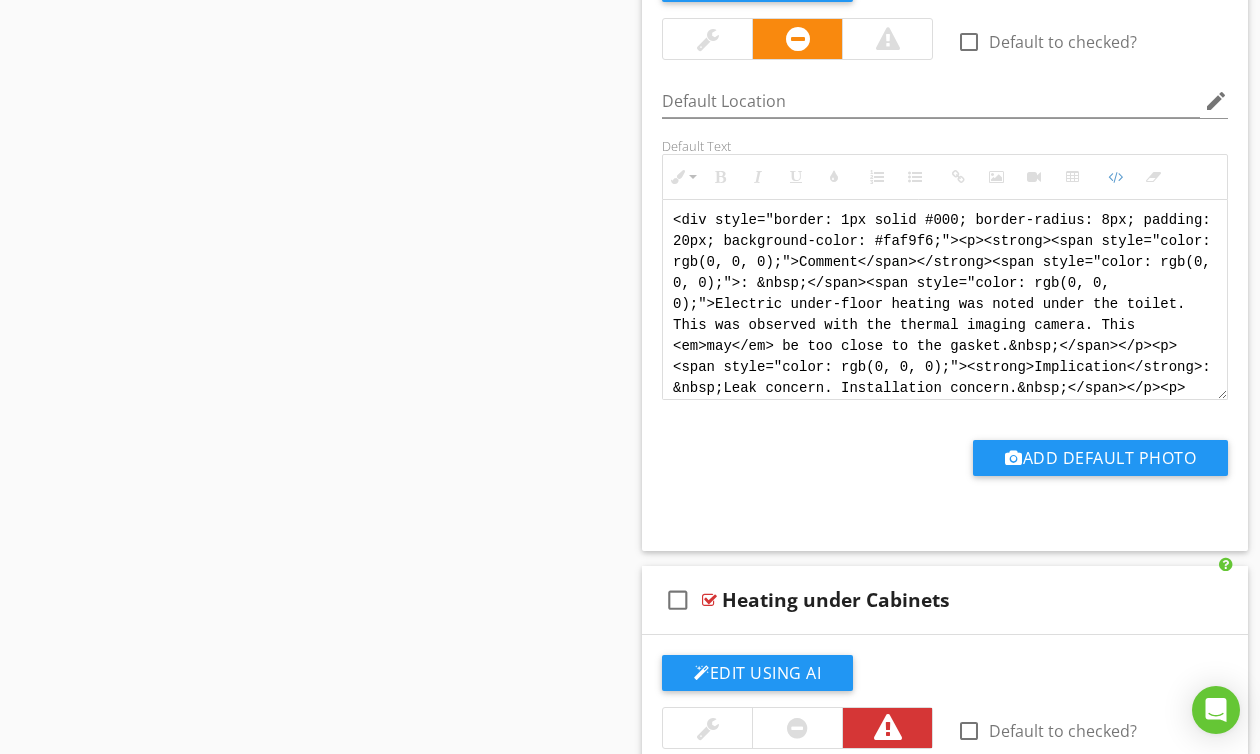 drag, startPoint x: 1000, startPoint y: 428, endPoint x: 616, endPoint y: 190, distance: 451.7743 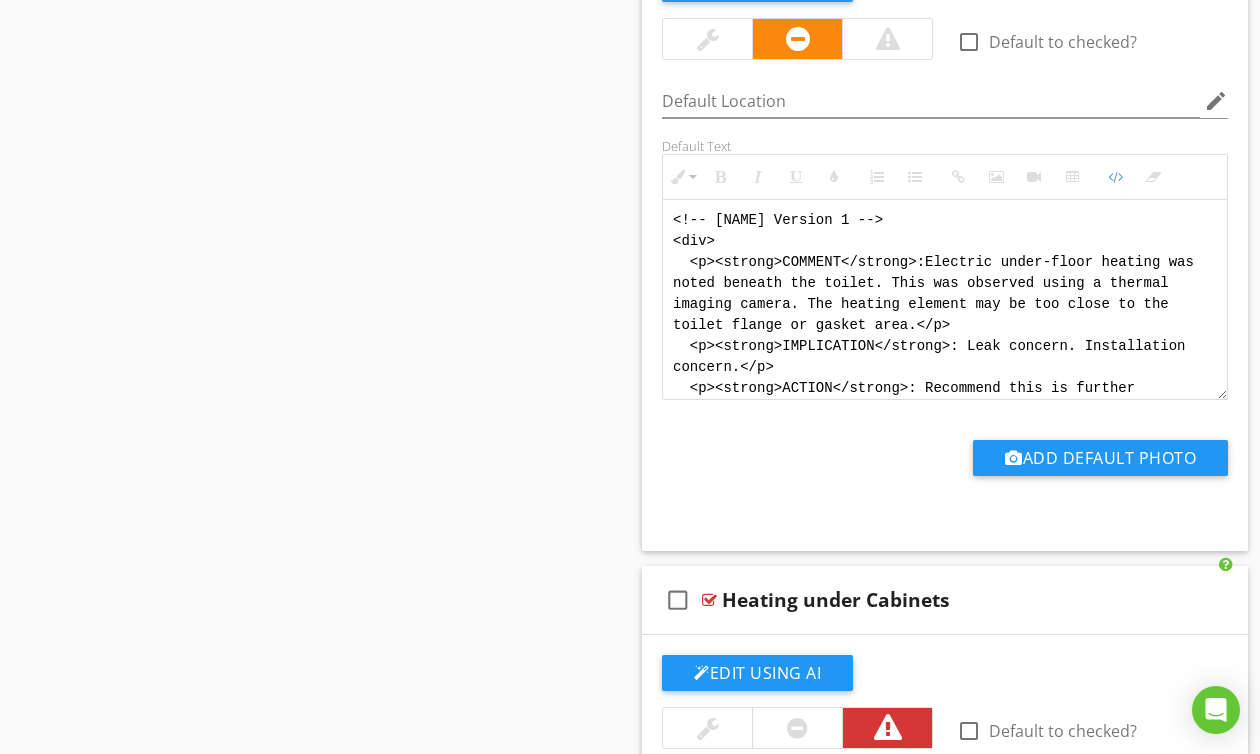 scroll, scrollTop: 260, scrollLeft: 0, axis: vertical 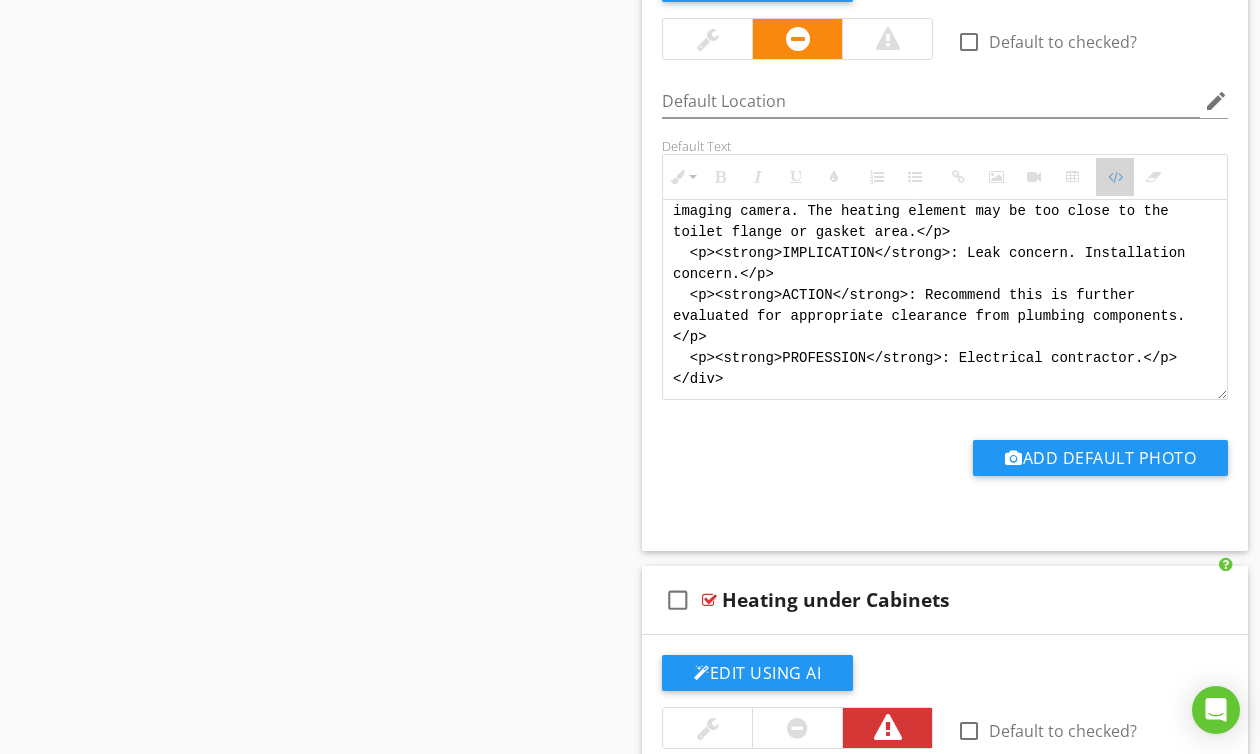 click on "Code View" at bounding box center [1115, 177] 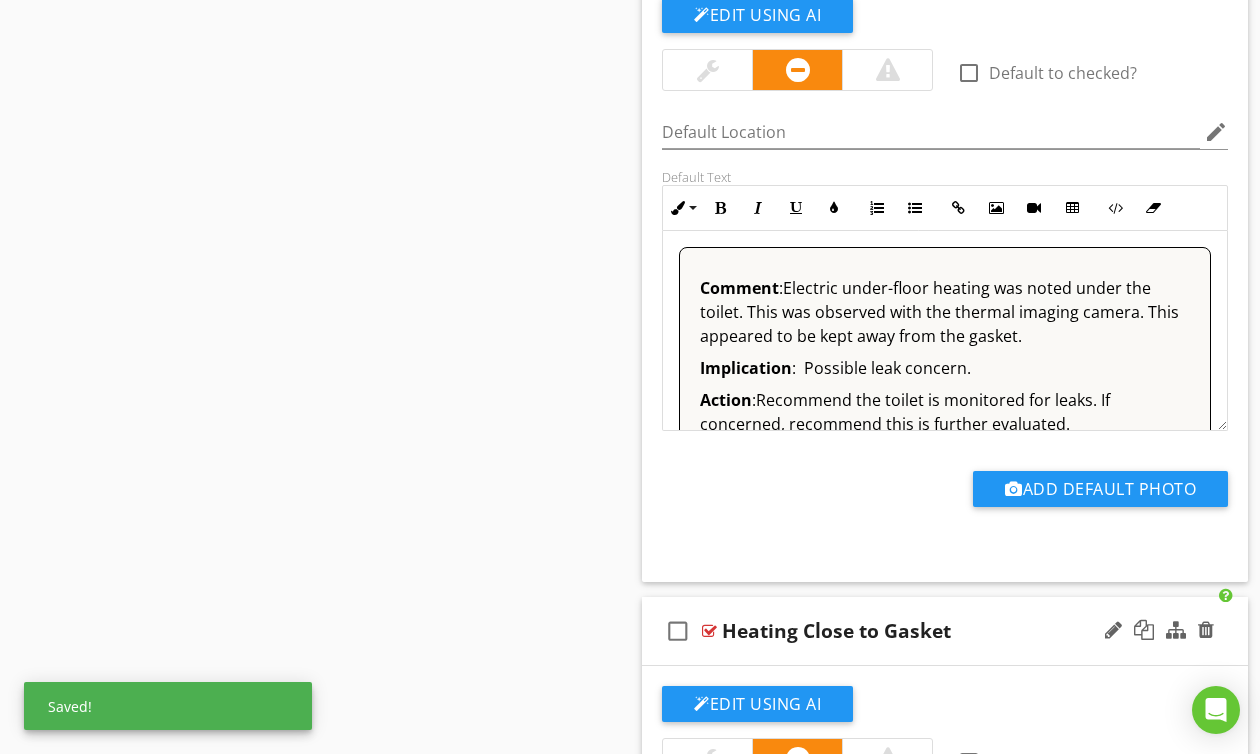 scroll, scrollTop: 36297, scrollLeft: 0, axis: vertical 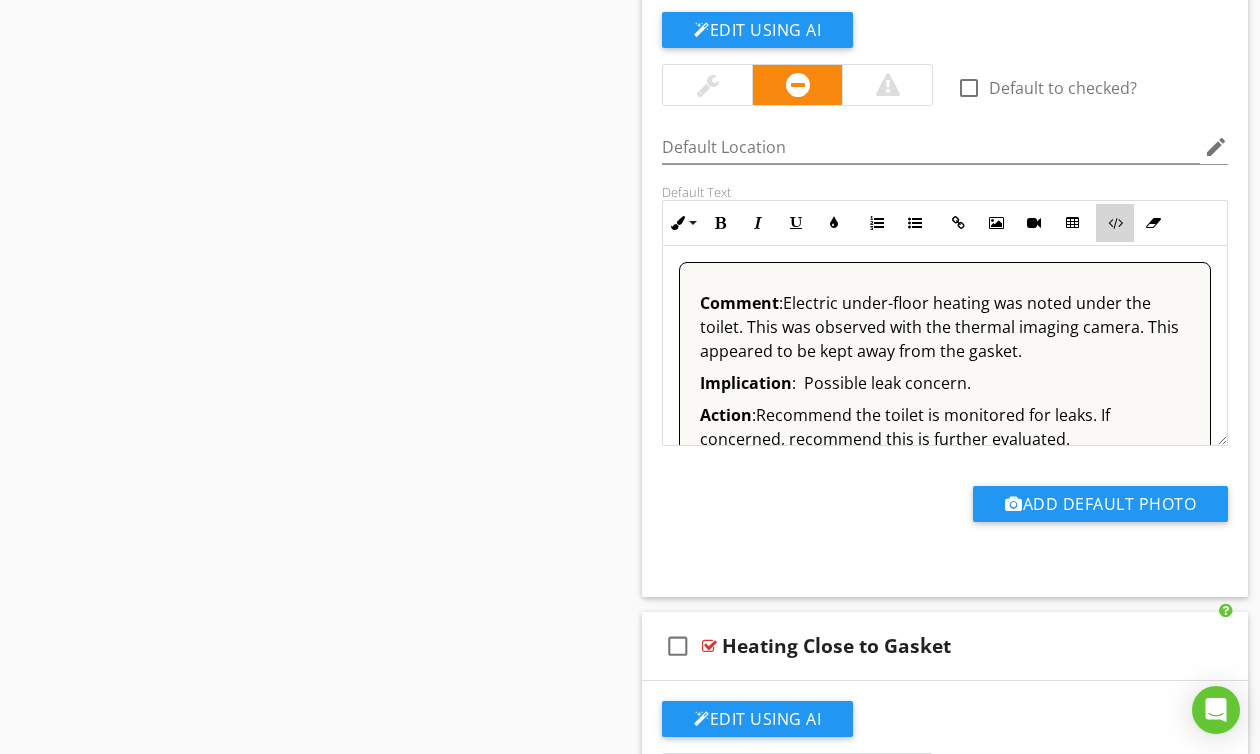click at bounding box center [1115, 223] 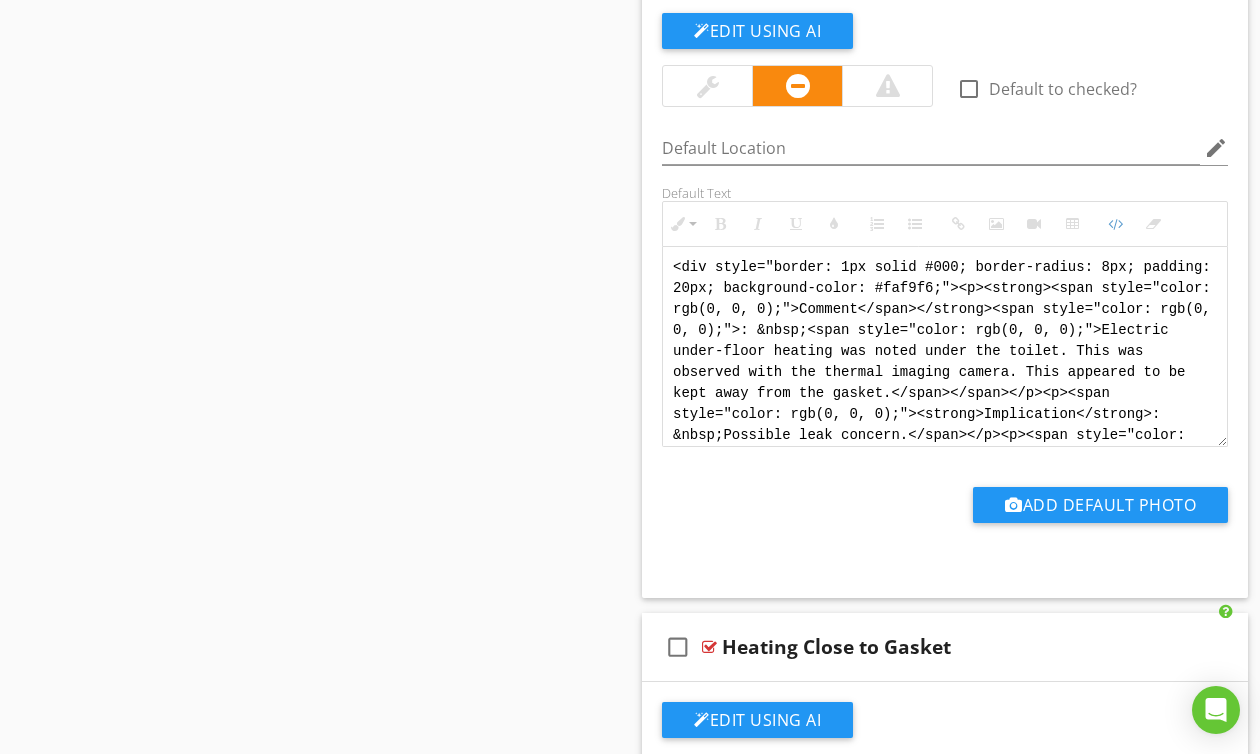 scroll, scrollTop: 100, scrollLeft: 0, axis: vertical 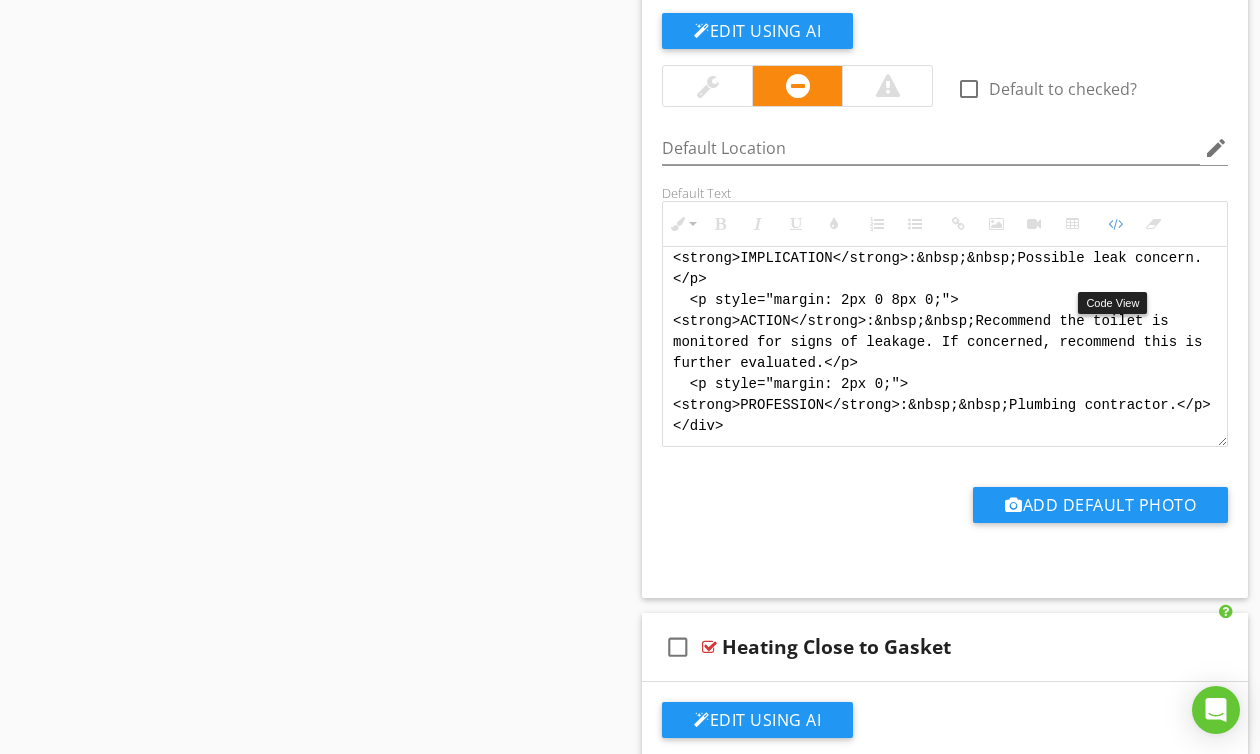 drag, startPoint x: 1118, startPoint y: 274, endPoint x: 1081, endPoint y: 288, distance: 39.56008 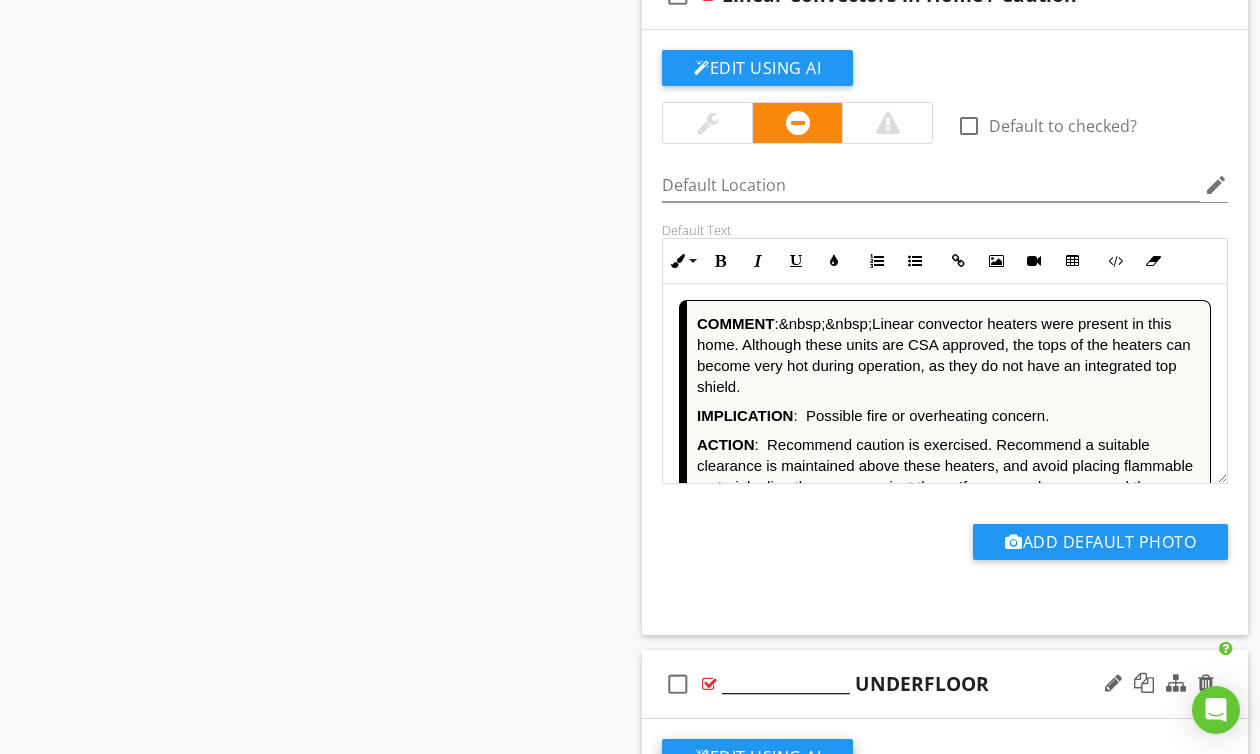 scroll, scrollTop: 34874, scrollLeft: 0, axis: vertical 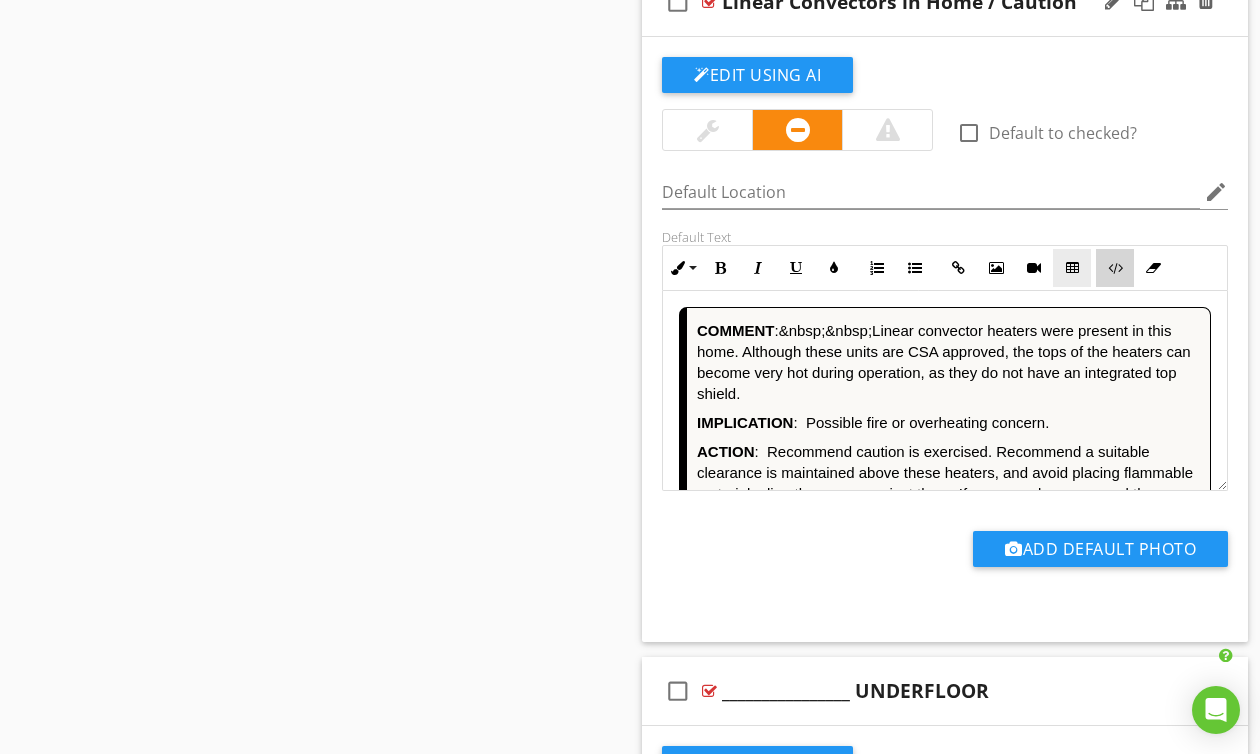 drag, startPoint x: 1112, startPoint y: 311, endPoint x: 1066, endPoint y: 326, distance: 48.38388 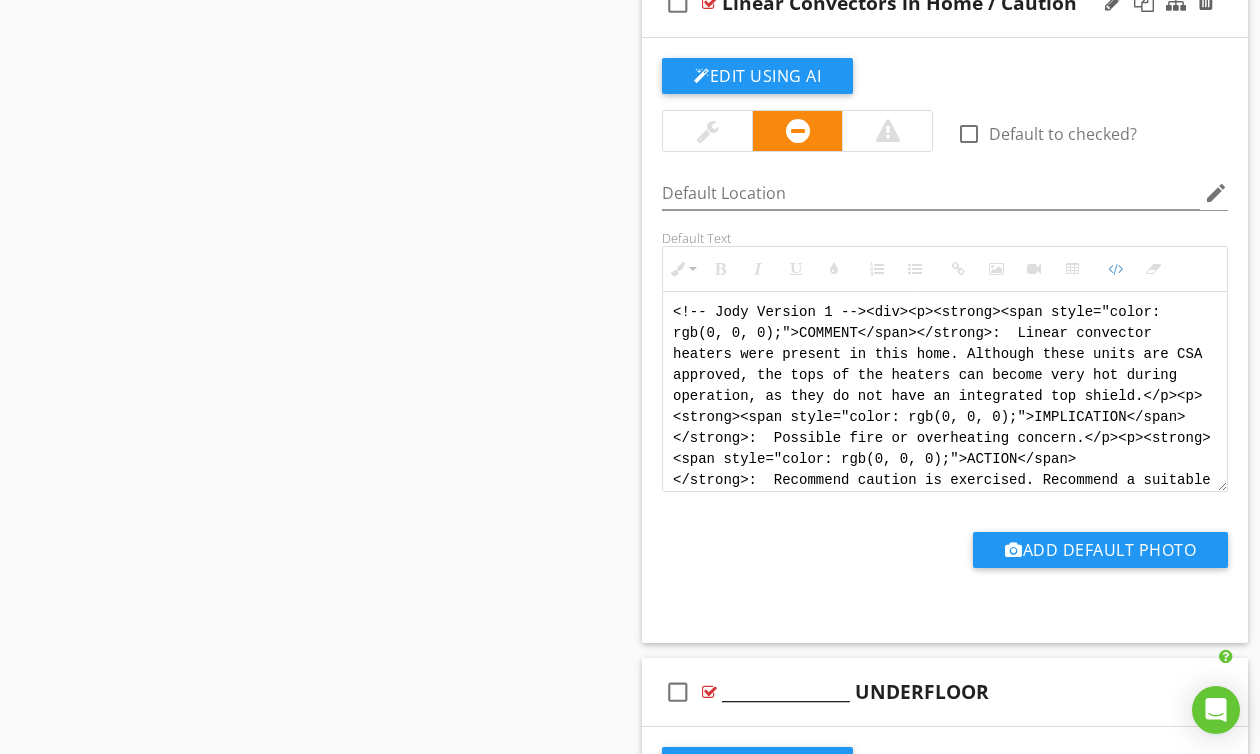 scroll, scrollTop: 0, scrollLeft: 0, axis: both 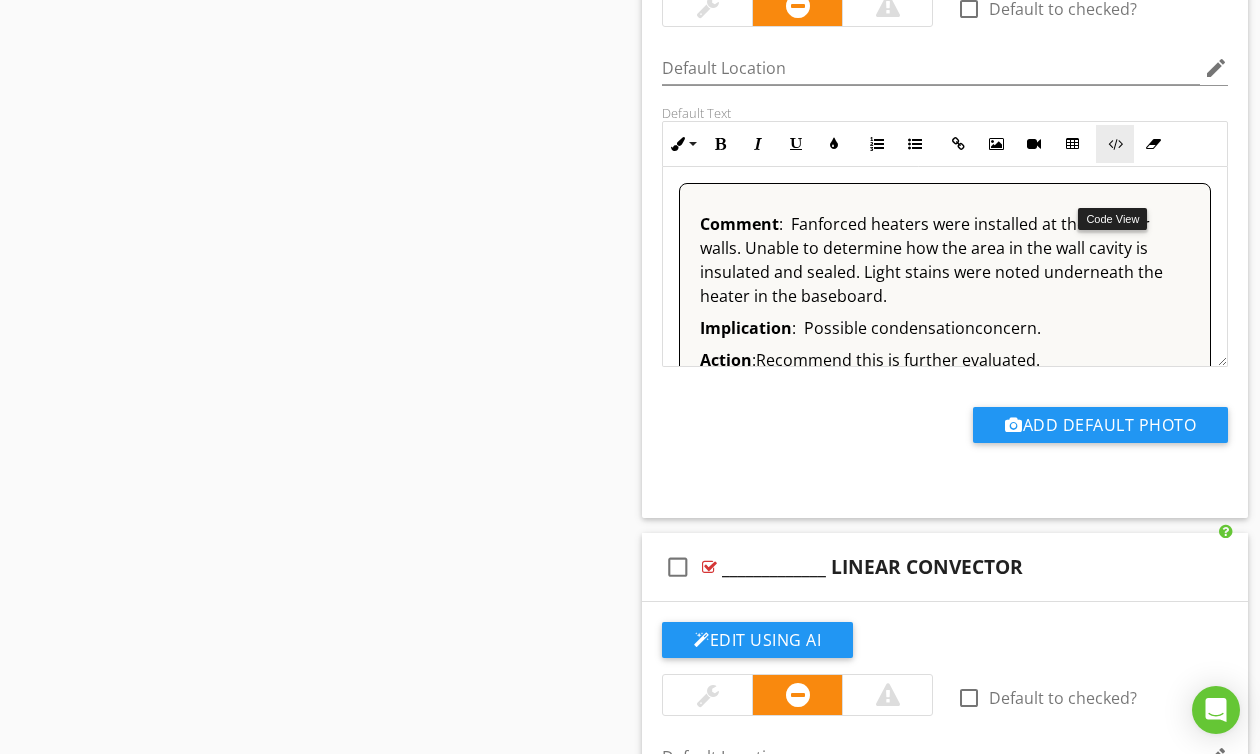 click at bounding box center (1115, 144) 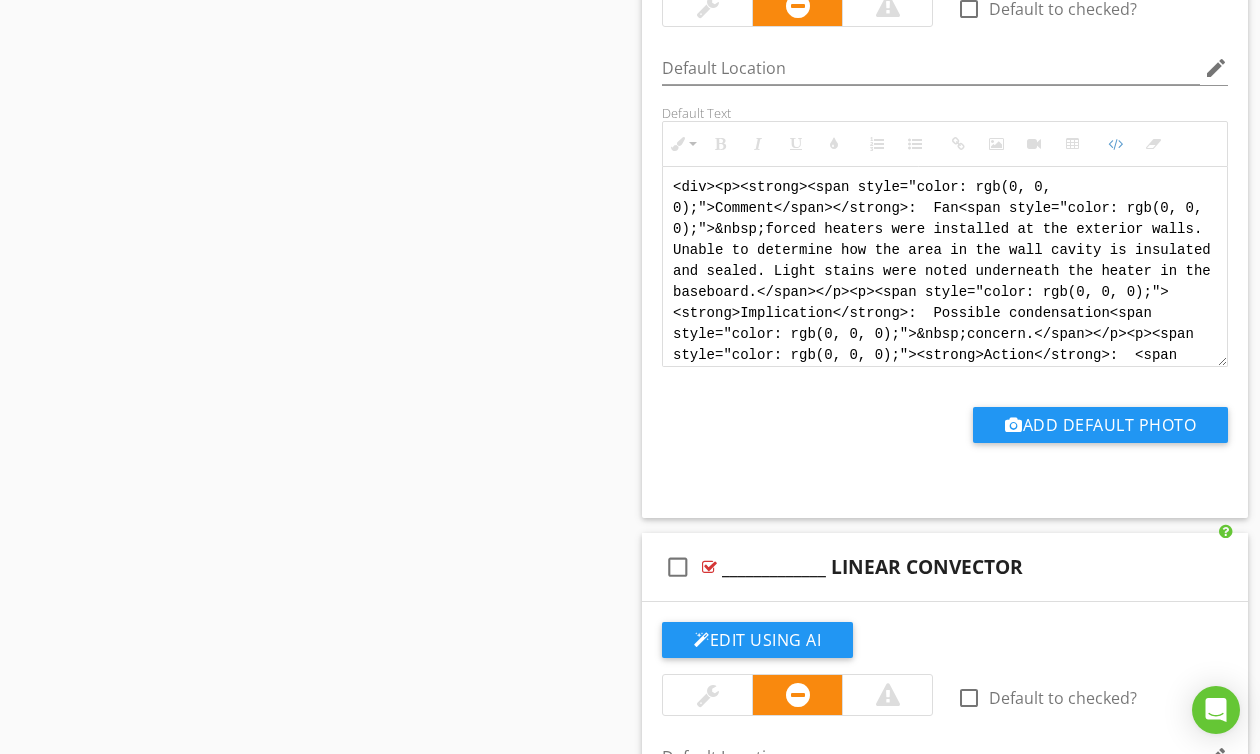 scroll, scrollTop: 140, scrollLeft: 0, axis: vertical 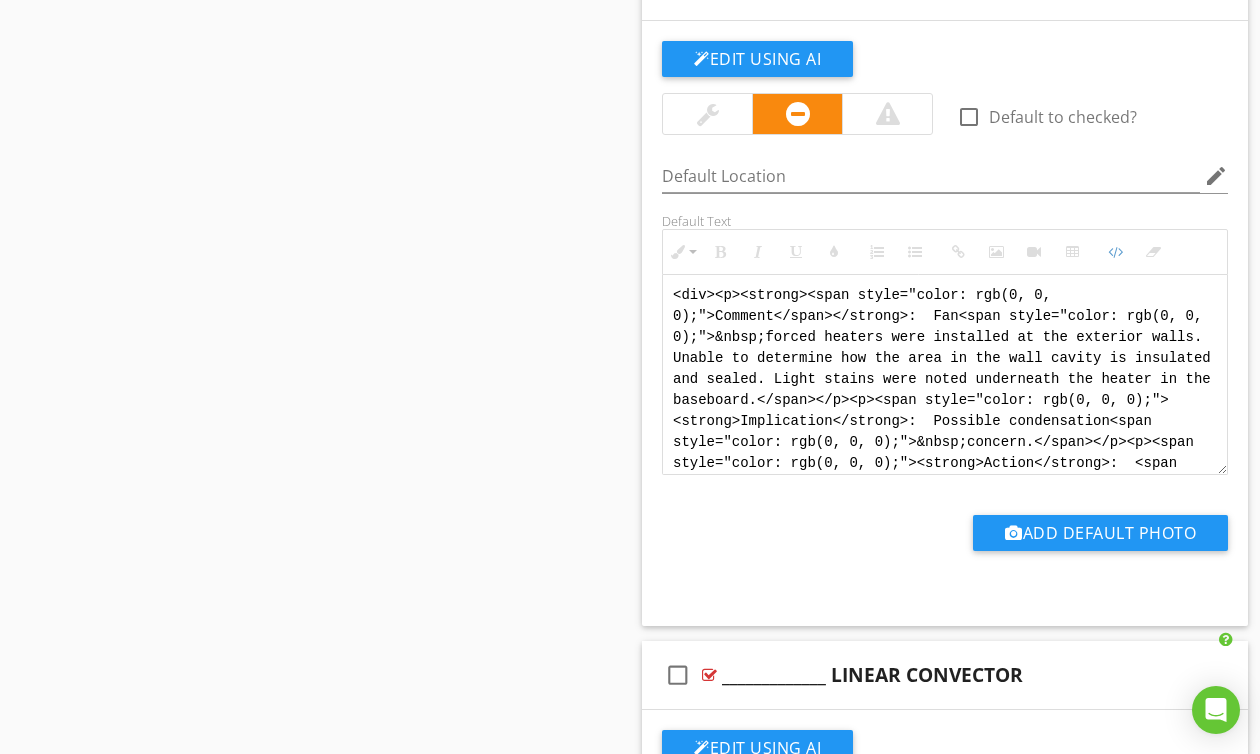 drag, startPoint x: 800, startPoint y: 508, endPoint x: 612, endPoint y: 264, distance: 308.02597 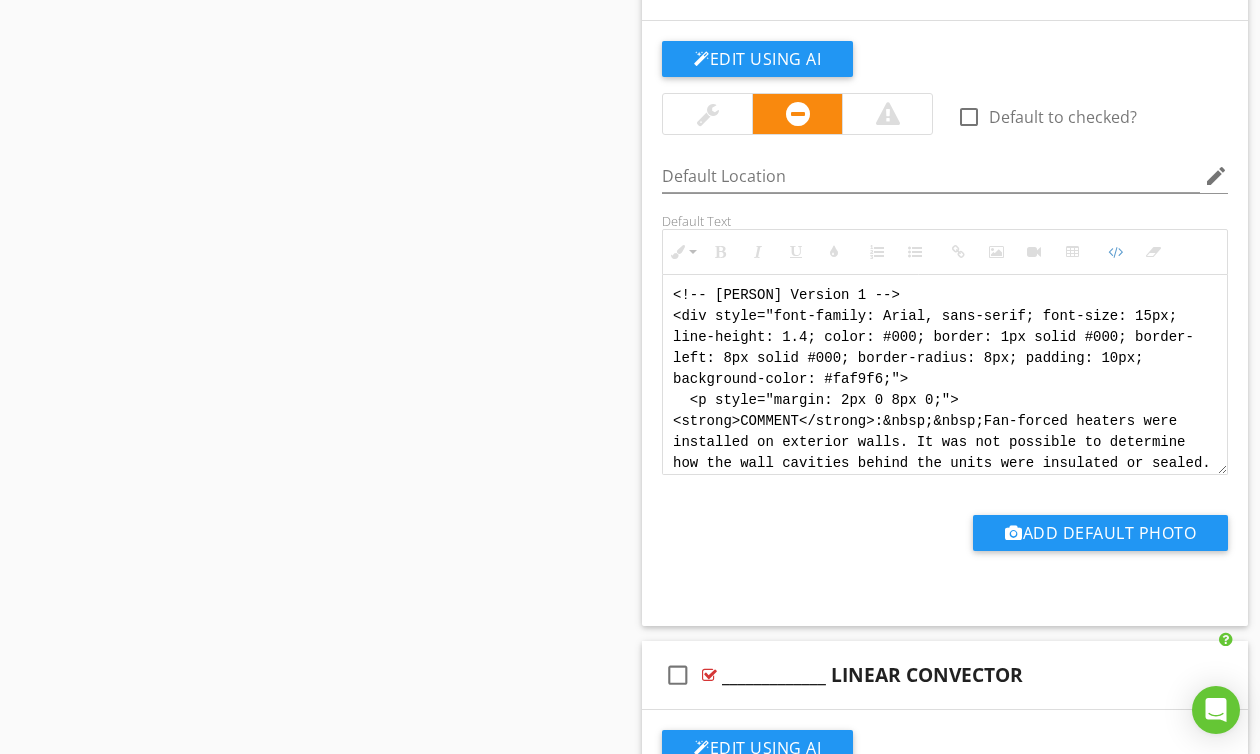scroll, scrollTop: 260, scrollLeft: 0, axis: vertical 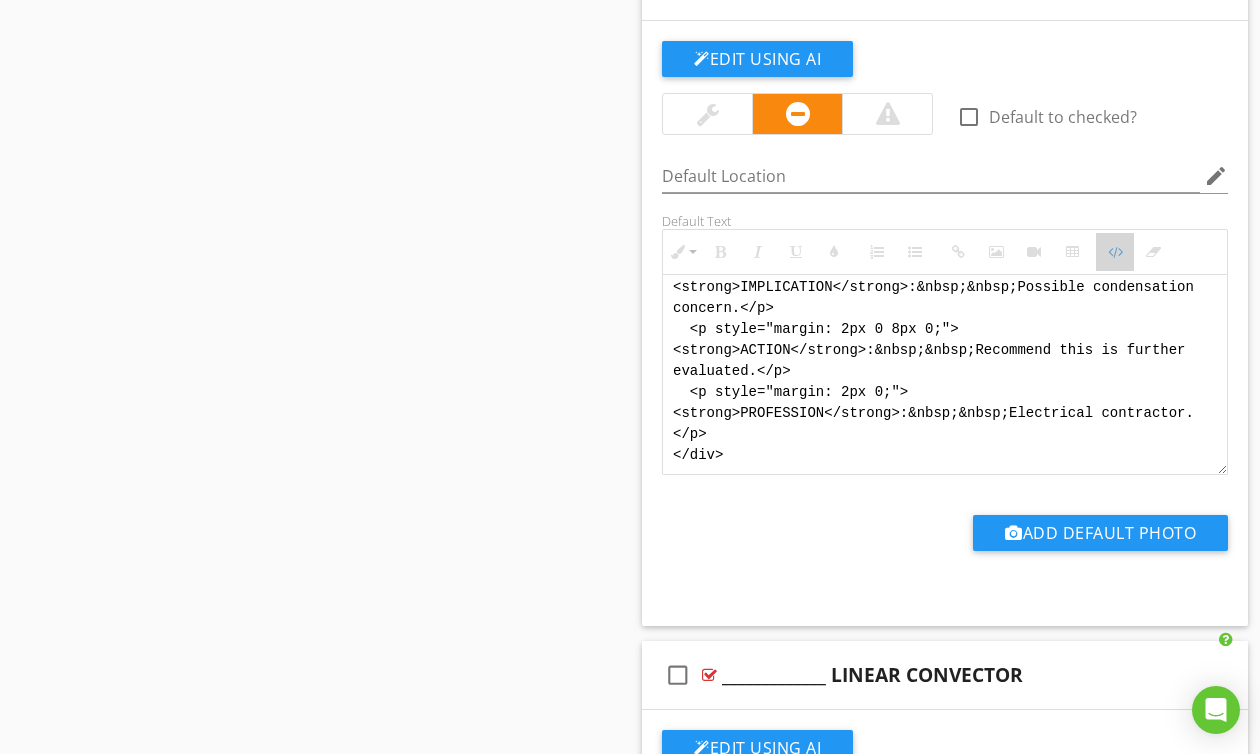 drag, startPoint x: 1120, startPoint y: 301, endPoint x: 1086, endPoint y: 324, distance: 41.04875 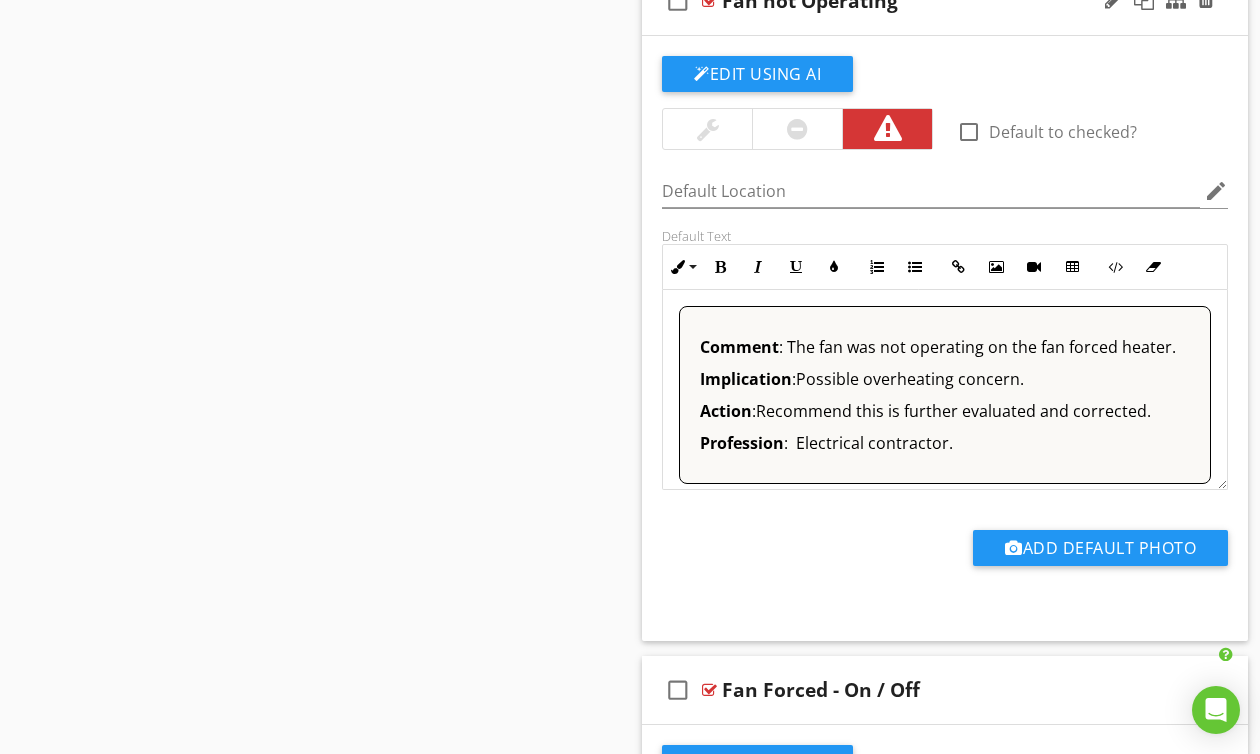 scroll, scrollTop: 32790, scrollLeft: 0, axis: vertical 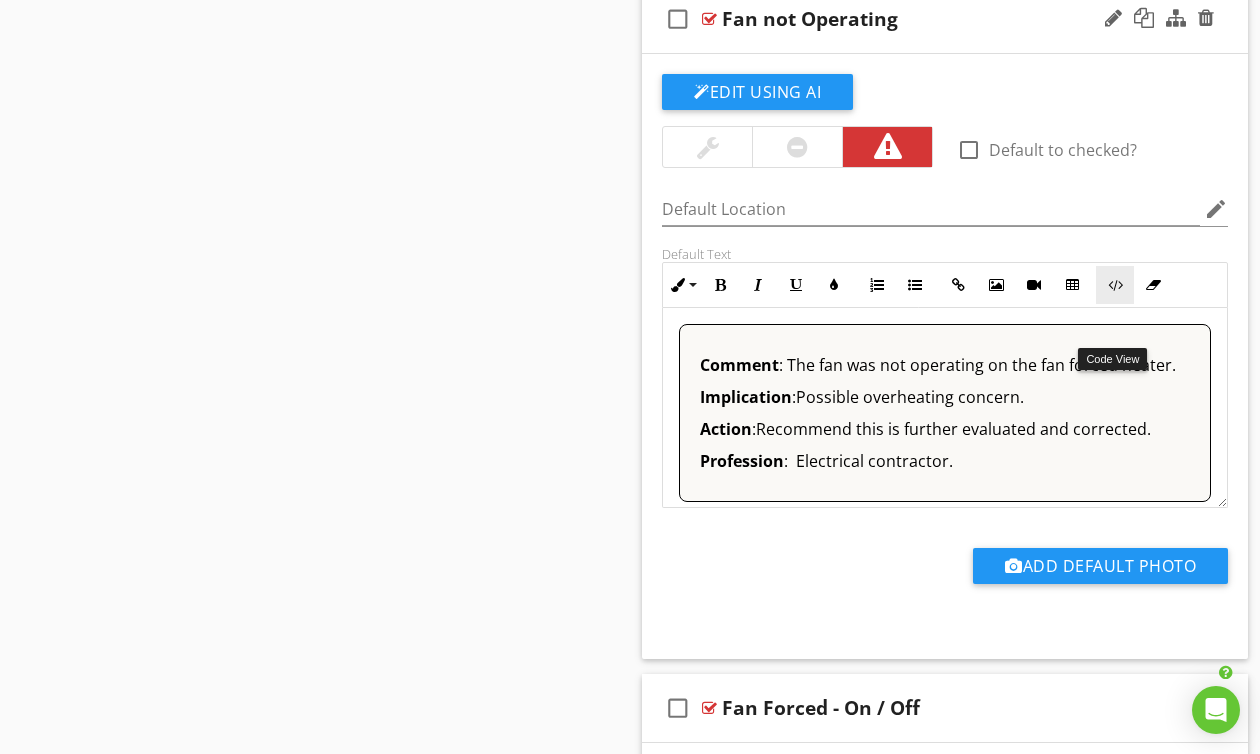 click on "Code View" at bounding box center [1115, 285] 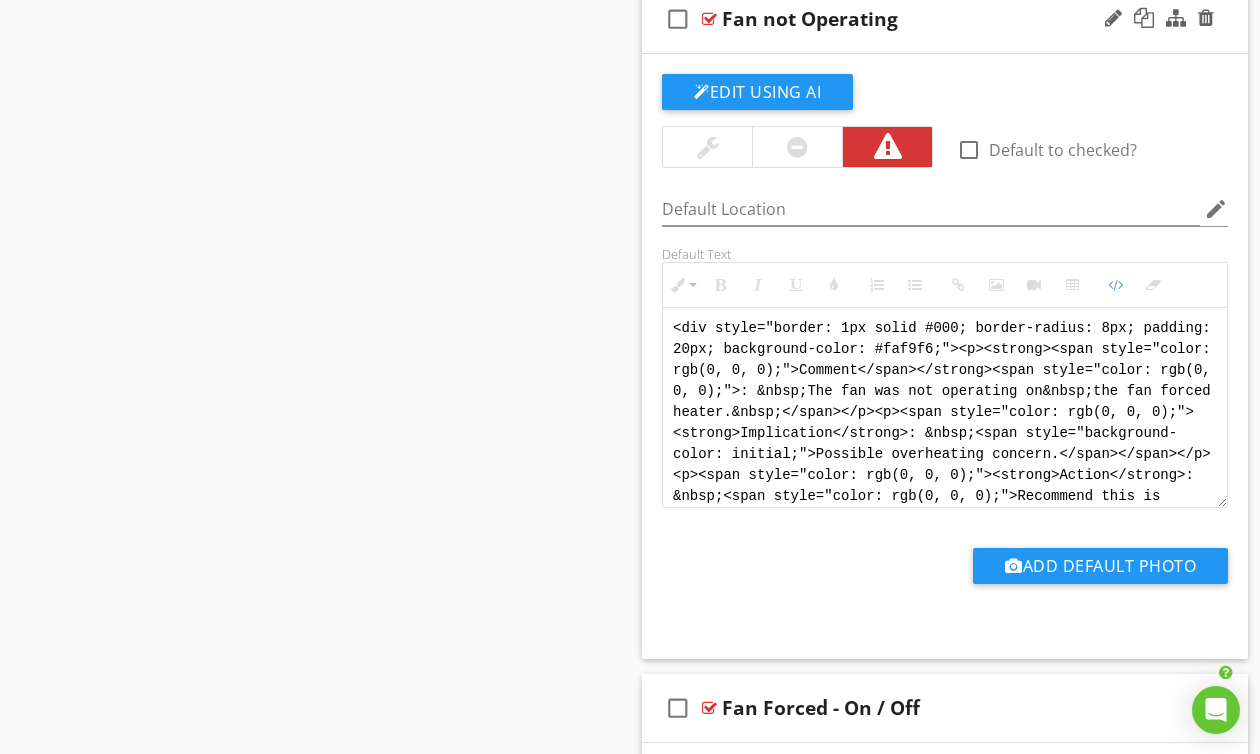 scroll, scrollTop: 32789, scrollLeft: 0, axis: vertical 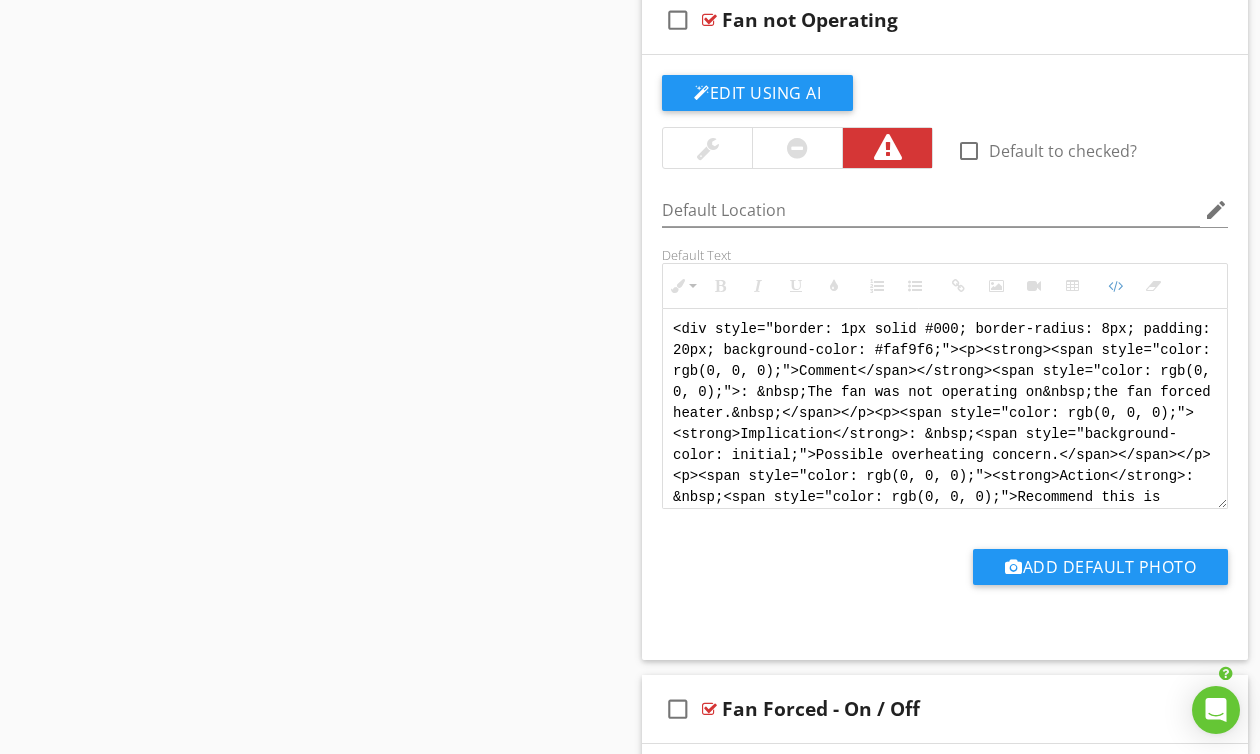 drag, startPoint x: 1032, startPoint y: 530, endPoint x: 468, endPoint y: 225, distance: 641.1872 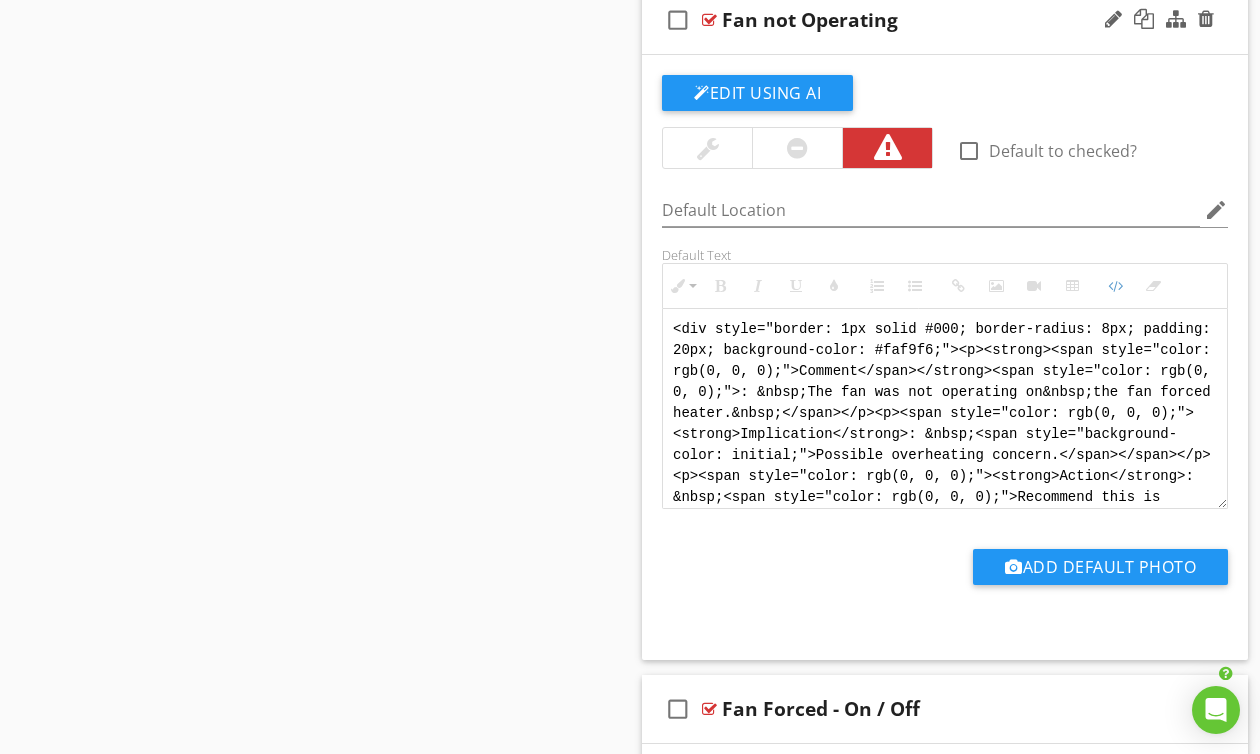 paste on "<!-- Jody Version 1 --
<div style="font-family: Arial, sans-serif; font-size: 15px; line-height: 1.4; color: #000; border: 1px solid #000; border-left: 8px solid #000; border-radius: 8px; padding: 10px; background-color: #faf9f6;">
<p style="margin: 2px 0 8px 0;"><strong>COMMENT</strong>:&nbsp;&nbsp;The fan was not operating on the fan-forced heater.</p>
<p style="margin: 2px 0 8px 0;"><strong>IMPLICATION</strong>:&nbsp;&nbsp;Possible overheating concern.</p>
<p style="margin: 2px 0 8px 0;"><strong>ACTION</strong>:&nbsp;&nbsp;Recommend this is further evaluated and corrected.</p>
<p style="margin: 2px 0;"><strong>PROFESSION</strong>:&nbsp;&nbsp;Electrical contractor.</p>
</div>" 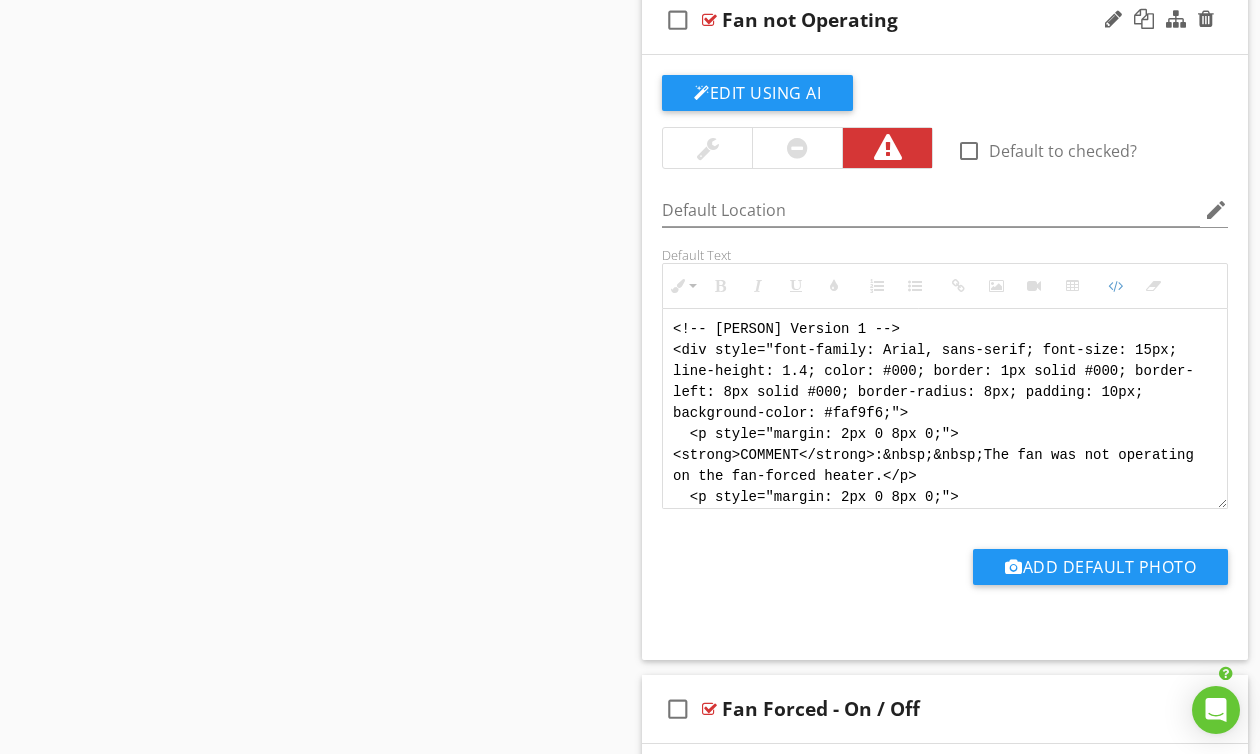 scroll, scrollTop: 200, scrollLeft: 0, axis: vertical 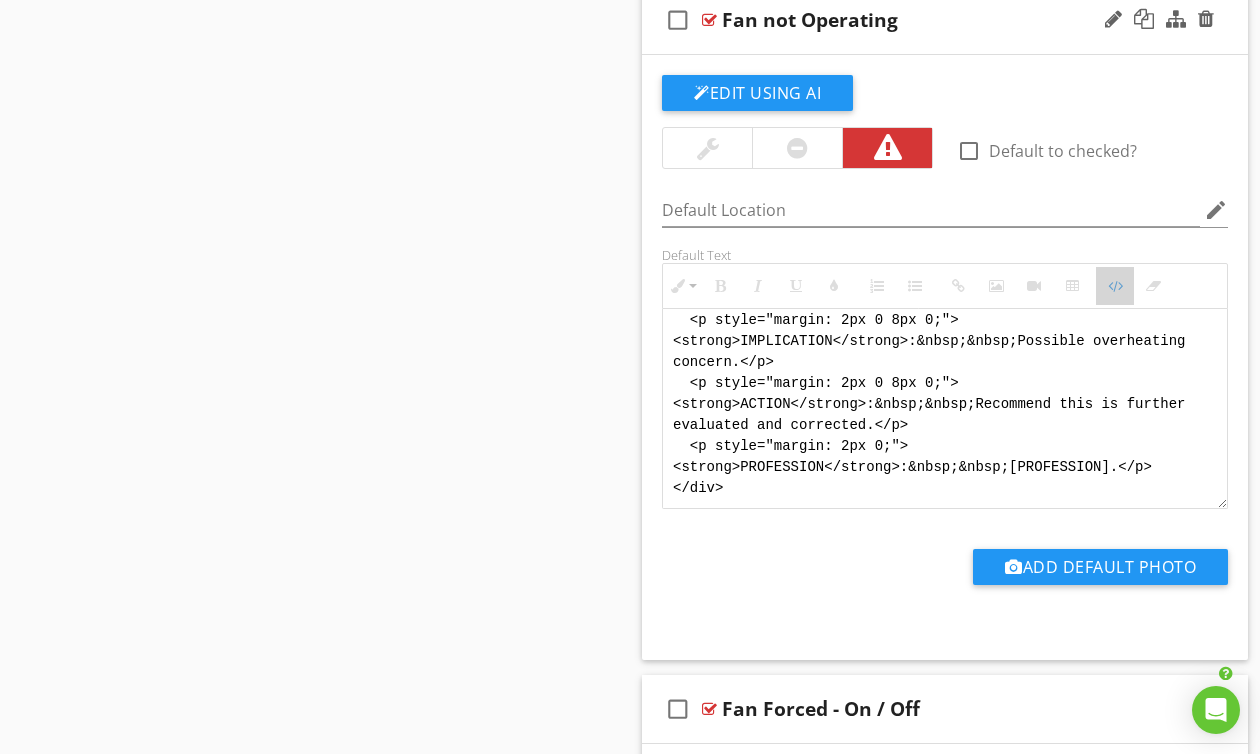 drag, startPoint x: 1116, startPoint y: 331, endPoint x: 1084, endPoint y: 358, distance: 41.868843 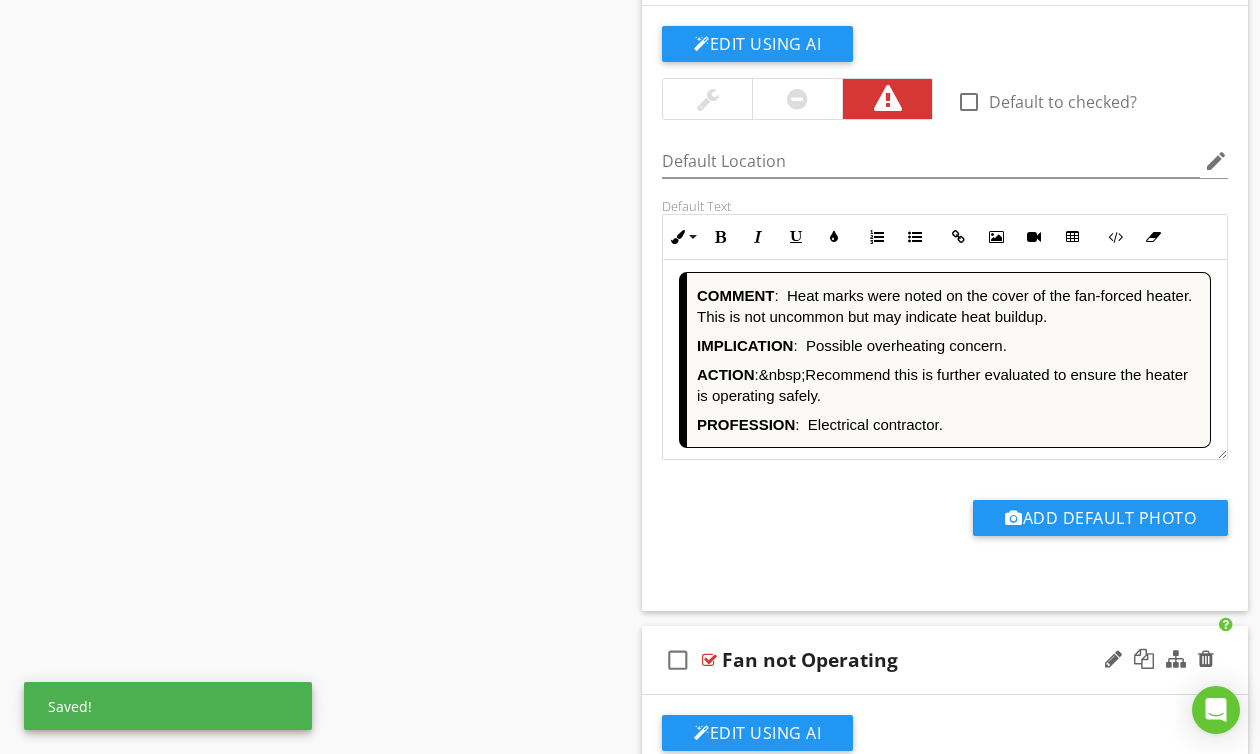 scroll, scrollTop: 32072, scrollLeft: 0, axis: vertical 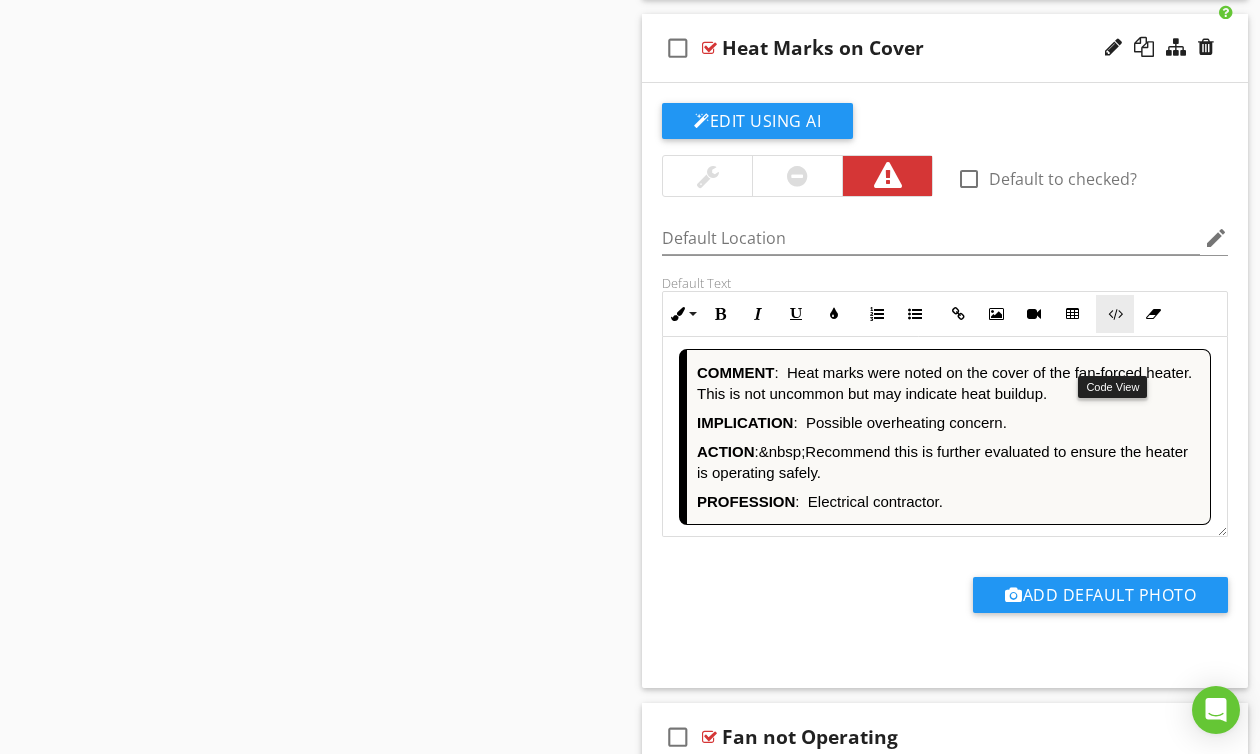 click at bounding box center [1115, 314] 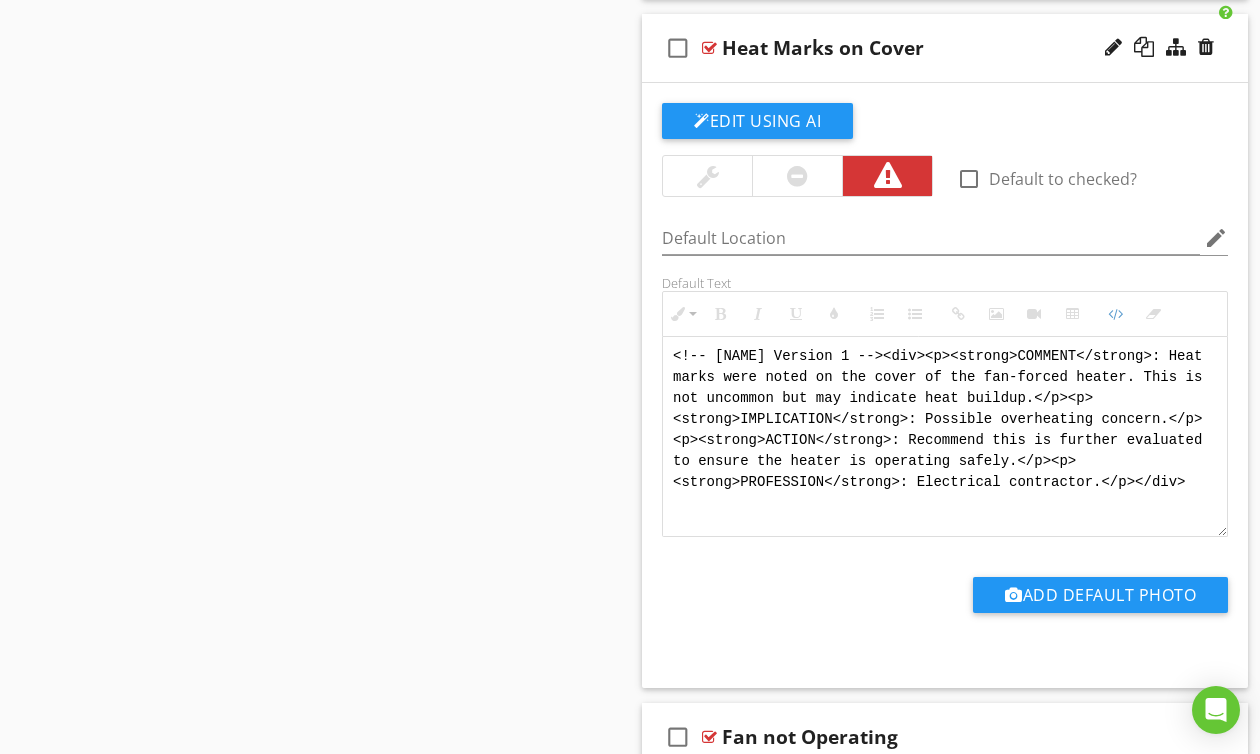 scroll, scrollTop: 100, scrollLeft: 0, axis: vertical 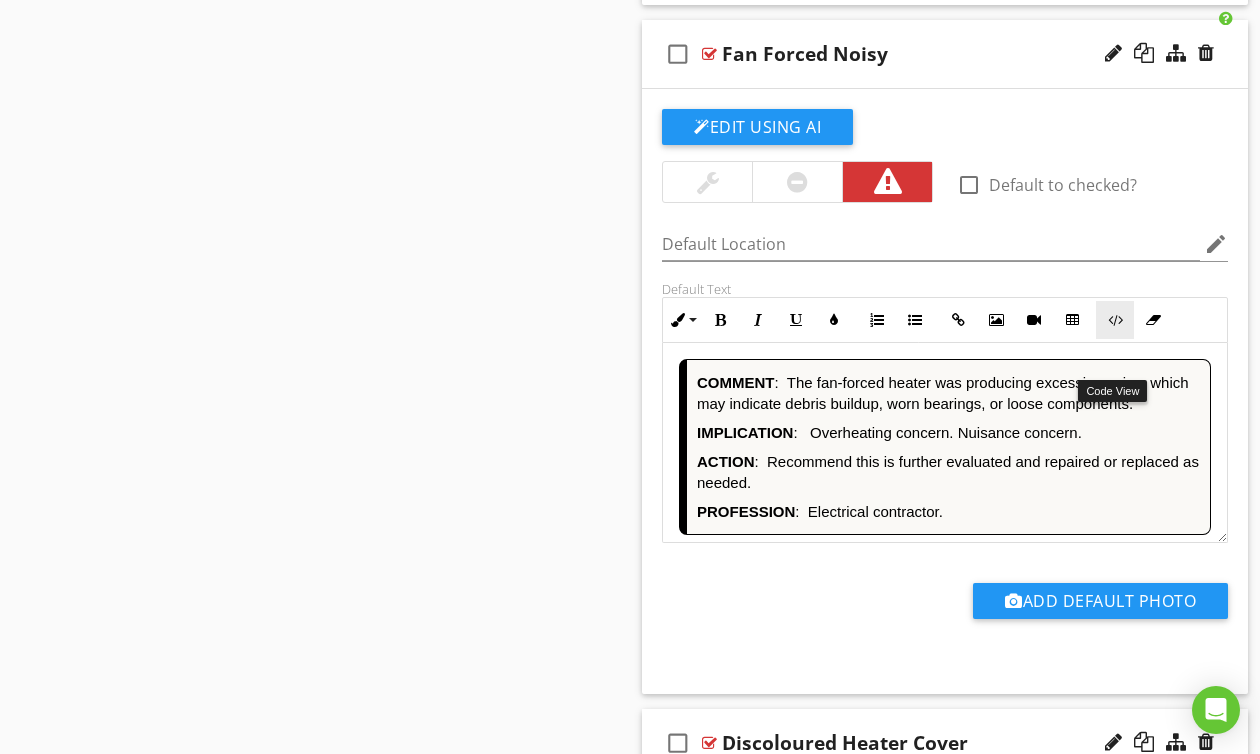 click at bounding box center (1115, 320) 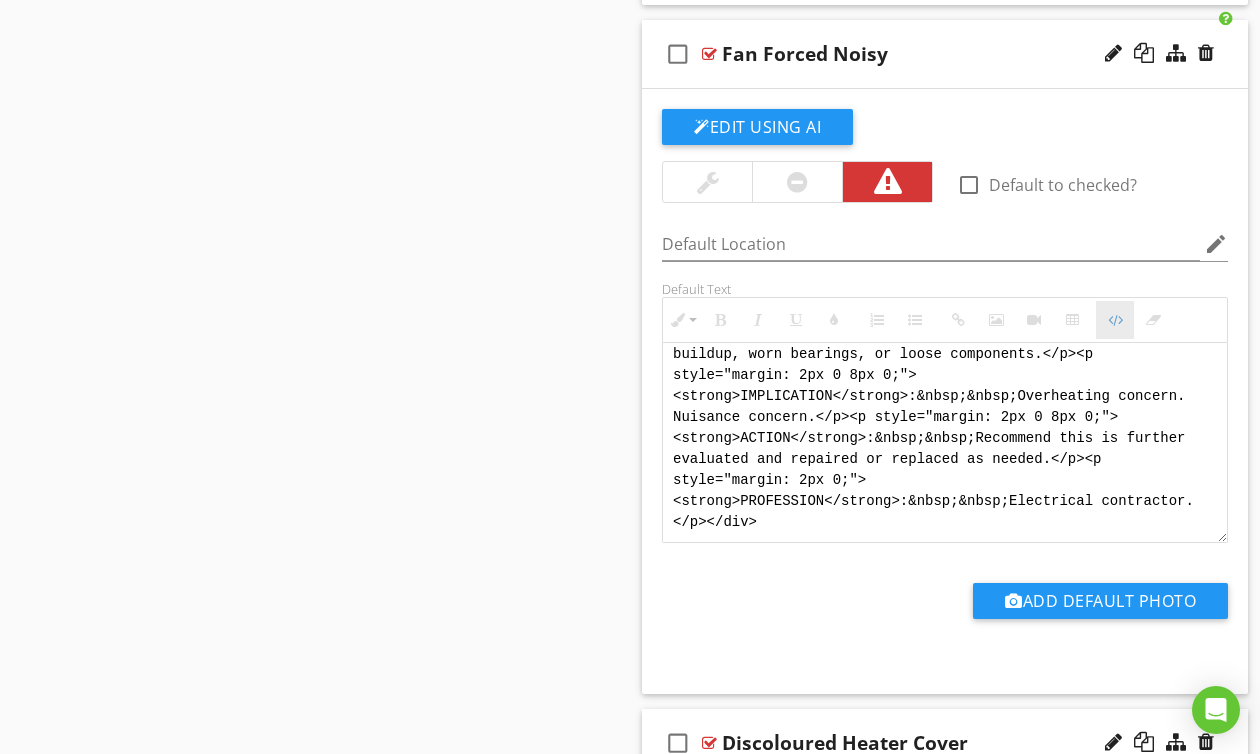 scroll, scrollTop: 120, scrollLeft: 0, axis: vertical 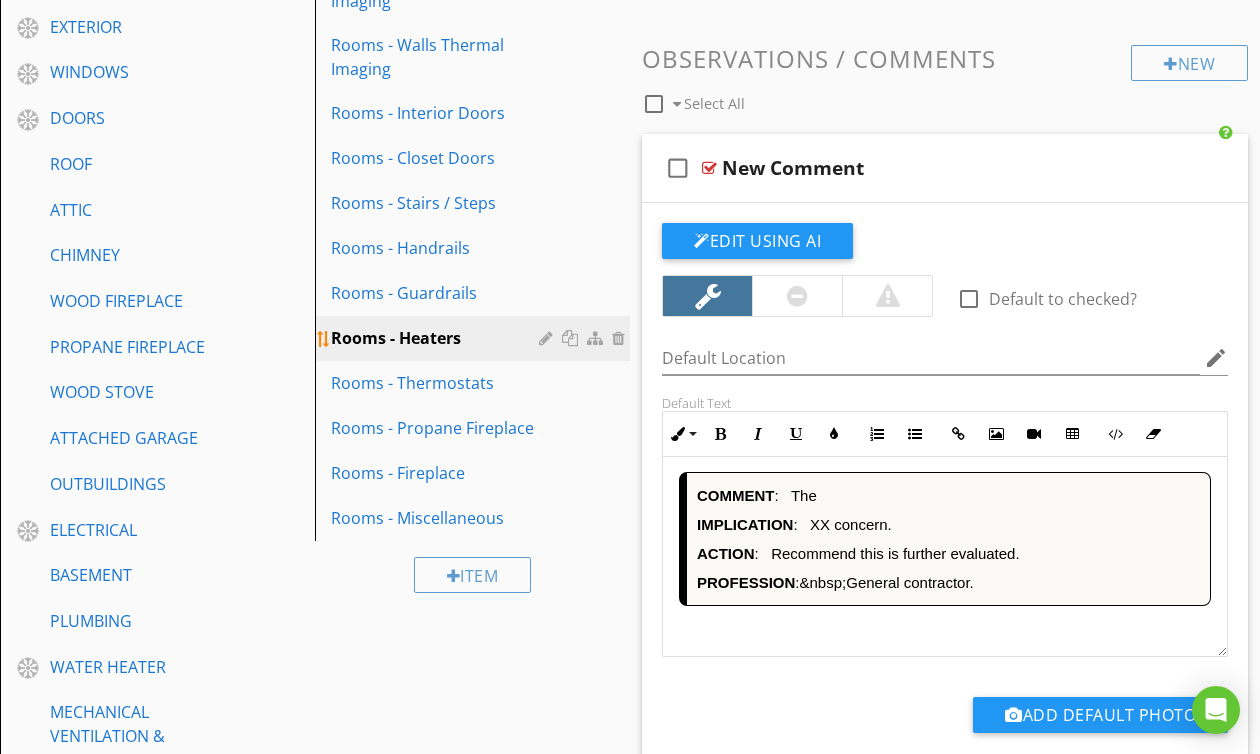 drag, startPoint x: 457, startPoint y: 308, endPoint x: 462, endPoint y: 361, distance: 53.235325 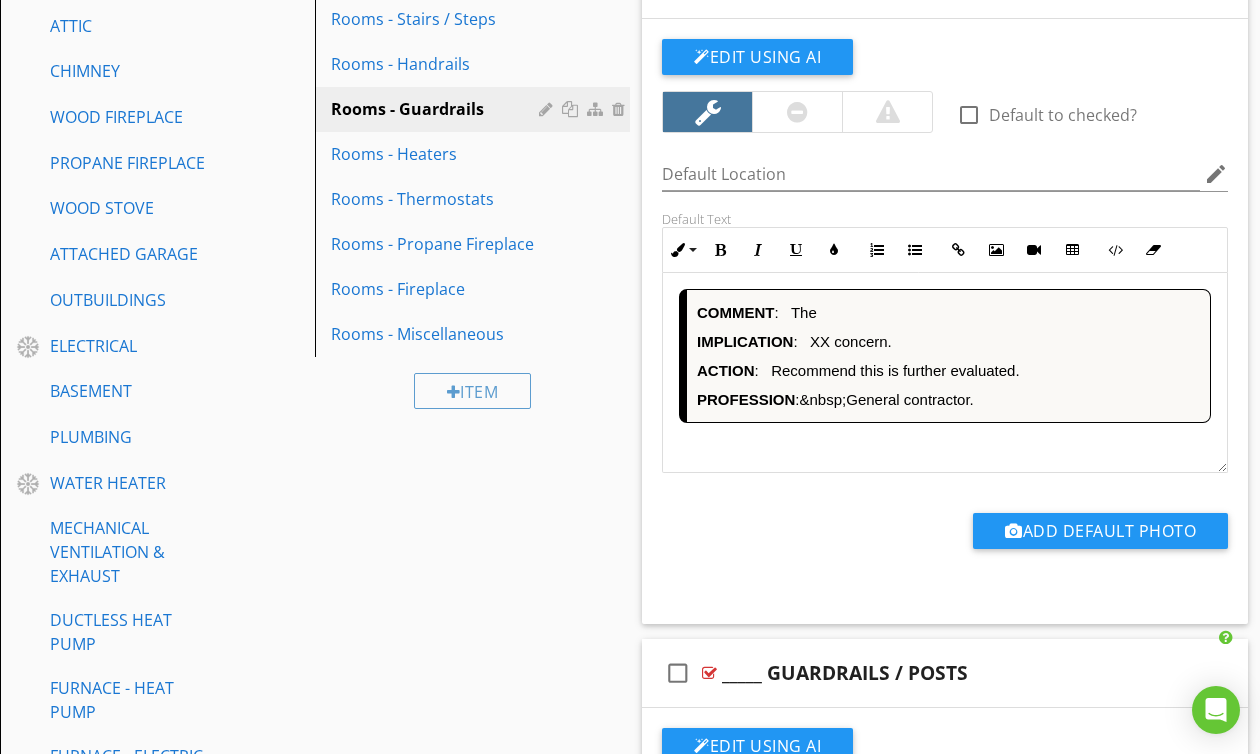 scroll, scrollTop: 848, scrollLeft: 0, axis: vertical 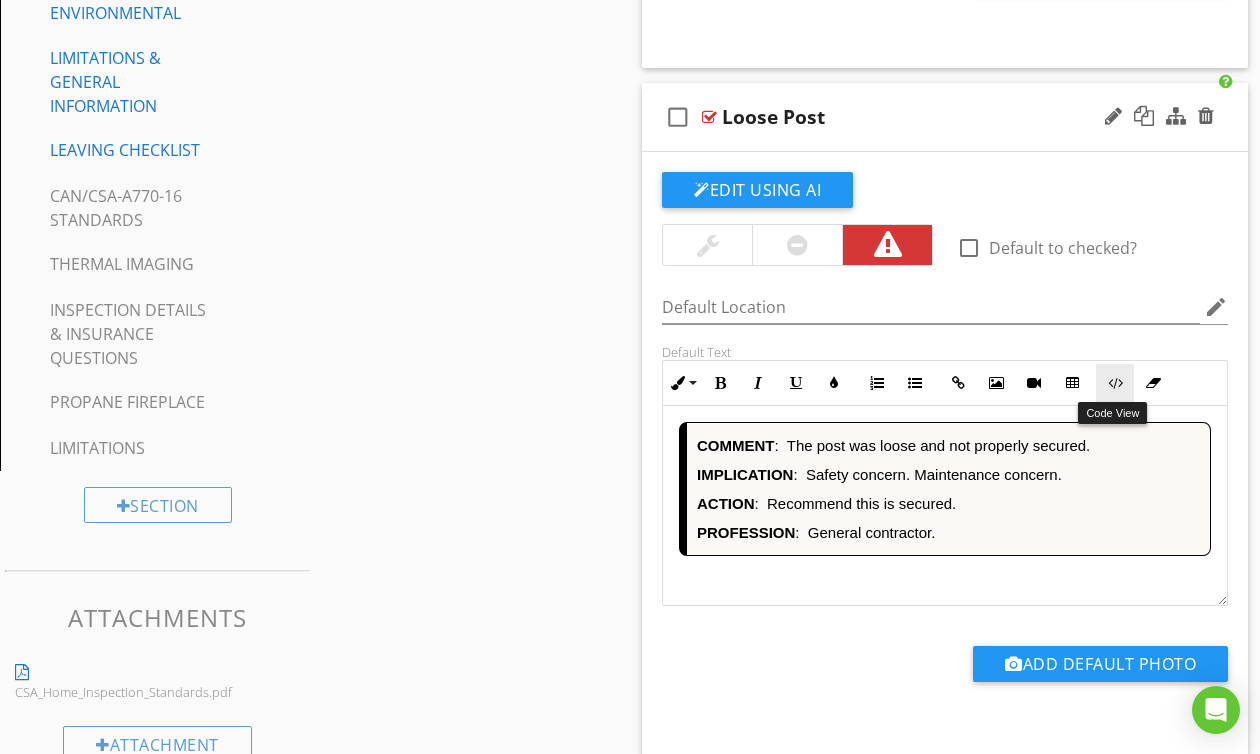 click on "Code View" at bounding box center [1115, 383] 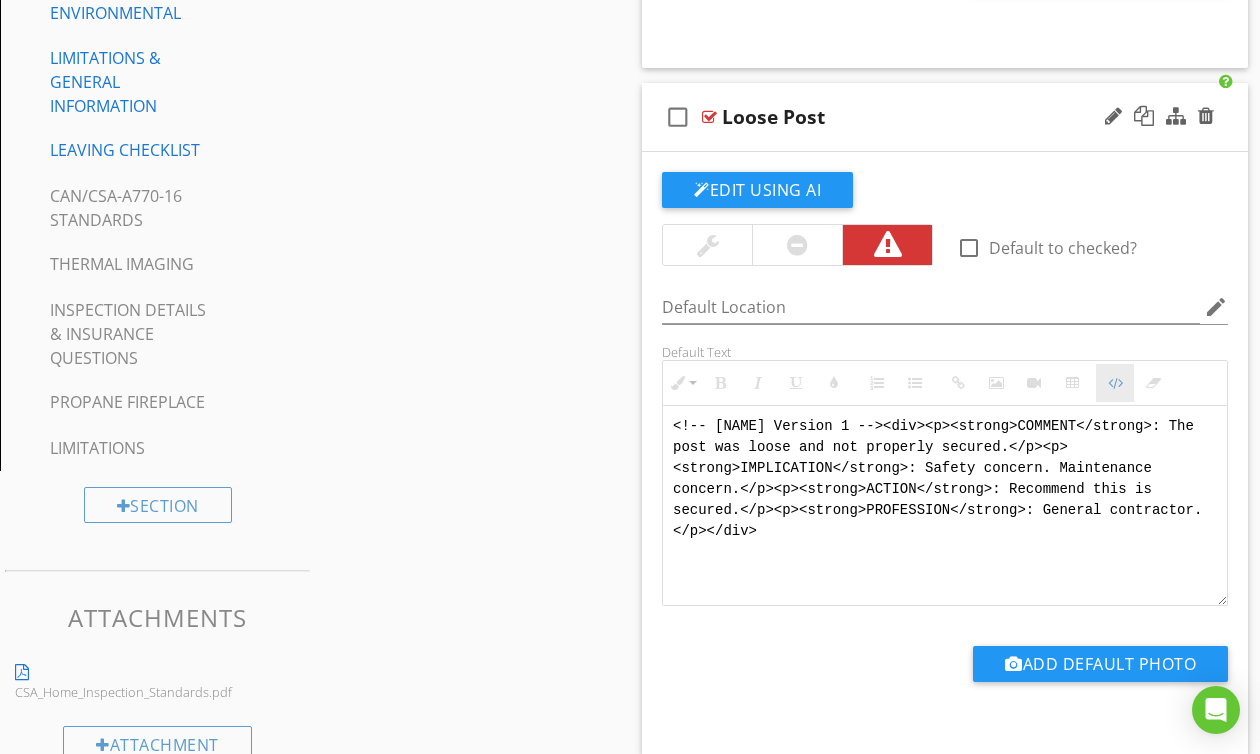 scroll, scrollTop: 2072, scrollLeft: 0, axis: vertical 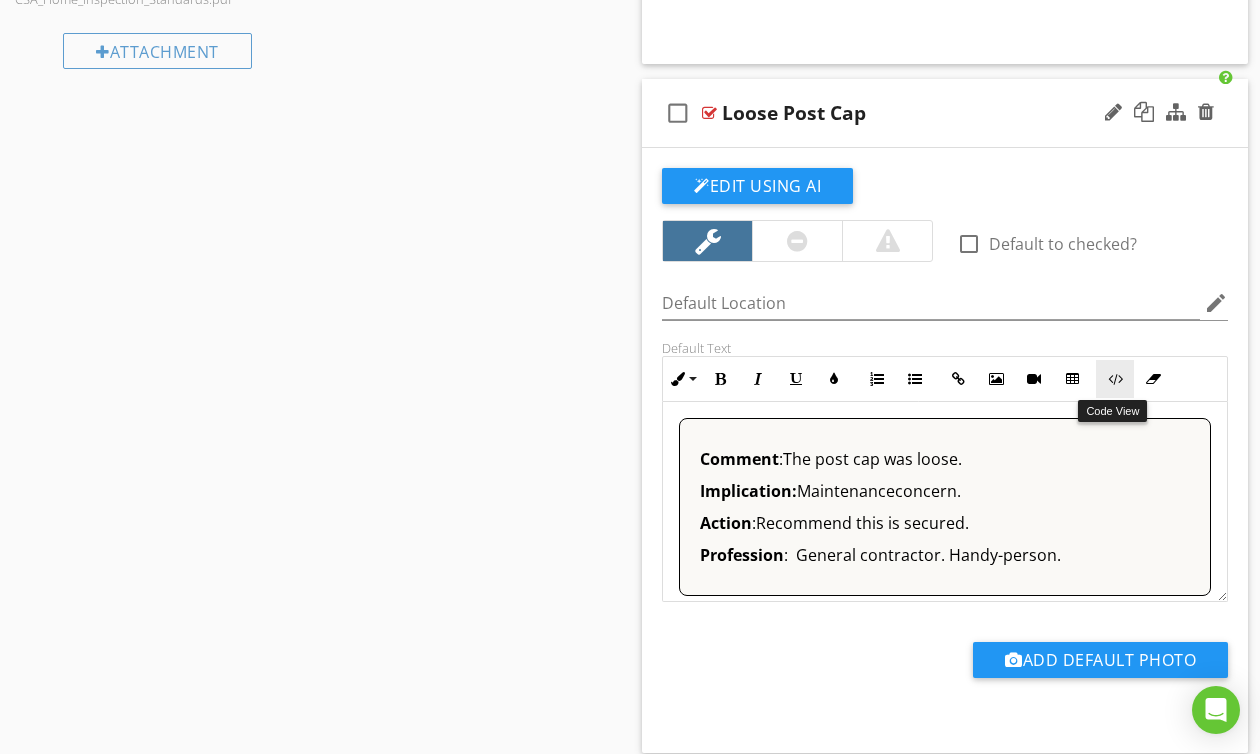 click at bounding box center (1115, 379) 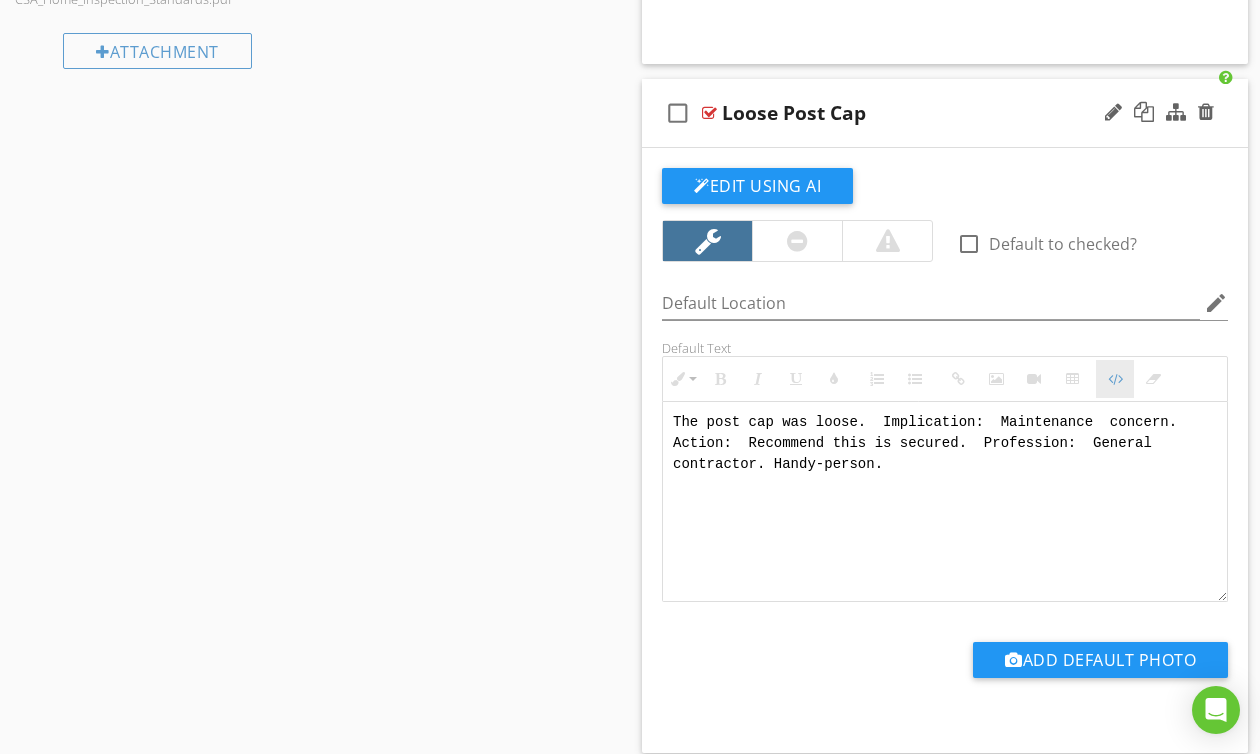 scroll, scrollTop: 2765, scrollLeft: 0, axis: vertical 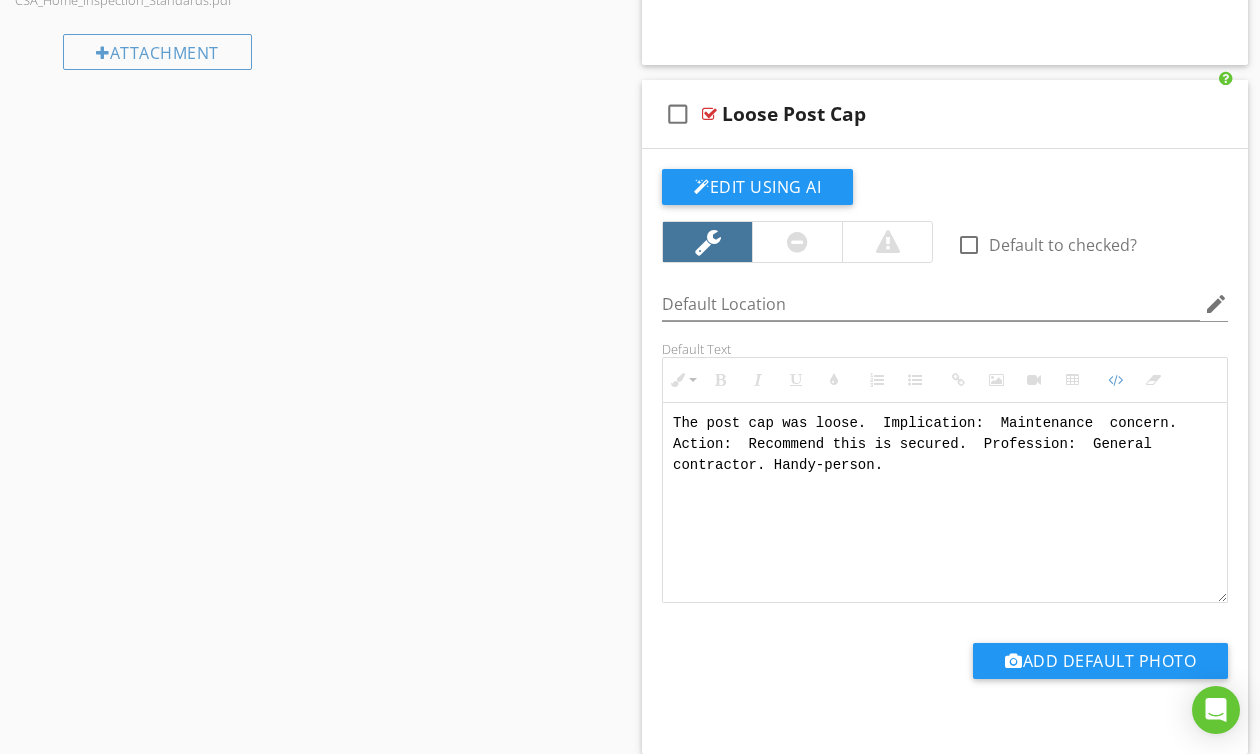drag, startPoint x: 985, startPoint y: 589, endPoint x: 576, endPoint y: 334, distance: 481.98132 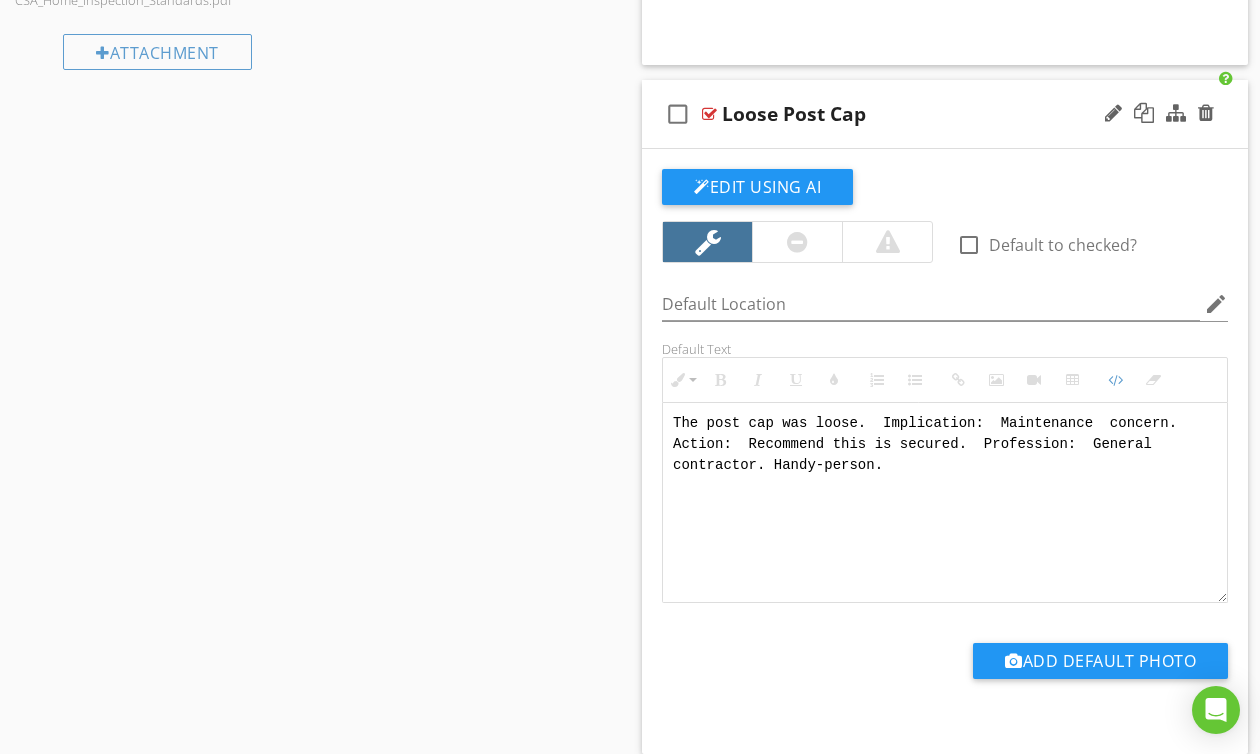 paste on "<!-- [PERSON] Version 1 -->
<div style="font-family: Arial, sans-serif; font-size: 15px; line-height: 1.4; color: #000; border: 1px solid #000; border-left: 8px solid #000; border-radius: 8px; padding: 10px; background-color: #faf9f6;">
<p style="margin: 2px 0 8px 0;"><strong>COMMENT</strong>:&nbsp;&nbsp;The post cap was loose.</p>
<p style="margin: 2px 0 8px 0;"><strong>IMPLICATION</strong>:&nbsp;&nbsp;Maintenance concern.</p>
<p style="margin: 2px 0 8px 0;"><strong>ACTION</strong>:&nbsp;&nbsp;Recommend this is secured.</p>
<p style="margin: 2px 0;"><strong>PROFESSION</strong>:&nbsp;&nbsp;[PROFESSION].</p>
</div>" 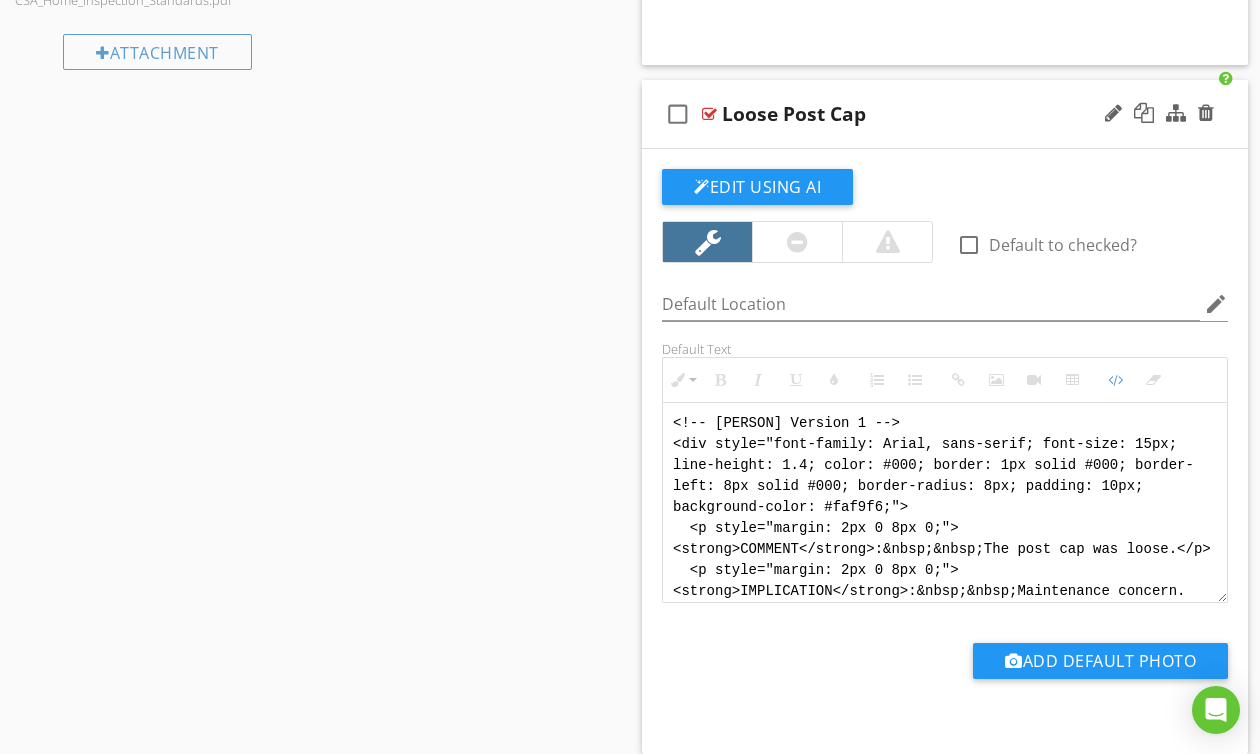 scroll, scrollTop: 180, scrollLeft: 0, axis: vertical 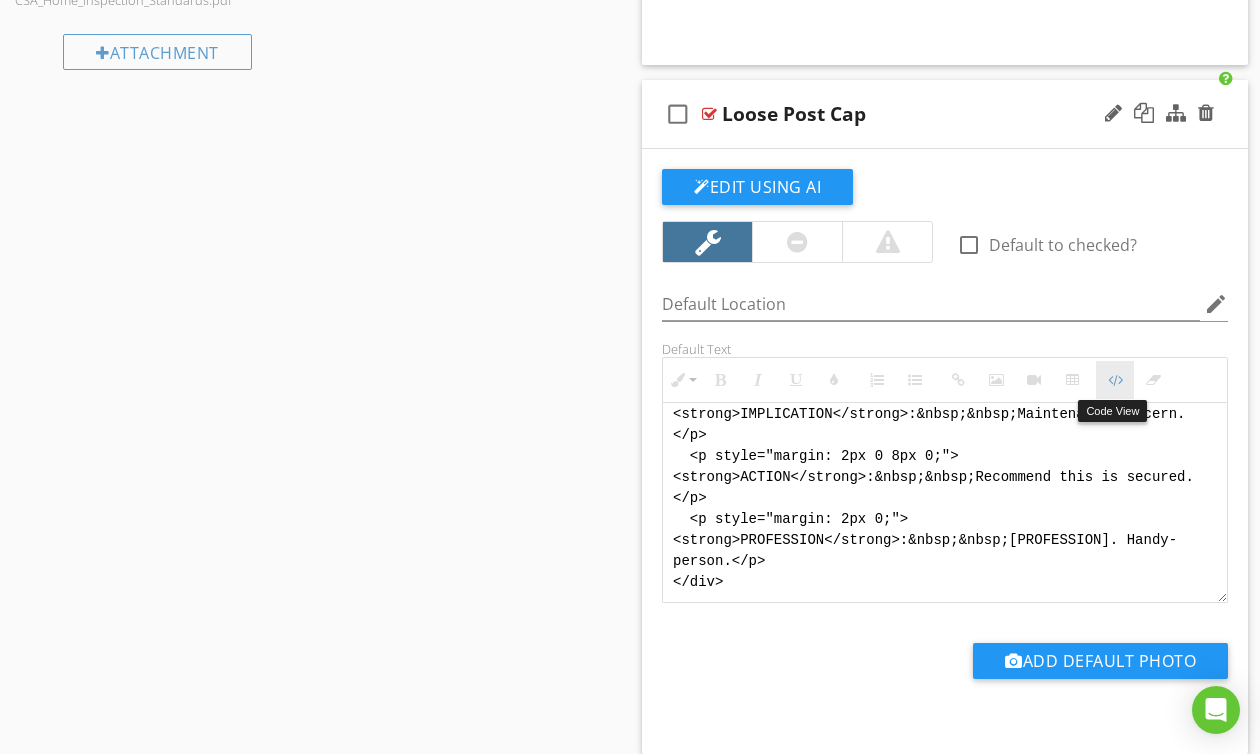 click at bounding box center [1115, 380] 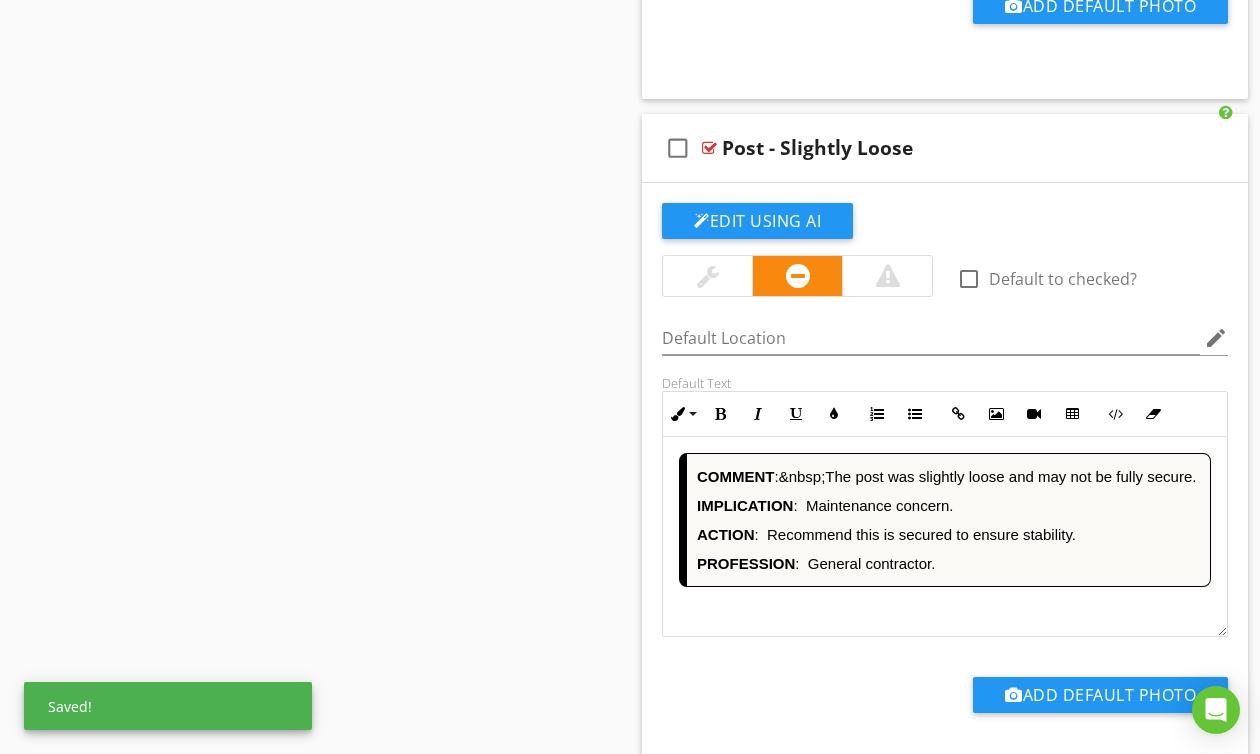 scroll, scrollTop: 3422, scrollLeft: 0, axis: vertical 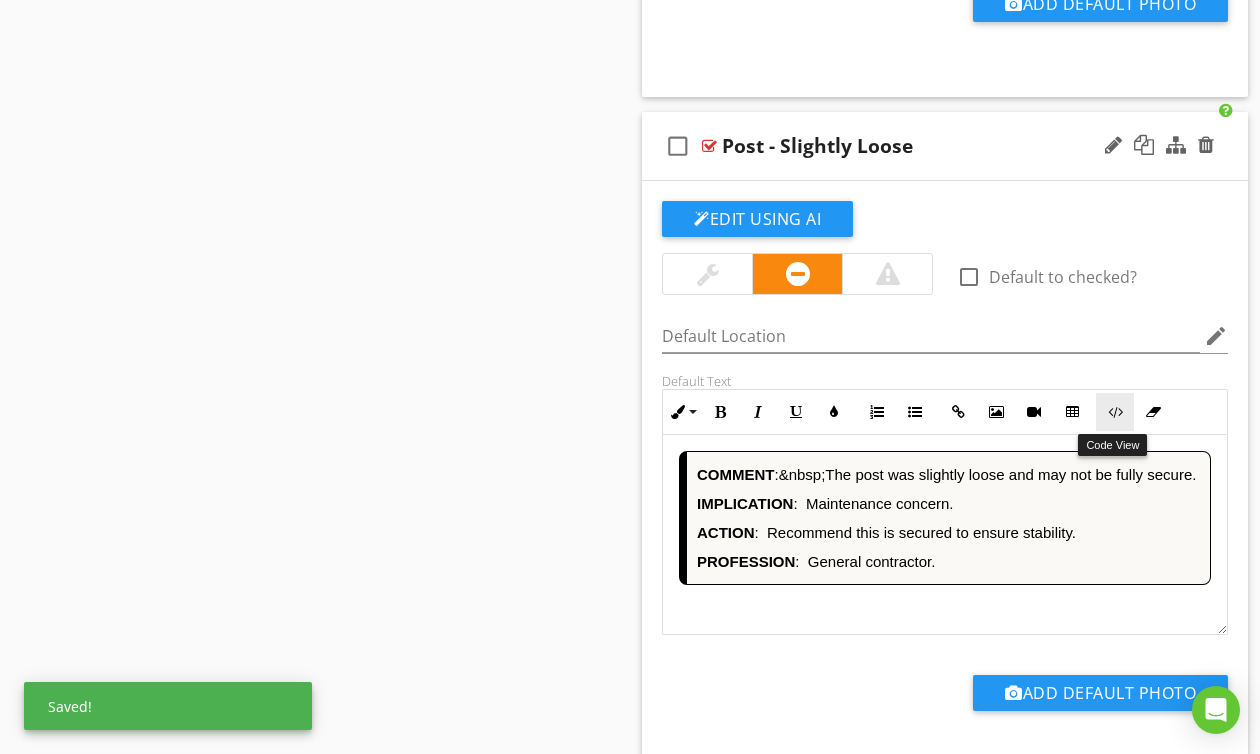 click on "Code View" at bounding box center [1115, 412] 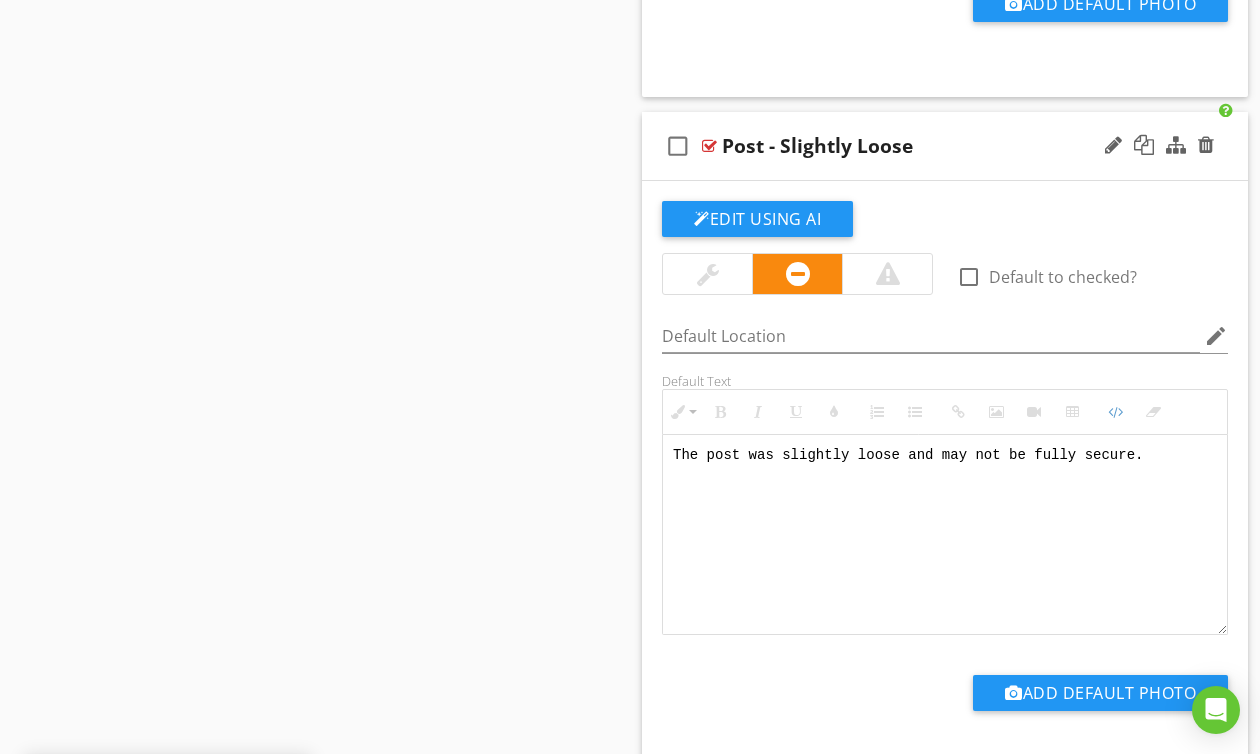 scroll, scrollTop: 3421, scrollLeft: 0, axis: vertical 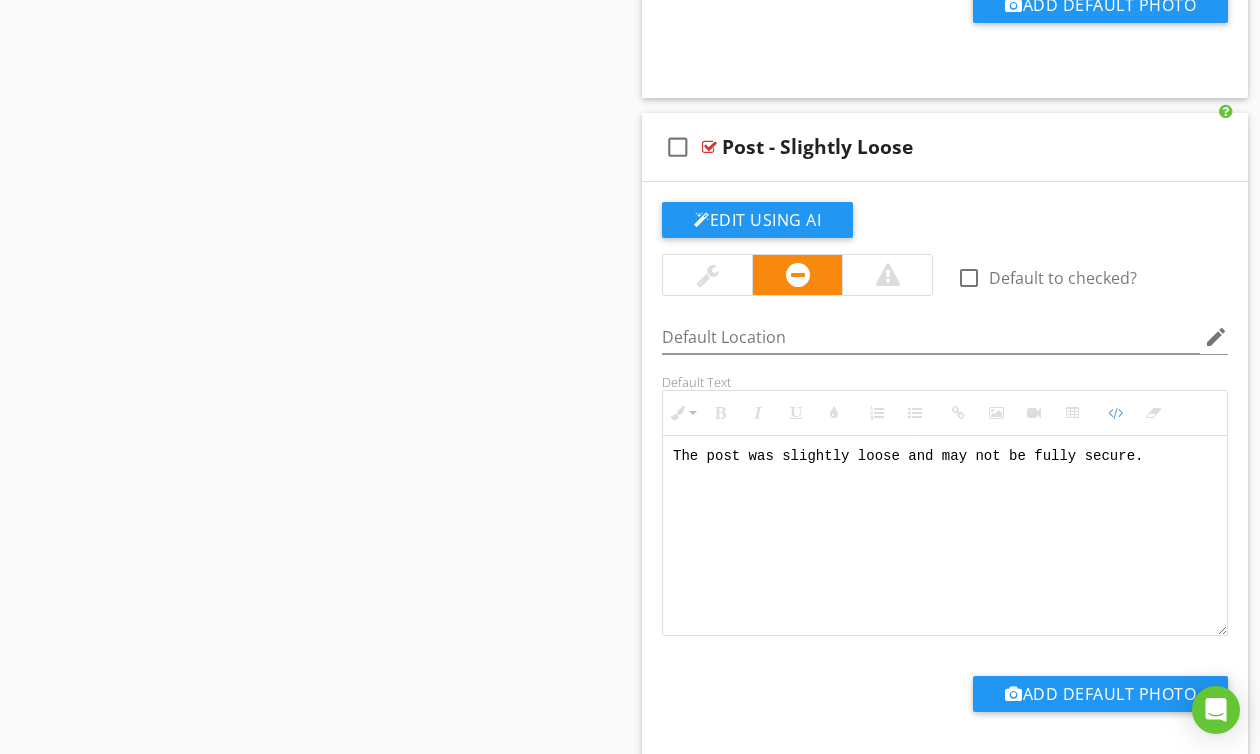 drag, startPoint x: 752, startPoint y: 621, endPoint x: 580, endPoint y: 378, distance: 297.71295 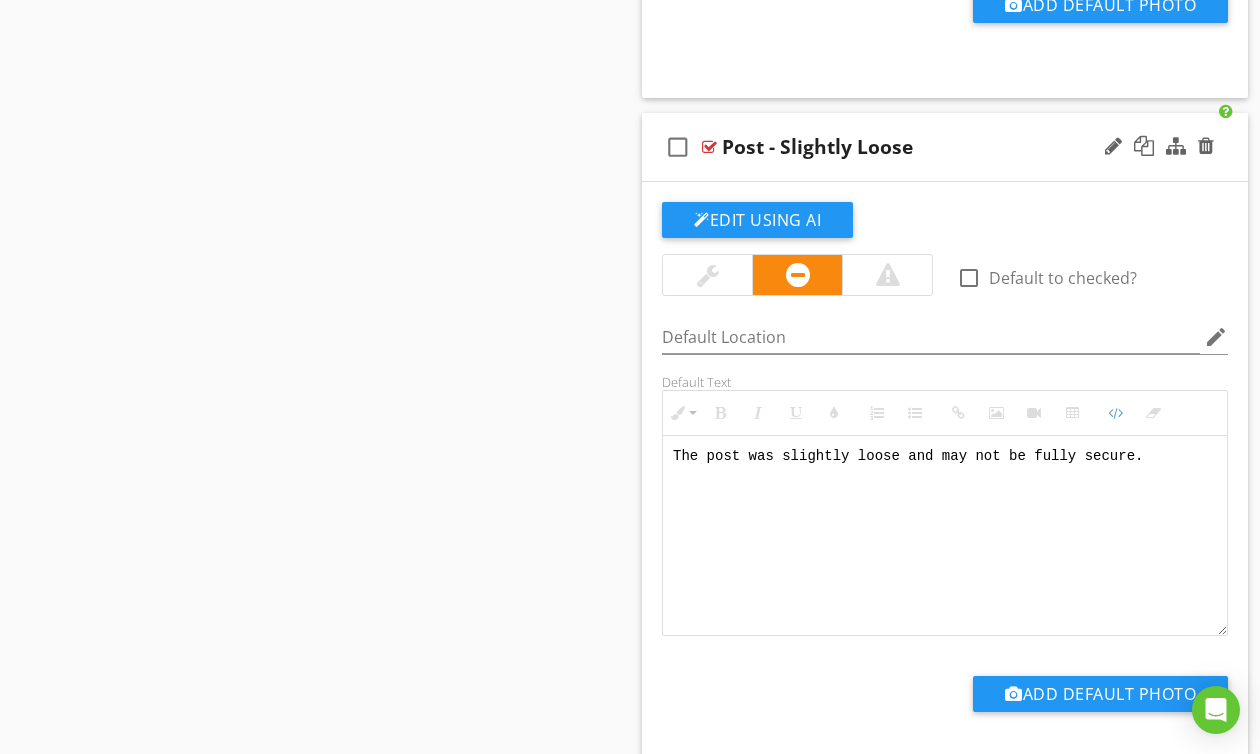 paste on "<!-- Jody Version 1 --
<div style="font-family: Arial, sans-serif; font-size: 15px; line-height: 1.4; color: #000; border: 1px solid #000; border-left: 8px solid #000; border-radius: 8px; padding: 10px; background-color: #faf9f6;">
<p style="margin: 2px 0 8px 0;"><strong>COMMENT</strong>:&nbsp;&nbsp;The post cap was loose and may not be fully secured.</p>
<p style="margin: 2px 0 8px 0;"><strong>IMPLICATION</strong>:&nbsp;&nbsp;Maintenance concern.</p>
<p style="margin: 2px 0 8px 0;"><strong>ACTION</strong>:&nbsp;&nbsp;Recommend this is secured.</p>
<p style="margin: 2px 0;"><strong>PROFESSION</strong>:&nbsp;&nbsp;General contractor. Handy-person.</p>
</div>" 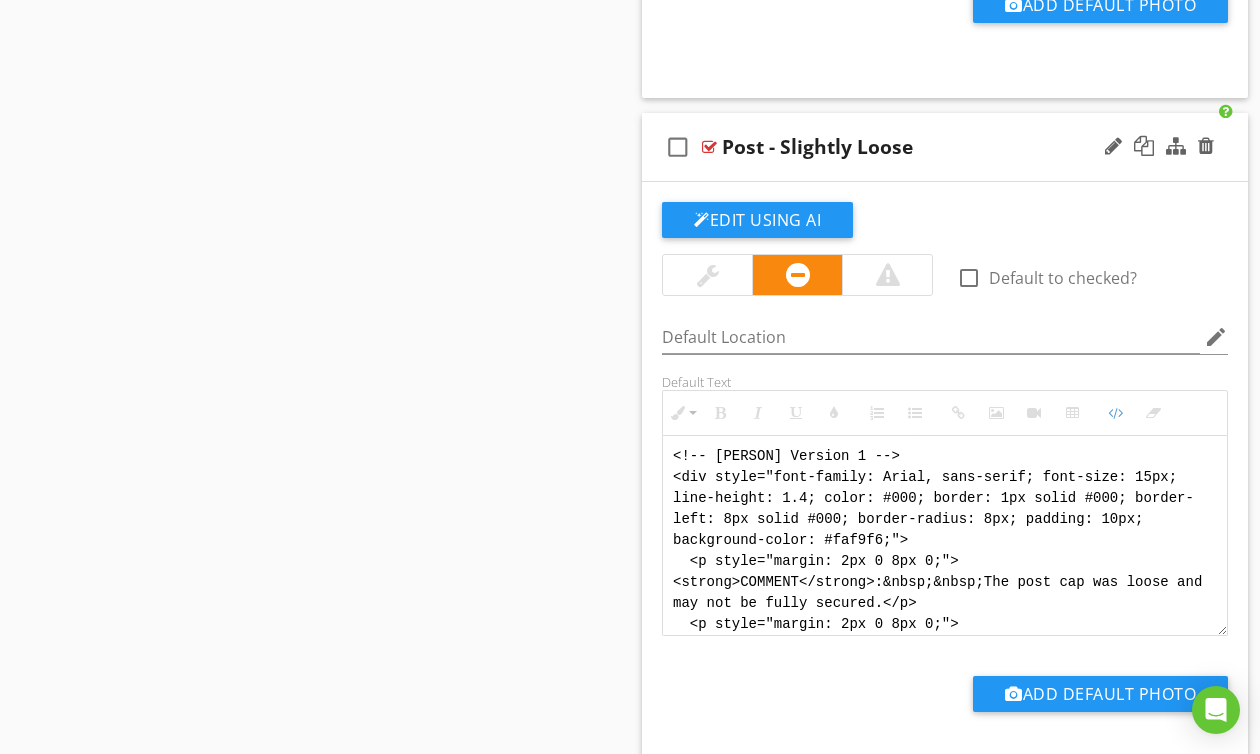 scroll, scrollTop: 200, scrollLeft: 0, axis: vertical 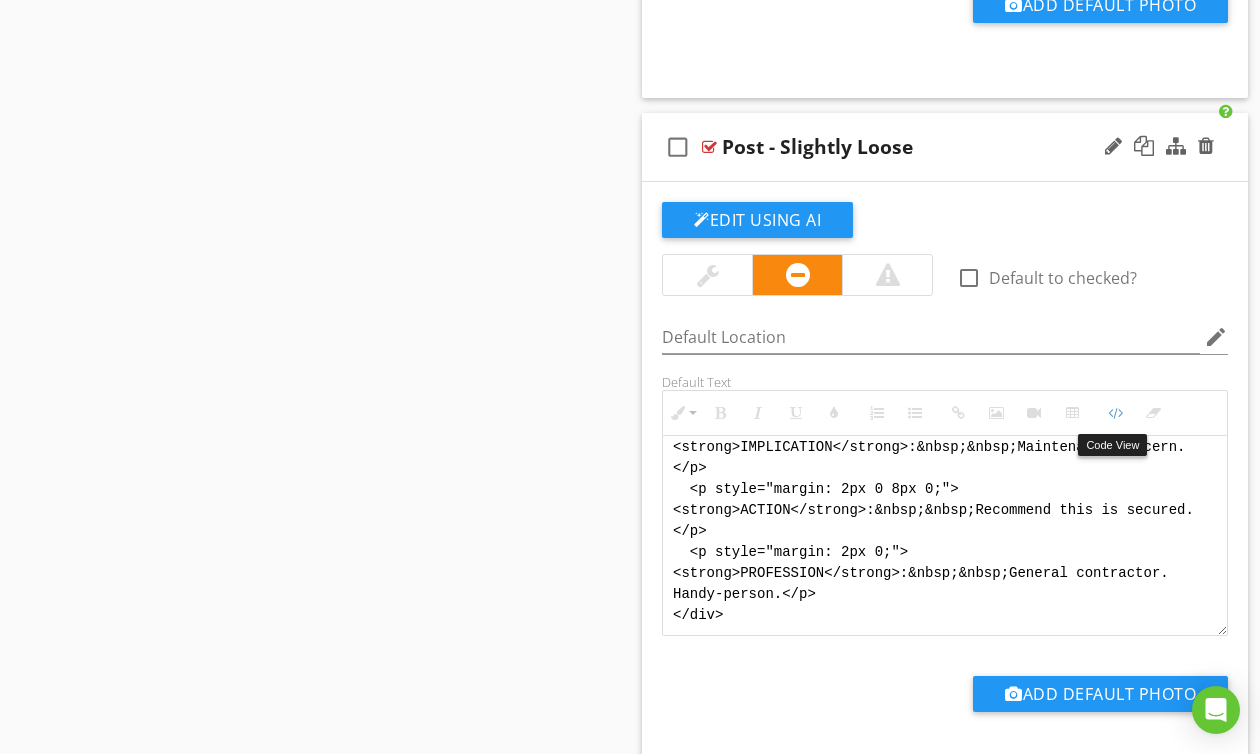 drag, startPoint x: 1110, startPoint y: 422, endPoint x: 1044, endPoint y: 417, distance: 66.189125 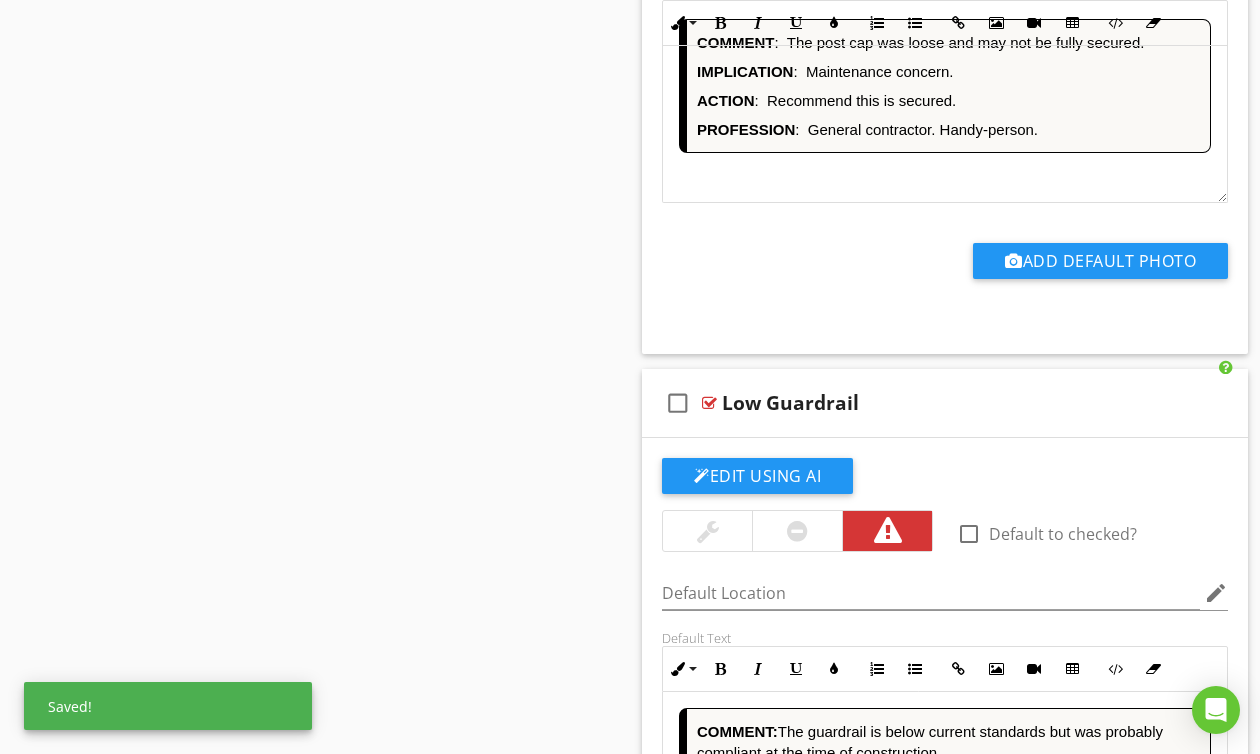 scroll, scrollTop: 3650, scrollLeft: 0, axis: vertical 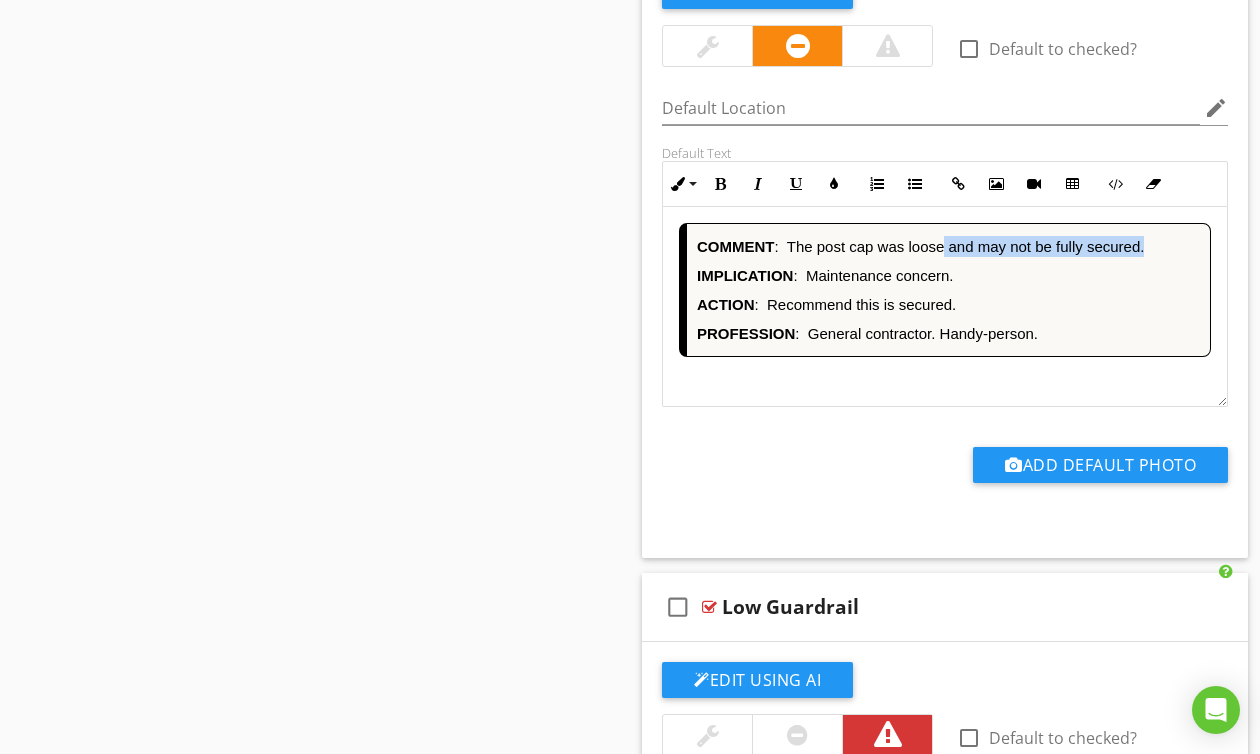 drag, startPoint x: 1161, startPoint y: 238, endPoint x: 945, endPoint y: 254, distance: 216.59178 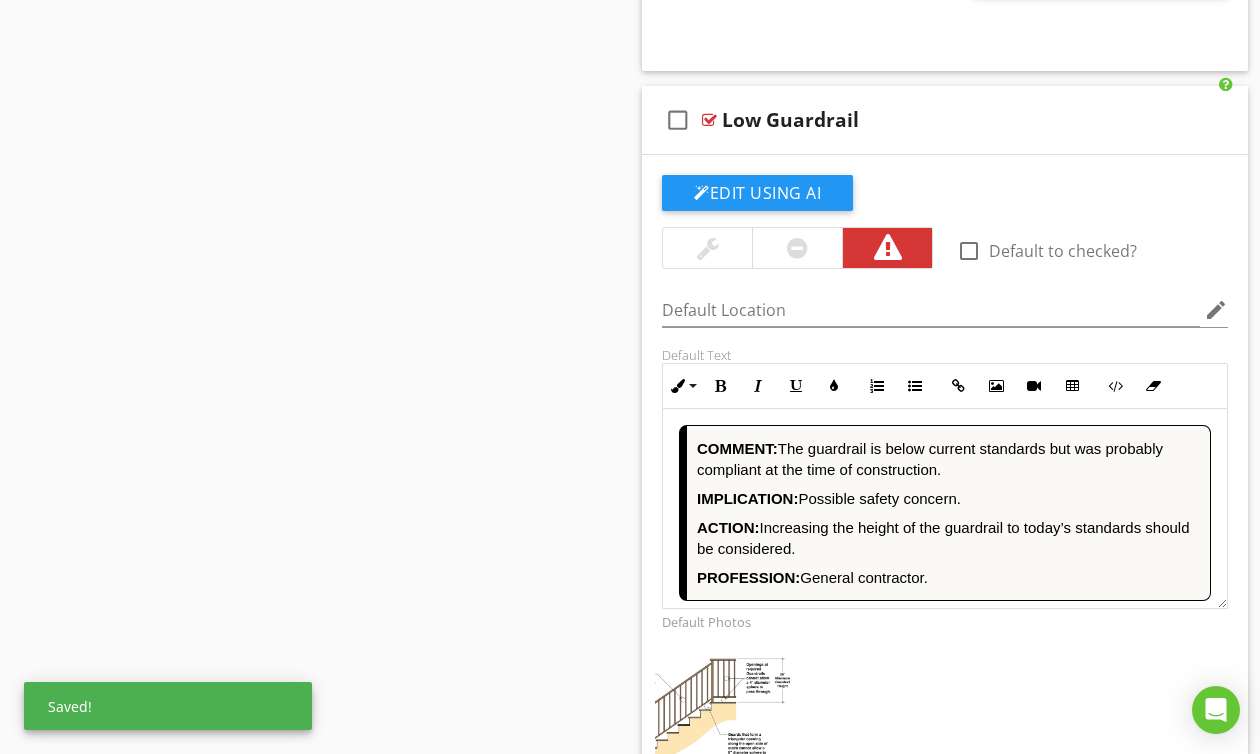 scroll, scrollTop: 4141, scrollLeft: 0, axis: vertical 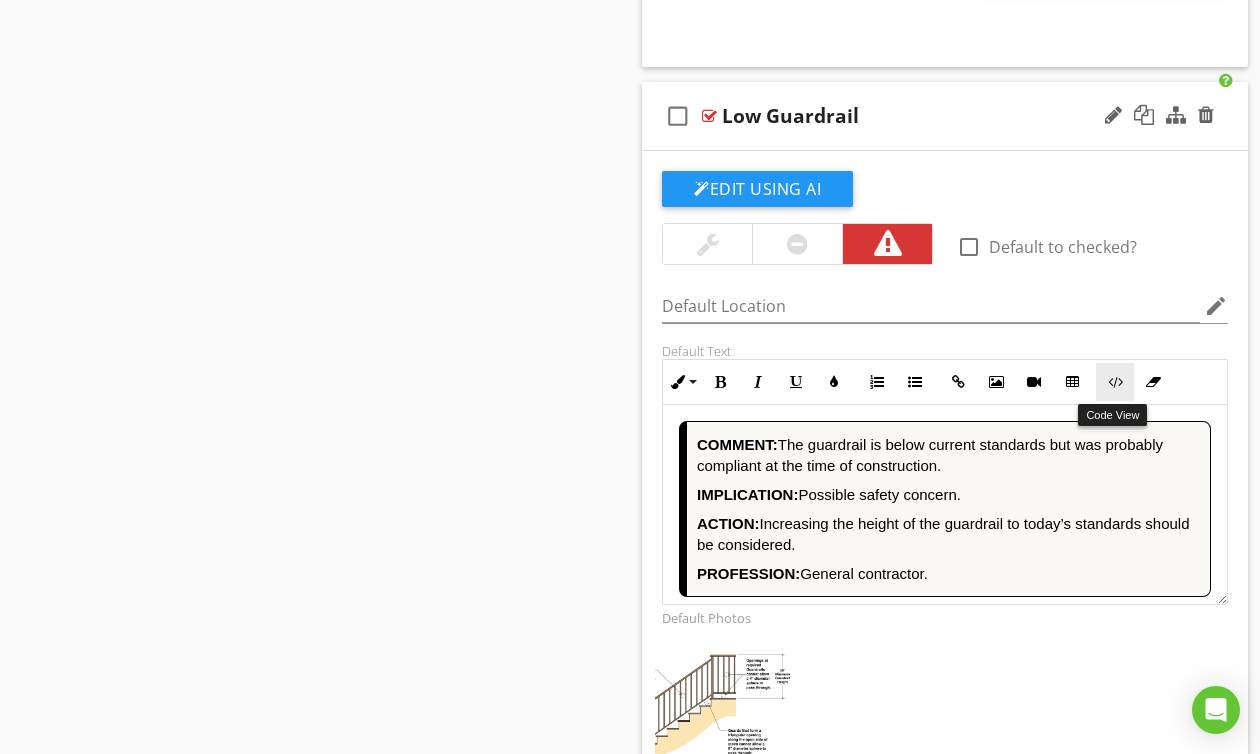 click on "Code View" at bounding box center (1115, 382) 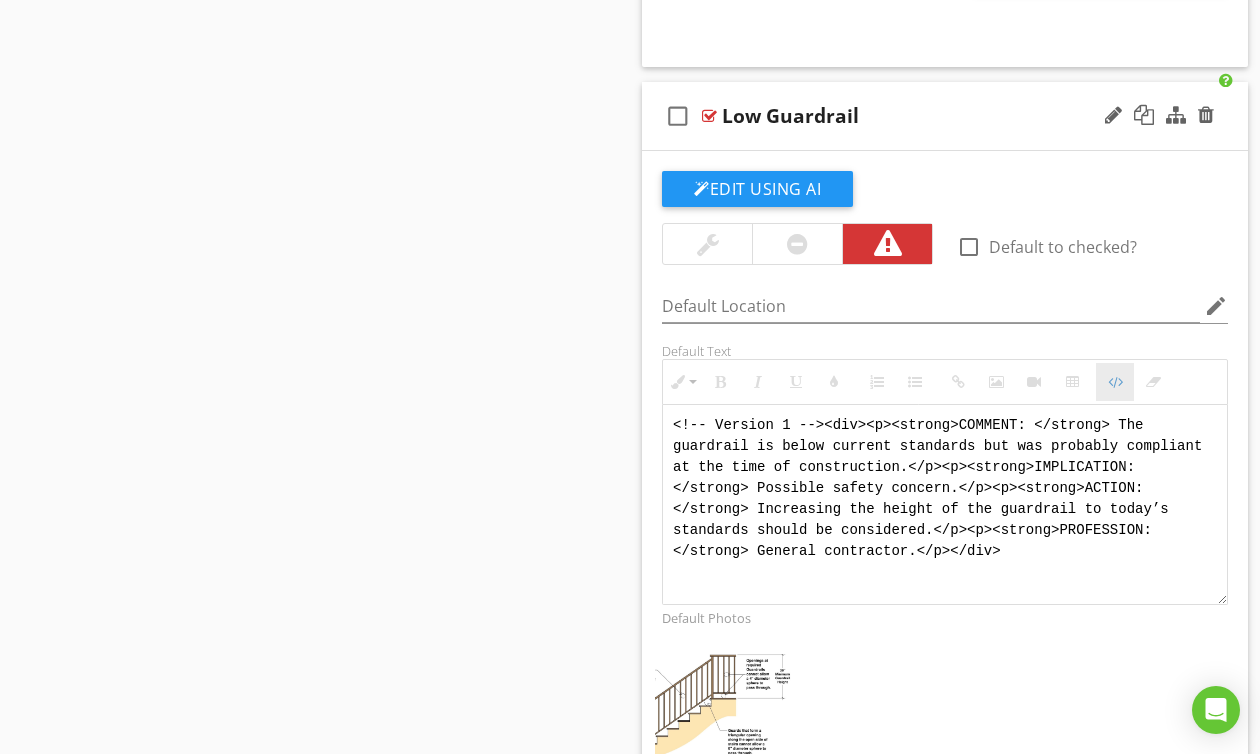 scroll, scrollTop: 4140, scrollLeft: 0, axis: vertical 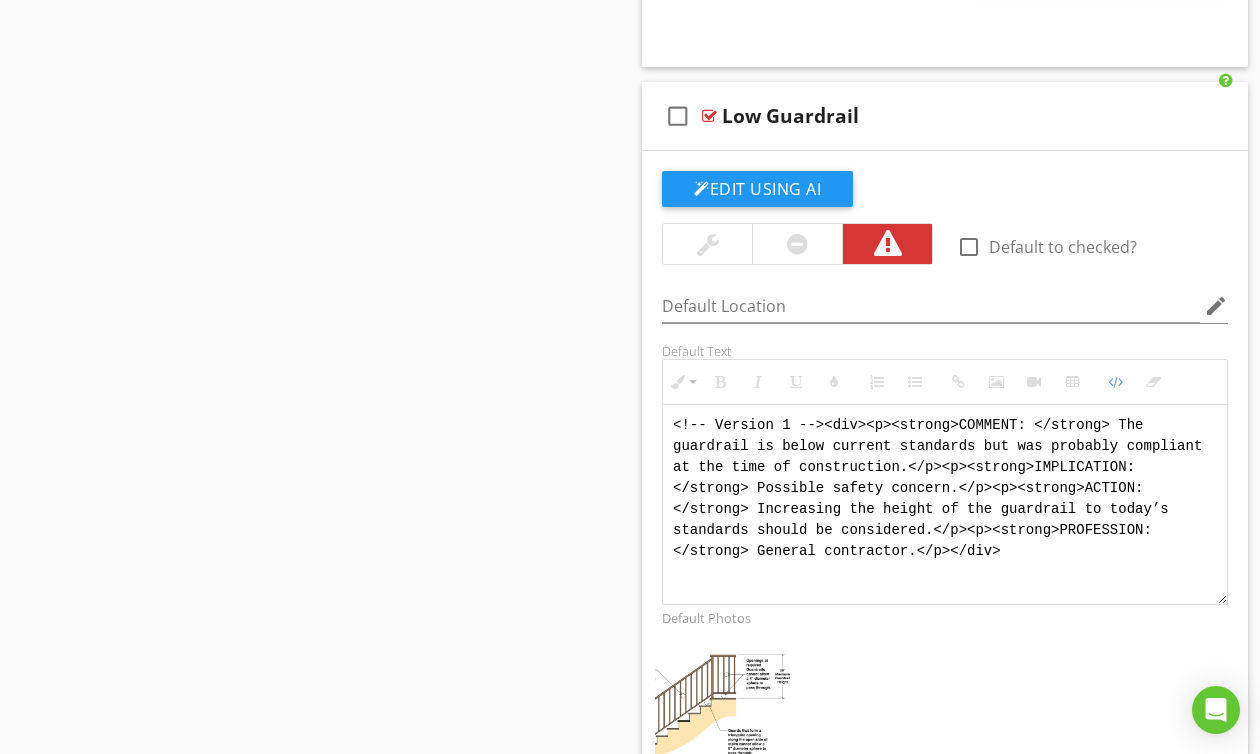 drag, startPoint x: 1081, startPoint y: 589, endPoint x: 624, endPoint y: 378, distance: 503.35873 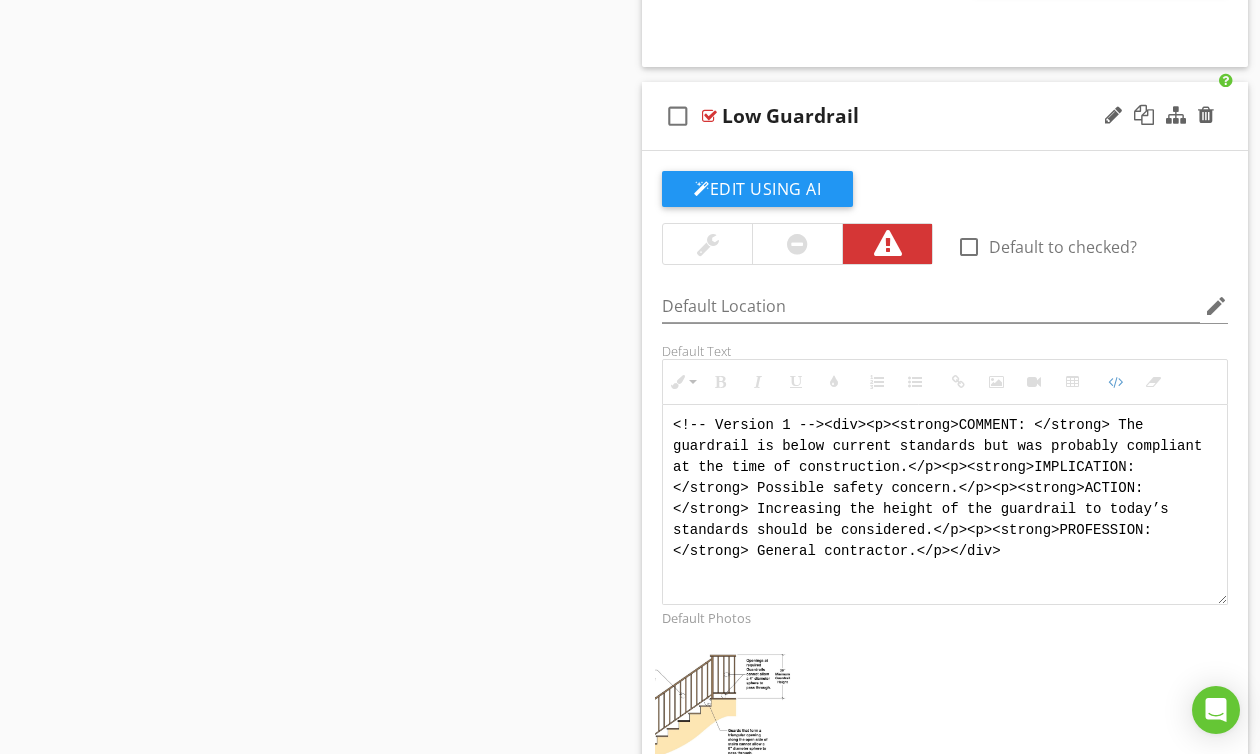 paste on "[PERSON] Version 1 -->
<div style="font-family: Arial, sans-serif; font-size: 15px; line-height: 1.4; color: #000; border: 1px solid #000; border-left: 8px solid #000; border-radius: 8px; padding: 10px; background-color: #faf9f6;">
<p style="margin: 2px 0 8px 0;"><strong>COMMENT</strong>:&nbsp;&nbsp;The guardrail height was below current standards but may have been acceptable at the time of construction.</p>
<p style="margin: 2px 0 8px 0;"><strong>IMPLICATION</strong>:&nbsp;&nbsp;Possible safety concern.</p>
<p style="margin: 2px 0 8px 0;"><strong>ACTION</strong>:&nbsp;&nbsp;Recommend increasing the guardrail height to meet current safety standards.</p>
<p style="margin: 2px 0;"><strong>PROFESSION</strong>:&nbsp;&nbsp;[PROFESSION].</p>
</div>" 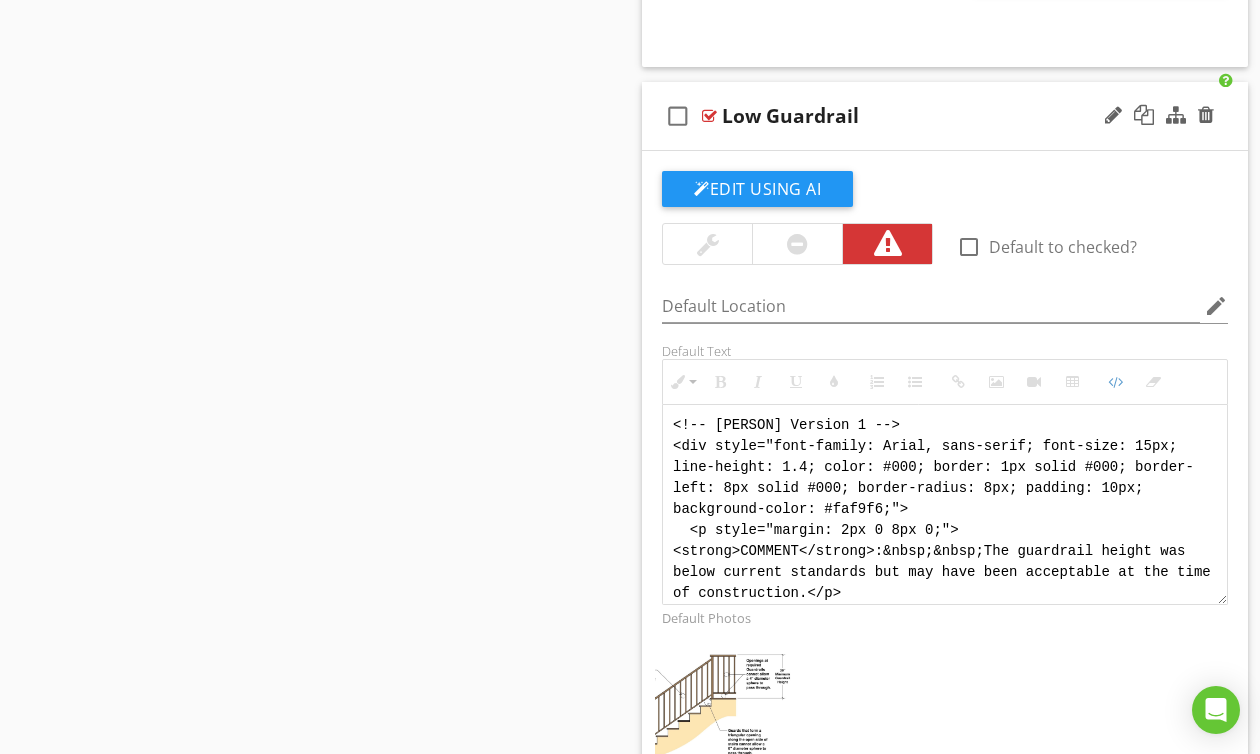 scroll, scrollTop: 200, scrollLeft: 0, axis: vertical 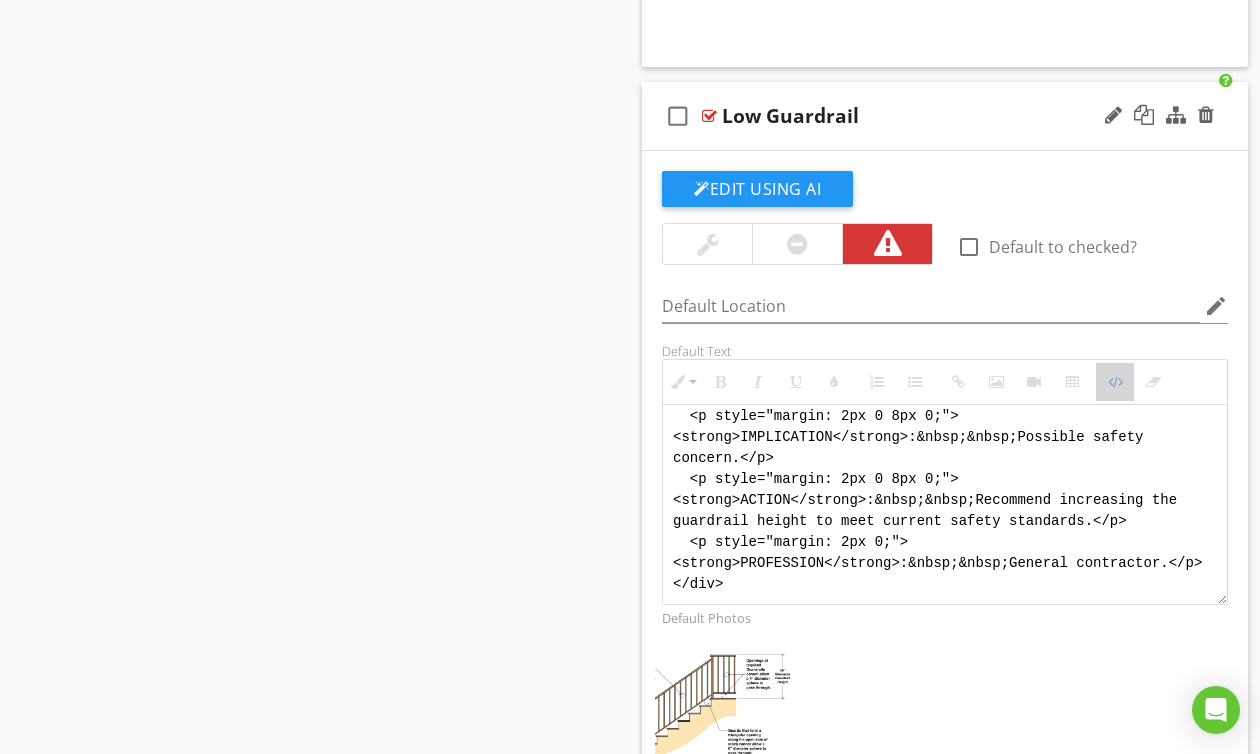 click on "Code View" at bounding box center (1115, 382) 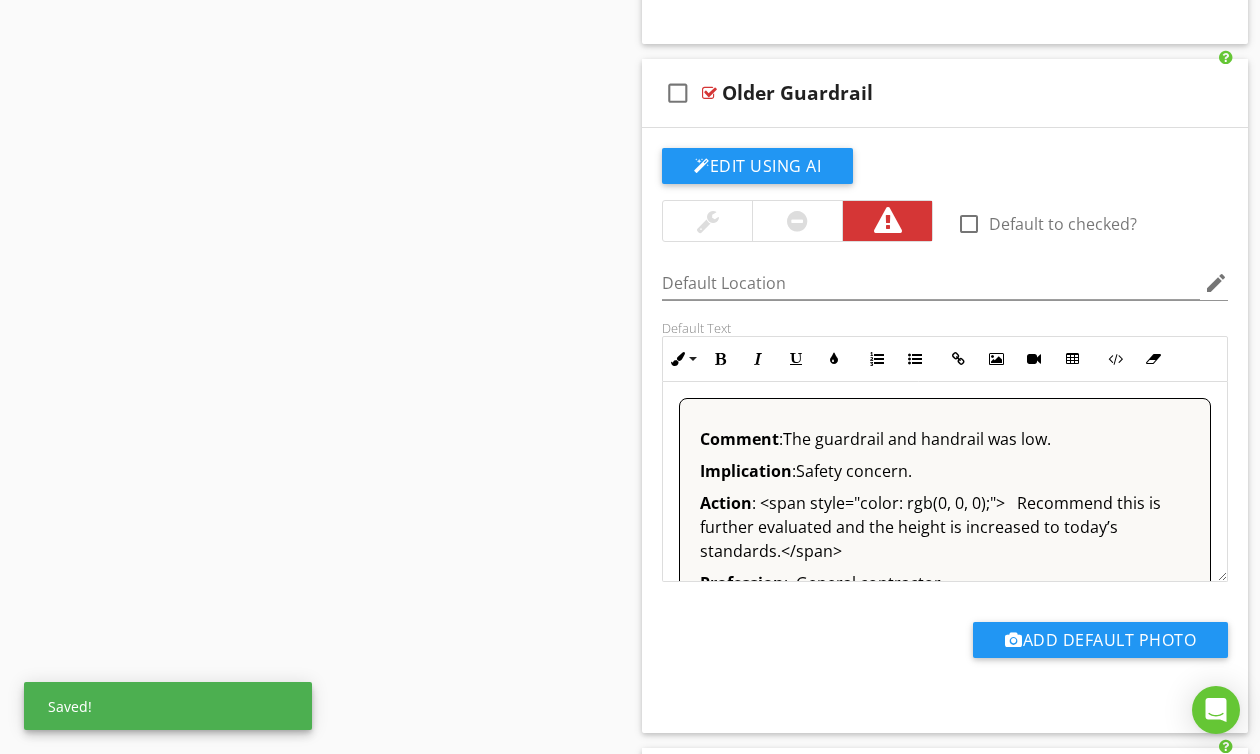 scroll, scrollTop: 4997, scrollLeft: 0, axis: vertical 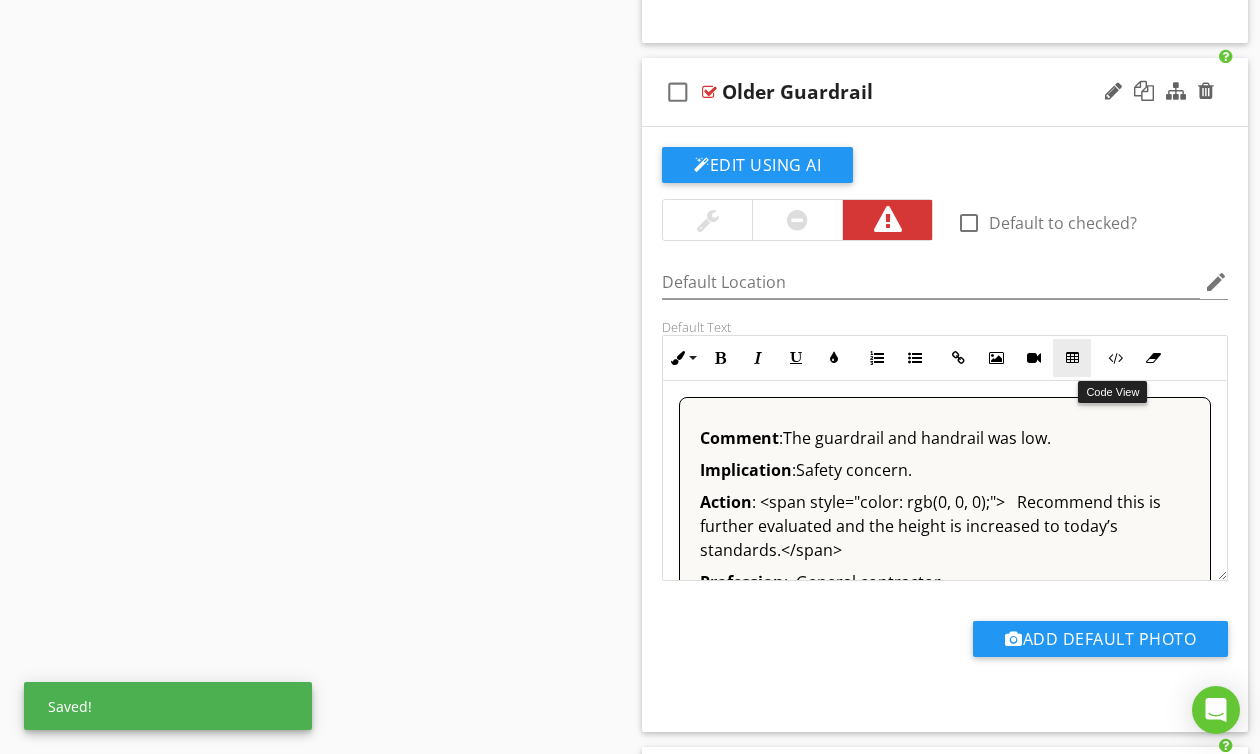 drag, startPoint x: 1124, startPoint y: 363, endPoint x: 1090, endPoint y: 366, distance: 34.132095 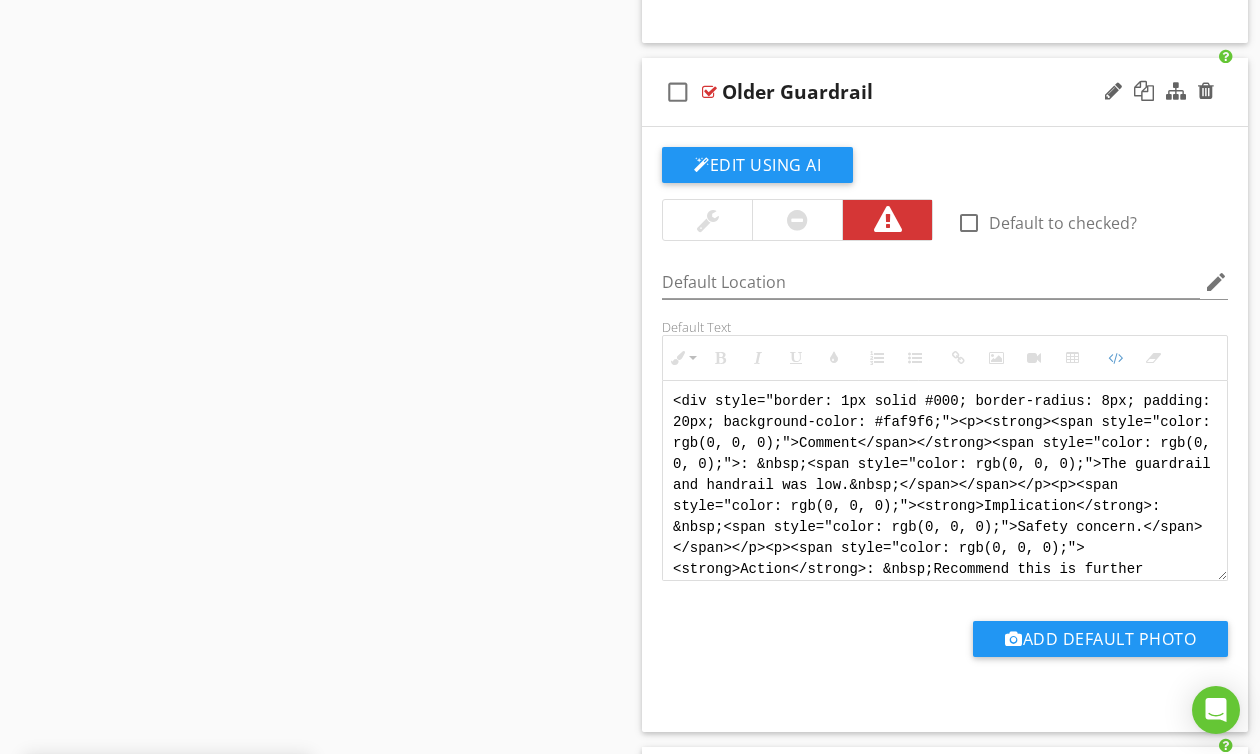 scroll, scrollTop: 4996, scrollLeft: 0, axis: vertical 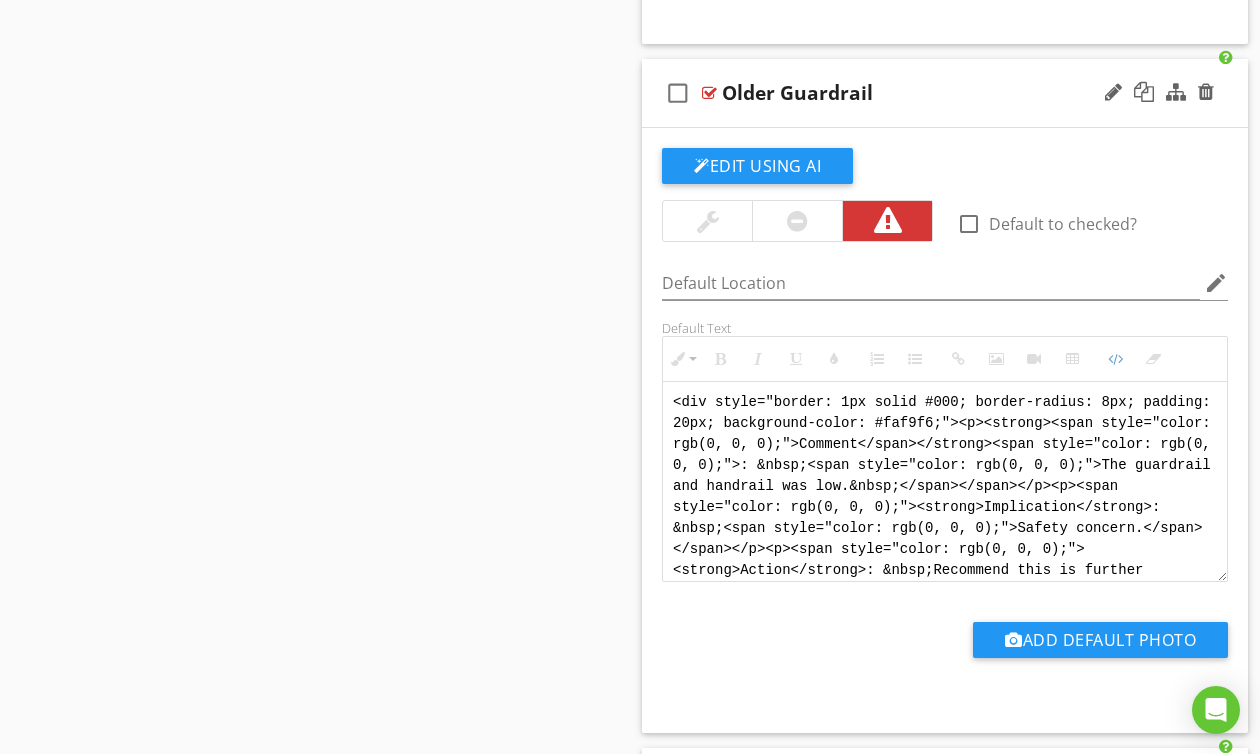 drag, startPoint x: 850, startPoint y: 566, endPoint x: 646, endPoint y: 328, distance: 313.4645 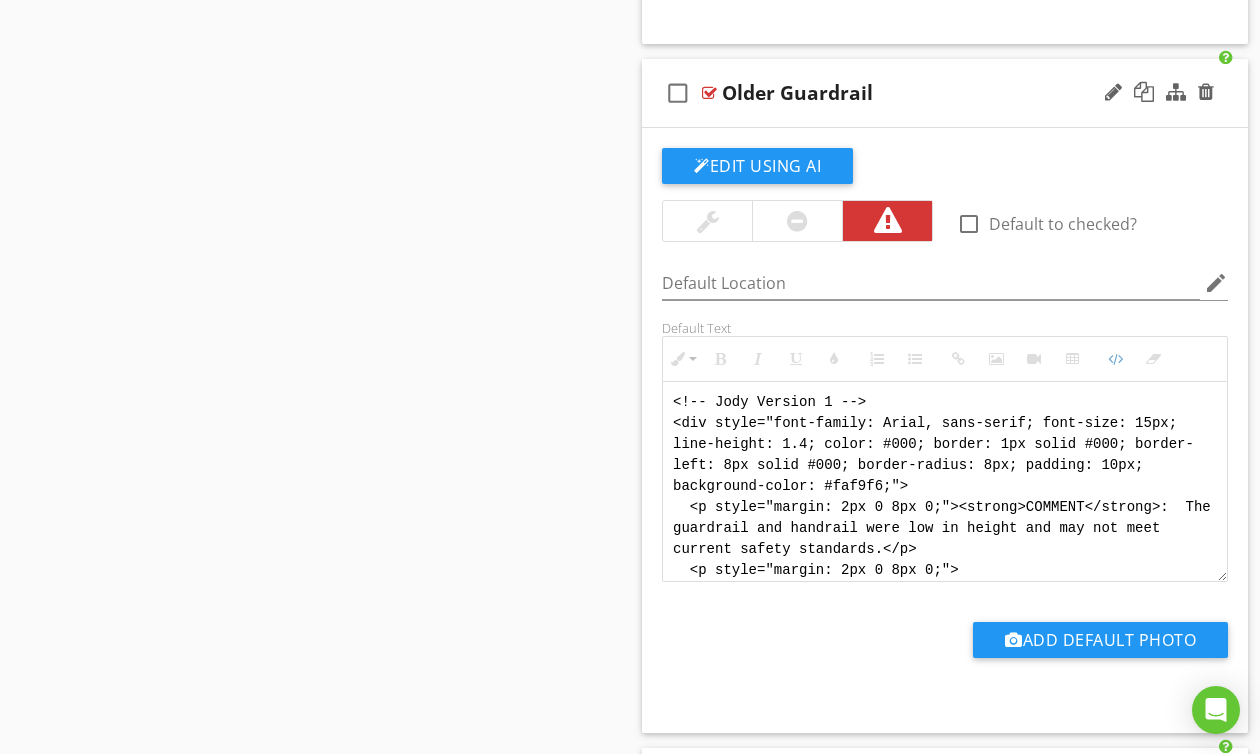 scroll, scrollTop: 200, scrollLeft: 0, axis: vertical 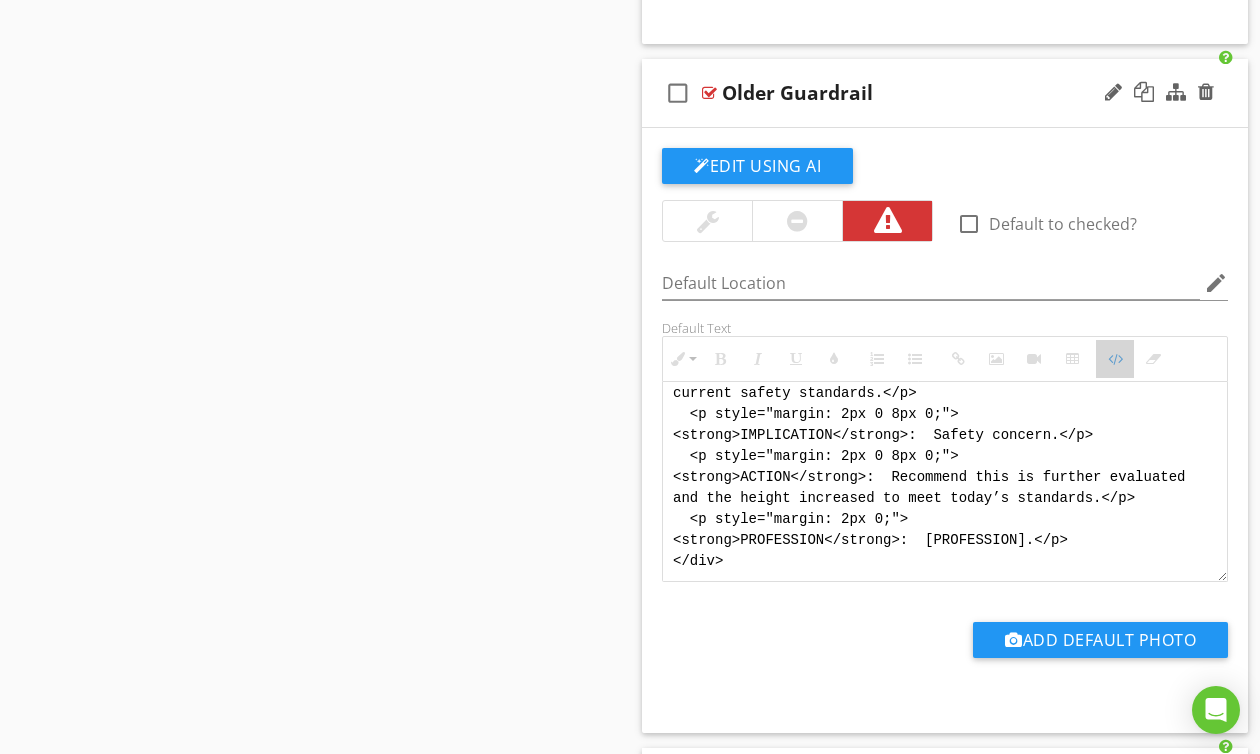 click at bounding box center (1115, 359) 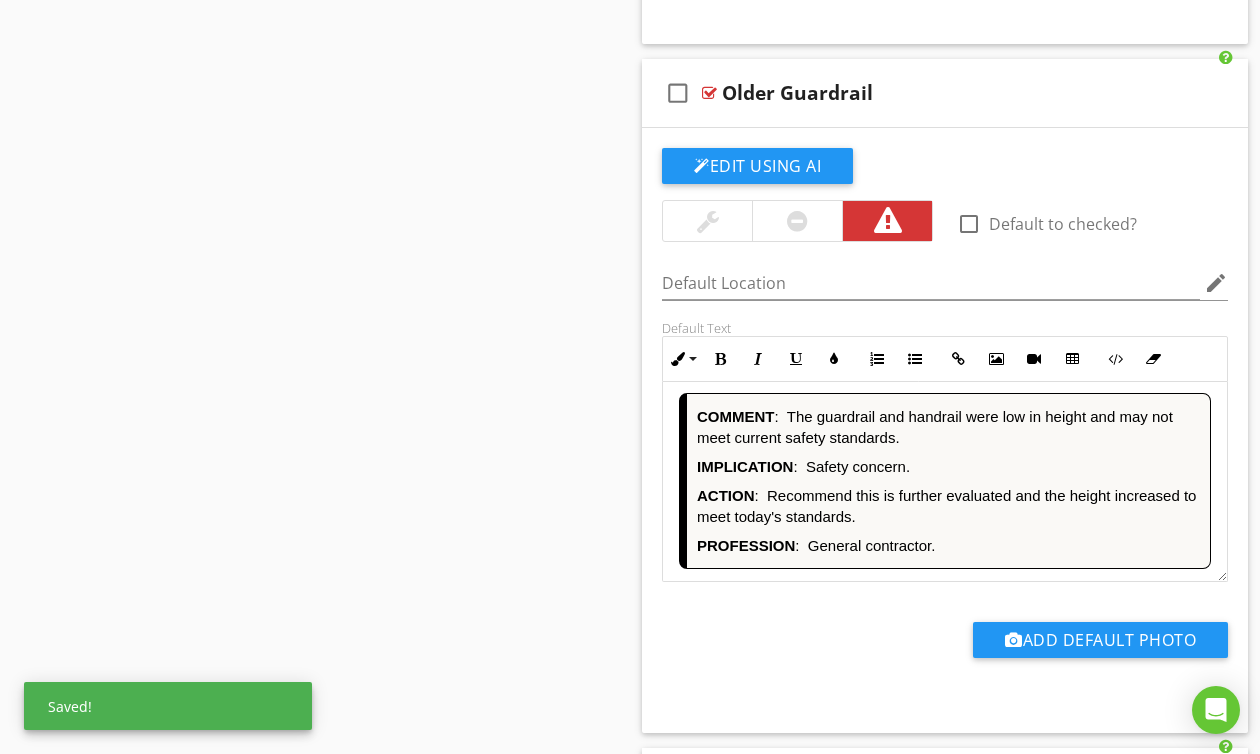 scroll, scrollTop: 4, scrollLeft: 0, axis: vertical 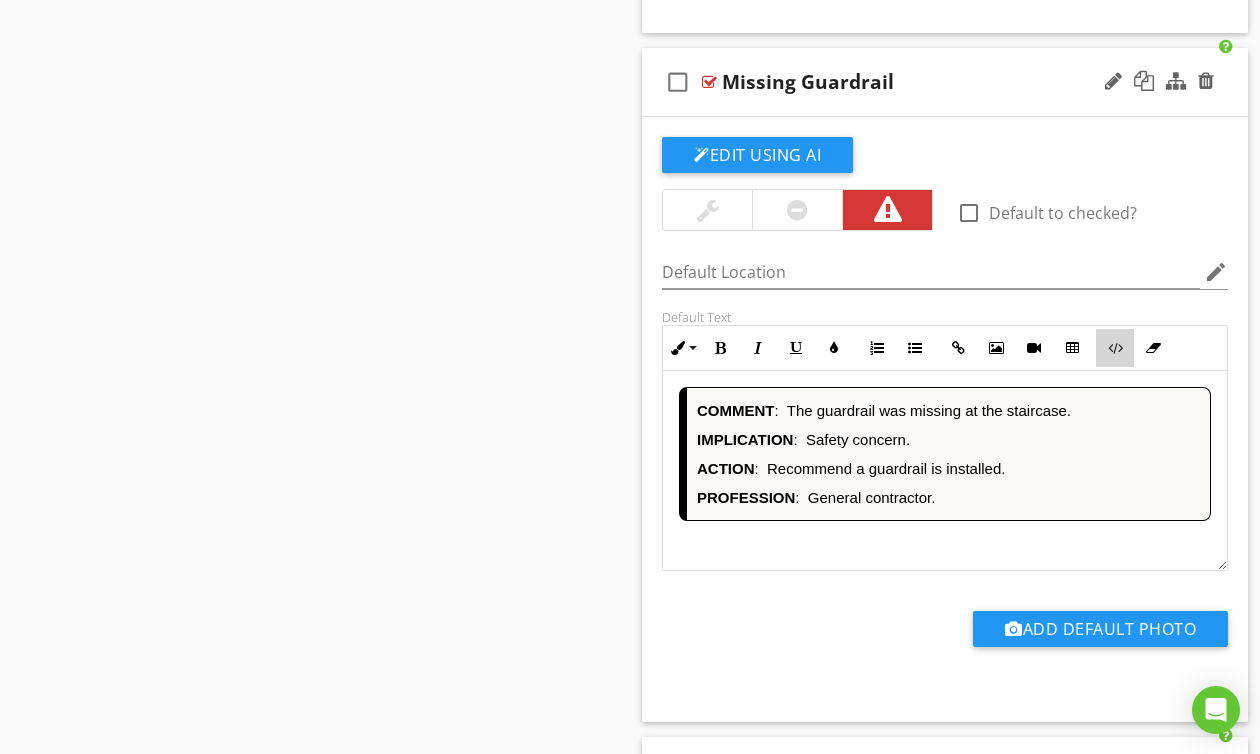 click on "Code View" at bounding box center (1115, 348) 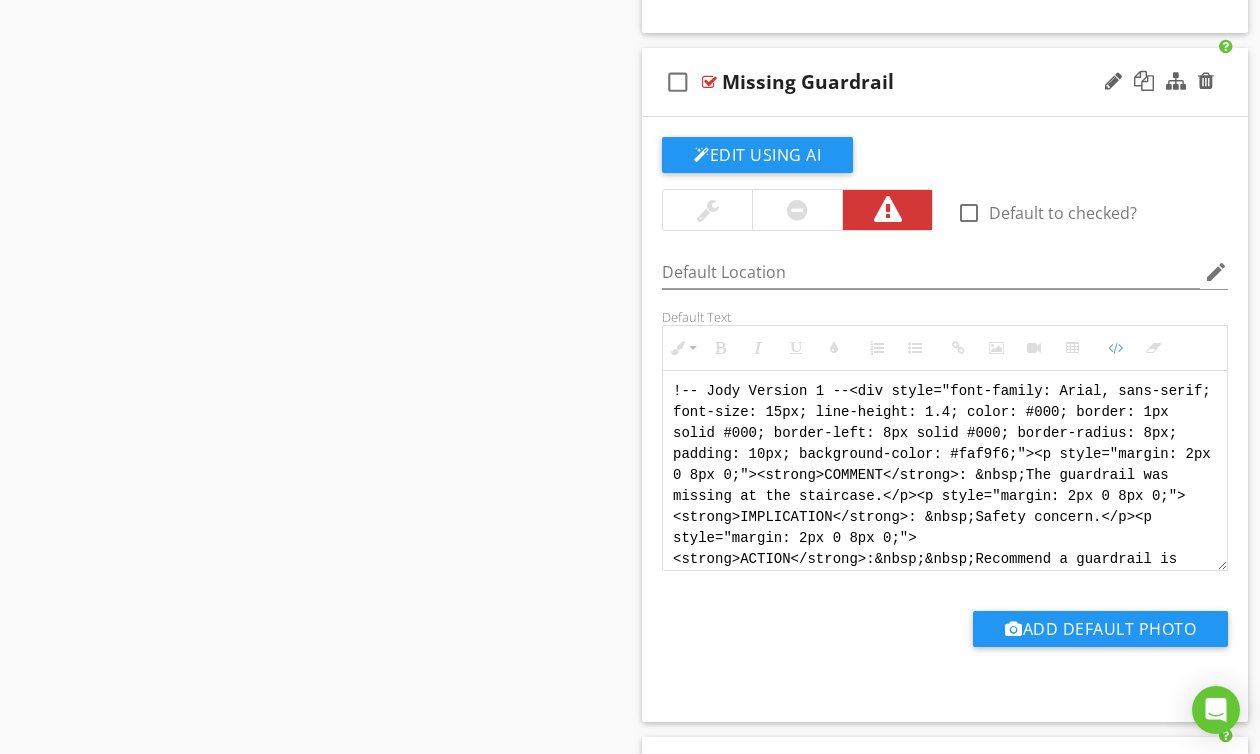 scroll, scrollTop: 0, scrollLeft: 0, axis: both 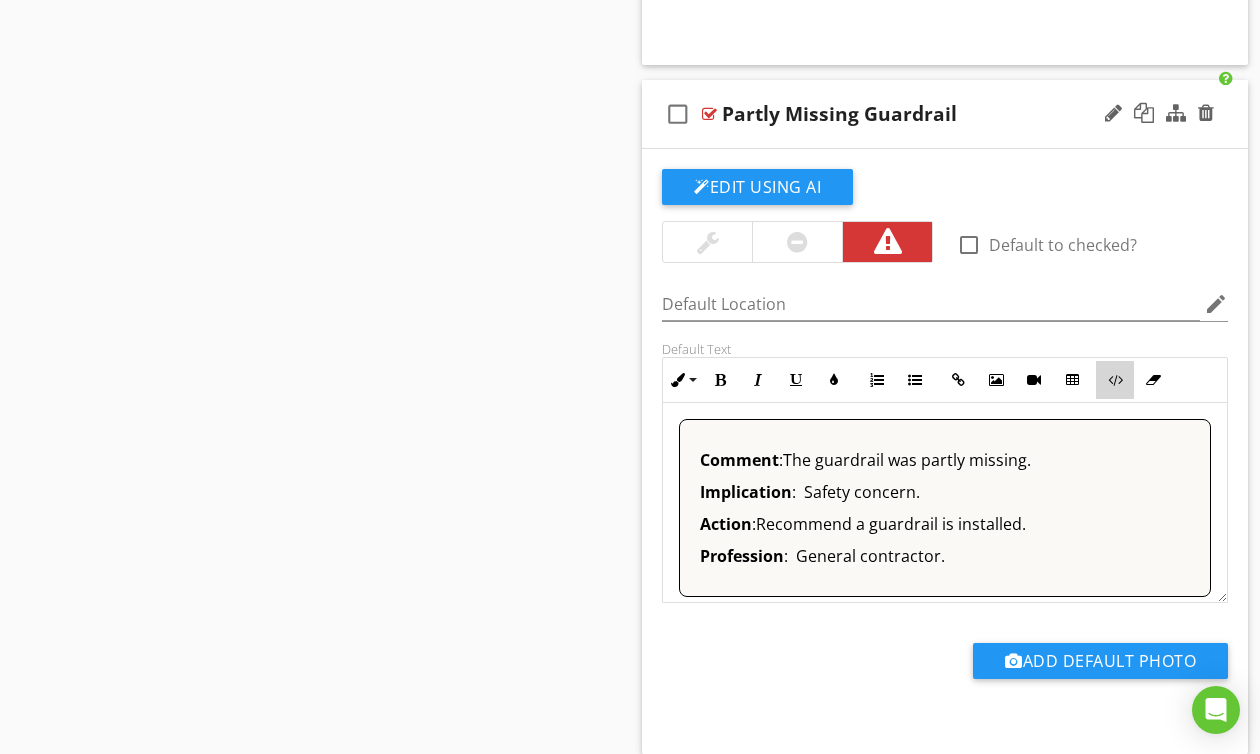 click on "Code View" at bounding box center [1115, 380] 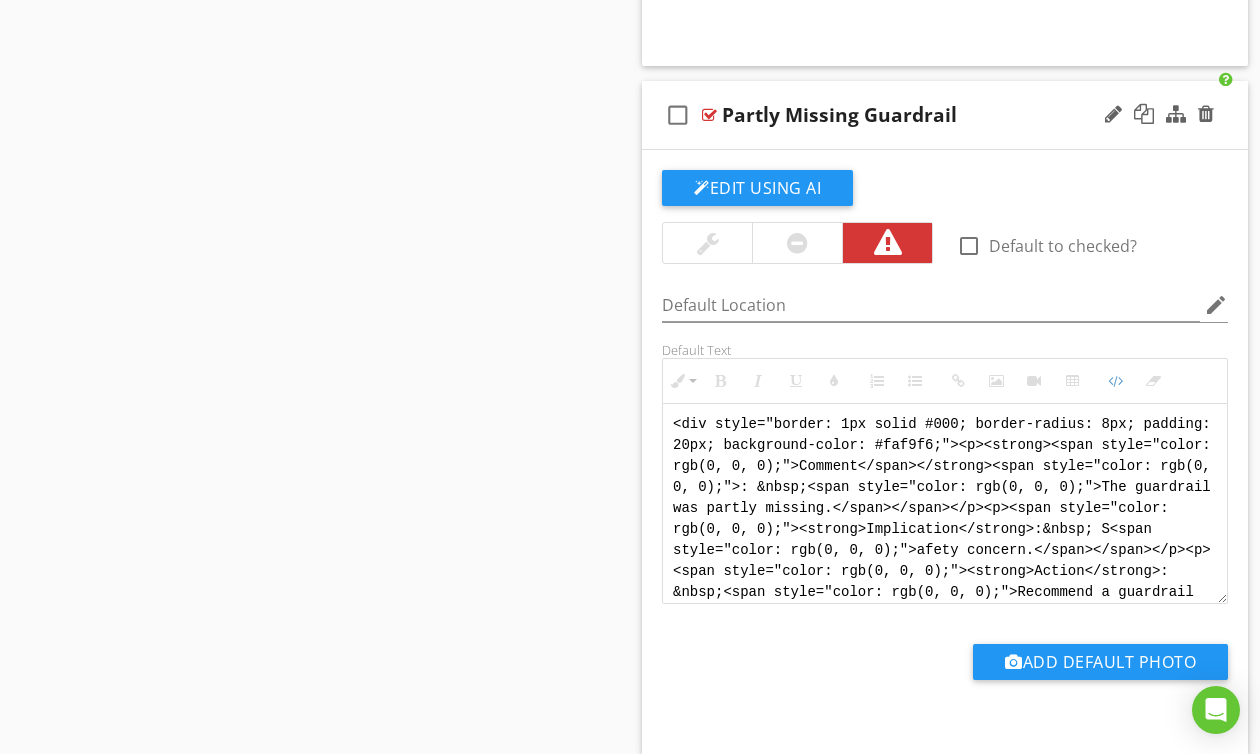 scroll, scrollTop: 60, scrollLeft: 0, axis: vertical 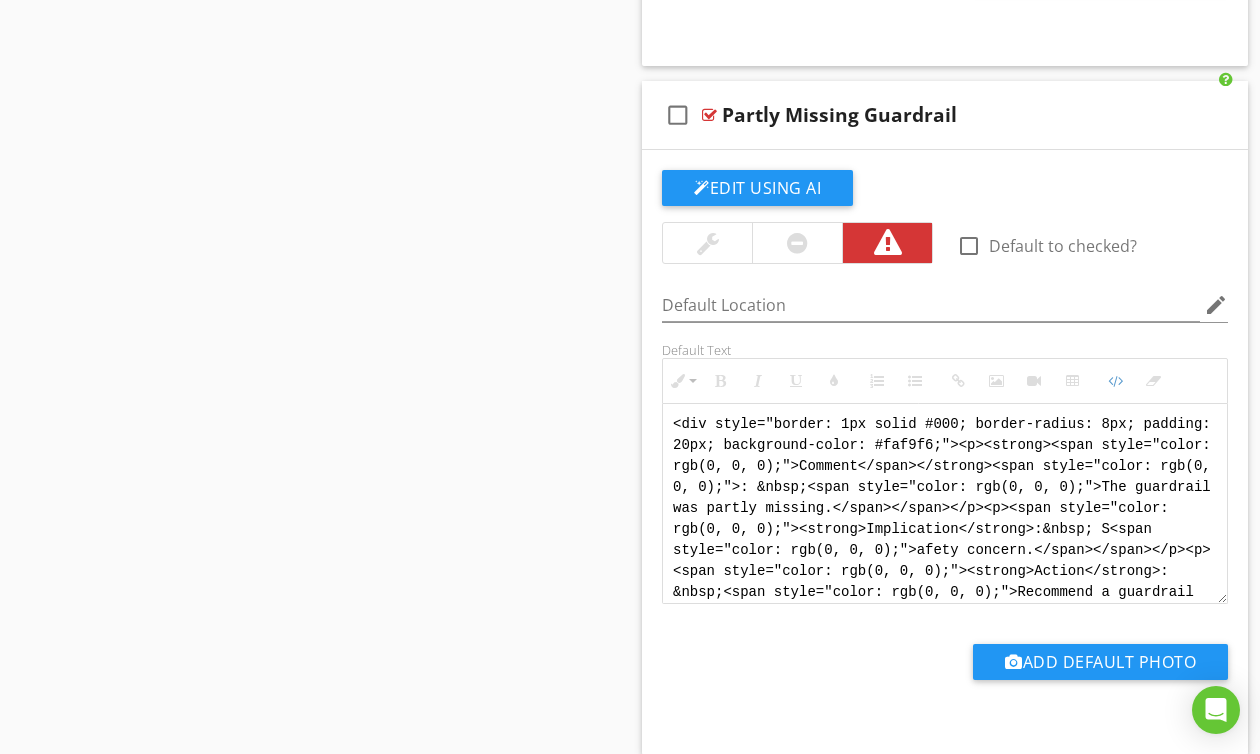 drag, startPoint x: 945, startPoint y: 601, endPoint x: 592, endPoint y: 341, distance: 438.41647 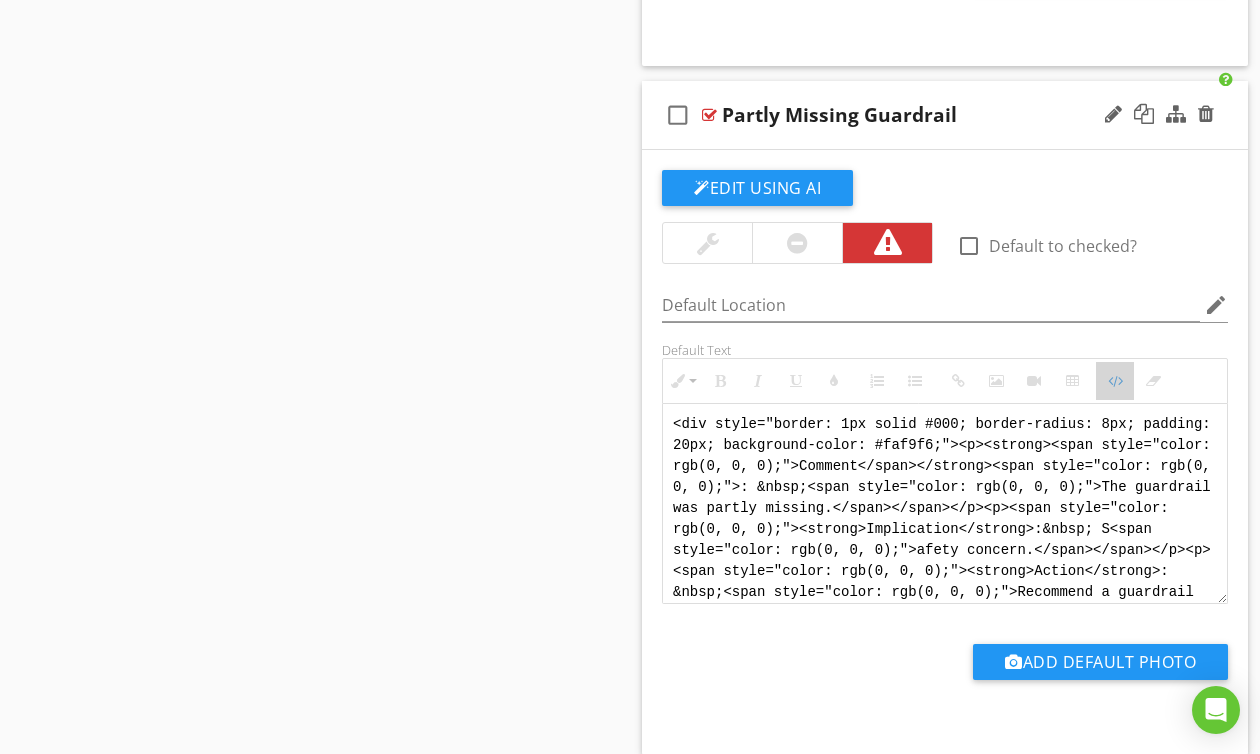click at bounding box center [1115, 381] 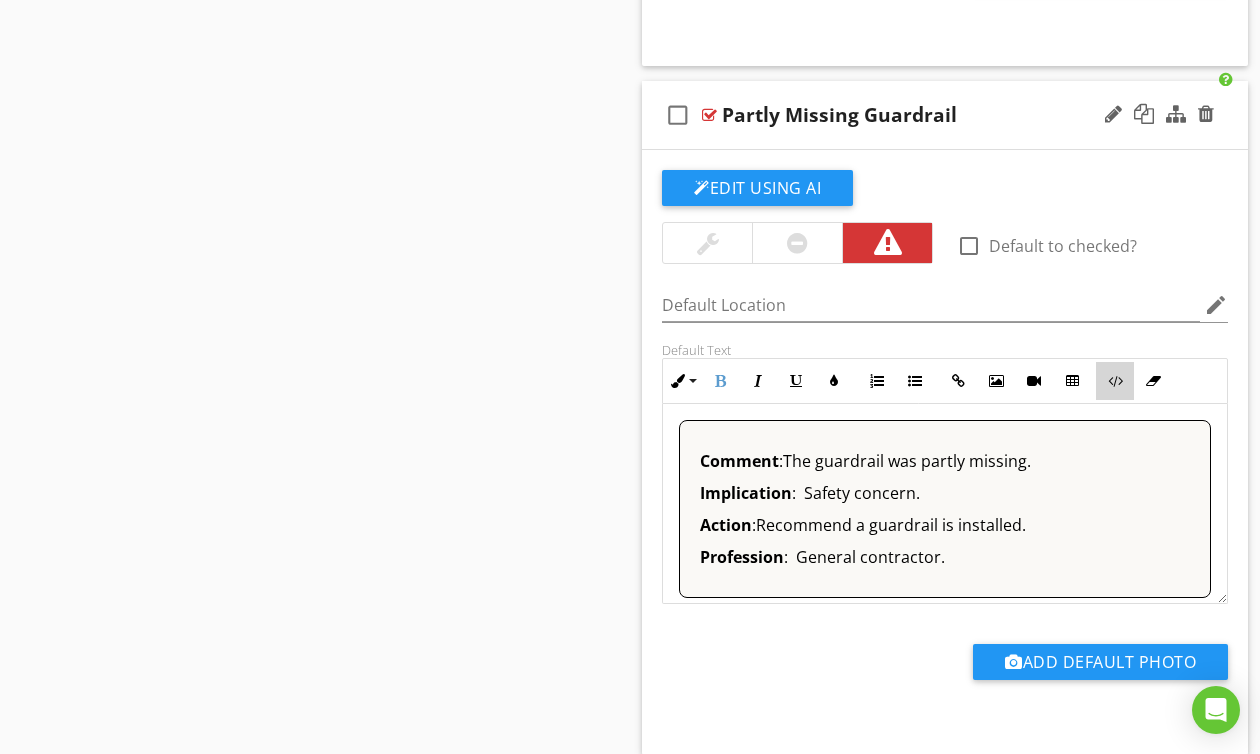 click at bounding box center [1115, 381] 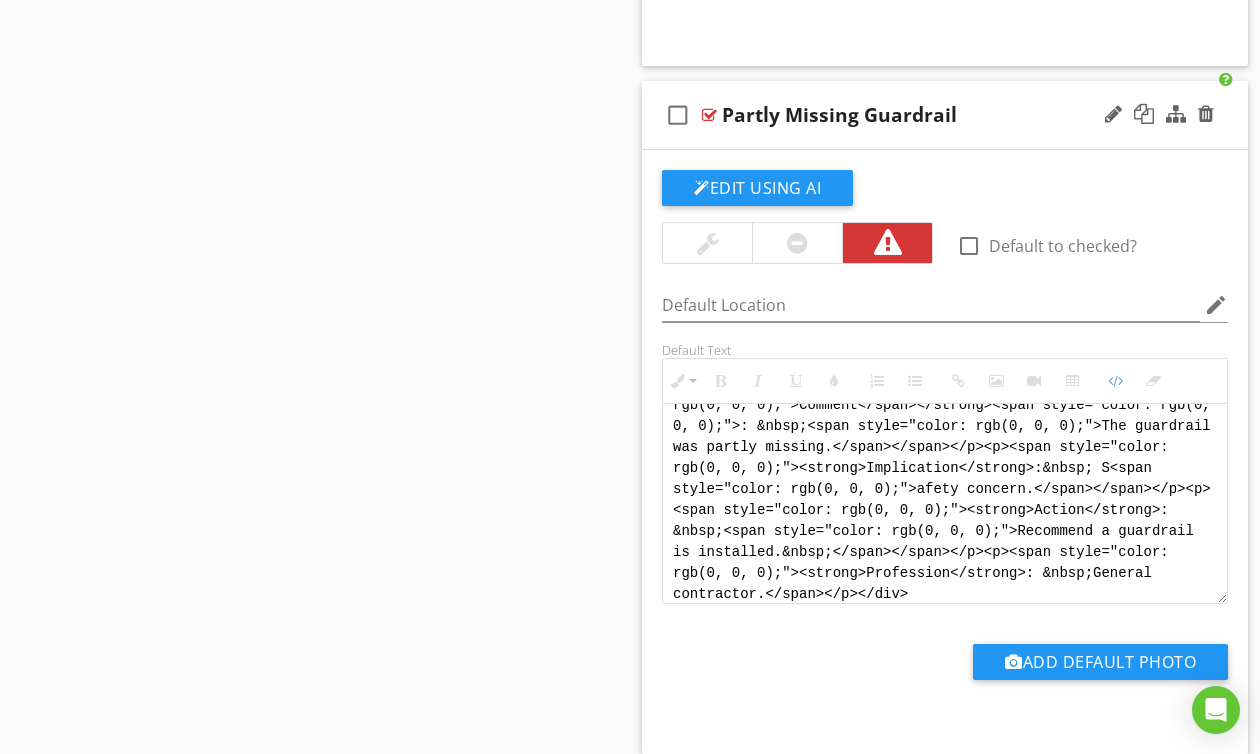 scroll, scrollTop: 60, scrollLeft: 0, axis: vertical 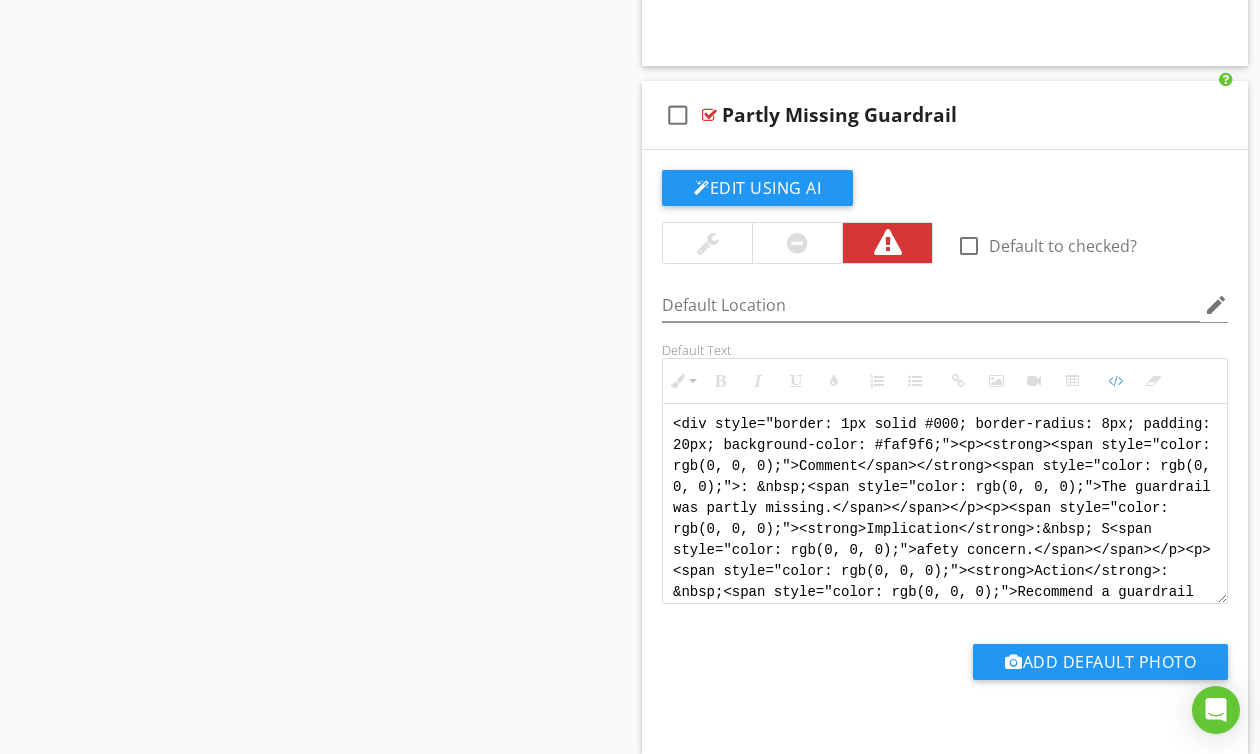 drag, startPoint x: 941, startPoint y: 585, endPoint x: 520, endPoint y: 300, distance: 508.3955 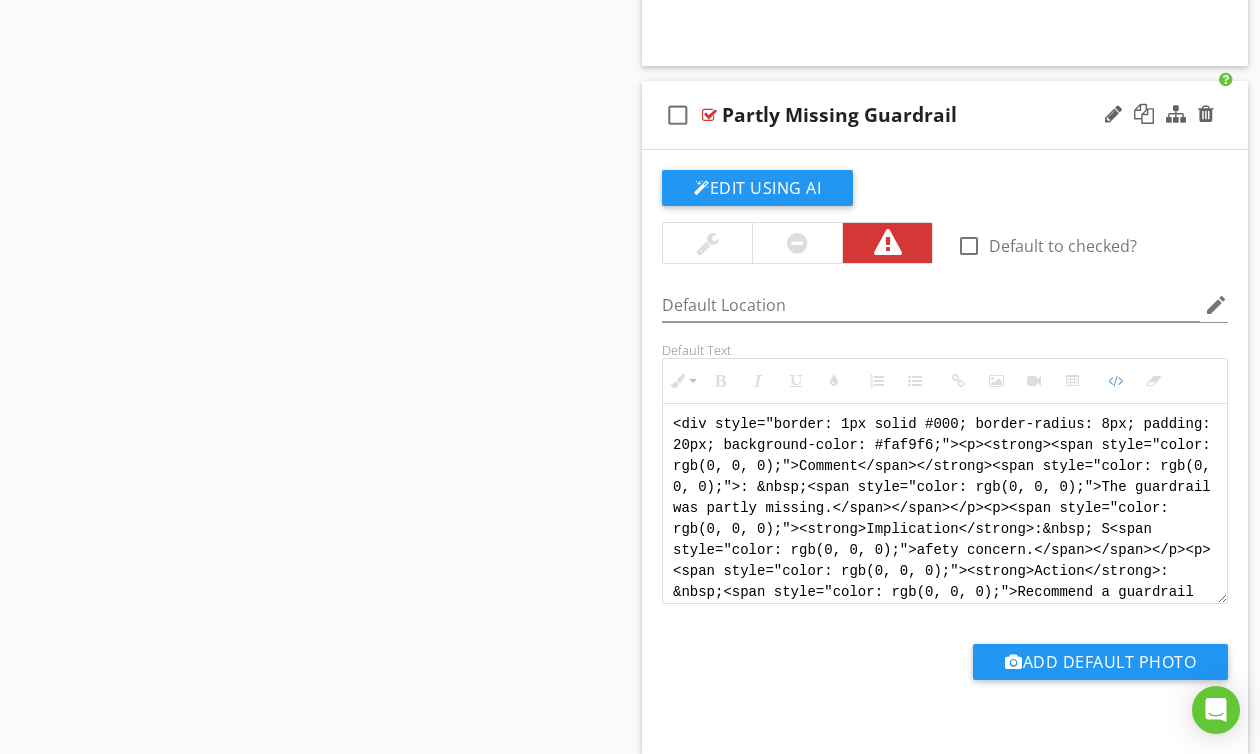 paste on "!-- Jody Version 1 -->
<div style="font-family: Arial, sans-serif; font-size: 15px; line-height: 1.4; color: #000; border: 1px solid #000; border-left: 8px solid #000; border-radius: 8px; padding: 10px; background-color: #faf9f6;">
<p style="margin: 2px 0 8px 0;"><strong>COMMENT</strong>:&nbsp;&nbsp;The guardrail was partially missing in one or more areas.</p>
<p style="margin: 2px 0 8px 0;"><strong>IMPLICATION</strong>:&nbsp;&nbsp;Safety concern.</p>
<p style="margin: 2px 0 8px 0;"><strong>ACTION</strong>:&nbsp;&nbsp;Recommend a guardrail is installed where missing to reduce risk of fall injury.</p>
<p style="margin: 2px 0;"><strong>PROFESSION</strong>:&nbsp;&nbsp;General contractor.</p>
</div>" 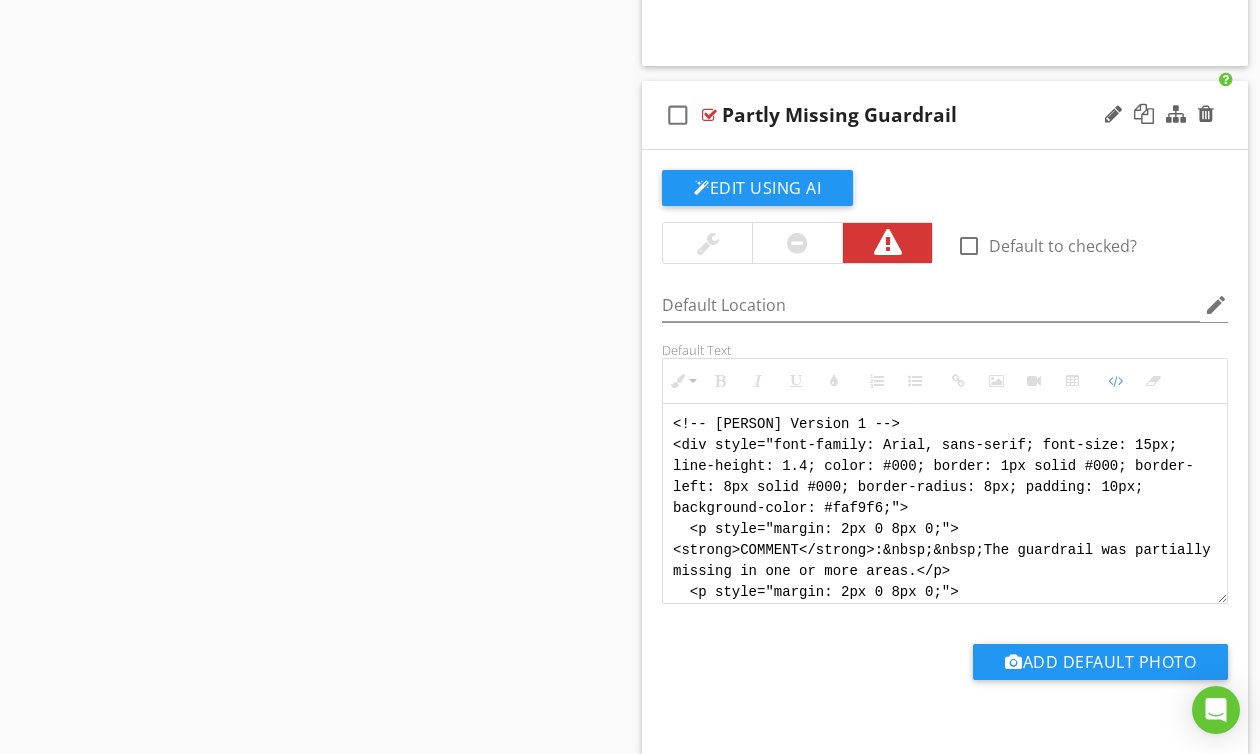 scroll, scrollTop: 160, scrollLeft: 0, axis: vertical 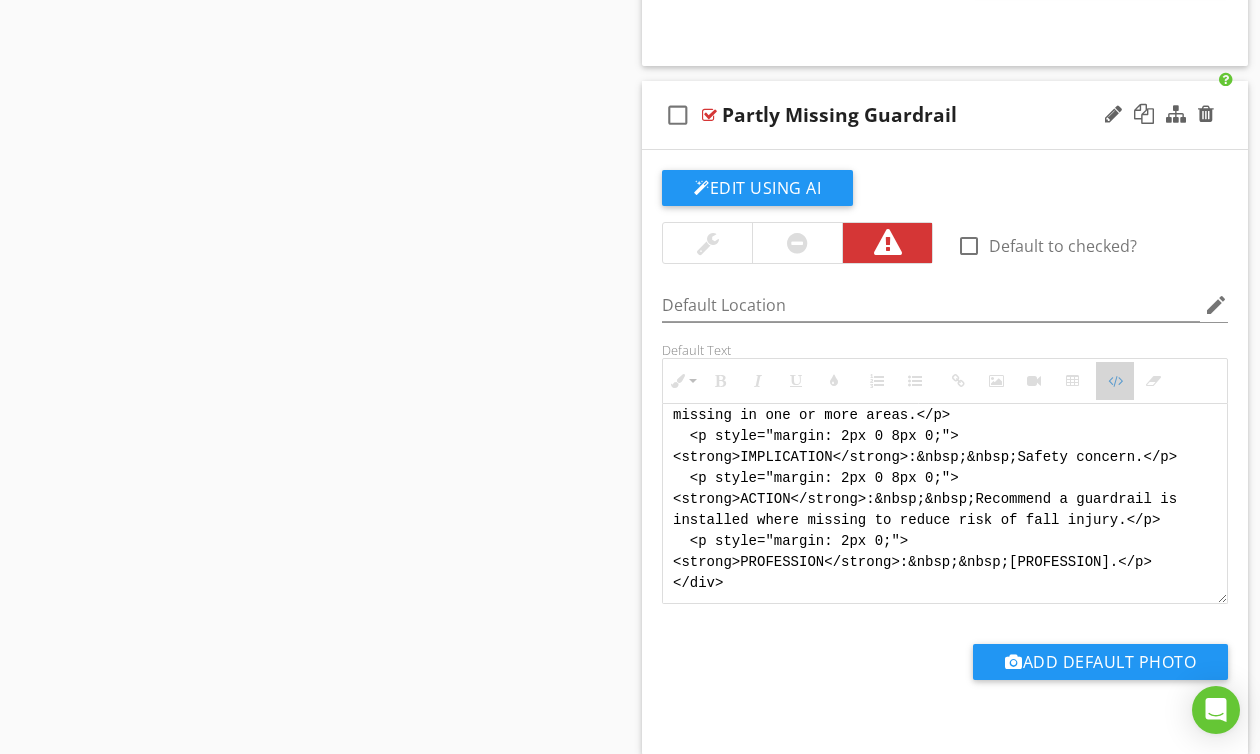 click at bounding box center (1115, 381) 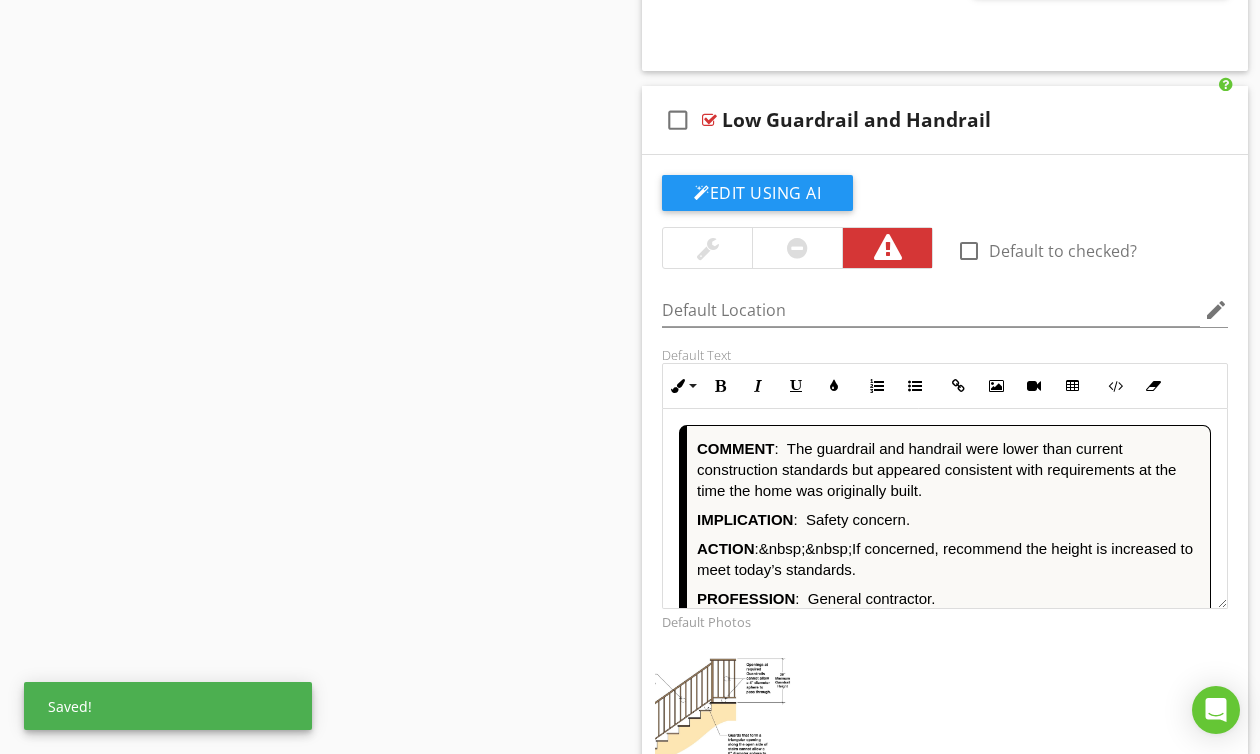 scroll, scrollTop: 7038, scrollLeft: 0, axis: vertical 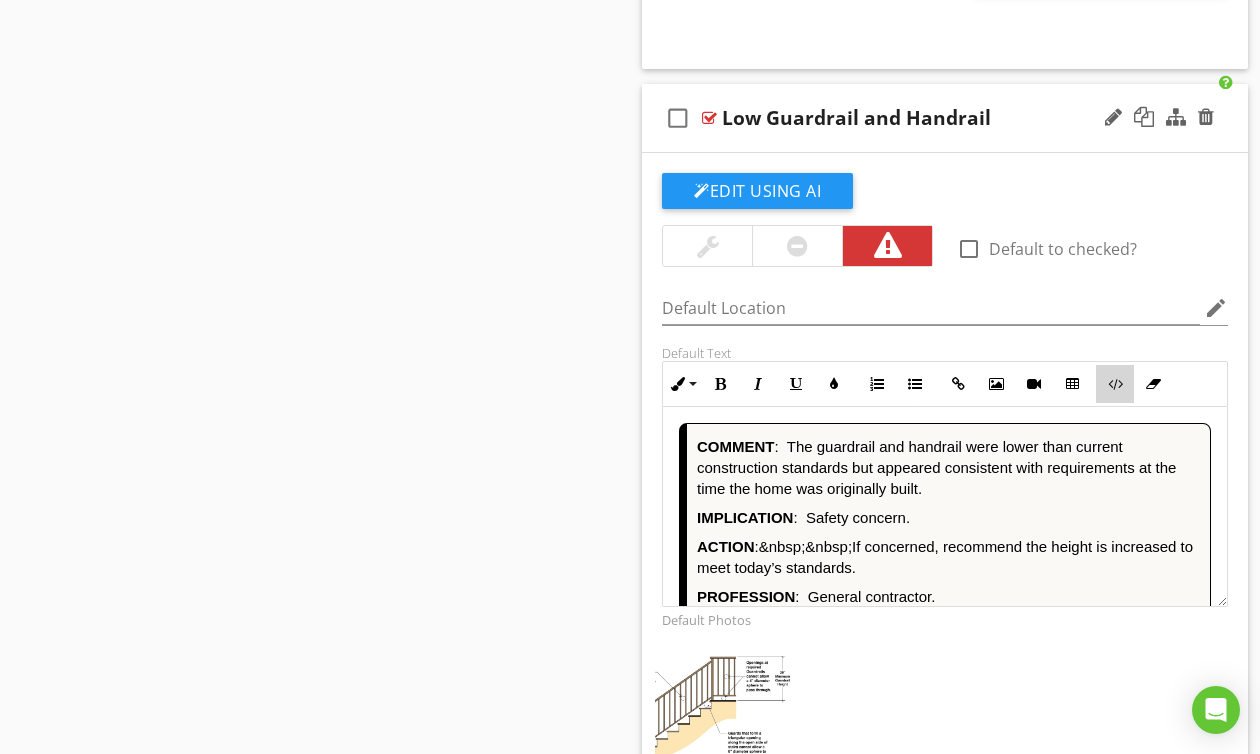 drag, startPoint x: 1117, startPoint y: 395, endPoint x: 1094, endPoint y: 402, distance: 24.04163 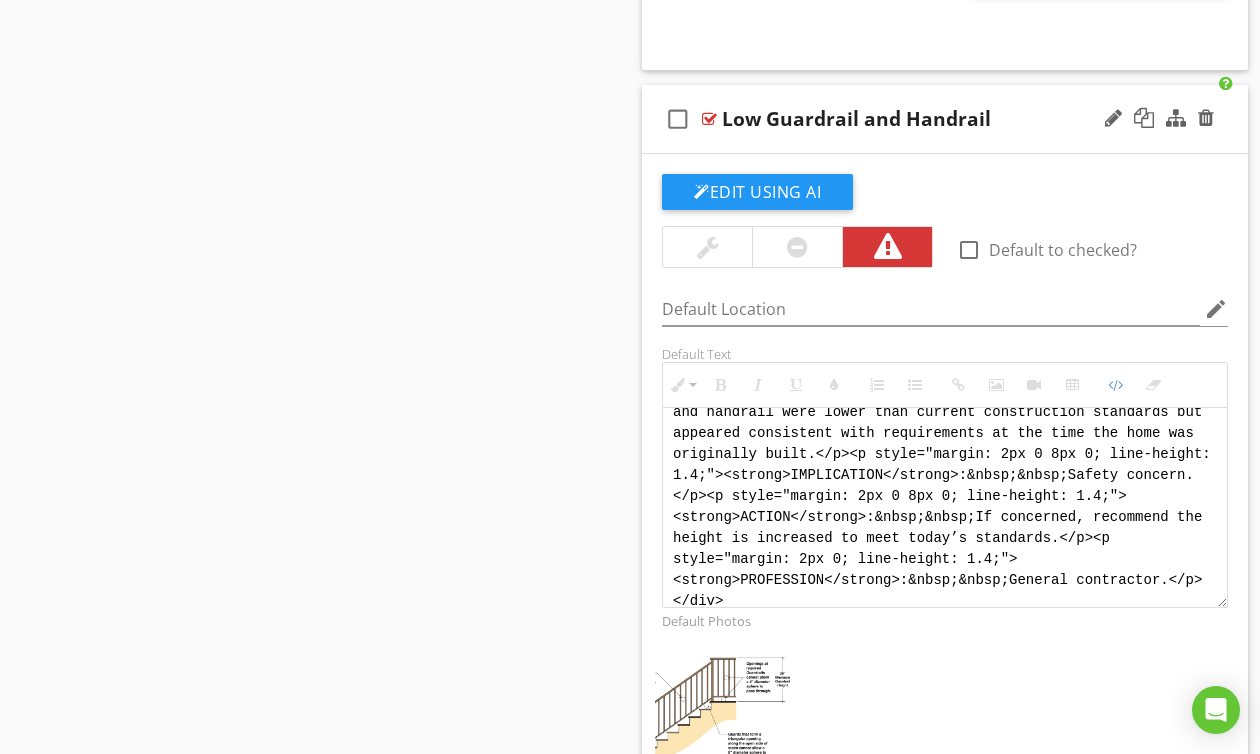 scroll, scrollTop: 120, scrollLeft: 0, axis: vertical 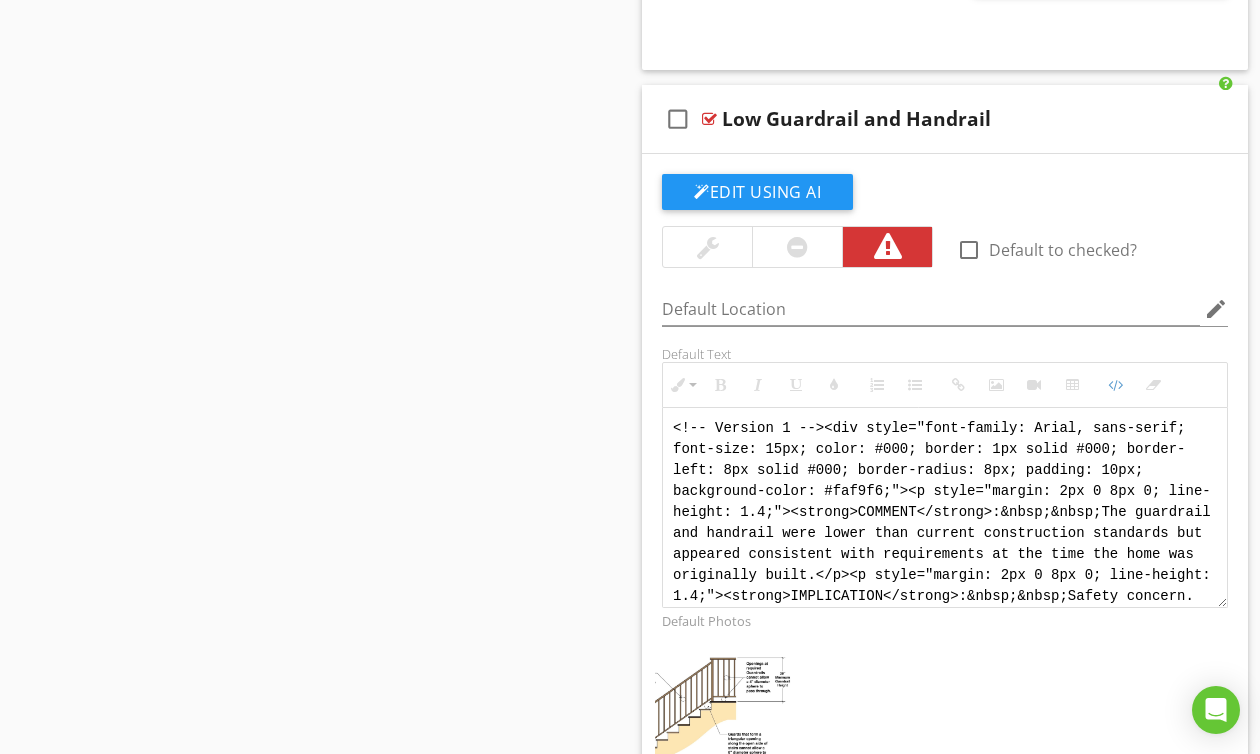 drag, startPoint x: 756, startPoint y: 594, endPoint x: 581, endPoint y: 341, distance: 307.6264 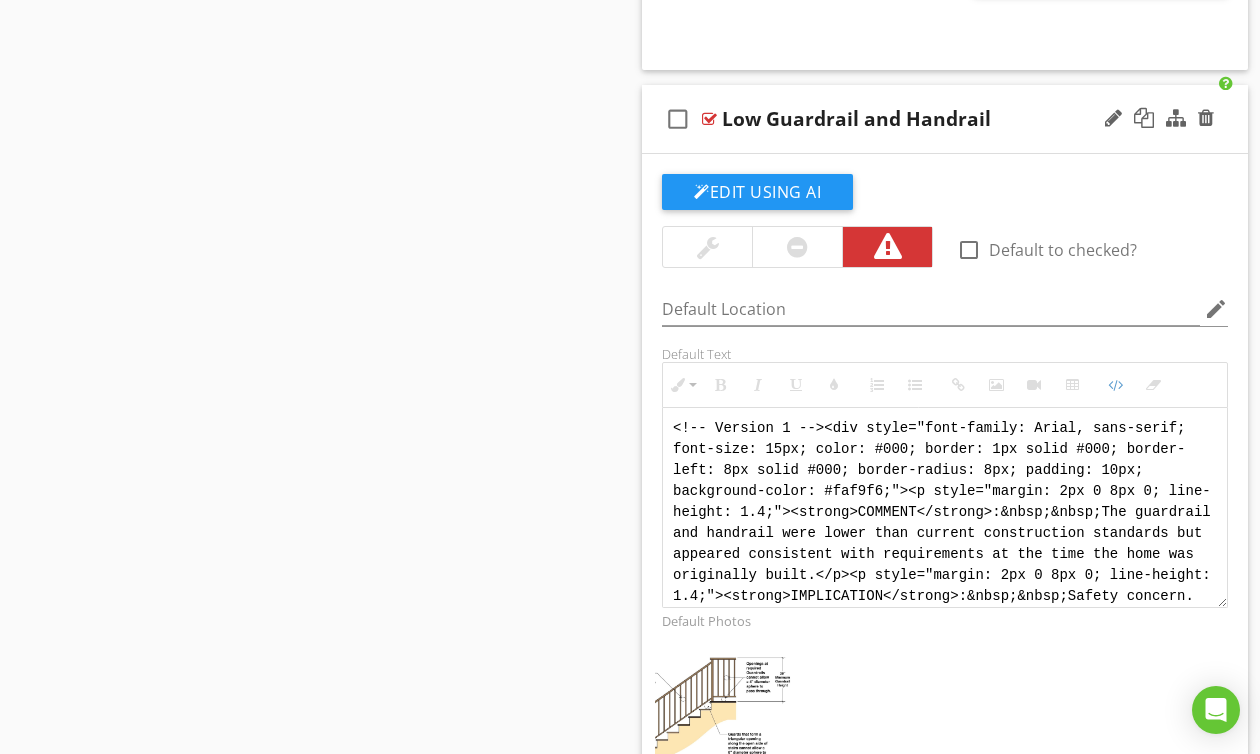 paste on "[PERSON] Version 1 -->
<div style="font-family: Arial, sans-serif; font-size: 15px; line-height: 1.4; color: #000; border: 1px solid #000; border-left: 8px solid #000; border-radius: 8px; padding: 10px; background-color: #faf9f6;">
<p style="margin: 2px 0 8px 0;"><strong>COMMENT</strong>:&nbsp;&nbsp;The guardrail and handrail were lower than current construction standards. This may have been acceptable at the time of construction.</p>
<p style="margin: 2px 0 8px 0;"><strong>IMPLICATION</strong>:&nbsp;&nbsp;Safety concern.</p>
<p style="margin: 2px 0 8px 0;"><strong>ACTION</strong>:&nbsp;&nbsp;Recommend upgrading the height to meet current standards for improved safety.</p>
<p style="margin: 2px 0;"><strong>PROFESSION</strong>:&nbsp;&nbsp;General contractor.</p>
</div>" 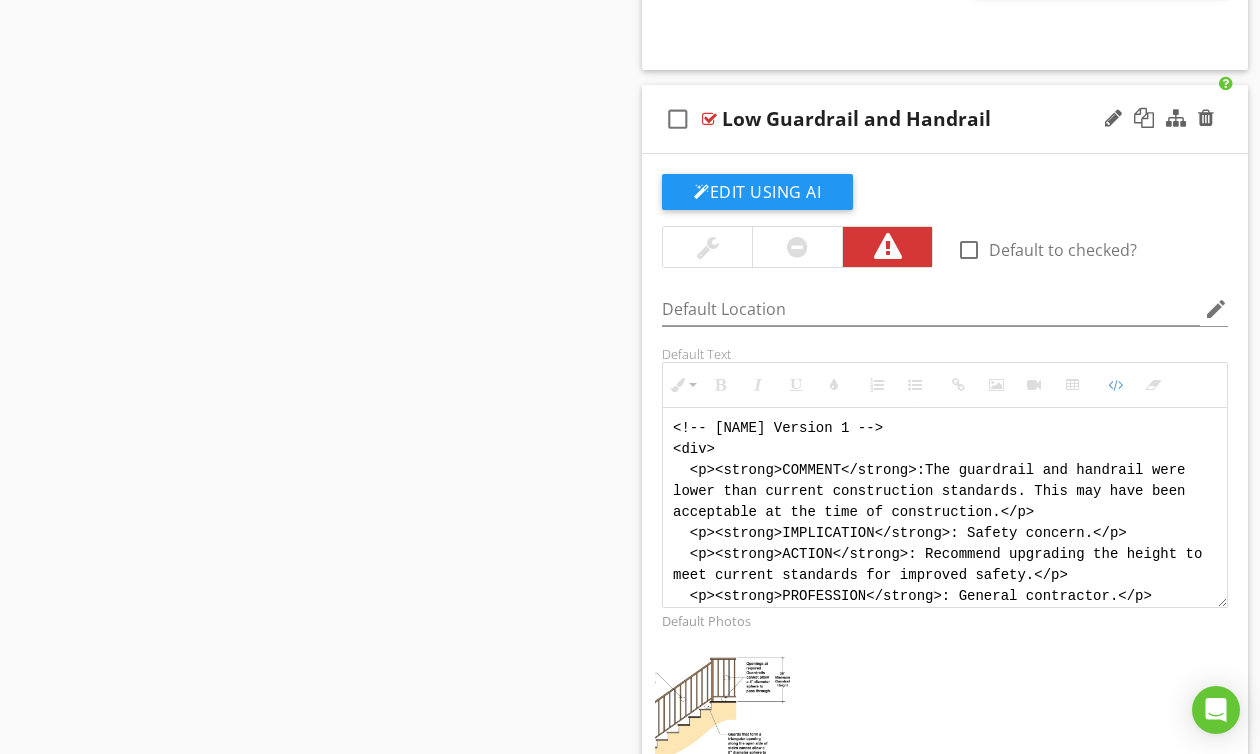 scroll, scrollTop: 180, scrollLeft: 0, axis: vertical 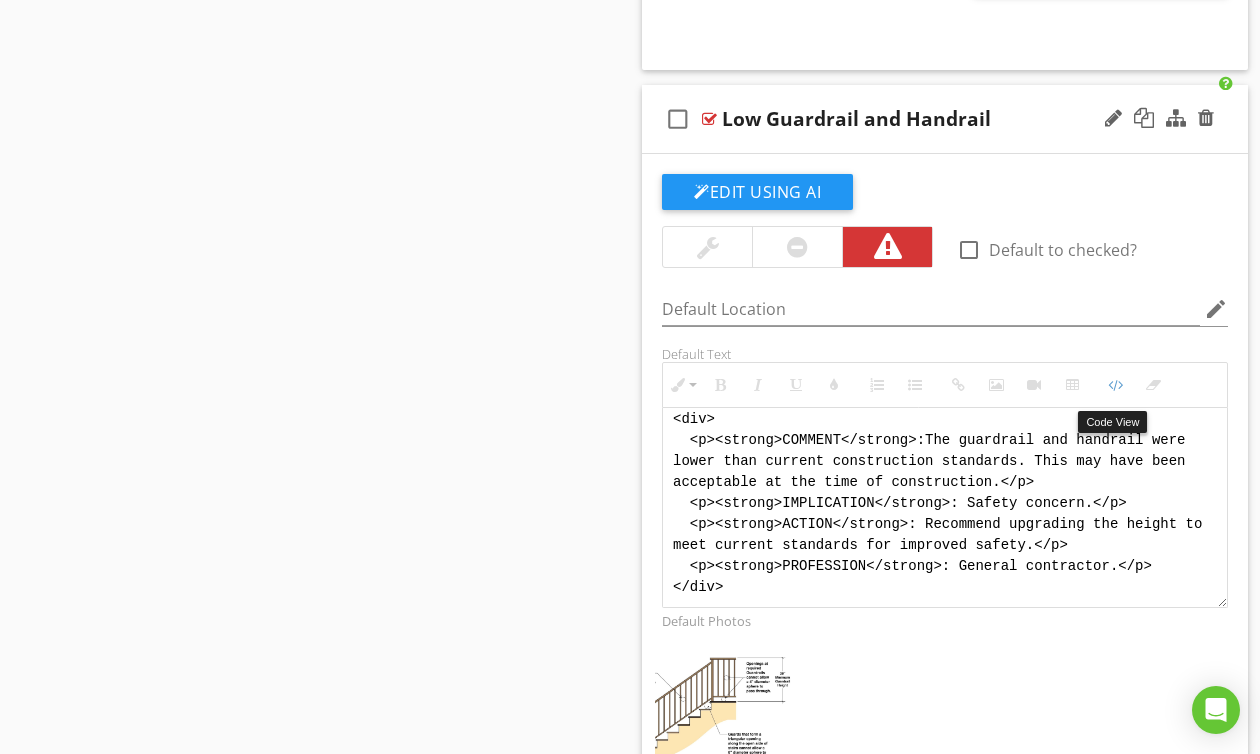 drag, startPoint x: 1109, startPoint y: 394, endPoint x: 864, endPoint y: 382, distance: 245.2937 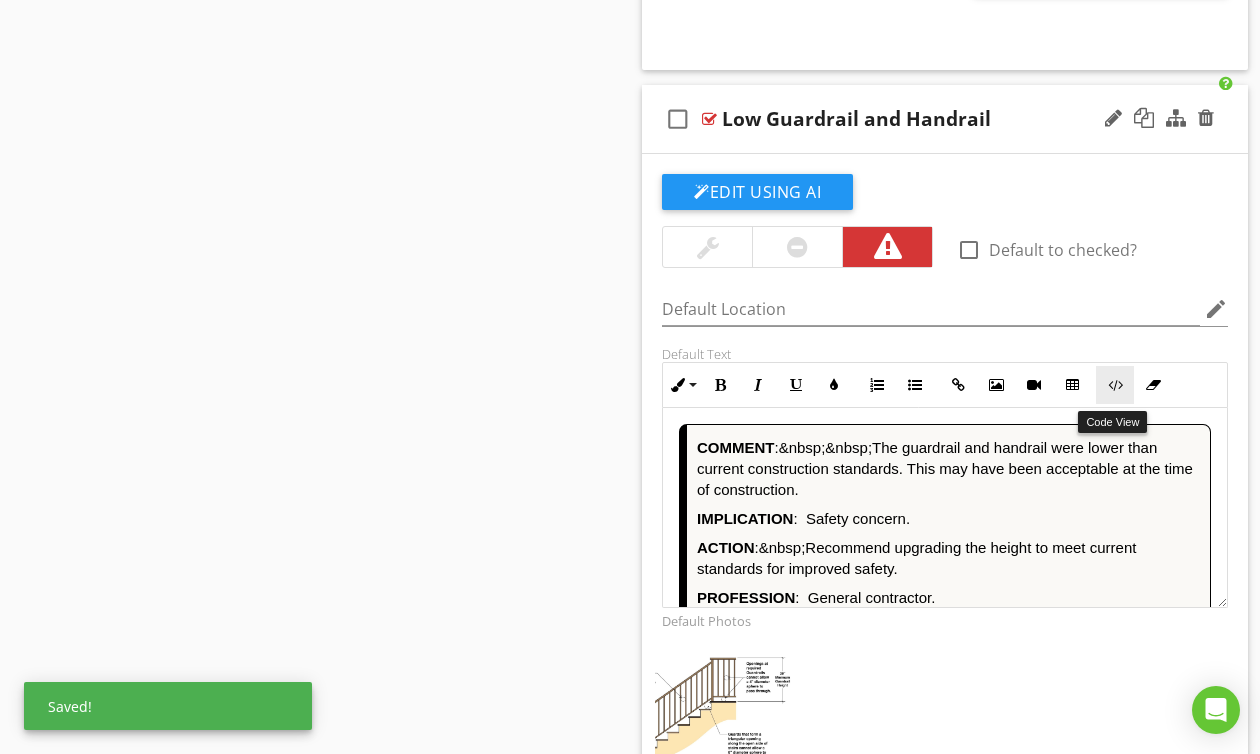 click on "Code View" at bounding box center [1115, 385] 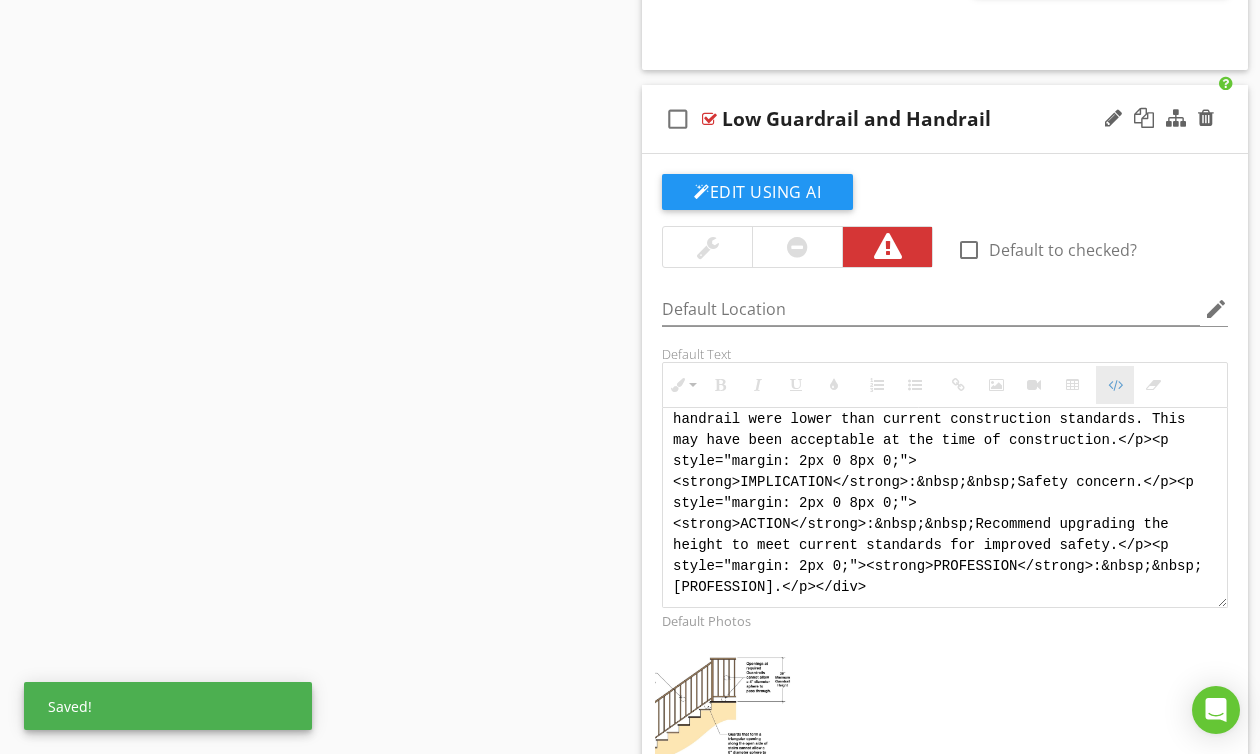 scroll, scrollTop: 7036, scrollLeft: 0, axis: vertical 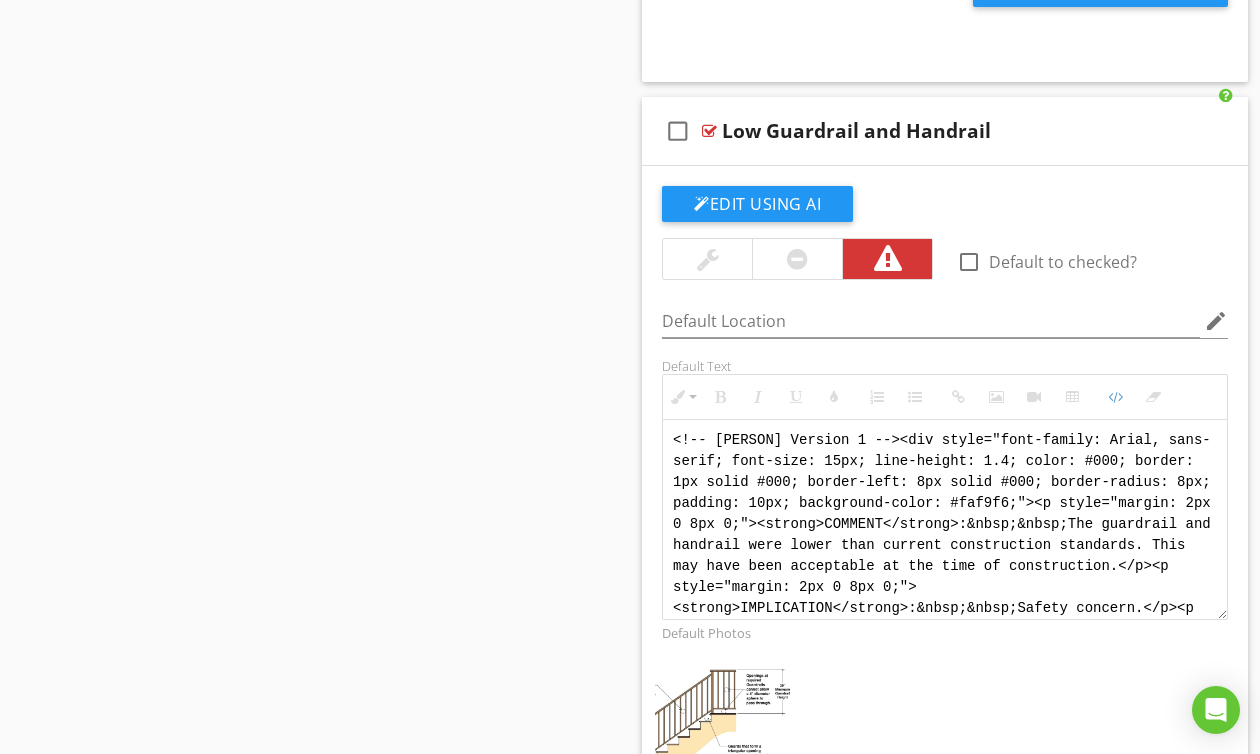 drag, startPoint x: 560, startPoint y: 457, endPoint x: 580, endPoint y: 455, distance: 20.09975 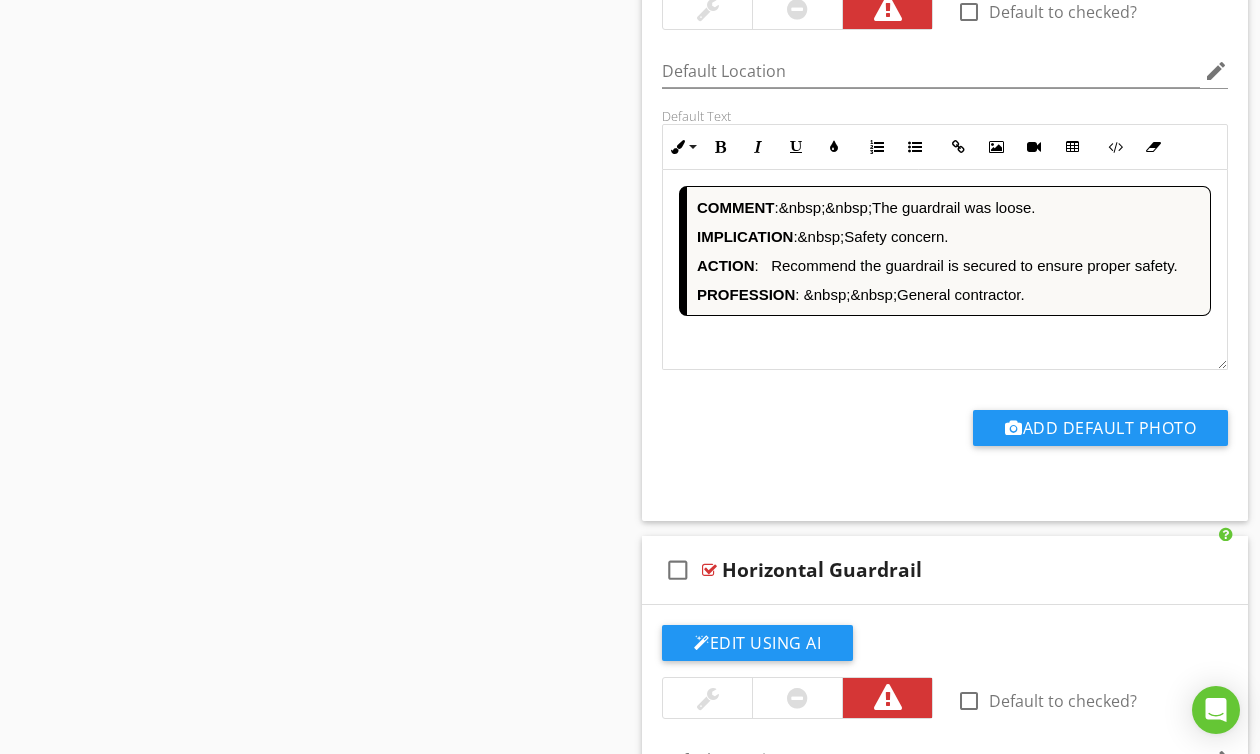 scroll, scrollTop: 7997, scrollLeft: 0, axis: vertical 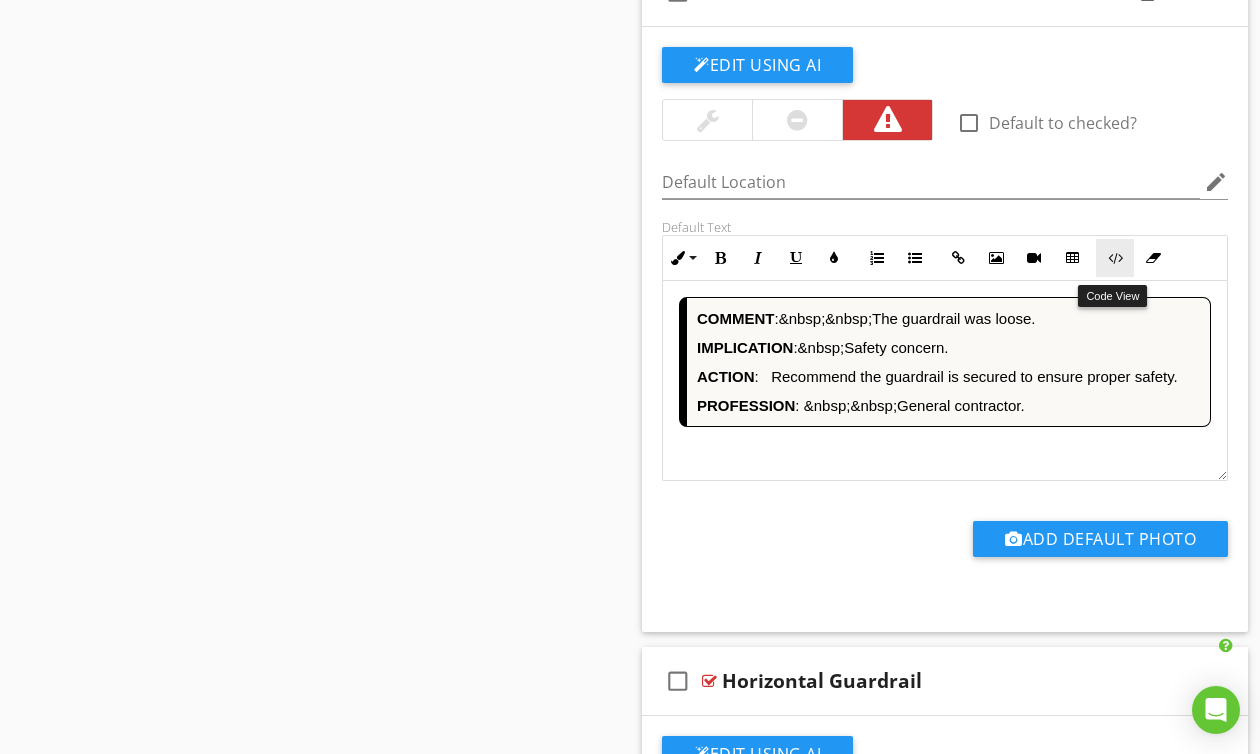 click on "Code View" at bounding box center (1115, 258) 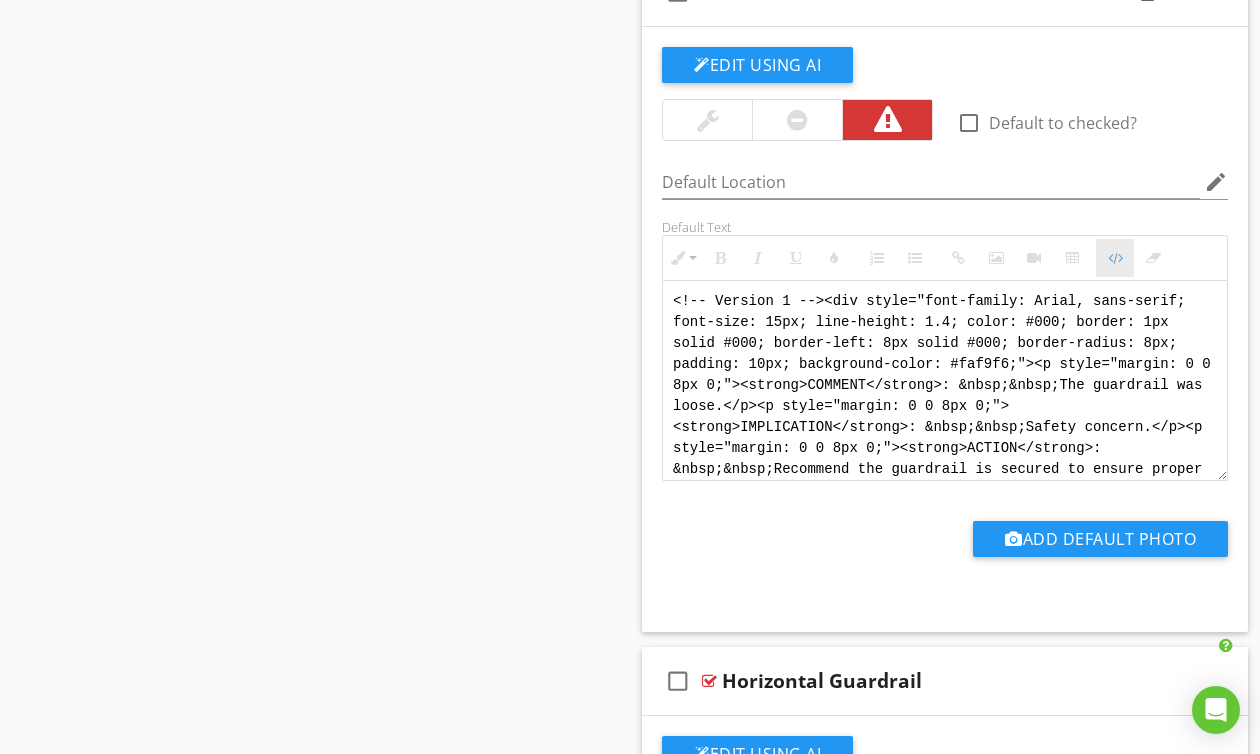 scroll, scrollTop: 7996, scrollLeft: 0, axis: vertical 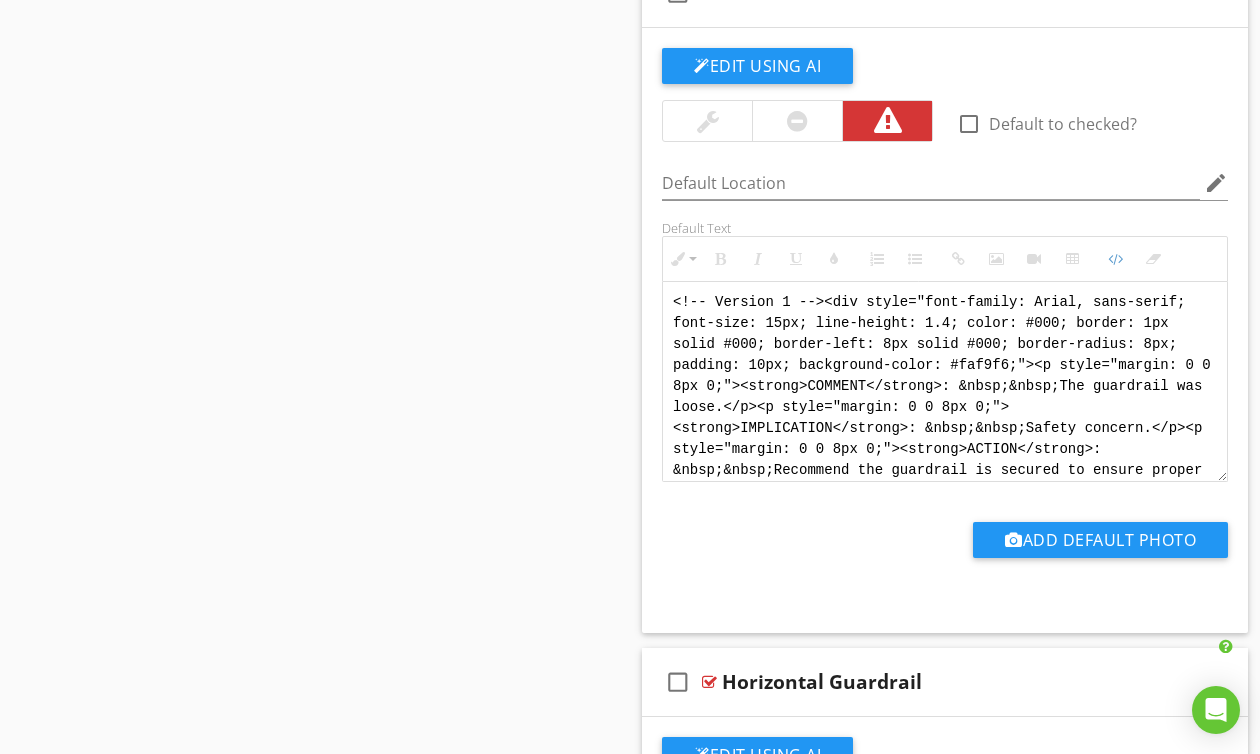 drag, startPoint x: 1052, startPoint y: 472, endPoint x: 541, endPoint y: 221, distance: 569.31714 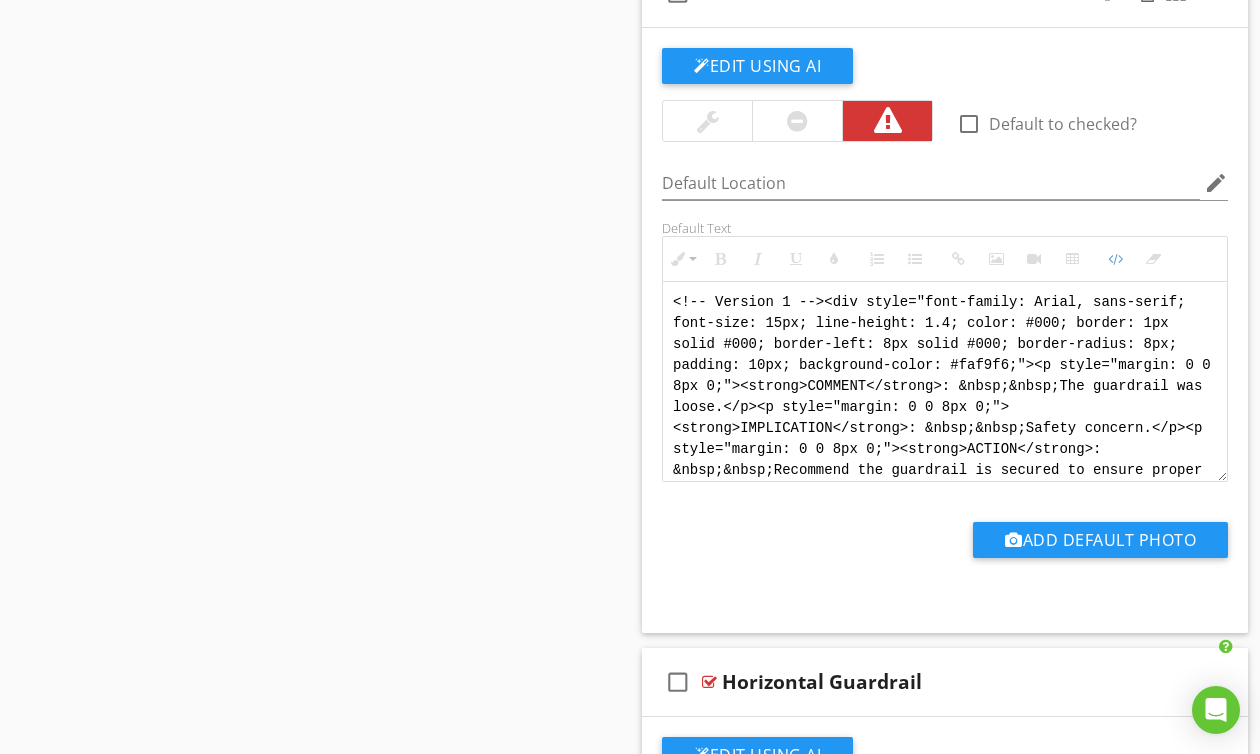 click on "<!-- Version 1 --><div style="font-family: Arial, sans-serif; font-size: 15px; line-height: 1.4; color: #000; border: 1px solid #000; border-left: 8px solid #000; border-radius: 8px; padding: 10px; background-color: #faf9f6;"><p style="margin: 0 0 8px 0;"><strong>COMMENT</strong>: &nbsp;&nbsp;The guardrail was loose.</p><p style="margin: 0 0 8px 0;"><strong>IMPLICATION</strong>: &nbsp;&nbsp;Safety concern.</p><p style="margin: 0 0 8px 0;"><strong>ACTION</strong>: &nbsp;&nbsp;Recommend the guardrail is secured to ensure proper safety.</p><p style="margin: 0;"><strong>PROFESSION</strong>: &nbsp;&nbsp;[PROFESSION].</p></div>" at bounding box center (945, 382) 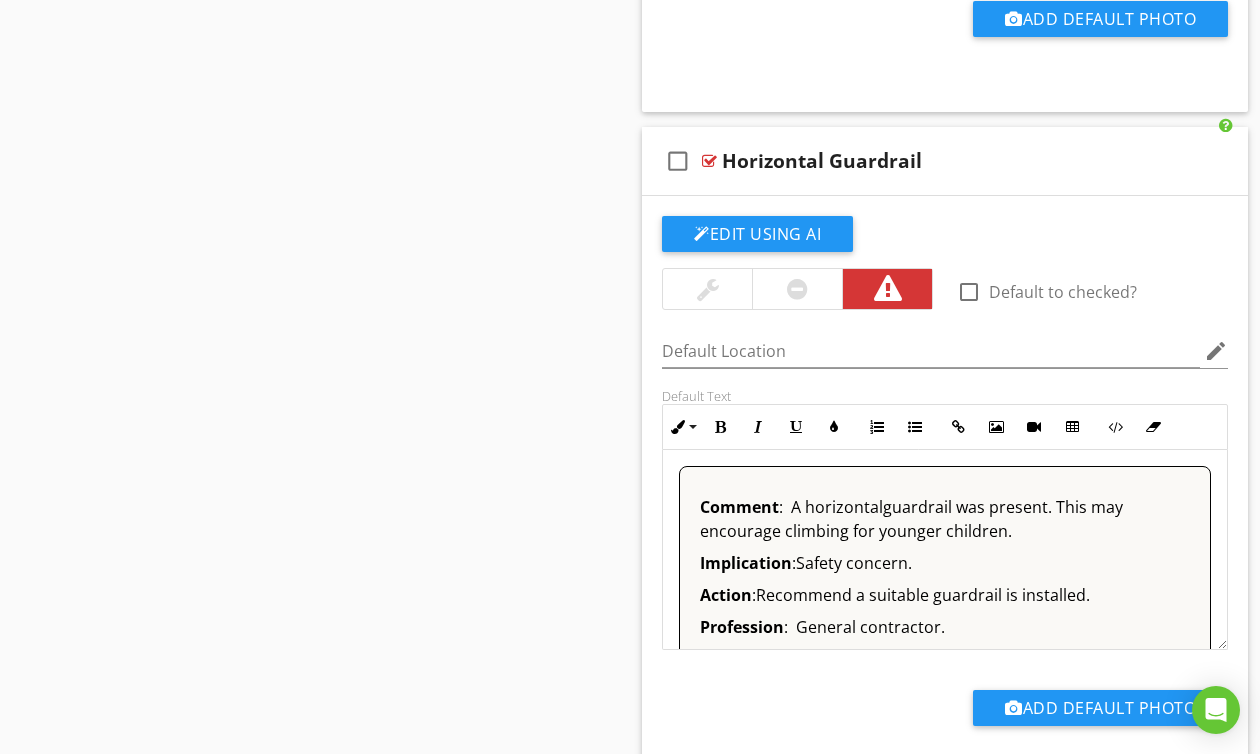 scroll, scrollTop: 8524, scrollLeft: 0, axis: vertical 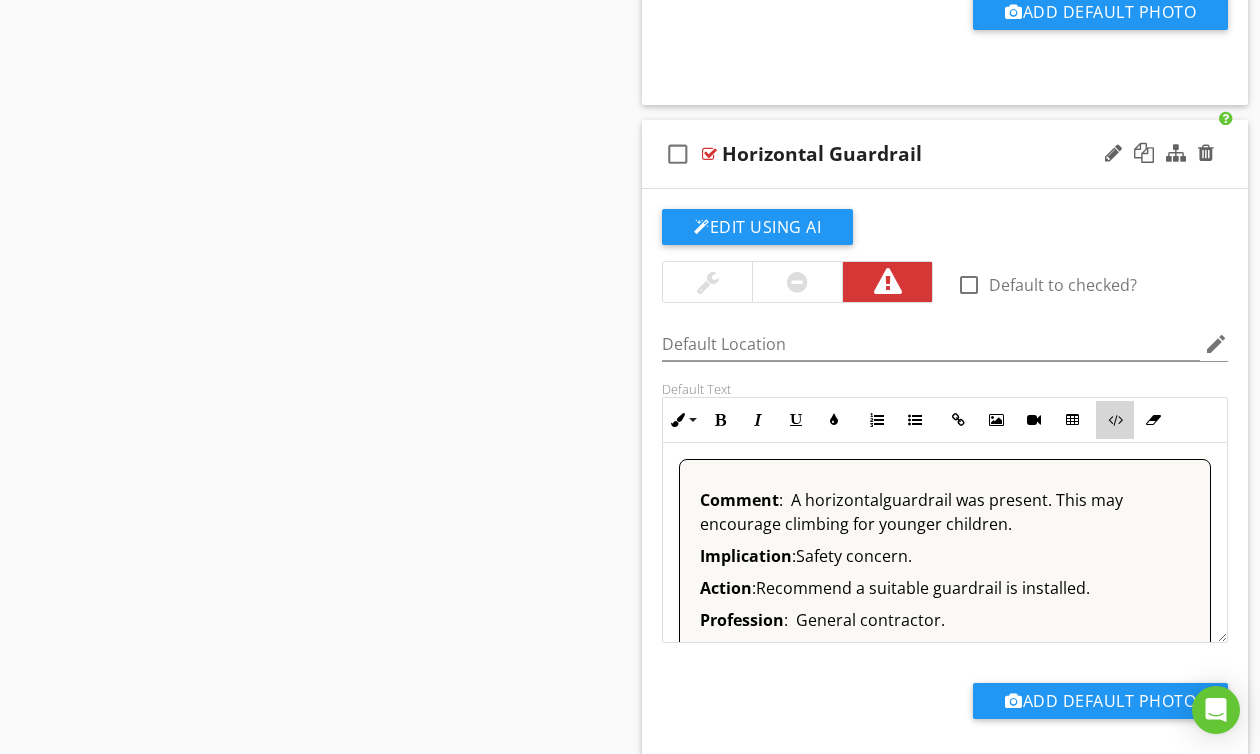 type on "<!-- Jody Version 1 --><div style="font-family: Arial, sans-serif; font-size: 15px; line-height: 1.4; color: #000; border: 1px solid #000; border-left: 8px solid #000; border-radius: 8px; padding: 10px; background-color: #faf9f6;"><p style="margin: 0 0 8px 0;"><strong>COMMENT</strong>: &nbsp;&nbsp;The guardrail was loose.</p><p style="margin: 0 0 8px 0;"><strong>IMPLICATION</strong>: &nbsp;&nbsp;Safety concern.</p><p style="margin: 0 0 8px 0;"><strong>ACTION</strong>: &nbsp;&nbsp;Recommend the guardrail is secured to ensure proper safety.</p><p style="margin: 0;"><strong>PROFESSION</strong>: &nbsp;&nbsp;General contractor.</p></div>" 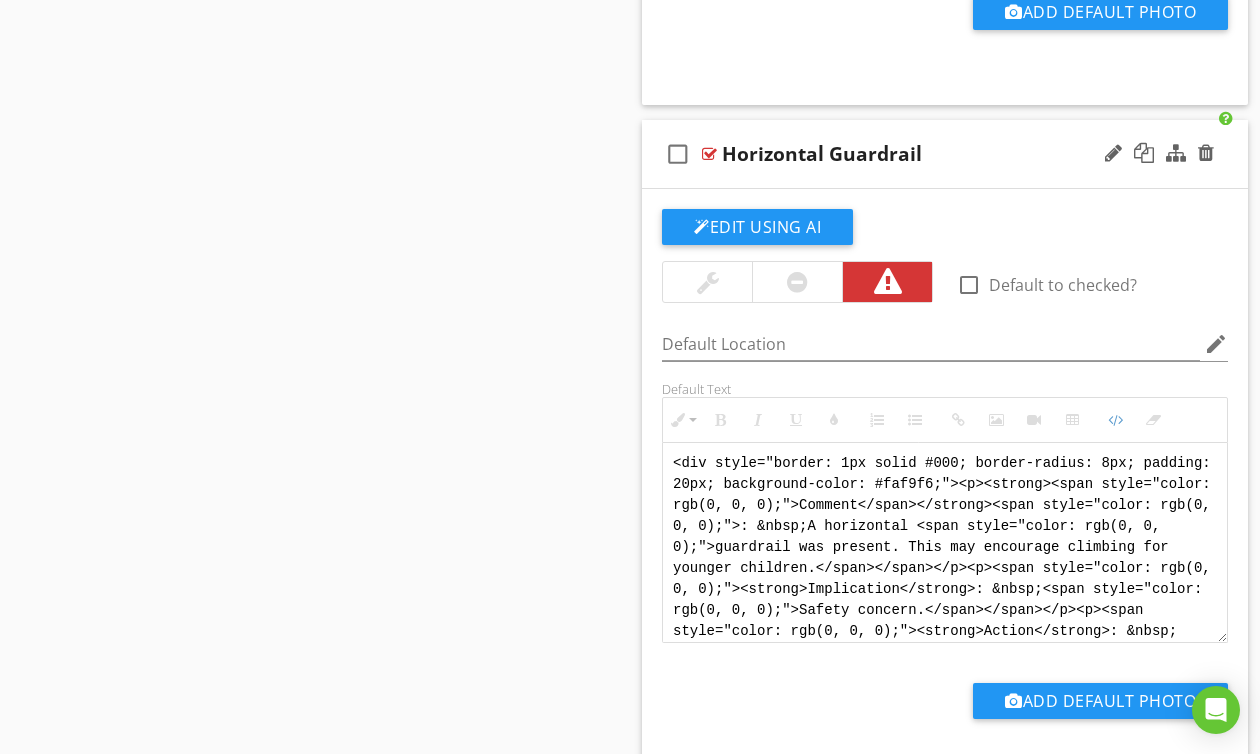 scroll, scrollTop: 80, scrollLeft: 0, axis: vertical 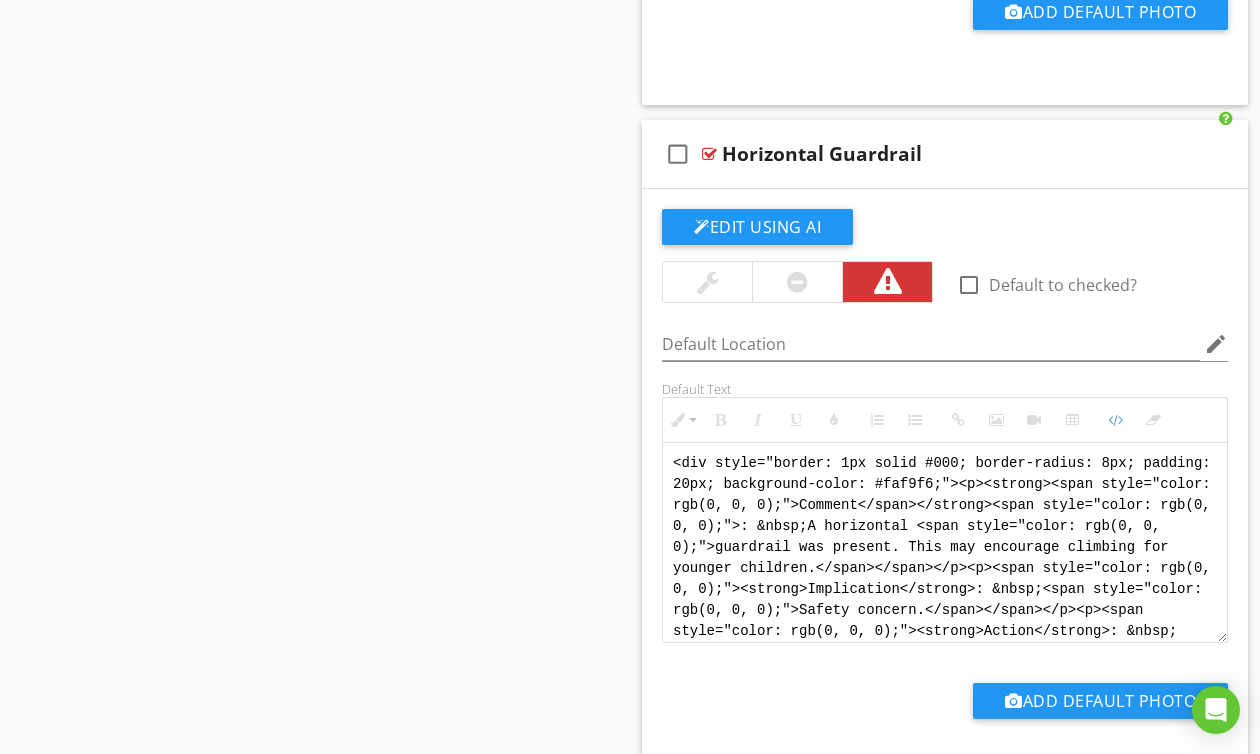 drag, startPoint x: 1064, startPoint y: 632, endPoint x: 572, endPoint y: 381, distance: 552.3269 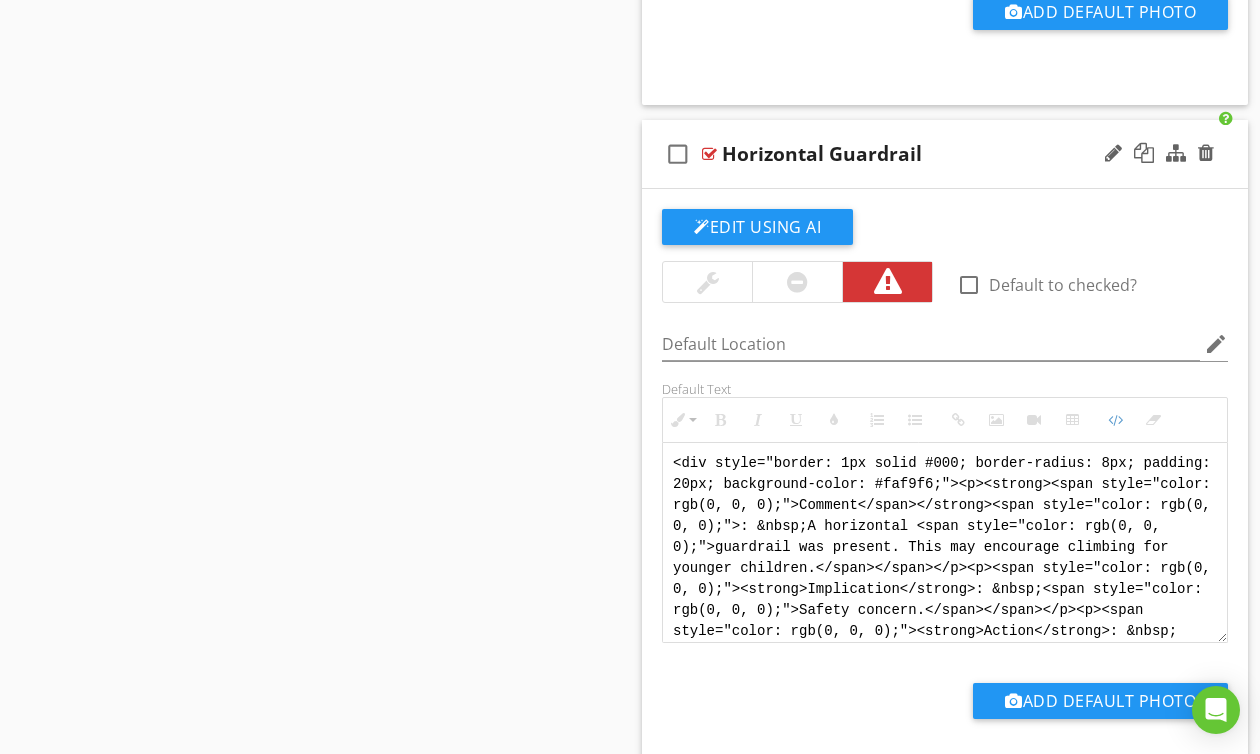 paste on "A horizontal guardrail was present, which may encourage climbing for younger children." 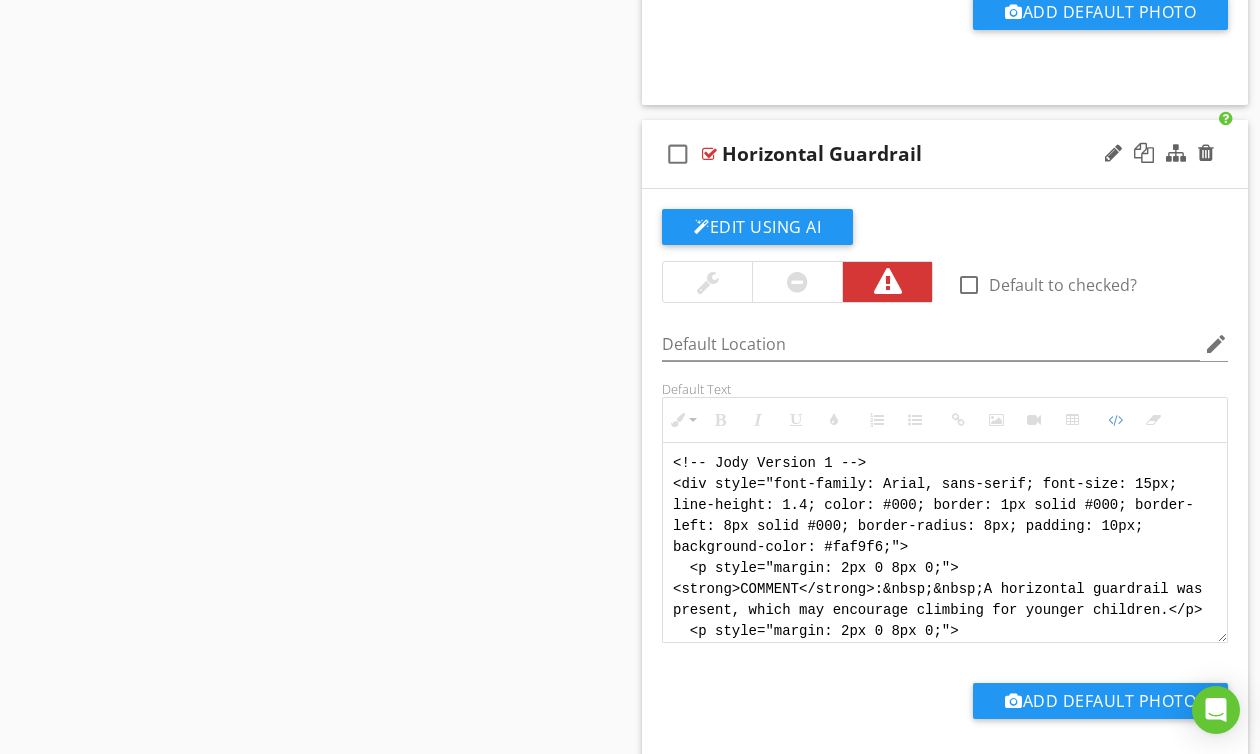 scroll, scrollTop: 160, scrollLeft: 0, axis: vertical 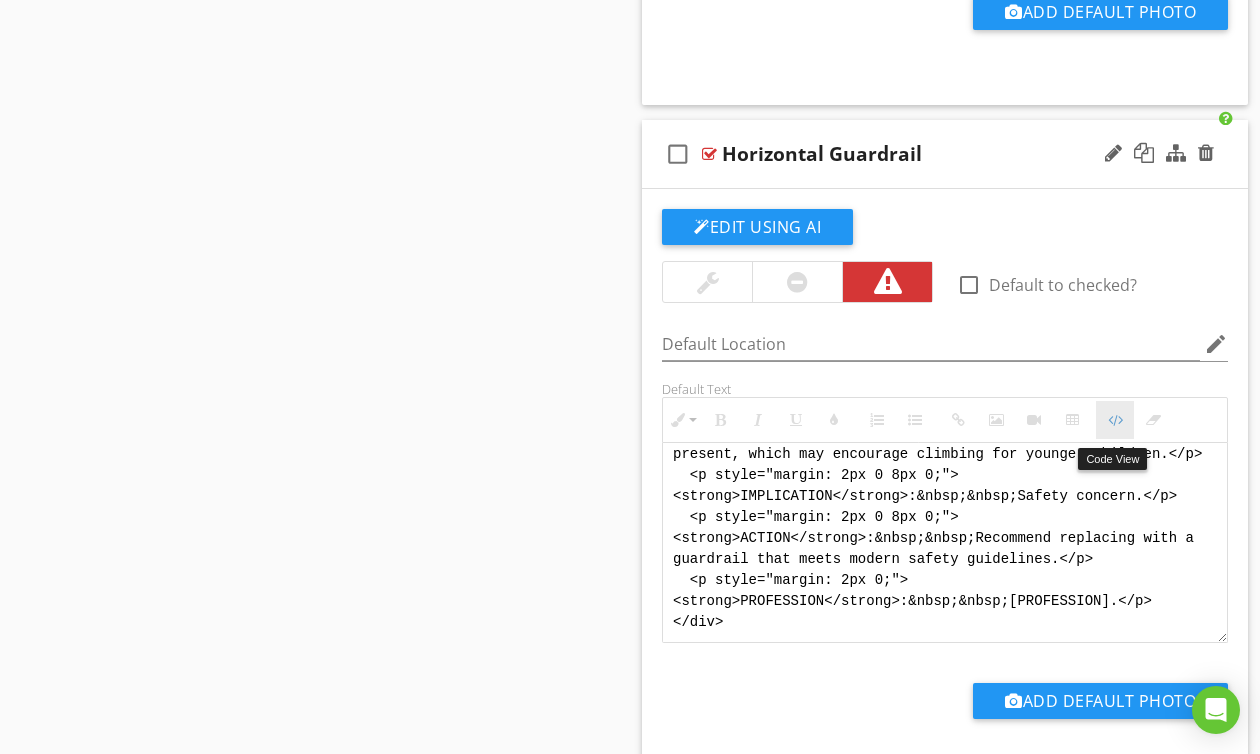 click at bounding box center (1115, 420) 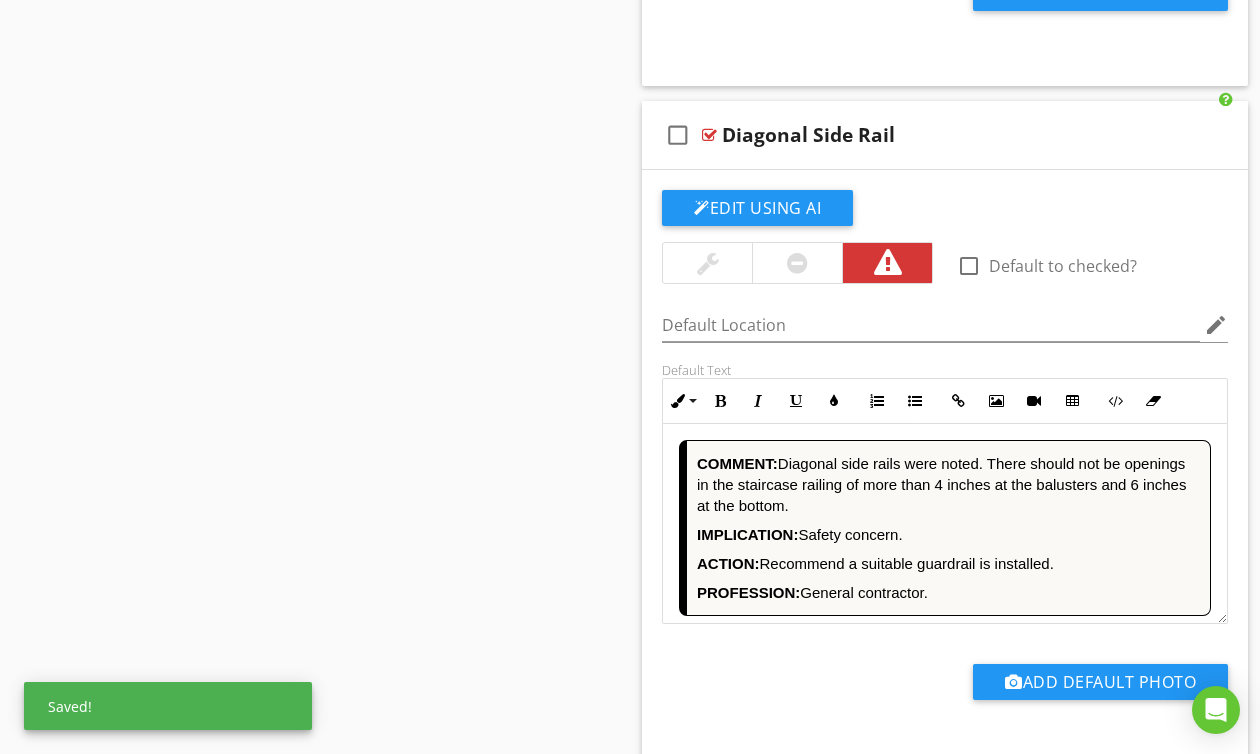 scroll, scrollTop: 9264, scrollLeft: 0, axis: vertical 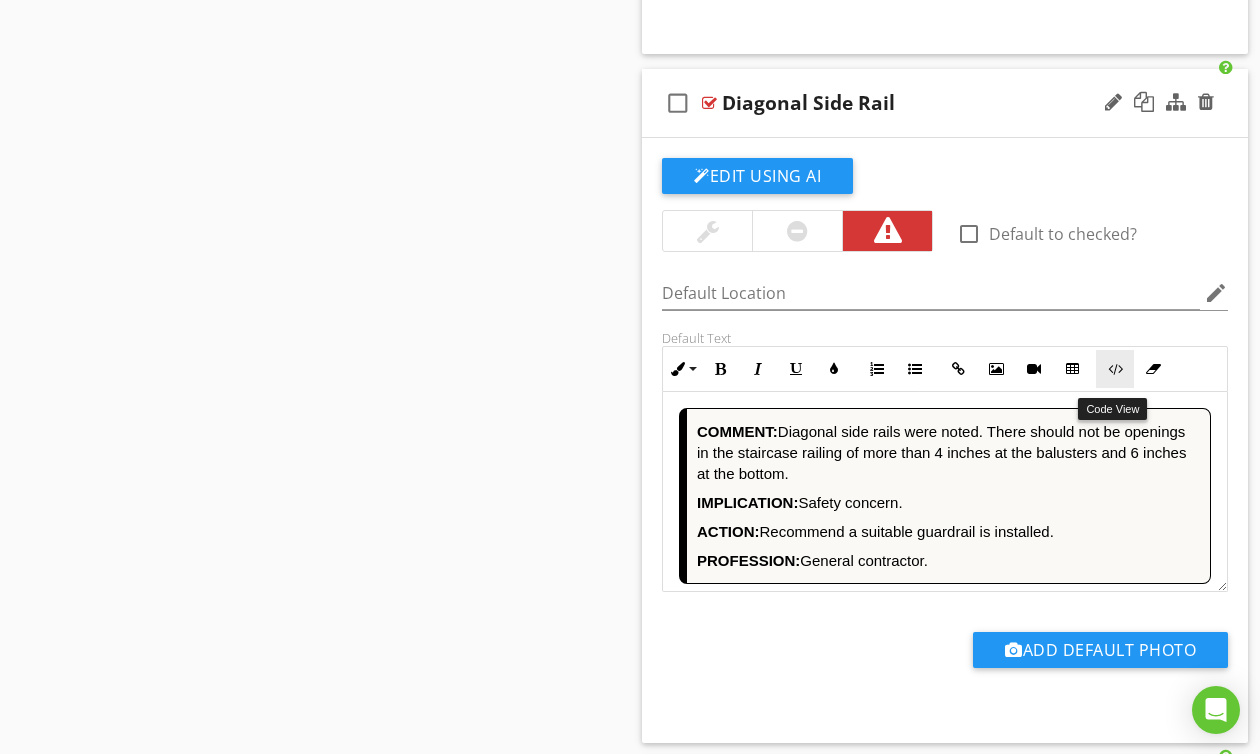 click at bounding box center [1115, 369] 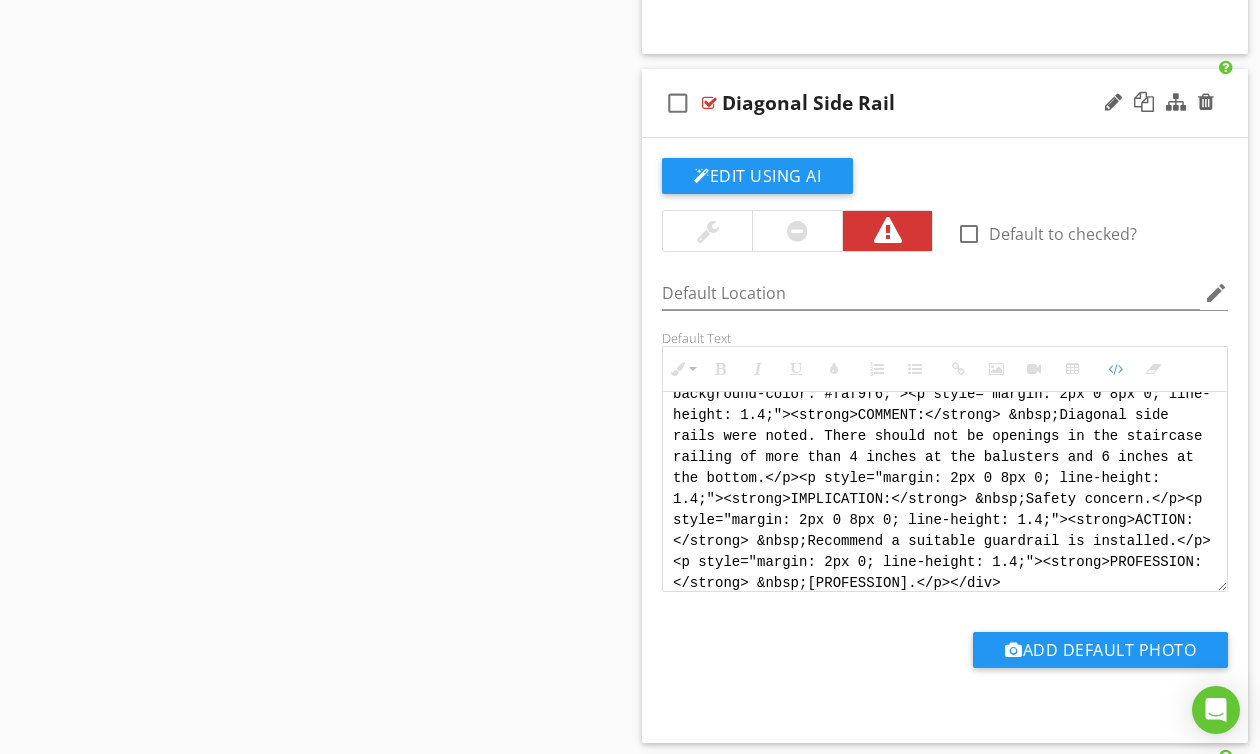 scroll, scrollTop: 80, scrollLeft: 0, axis: vertical 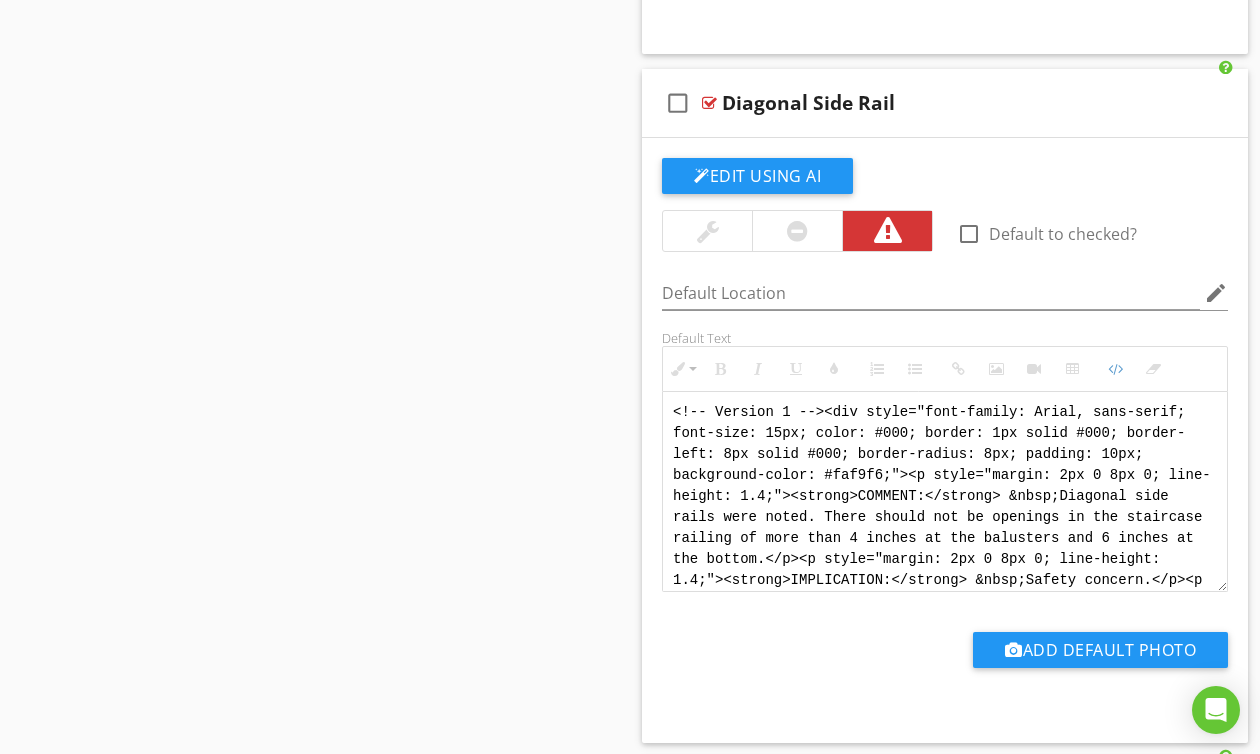drag, startPoint x: 1016, startPoint y: 581, endPoint x: 552, endPoint y: 350, distance: 518.32135 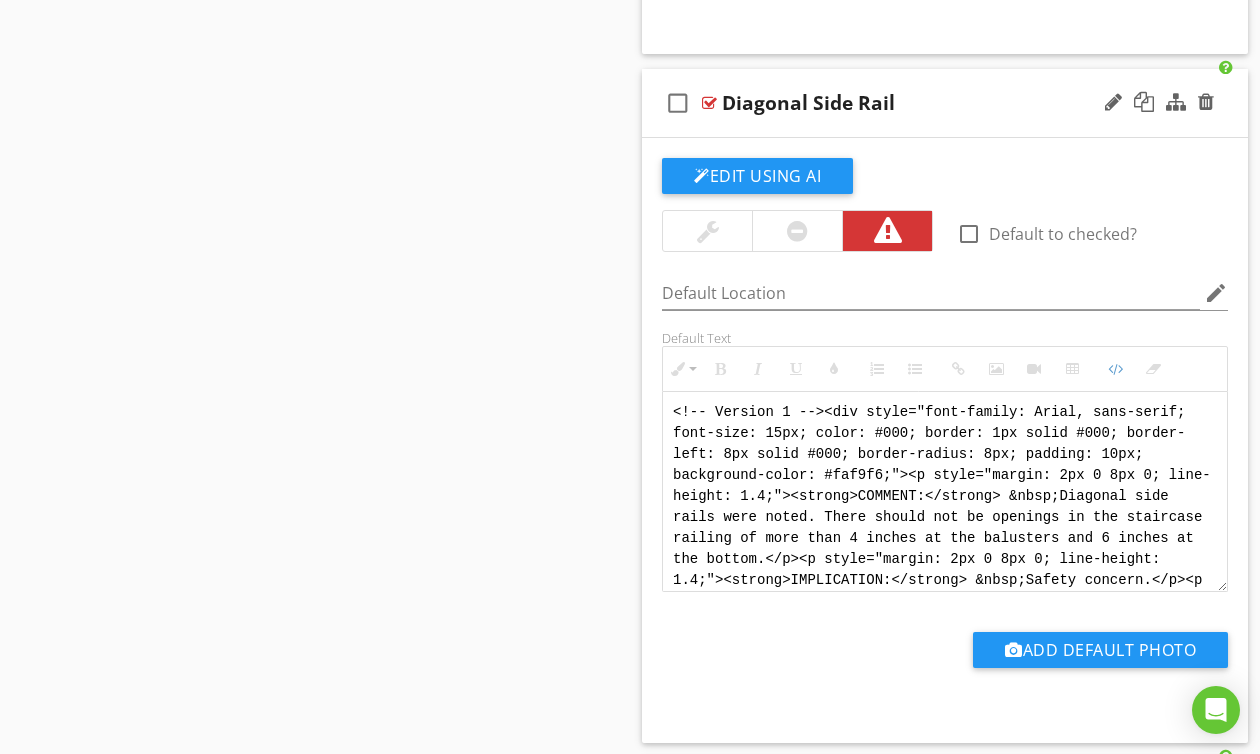 paste on "Jody Version 1 -->
<div style="font-family: Arial, sans-serif; font-size: 15px; line-height: 1.4; color: #000; border: 1px solid #000; border-left: 8px solid #000; border-radius: 8px; padding: 10px; background-color: #faf9f6;">
<p style="margin: 2px 0 8px 0;"><strong>COMMENT</strong>:&nbsp;&nbsp;Diagonal side rails were present. The openings between balusters should not exceed [NUMBER] mm ([NUMBER] inches), and the gap at the bottom rail should not exceed [NUMBER] mm ([NUMBER] inches).</p>
<p style="margin: 2px 0 8px 0;"><strong>IMPLICATION</strong>:&nbsp;&nbsp;Safety concern.</p>
<p style="margin: 2px 0 8px 0;"><strong>ACTION</strong>:&nbsp;&nbsp;Recommend a compliant guardrail is installed or modified to meet current safety standards.</p>
<p style="margin: 2px 0;"><strong>PROFESSION</strong>:&nbsp;&nbsp;General contractor.</p>
</div>" 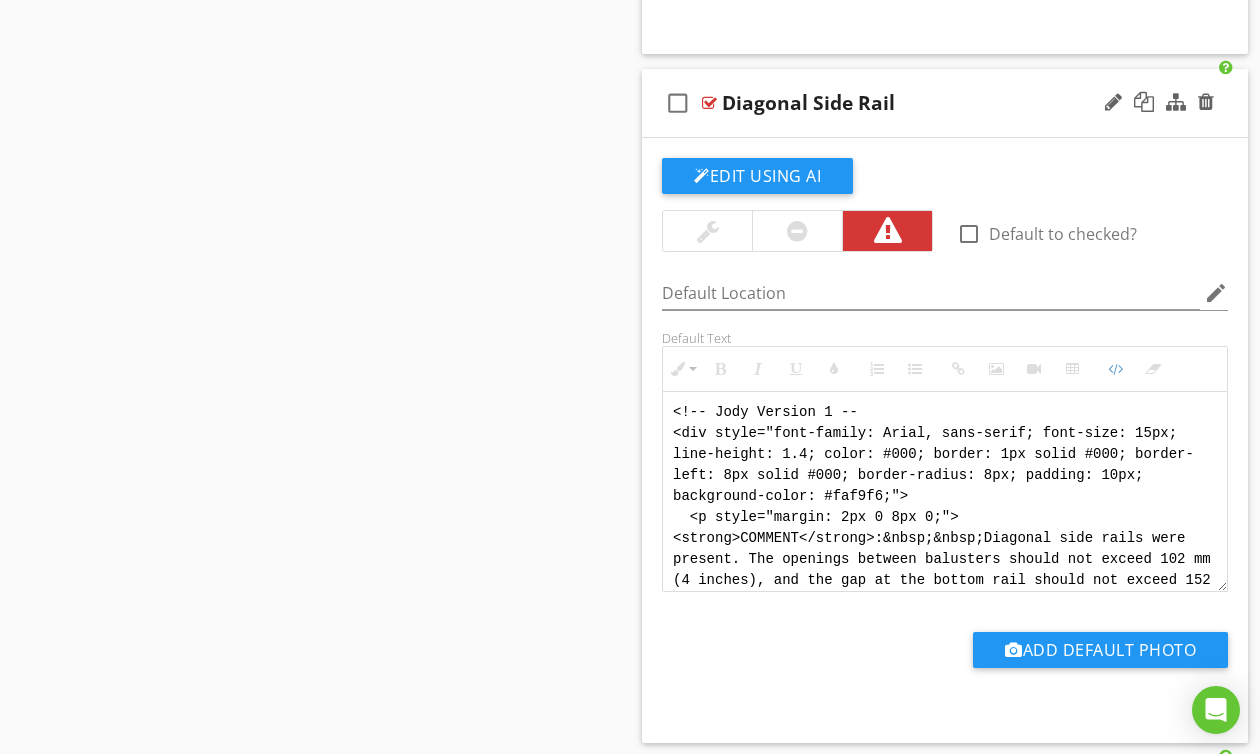 scroll, scrollTop: 220, scrollLeft: 0, axis: vertical 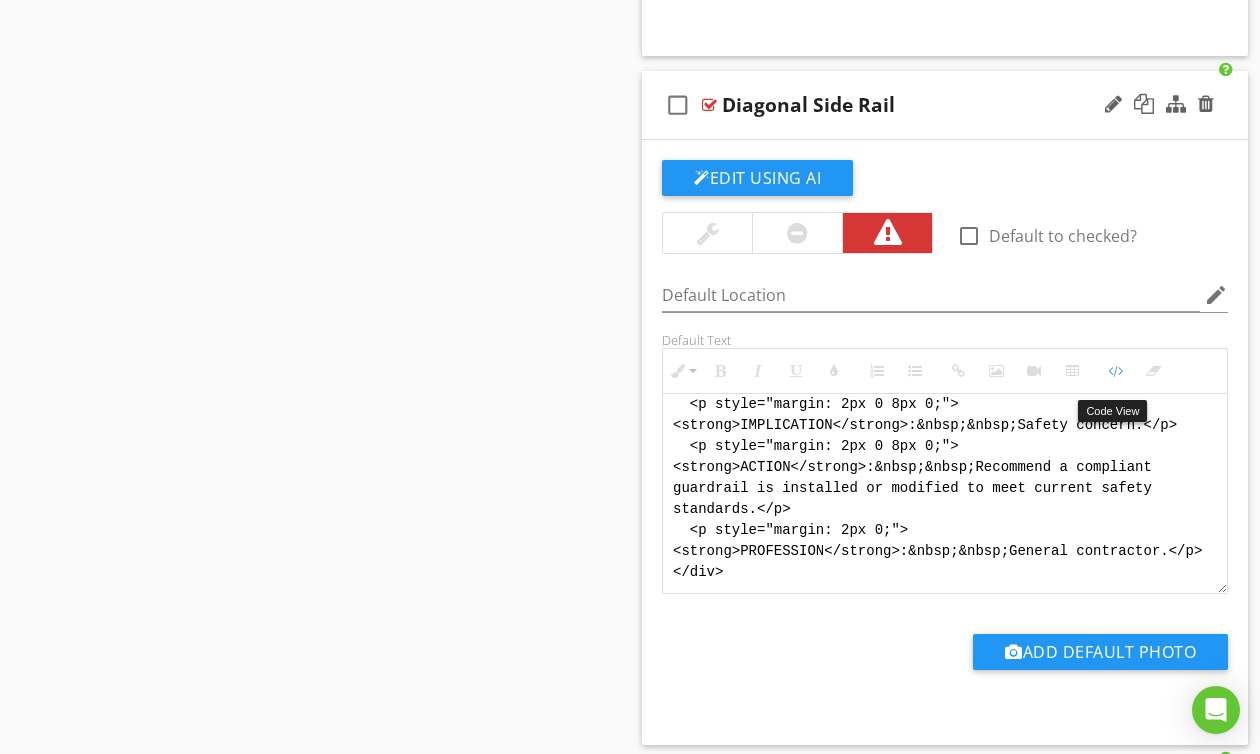 drag, startPoint x: 1113, startPoint y: 380, endPoint x: 1086, endPoint y: 379, distance: 27.018513 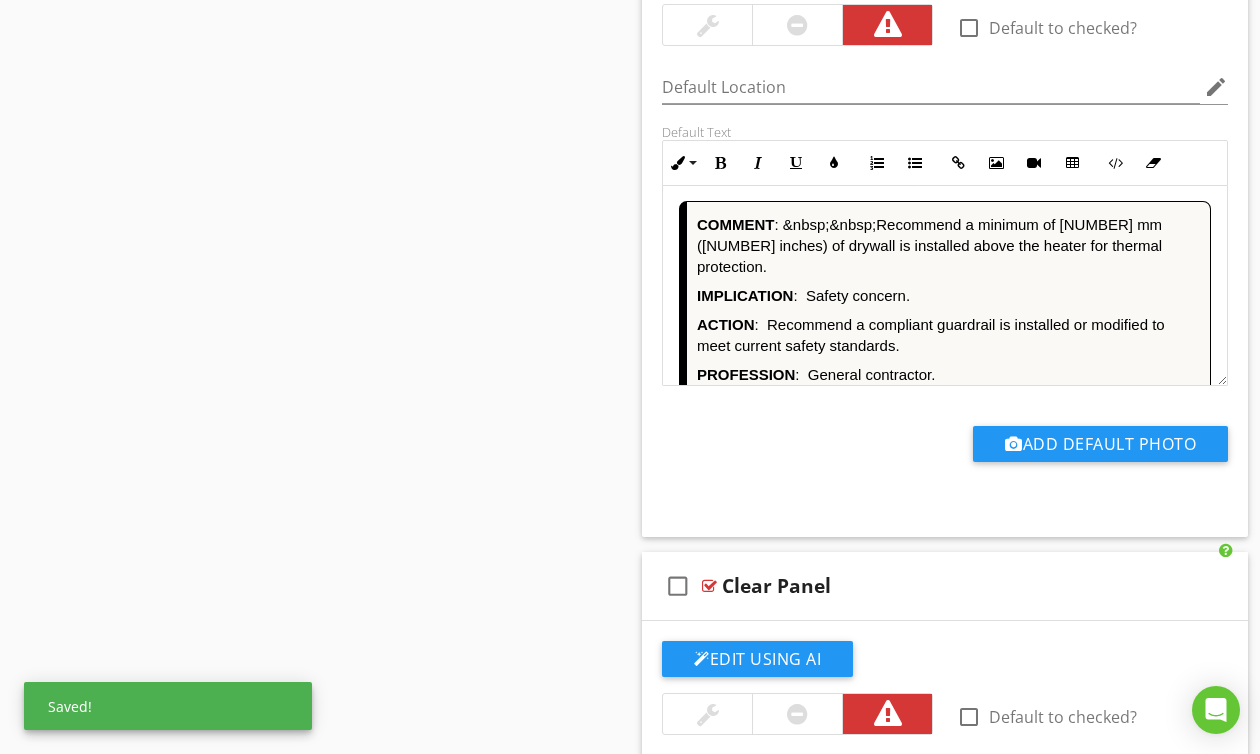 scroll, scrollTop: 9430, scrollLeft: 0, axis: vertical 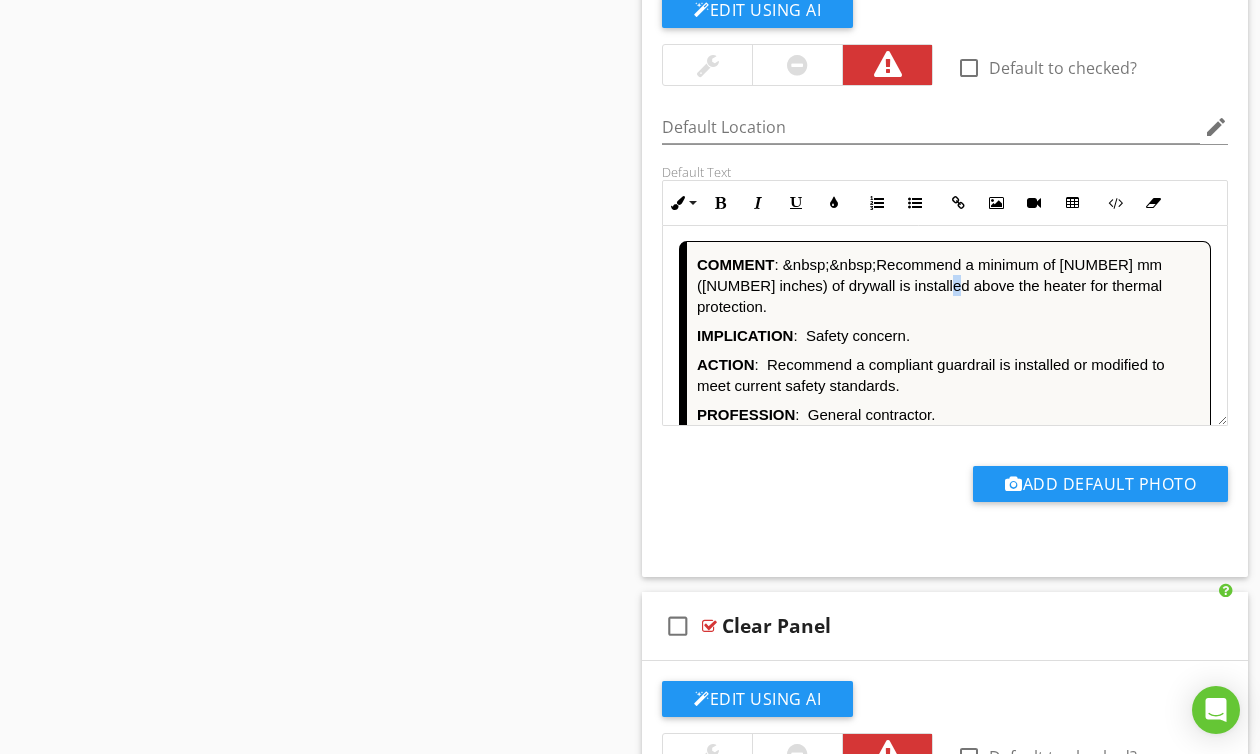 click on "COMMENT : &nbsp;Diagonal side rails were present. The openings between balusters should not exceed 102 mm (4 inches), and the gap at the bottom rail should not exceed 152 mm (6 inches)." at bounding box center [948, 285] 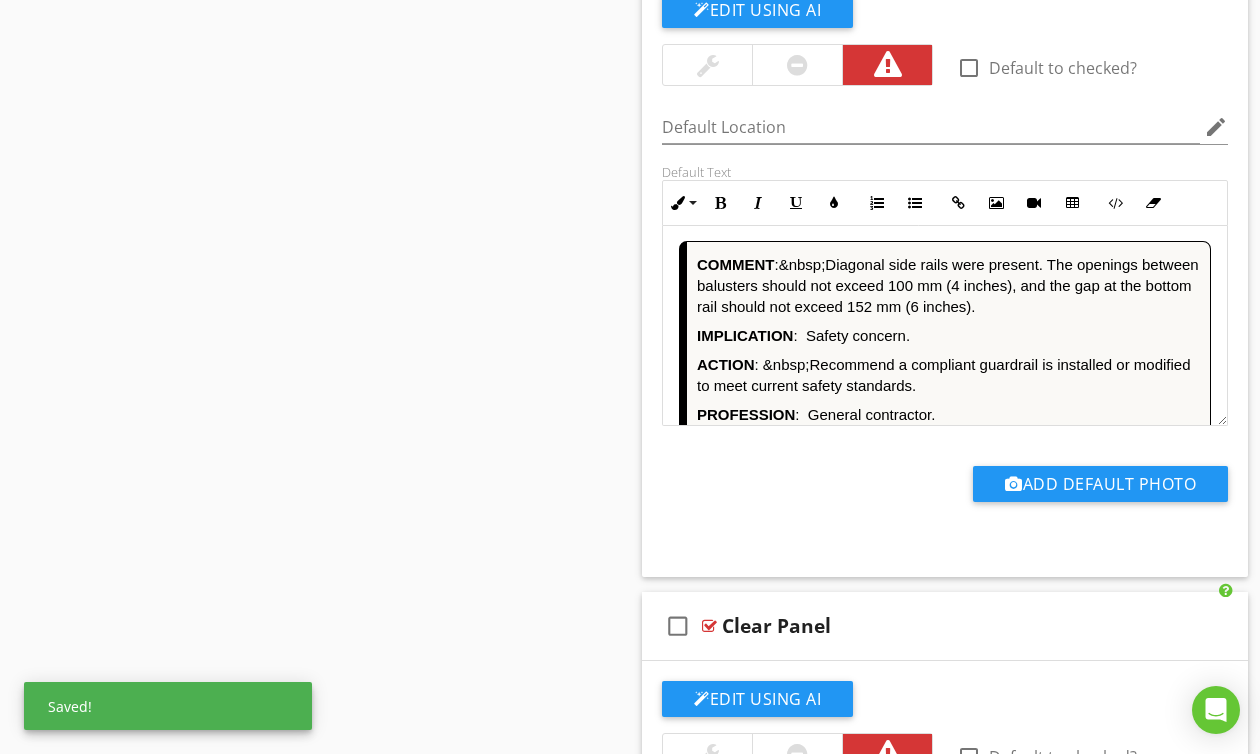 scroll, scrollTop: 0, scrollLeft: 0, axis: both 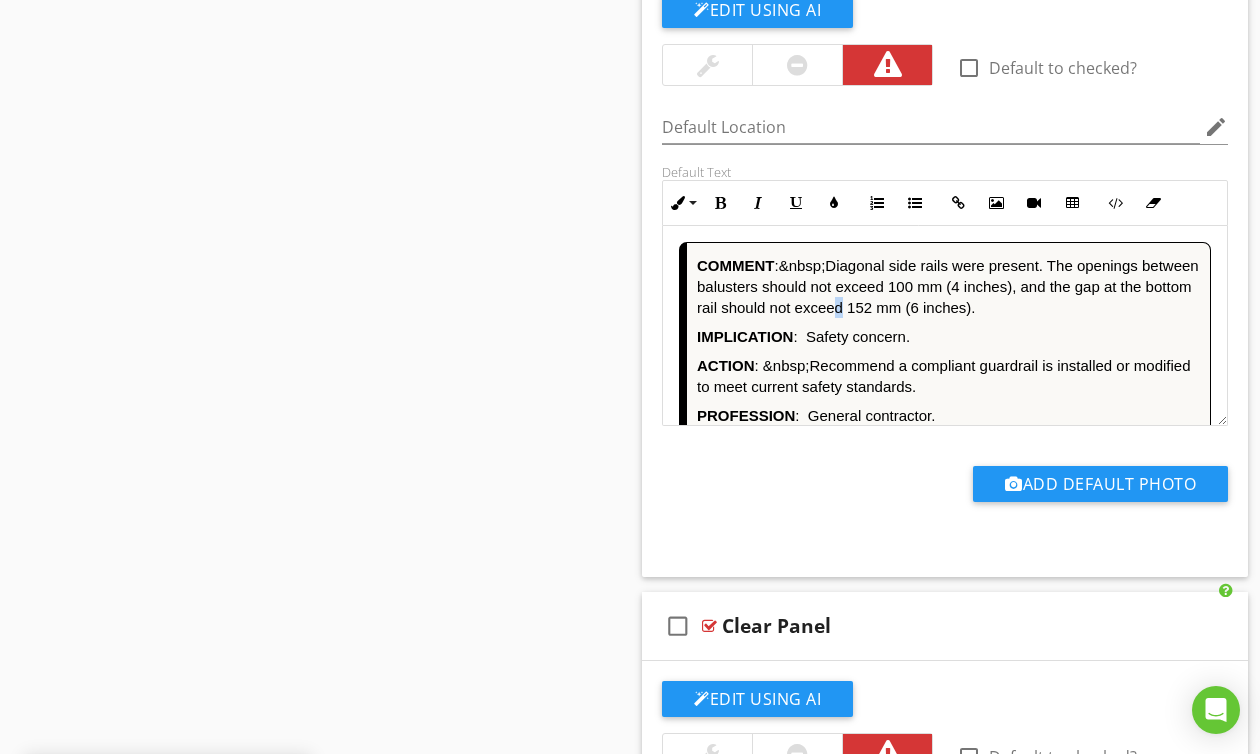 click on "COMMENT : &nbsp;Diagonal side rails were present. The openings between balusters should not exceed 100 mm (4 inches), and the gap at the bottom rail should not exceed 152 mm (6 inches)." at bounding box center [948, 286] 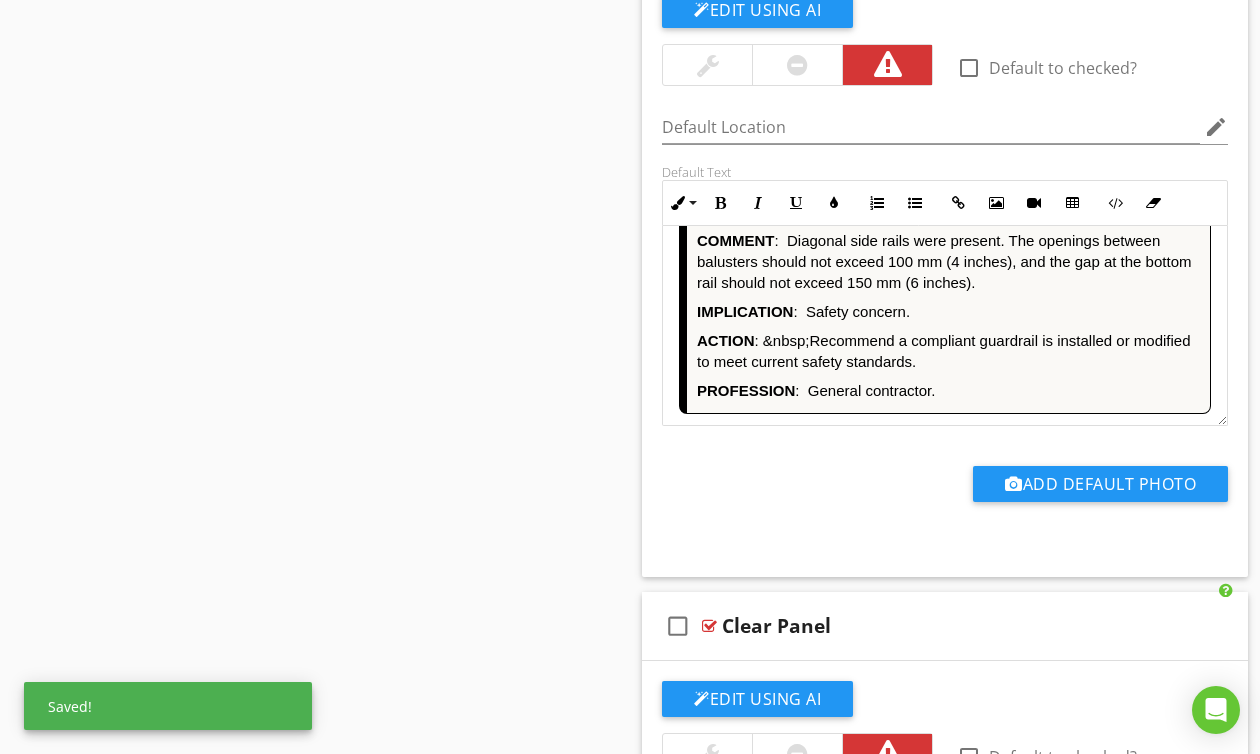 scroll, scrollTop: 24, scrollLeft: 0, axis: vertical 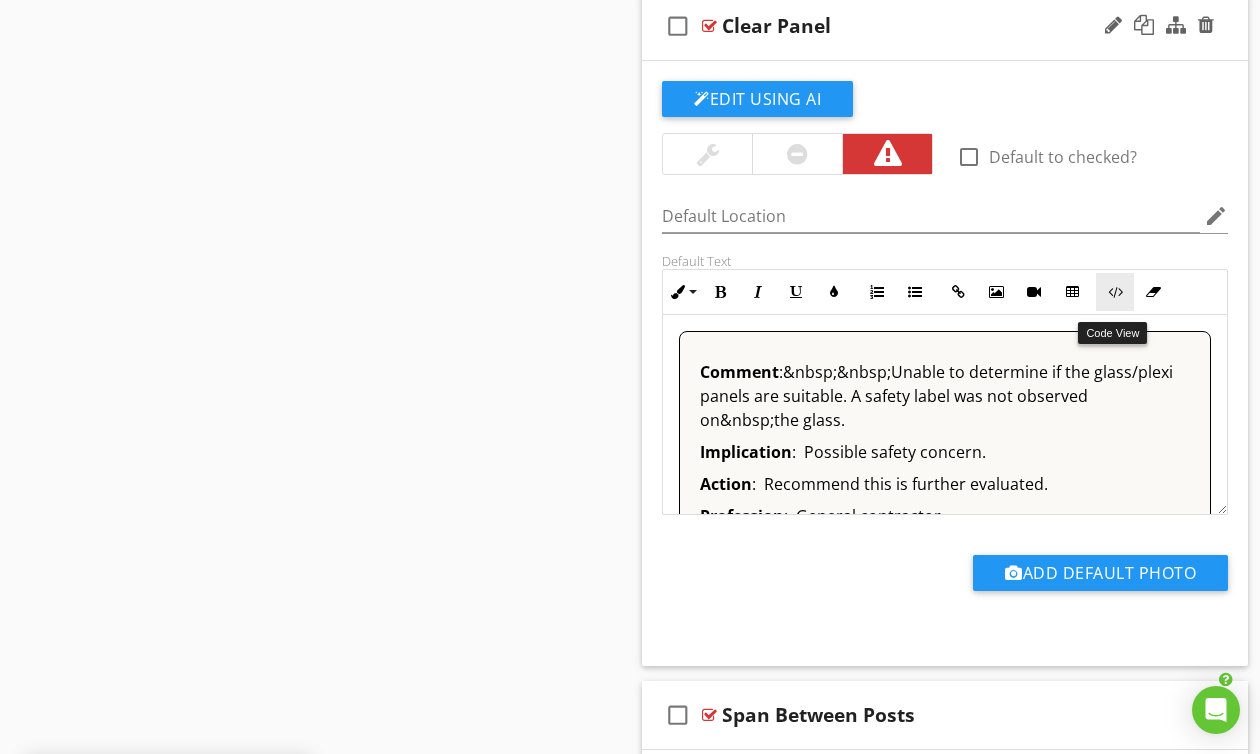 click on "Code View" at bounding box center [1115, 292] 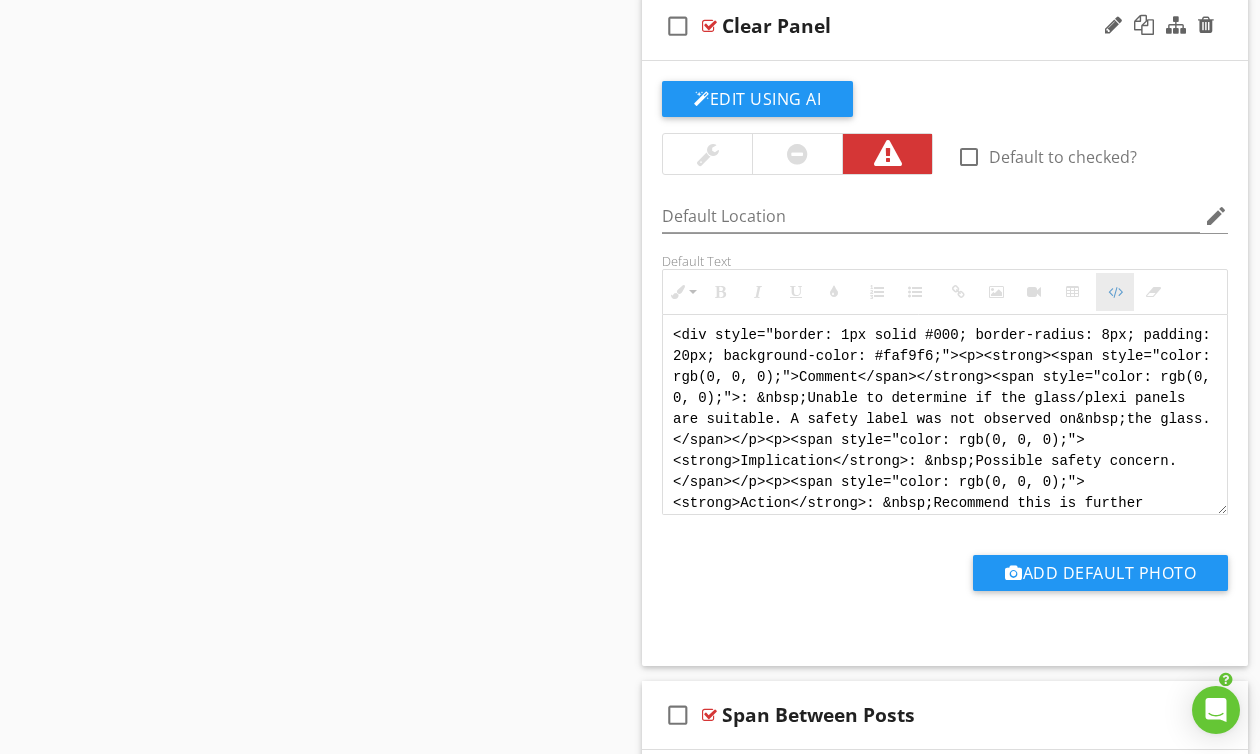 scroll, scrollTop: 10029, scrollLeft: 0, axis: vertical 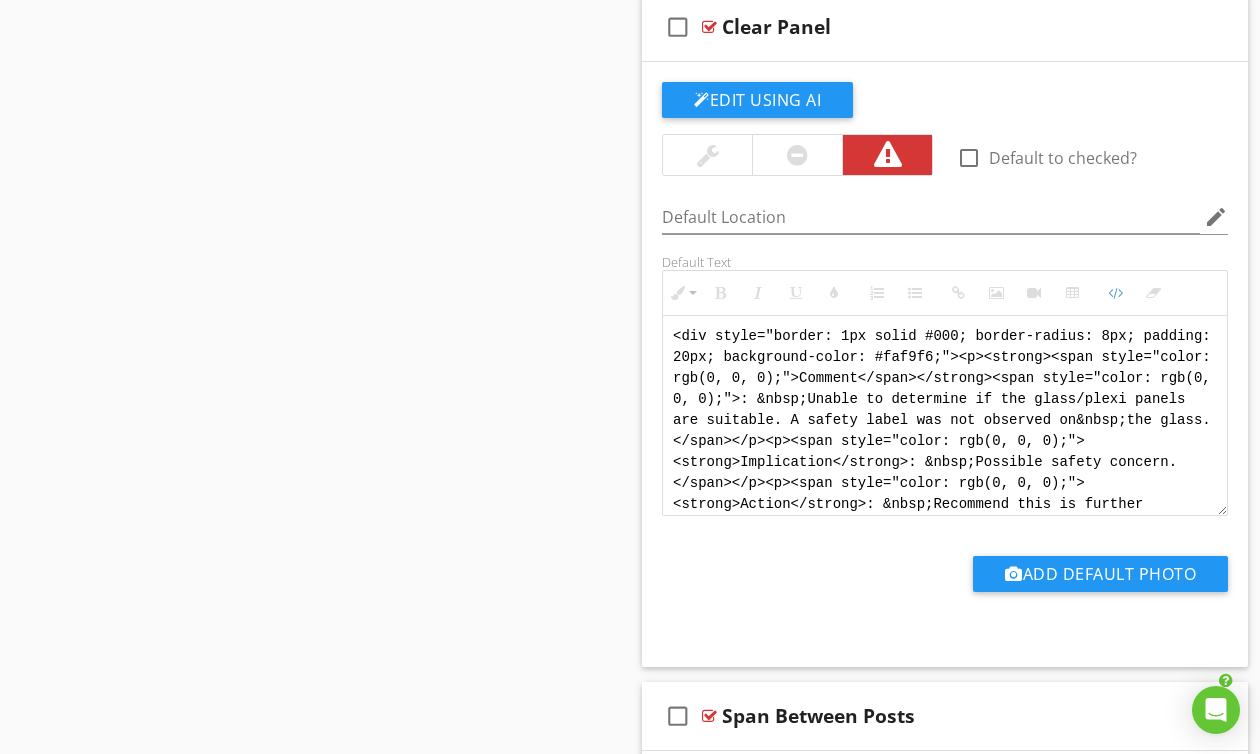 drag, startPoint x: 1060, startPoint y: 509, endPoint x: 537, endPoint y: 249, distance: 584.0625 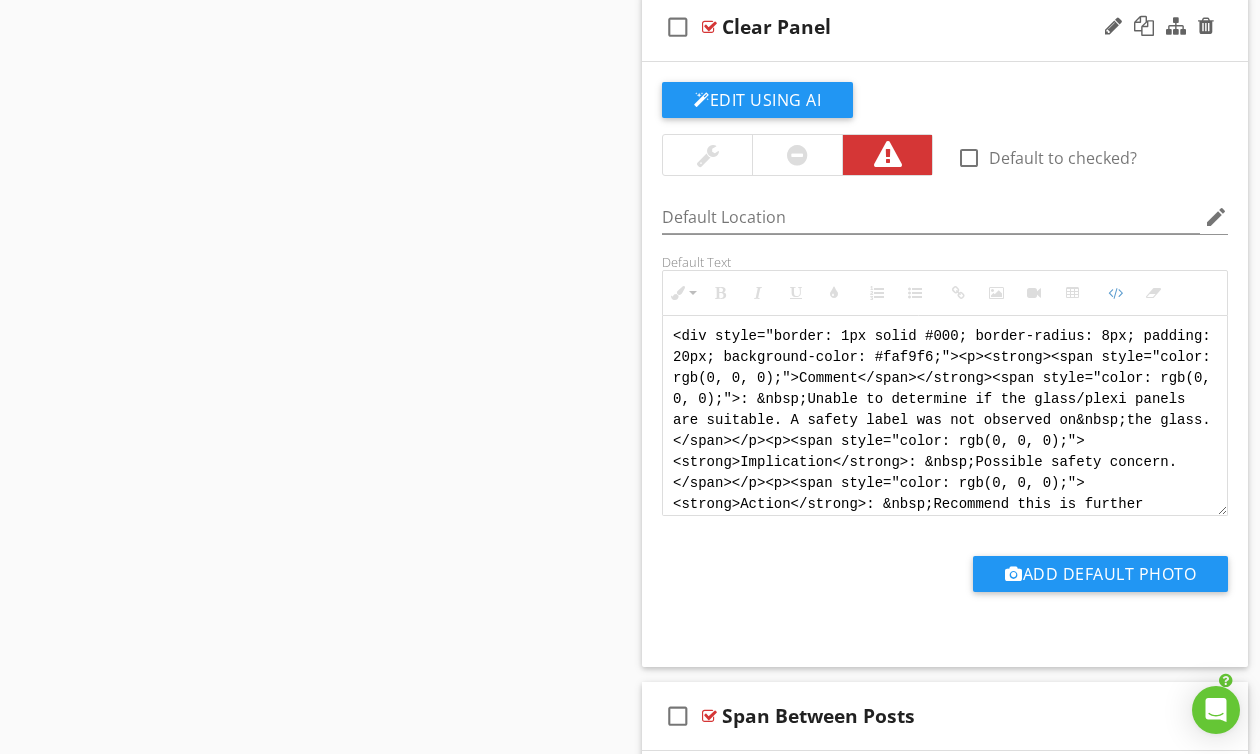 paste on "!-- Jody Version 1 -->
<div style="font-family: Arial, sans-serif; font-size: 15px; line-height: 1.4; color: #000; border: 1px solid #000; border-left: 8px solid #000; border-radius: 8px; padding: 10px; background-color: #faf9f6;">
<p style="margin: 2px 0 8px 0;"><strong>COMMENT</strong>:&nbsp;&nbsp;Unable to determine if the glass or plexiglass panels were safety-rated. A visible safety label or marking was not observed.</p>
<p style="margin: 2px 0 8px 0;"><strong>IMPLICATION</strong>:&nbsp;&nbsp;Possible safety concern.</p>
<p style="margin: 2px 0 8px 0;"><strong>ACTION</strong>:&nbsp;&nbsp;Recommend this is further evaluated.</p>
<p style="margin: 2px 0;"><strong>PROFESSION</strong>:&nbsp;&nbsp;[PROFESSION].</p>
</div>" 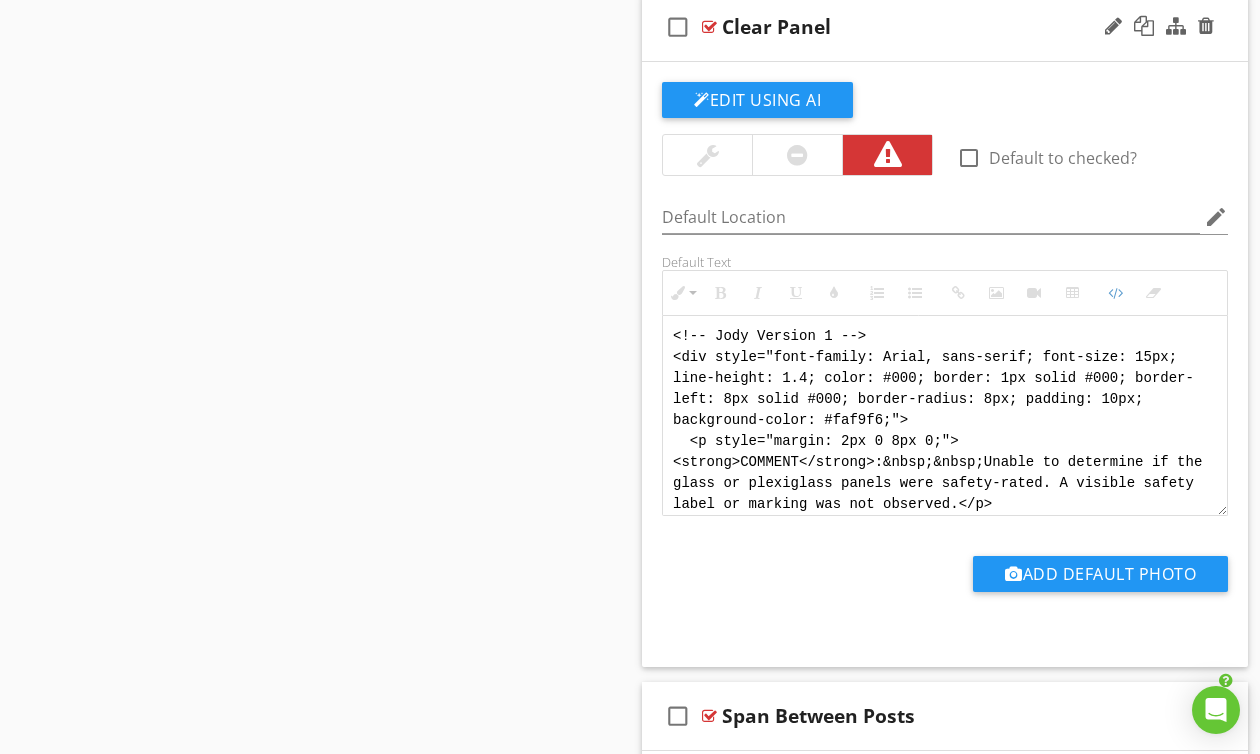 scroll, scrollTop: 200, scrollLeft: 0, axis: vertical 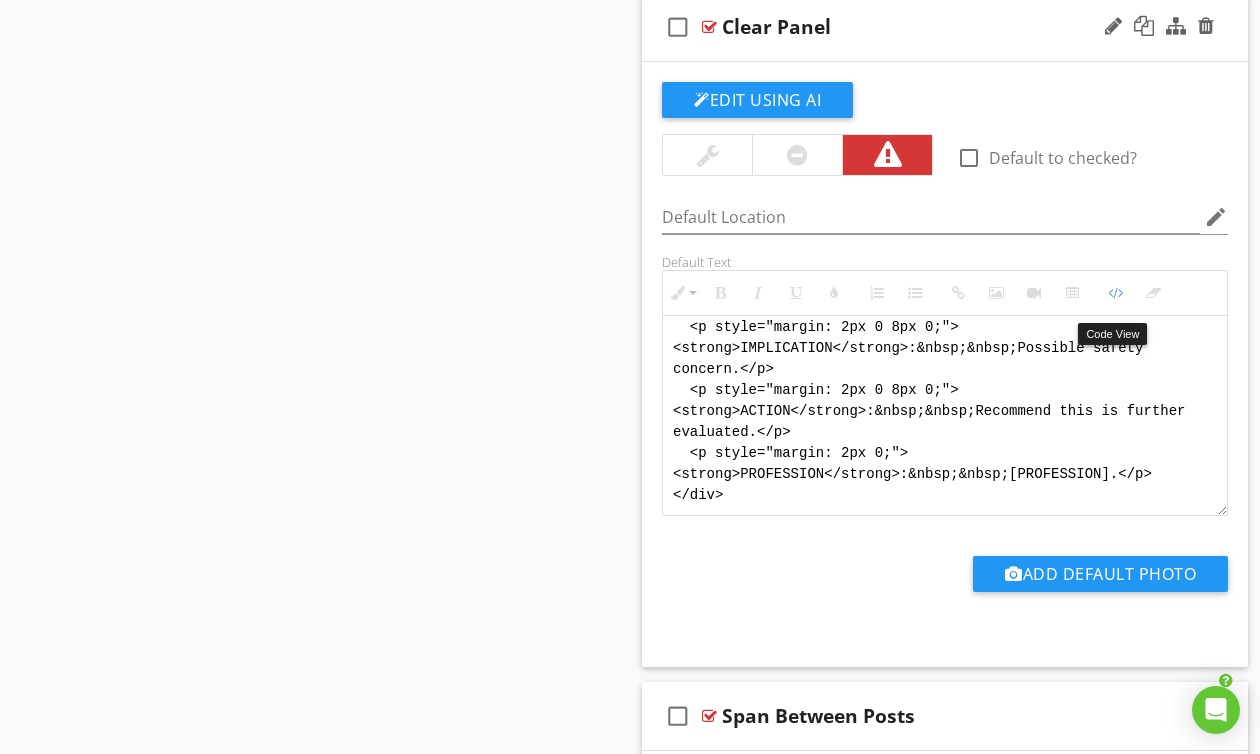 drag, startPoint x: 1104, startPoint y: 298, endPoint x: 998, endPoint y: 311, distance: 106.7942 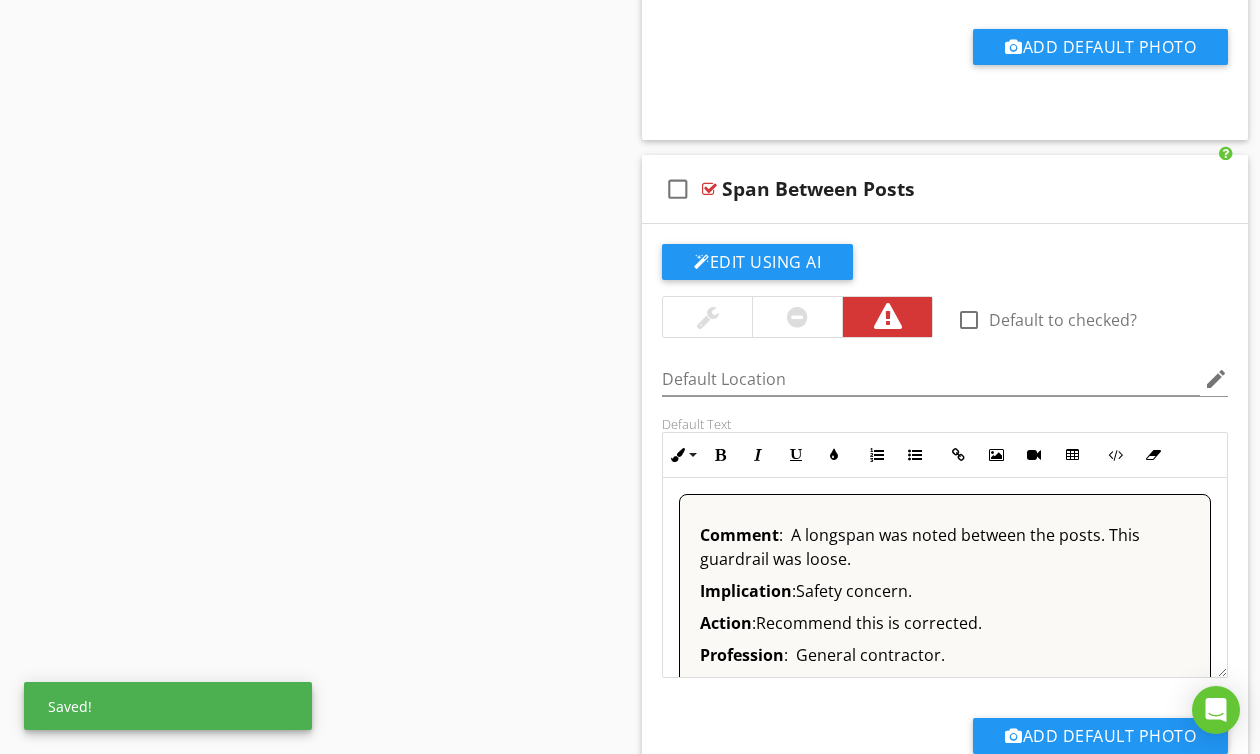 scroll, scrollTop: 10584, scrollLeft: 0, axis: vertical 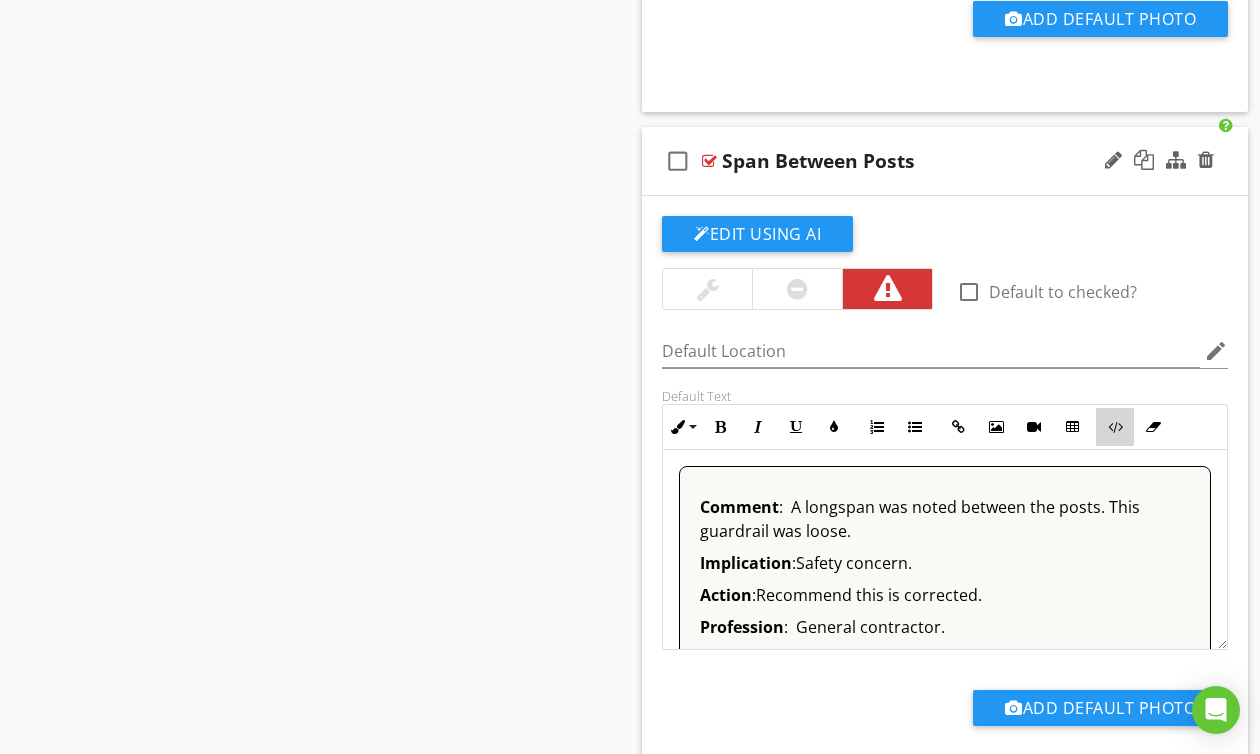 click at bounding box center [1115, 427] 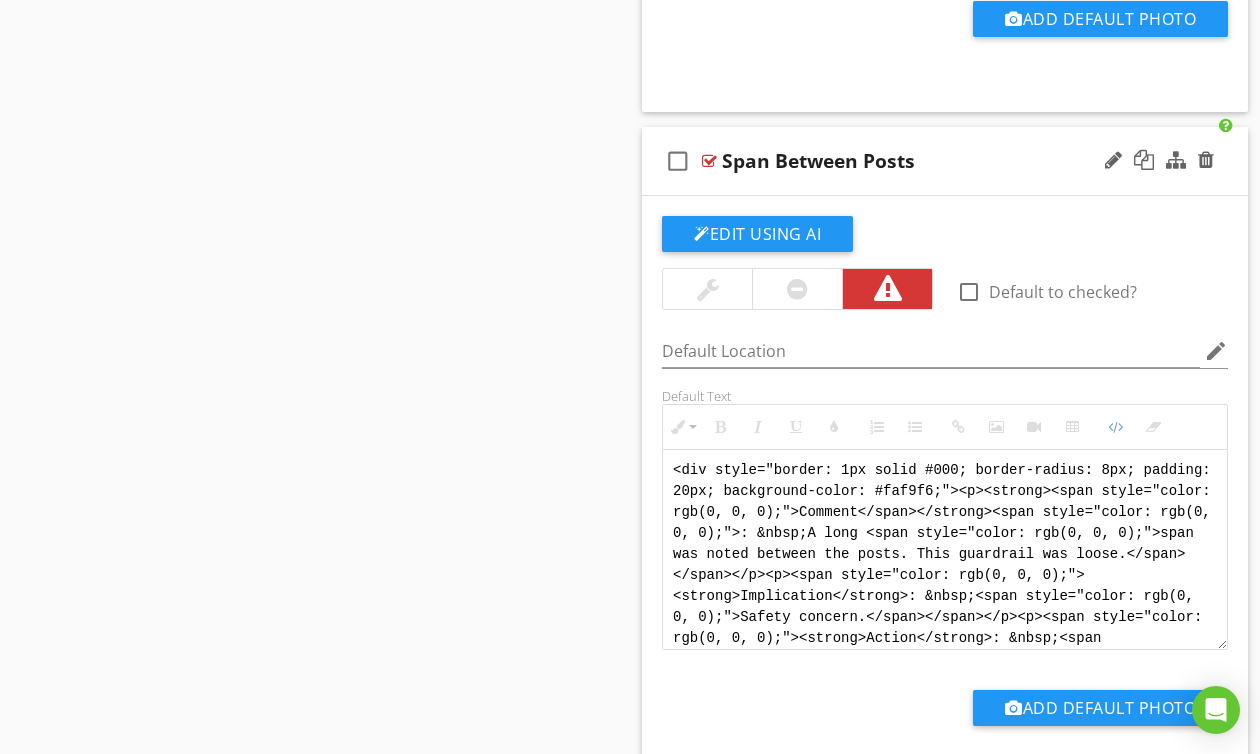 scroll, scrollTop: 80, scrollLeft: 0, axis: vertical 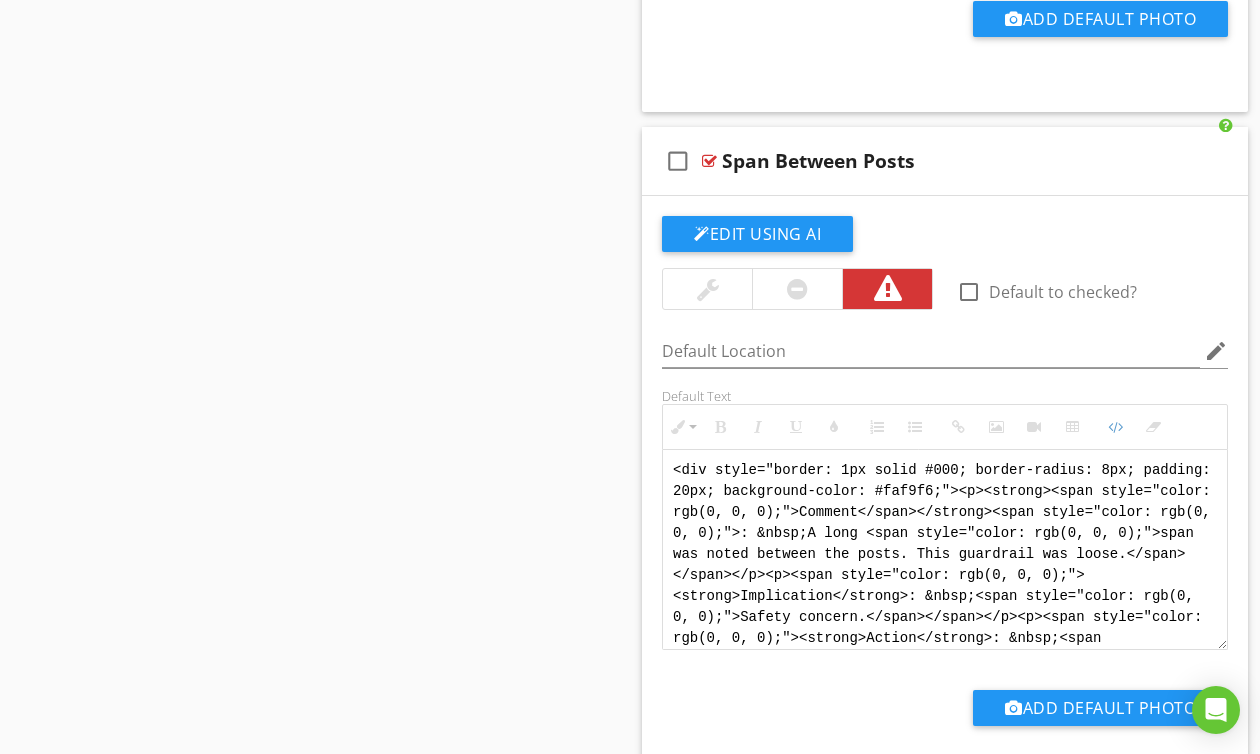 drag, startPoint x: 793, startPoint y: 630, endPoint x: 593, endPoint y: 393, distance: 310.11127 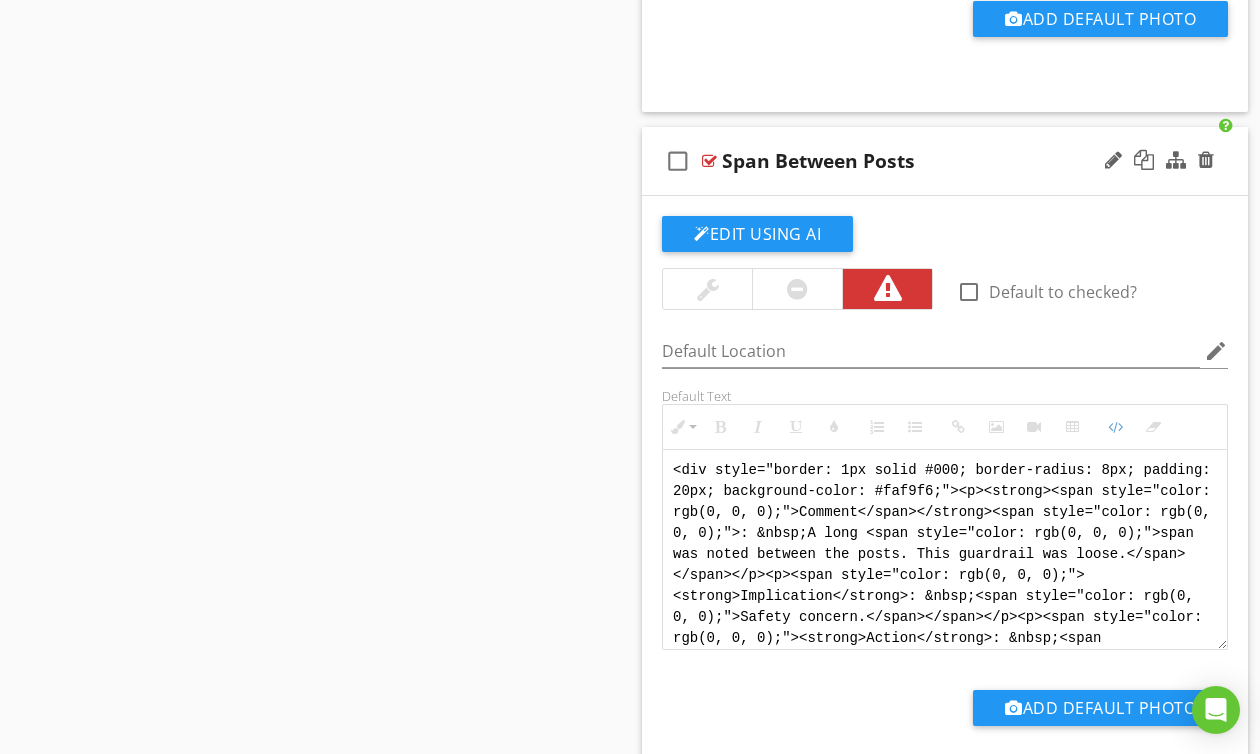 paste on "!-- Jody Version 1 -->
<div style="font-family: Arial, sans-serif; font-size: 15px; line-height: 1.4; color: #000; border: 1px solid #000; border-left: 8px solid #000; border-radius: 8px; padding: 10px; background-color: #faf9f6;">
<p style="margin: 2px 0 8px 0;"><strong>COMMENT</strong>:&nbsp;&nbsp;The span between the guardrail posts was long, and the guardrail was loose as a result.</p>
<p style="margin: 2px 0 8px 0;"><strong>IMPLICATION</strong>:&nbsp;&nbsp;Safety concern.</p>
<p style="margin: 2px 0 8px 0;"><strong>ACTION</strong>:&nbsp;&nbsp;Recommend this is corrected to improve stability and reduce risk.</p>
<p style="margin: 2px 0;"><strong>PROFESSION</strong>:&nbsp;&nbsp;General contractor.</p>
</div>" 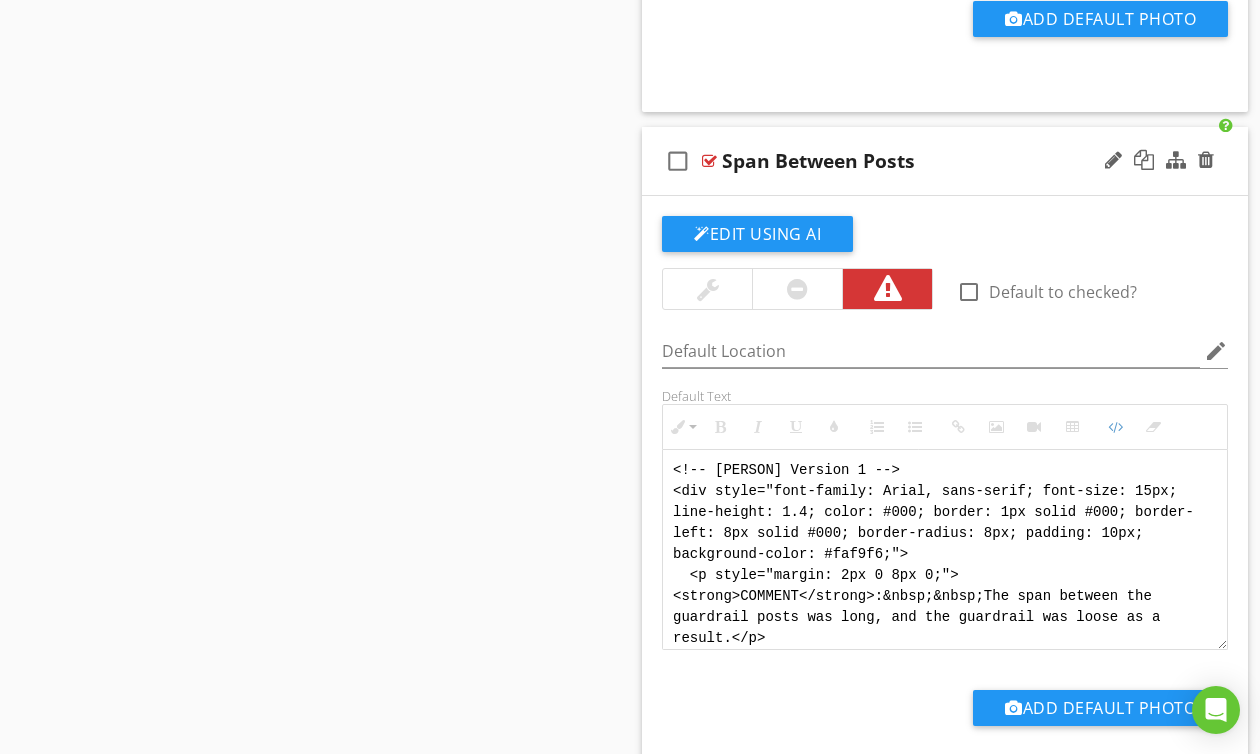 scroll, scrollTop: 180, scrollLeft: 0, axis: vertical 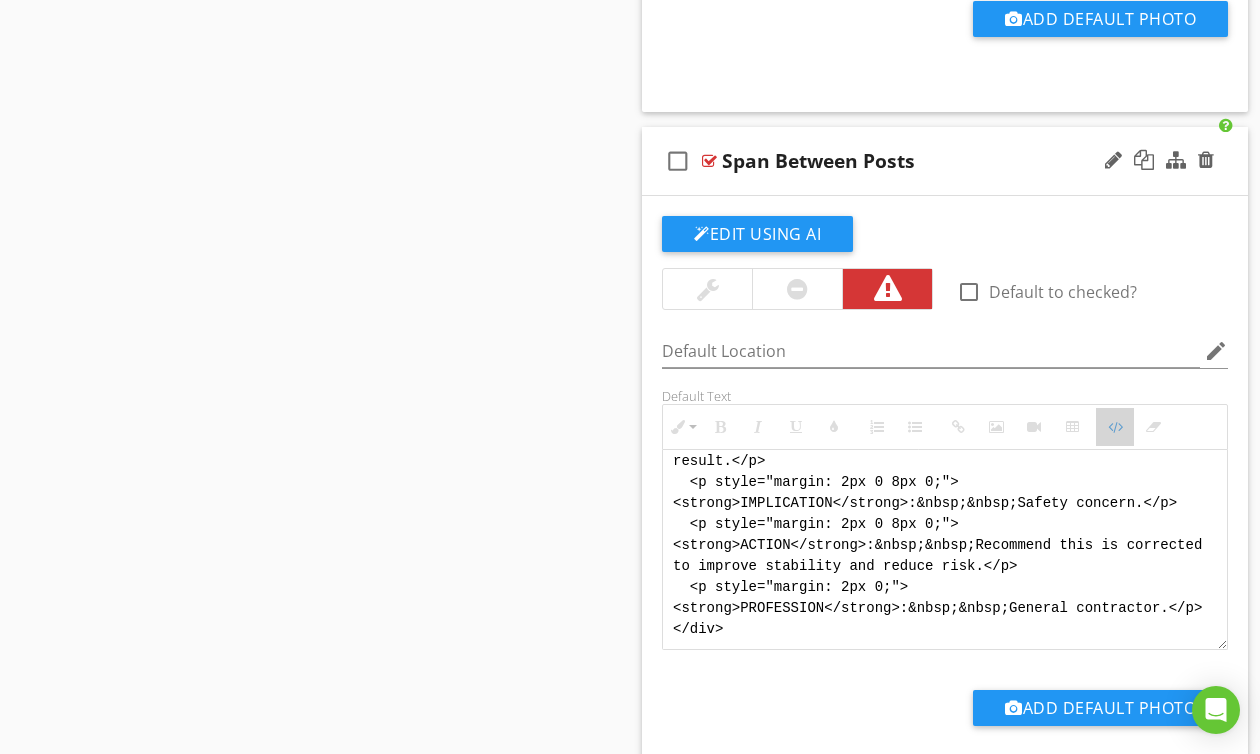 drag, startPoint x: 1118, startPoint y: 441, endPoint x: 732, endPoint y: 422, distance: 386.46735 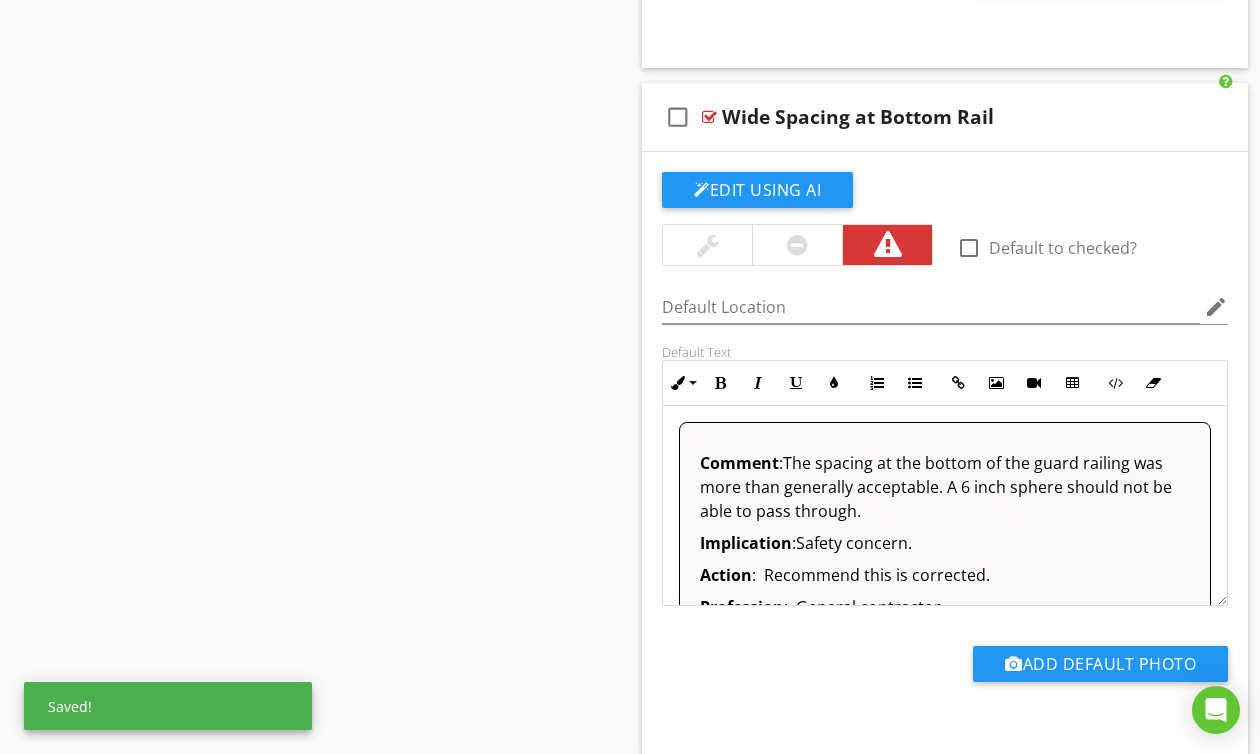 scroll, scrollTop: 11320, scrollLeft: 0, axis: vertical 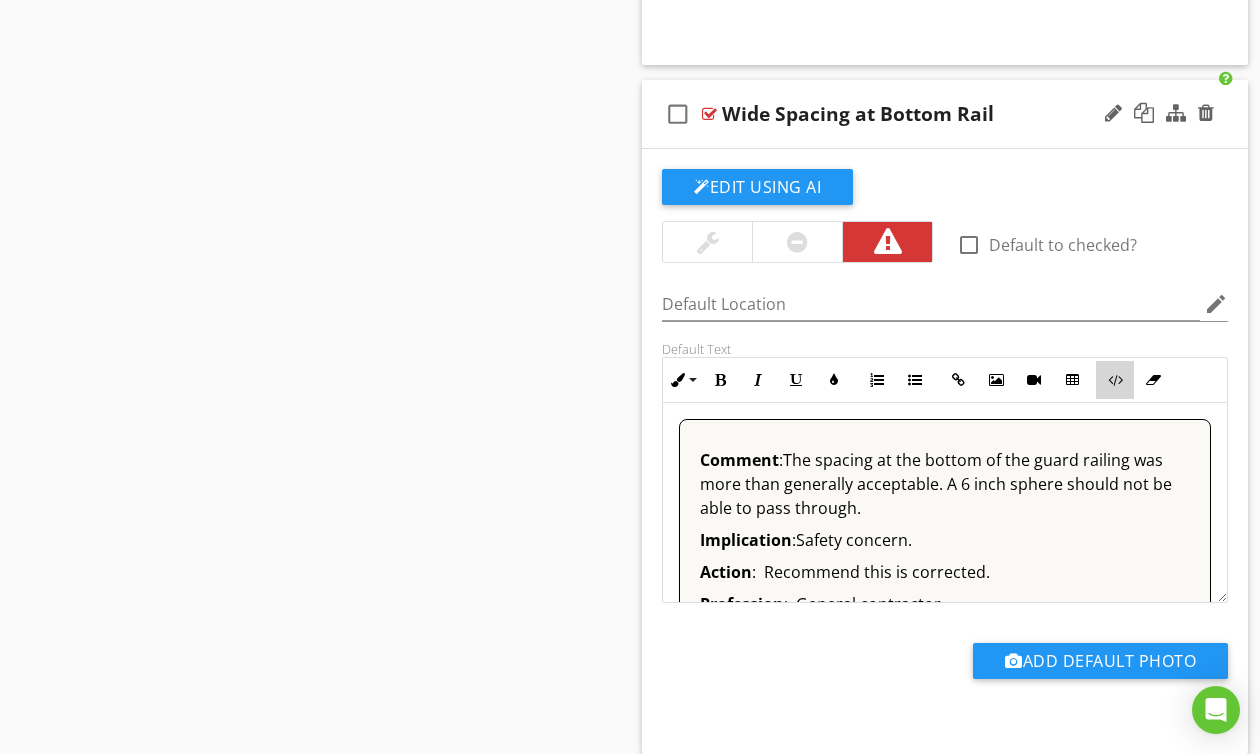click on "Code View" at bounding box center (1115, 380) 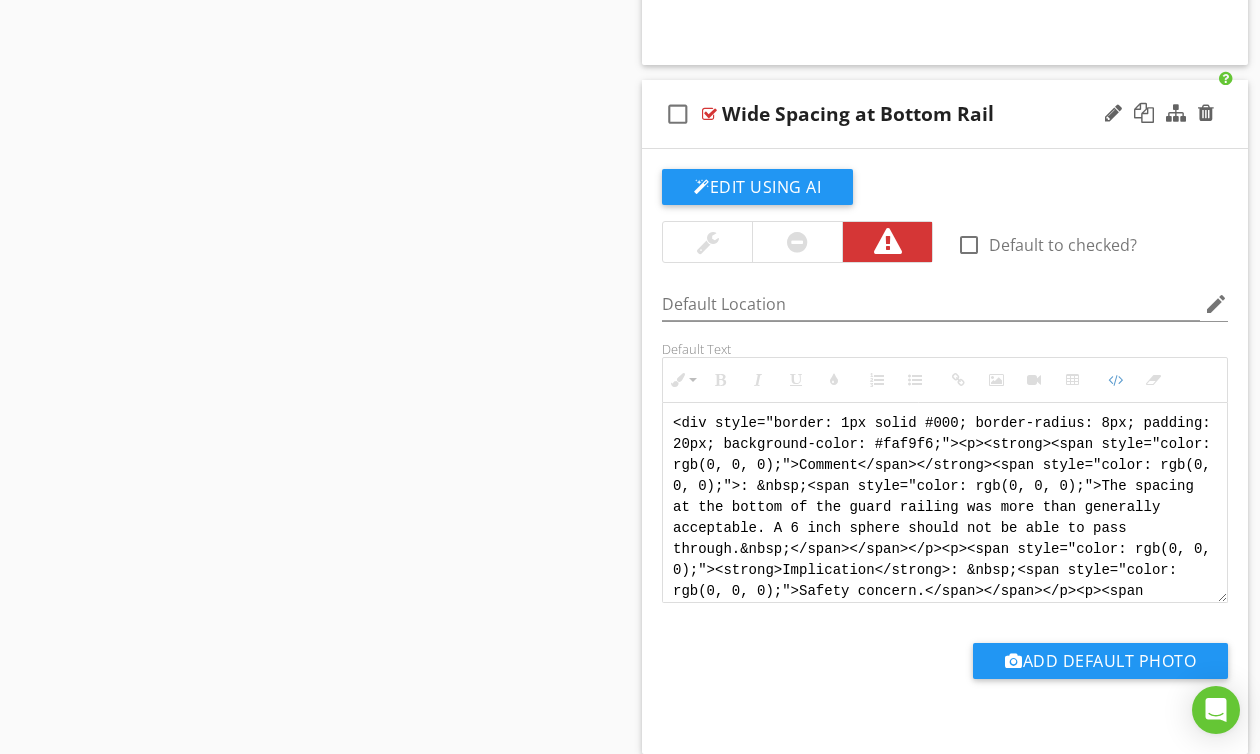 scroll, scrollTop: 80, scrollLeft: 0, axis: vertical 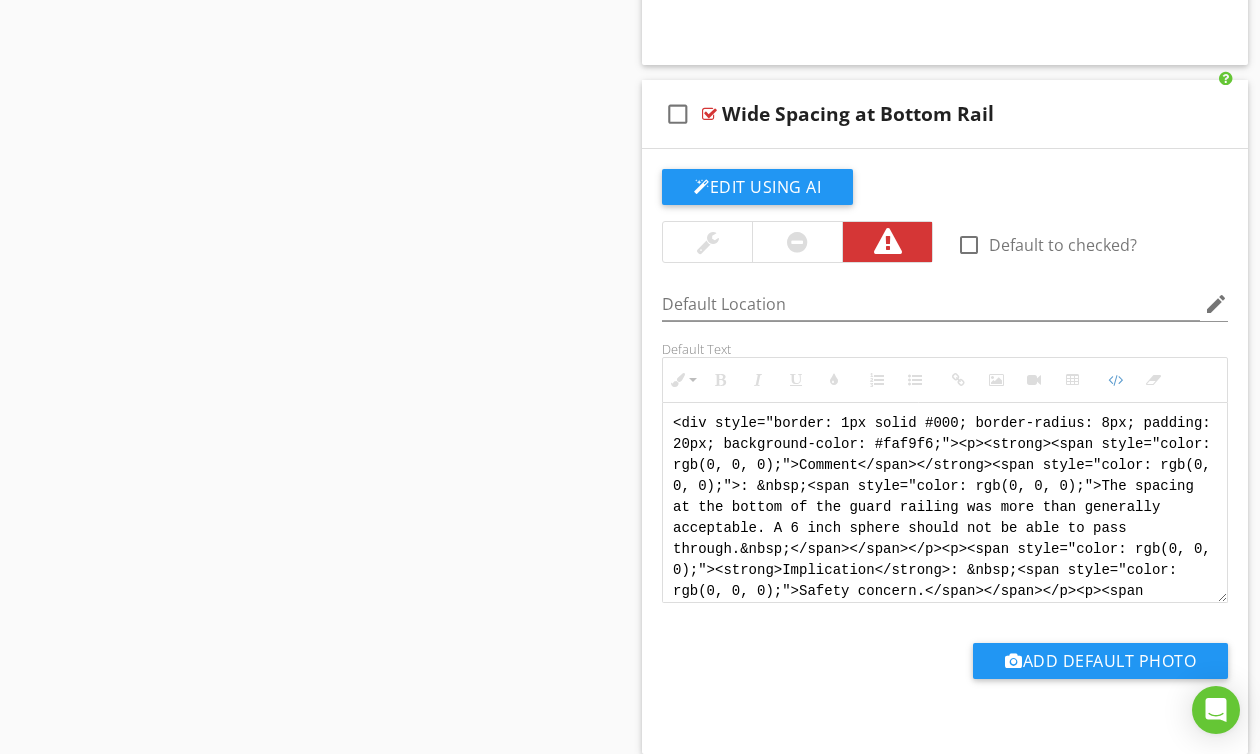 drag, startPoint x: 1054, startPoint y: 596, endPoint x: 604, endPoint y: 352, distance: 511.89453 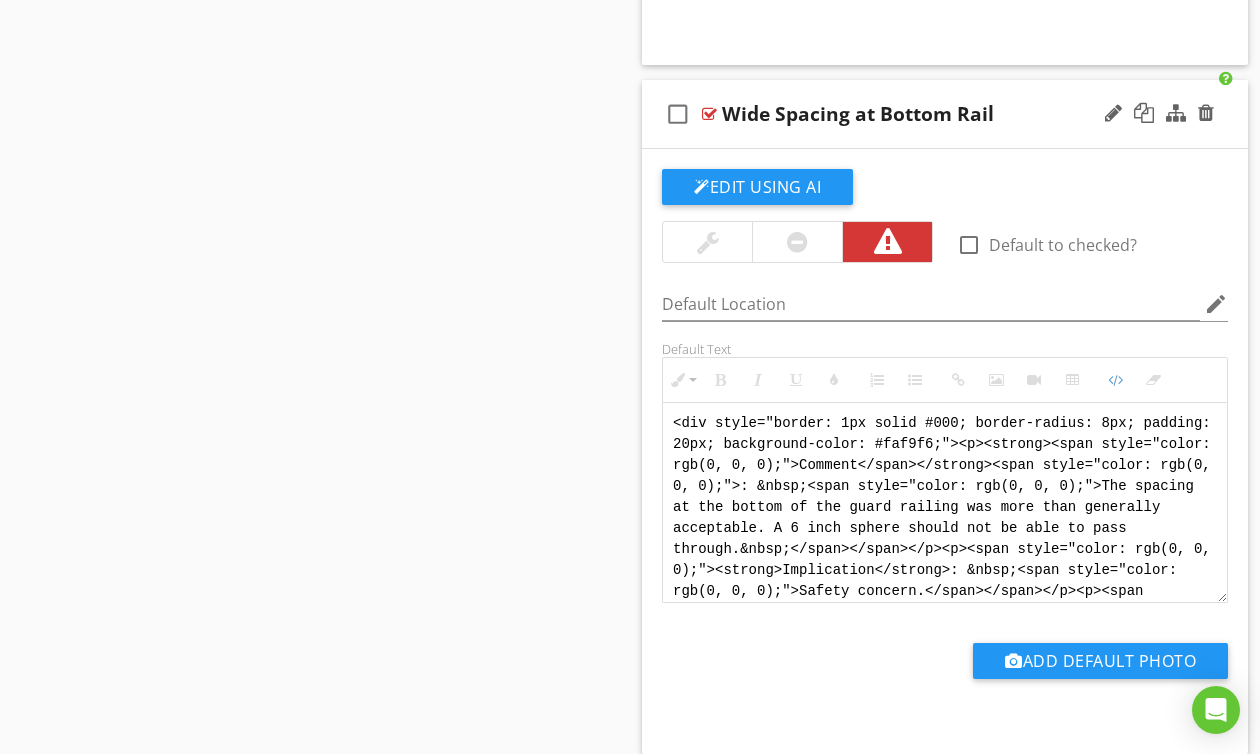 paste on "<!-- [PERSON] Version 1 -->
<div style="font-family: Arial, sans-serif; font-size: 15px; line-height: 1.4; color: #000; border: 1px solid #000; border-left: 8px solid #000; border-radius: 8px; padding: 10px; background-color: #faf9f6;">
<p style="margin: 2px 0 8px 0;"><strong>COMMENT</strong>:&nbsp;&nbsp;The spacing at the bottom of the guardrail exceeded generally accepted safety limits. Openings in this area should not allow the passage of a [MEASUREMENT] ([MEASUREMENT]) sphere.</p>
<p style="margin: 2px 0 8px 0;"><strong>IMPLICATION</strong>:&nbsp;&nbsp;Safety concern.</p>
<p style="margin: 2px 0 8px 0;"><strong>ACTION</strong>:&nbsp;&nbsp;Recommend this is corrected to meet current spacing standards.</p>
<p style="margin: 2px 0;"><strong>PROFESSION</strong>:&nbsp;&nbsp;[PROFESSION].</p>
</div>" 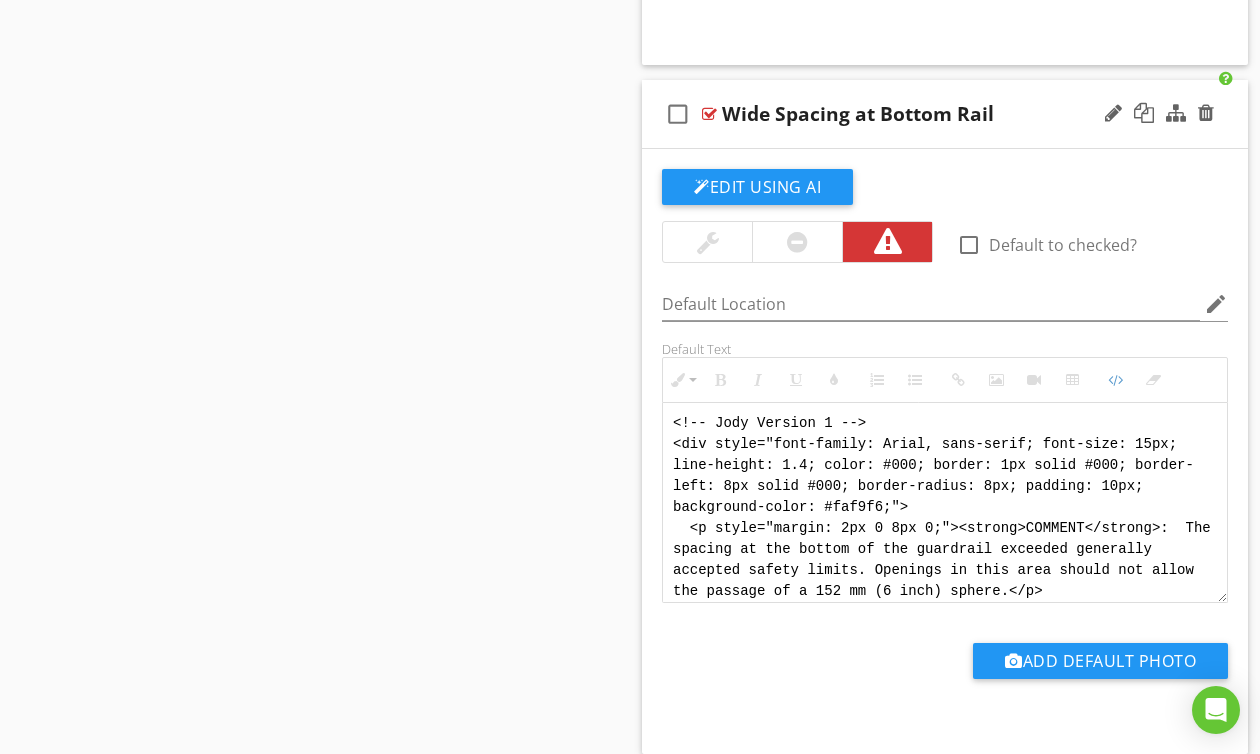 scroll, scrollTop: 200, scrollLeft: 0, axis: vertical 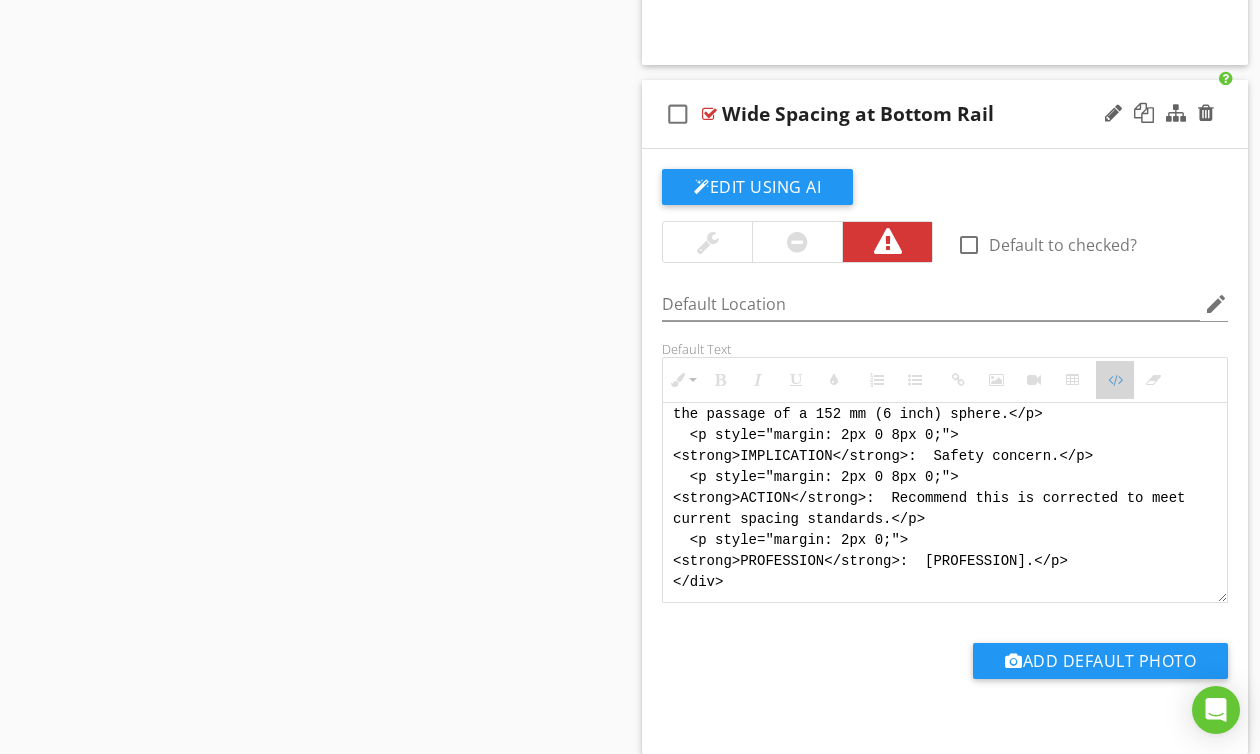 drag, startPoint x: 1108, startPoint y: 397, endPoint x: 702, endPoint y: 428, distance: 407.18176 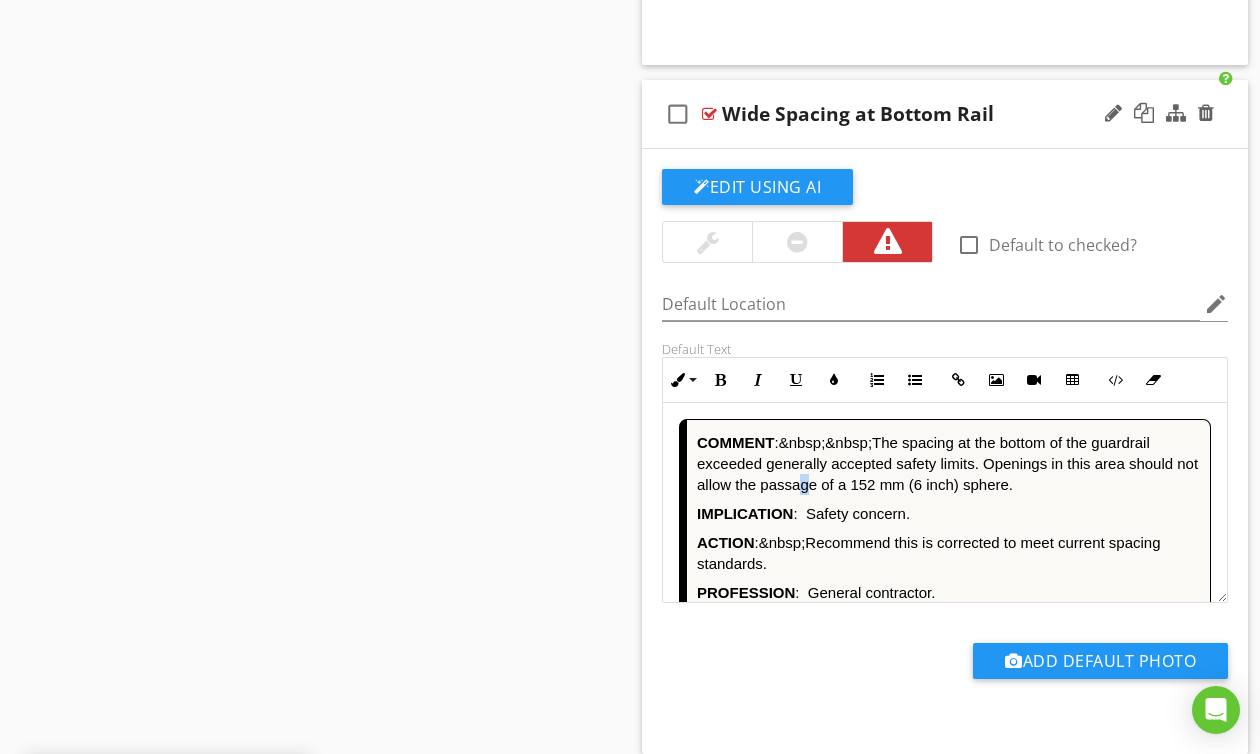 click on "COMMENT : &nbsp;&nbsp;The spacing at the bottom of the guardrail exceeded generally accepted safety limits. Openings in this area should not allow the passage of a 152 mm (6 inch) sphere." at bounding box center [948, 463] 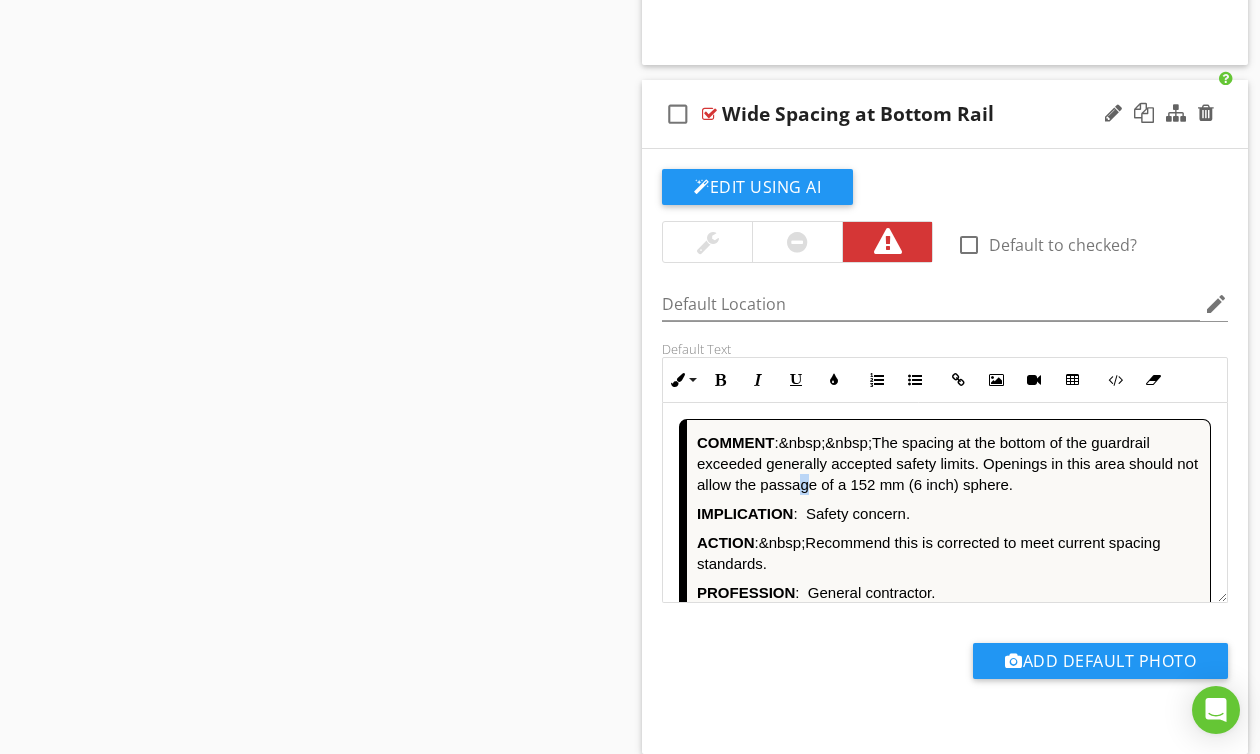 type 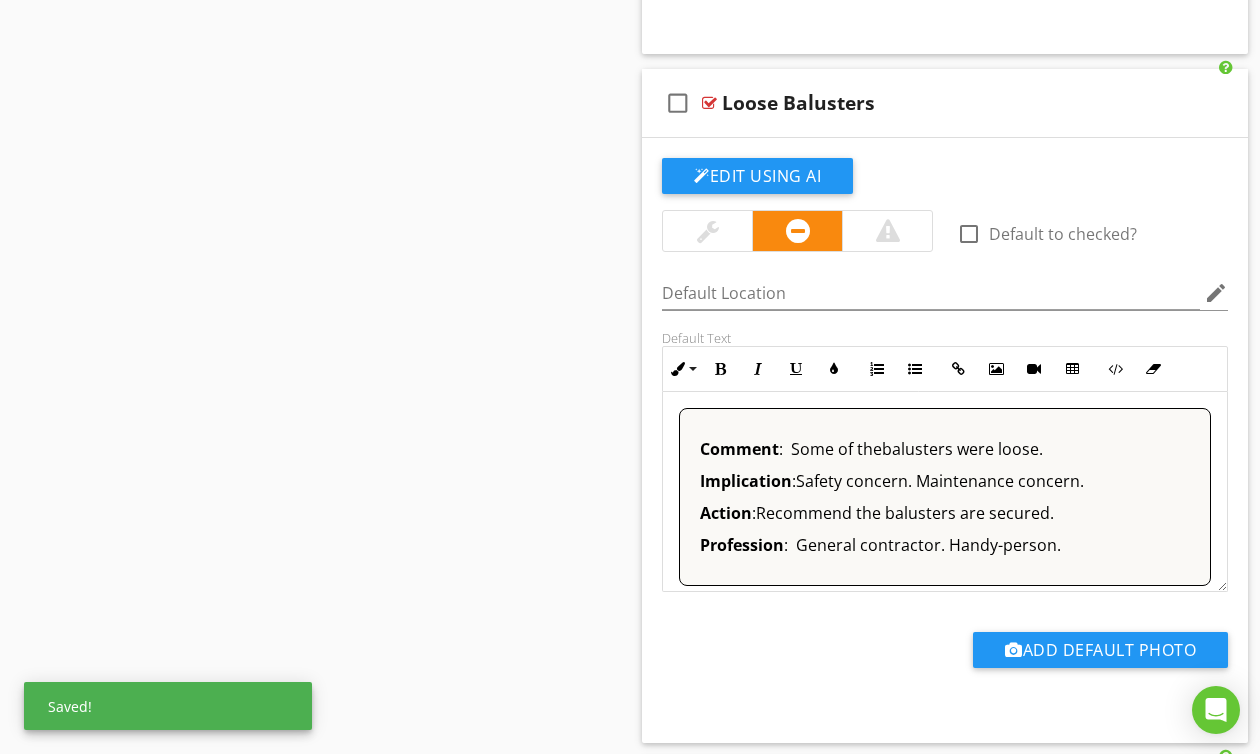 scroll, scrollTop: 12716, scrollLeft: 0, axis: vertical 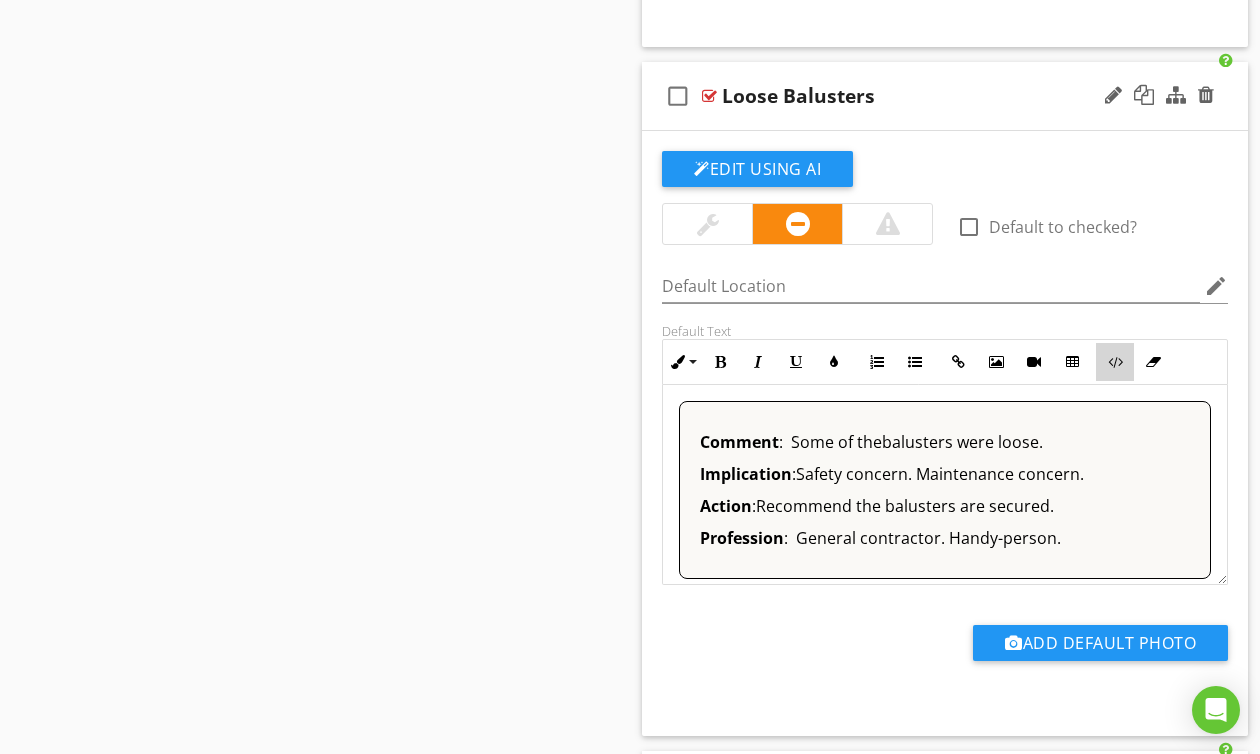 click on "Code View" at bounding box center [1115, 362] 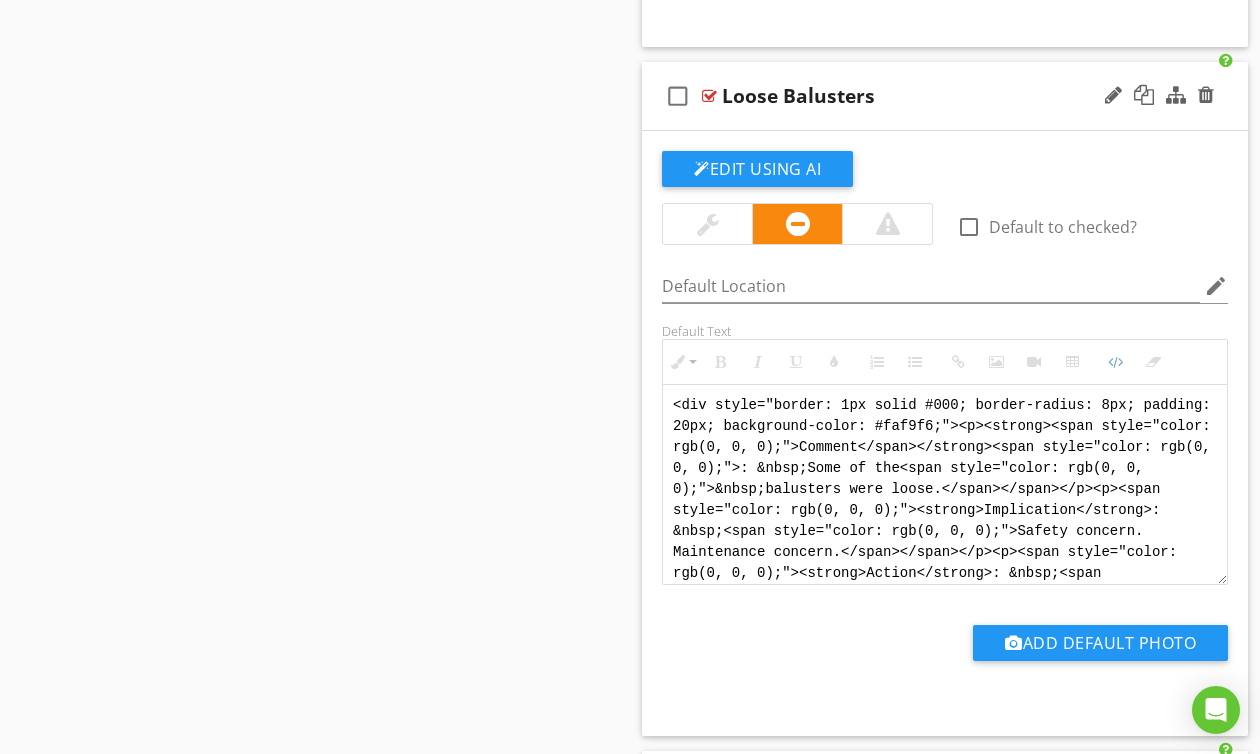 scroll, scrollTop: 80, scrollLeft: 0, axis: vertical 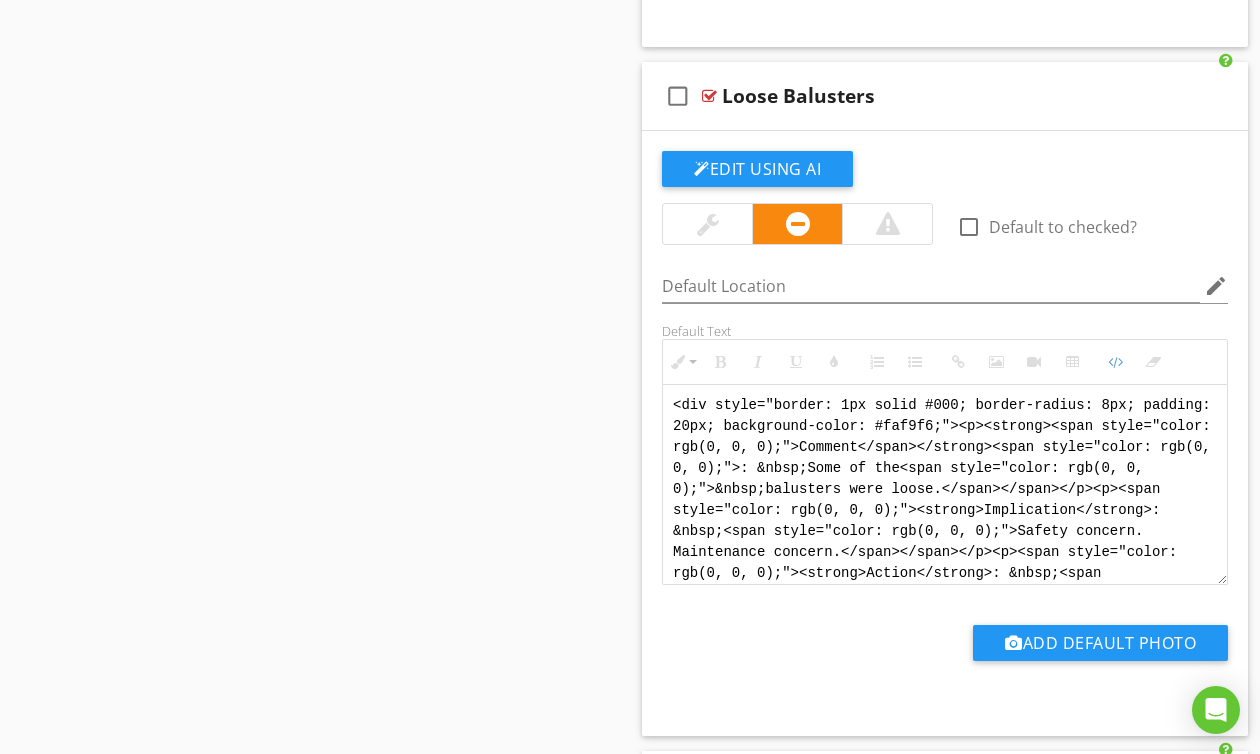 drag, startPoint x: 964, startPoint y: 581, endPoint x: 614, endPoint y: 326, distance: 433.04156 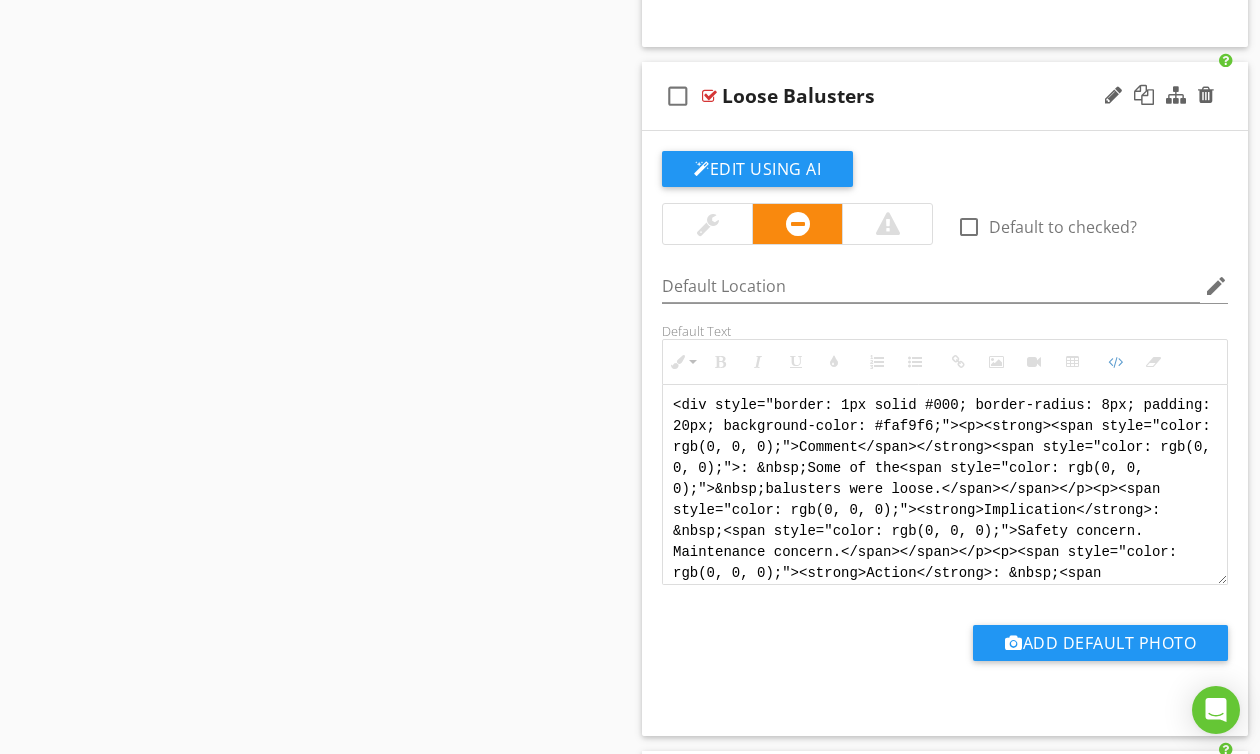 paste on "!-- Jody Version 1 -->
<div style="font-family: Arial, sans-serif; font-size: 15px; line-height: 1.4; color: #000; border: 1px solid #000; border-left: 8px solid #000; border-radius: 8px; padding: 10px; background-color: #faf9f6;"><p style="margin: 2px 0 8px 0;"><strong>COMMENT</strong>:&nbsp;&nbsp;Several balusters were loose at the guardrail system.</p>
<p style="margin: 2px 0 8px 0;"><strong>IMPLICATION</strong>:&nbsp;&nbsp;Safety concern. Maintenance concern.</p>
<p style="margin: 2px 0 8px 0;"><strong>ACTION</strong>:&nbsp;&nbsp;Recommend the balusters are secured to ensure safe spacing and stability.</p>
<p style="margin: 2px 0;"><strong>PROFESSION</strong>:&nbsp;&nbsp;General contractor. Handy-person.</p>
</div>" 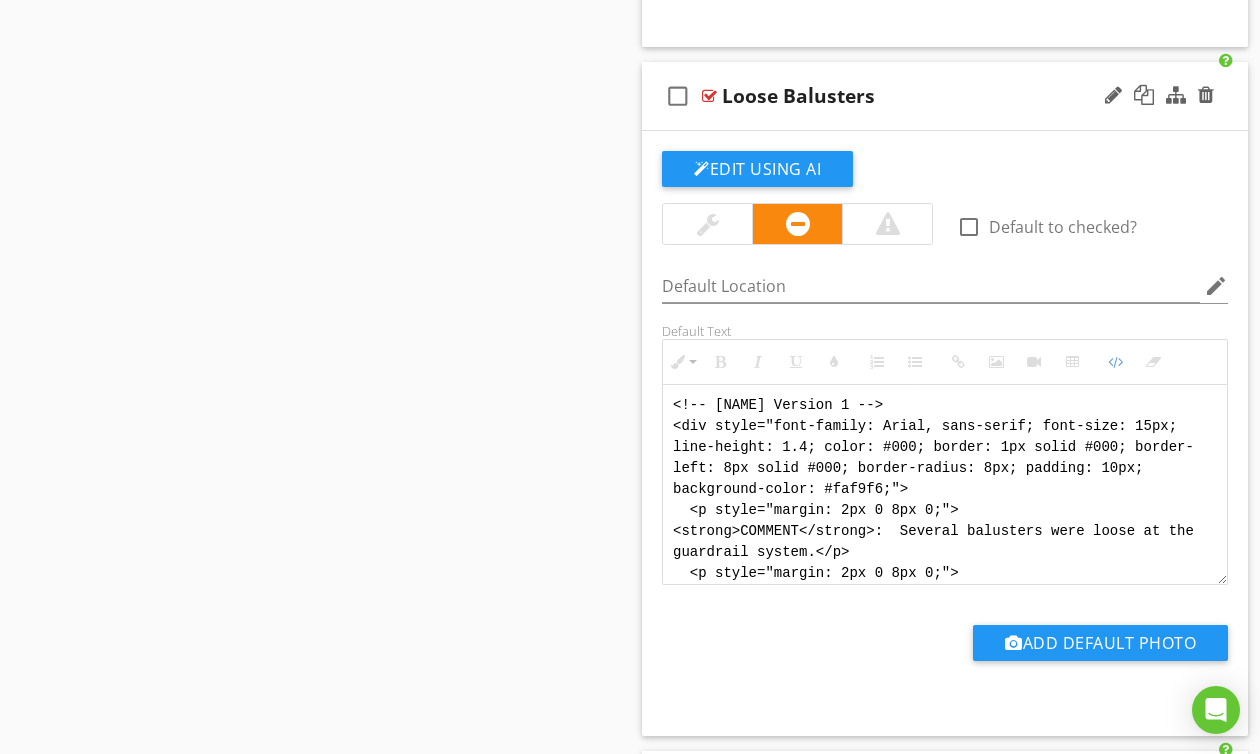scroll, scrollTop: 200, scrollLeft: 0, axis: vertical 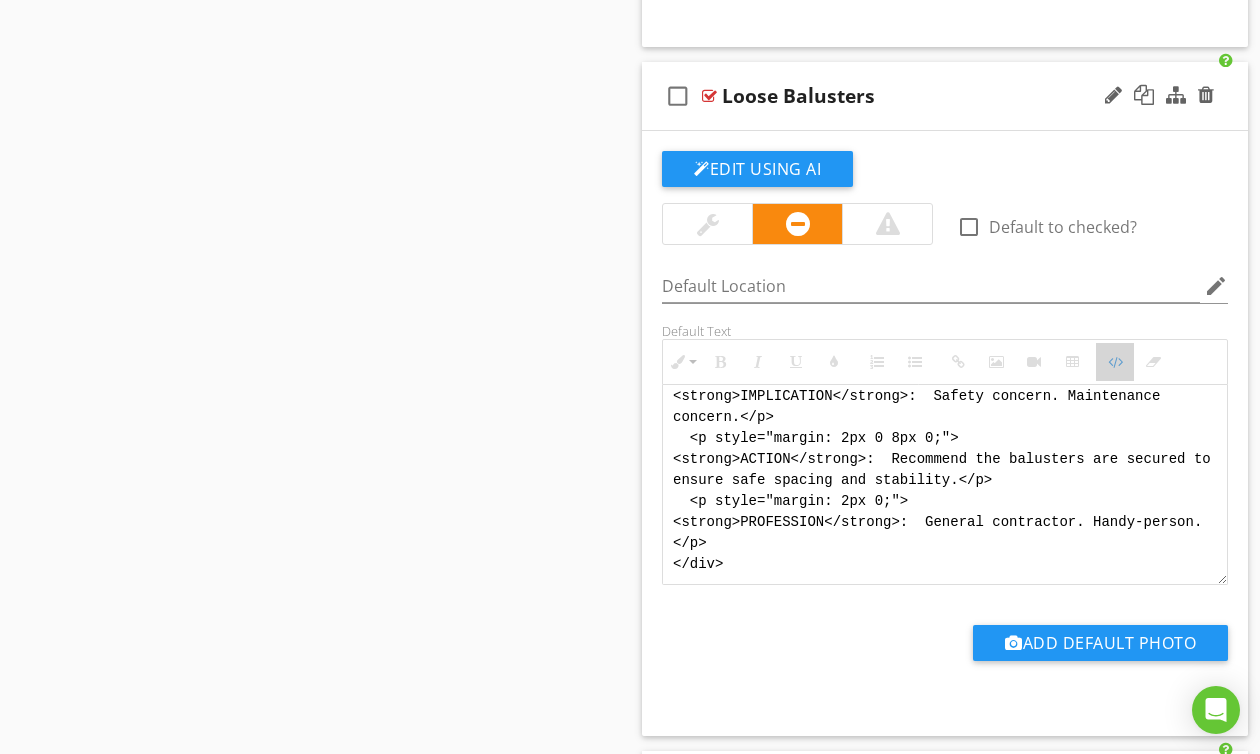 drag, startPoint x: 1113, startPoint y: 385, endPoint x: 1066, endPoint y: 386, distance: 47.010635 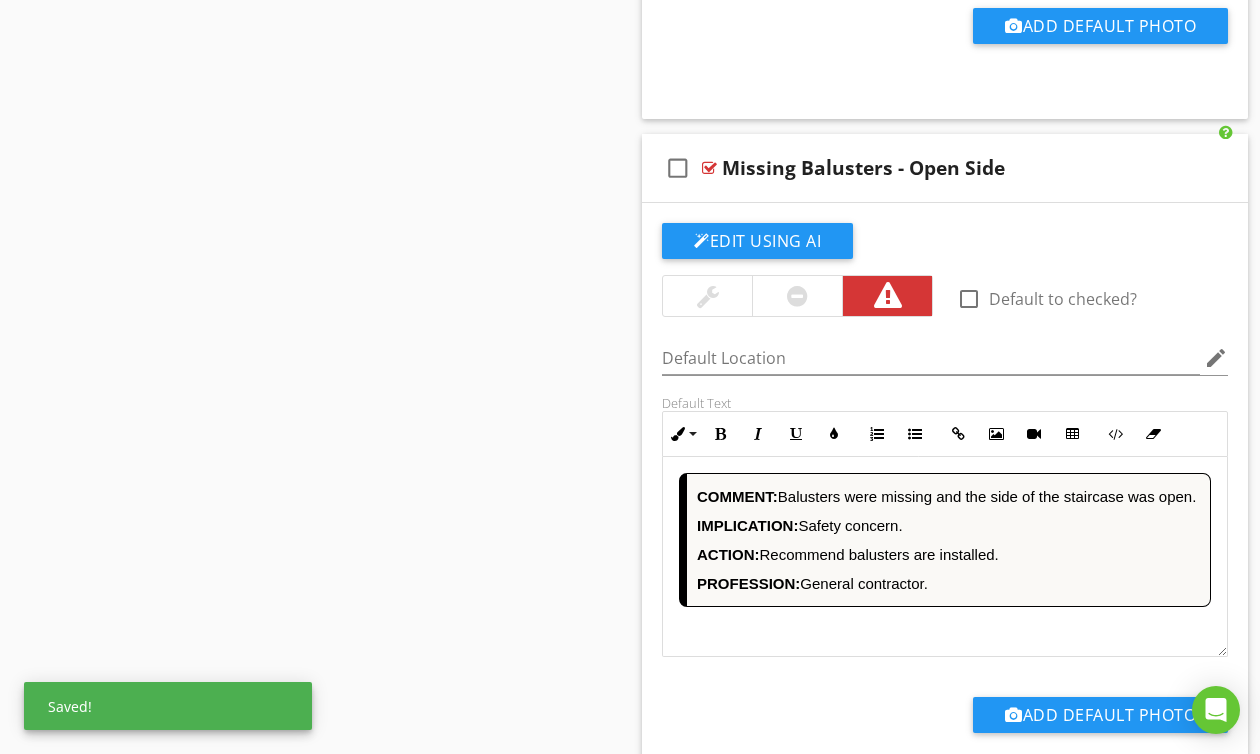 scroll, scrollTop: 13354, scrollLeft: 0, axis: vertical 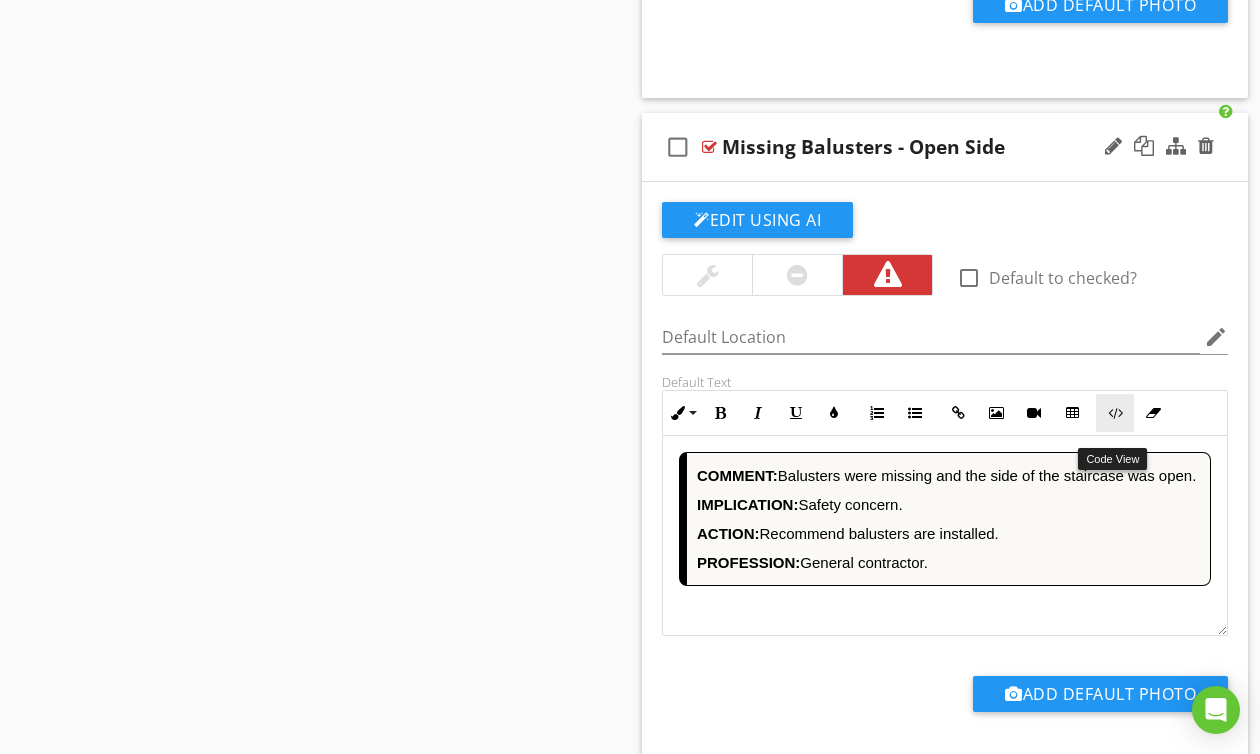 click at bounding box center (1115, 413) 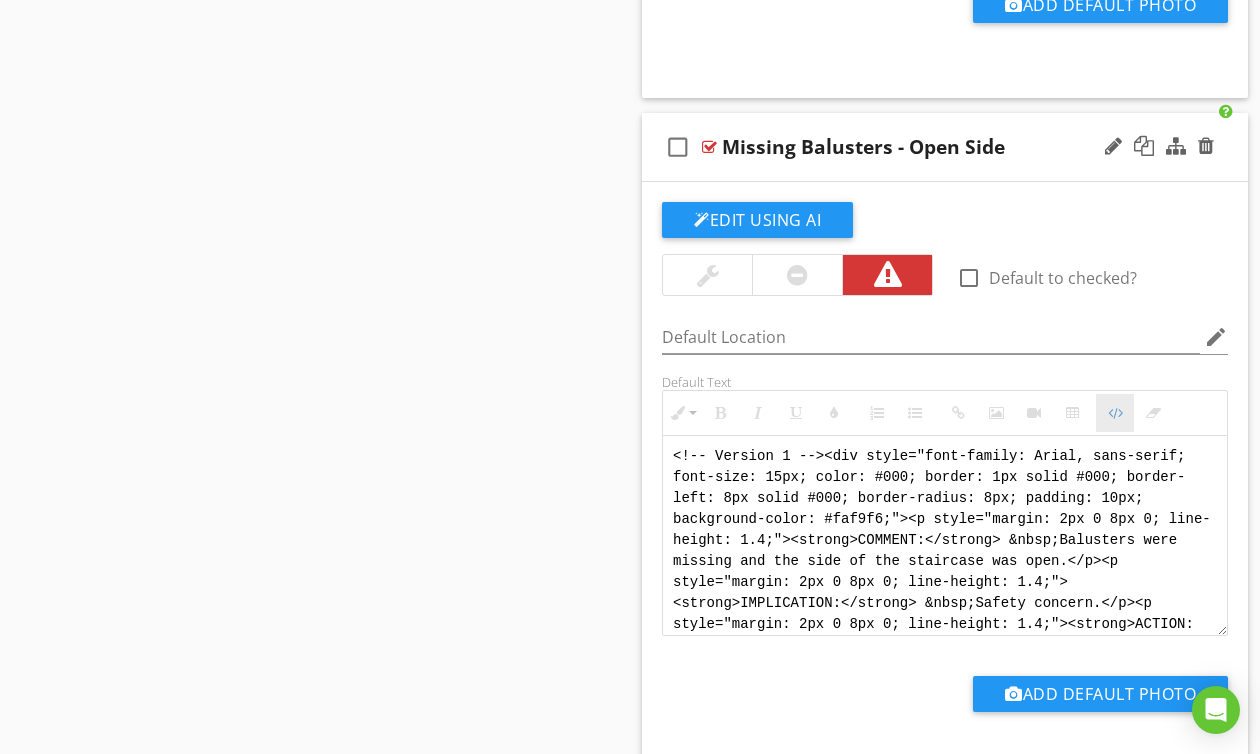 scroll, scrollTop: 13353, scrollLeft: 0, axis: vertical 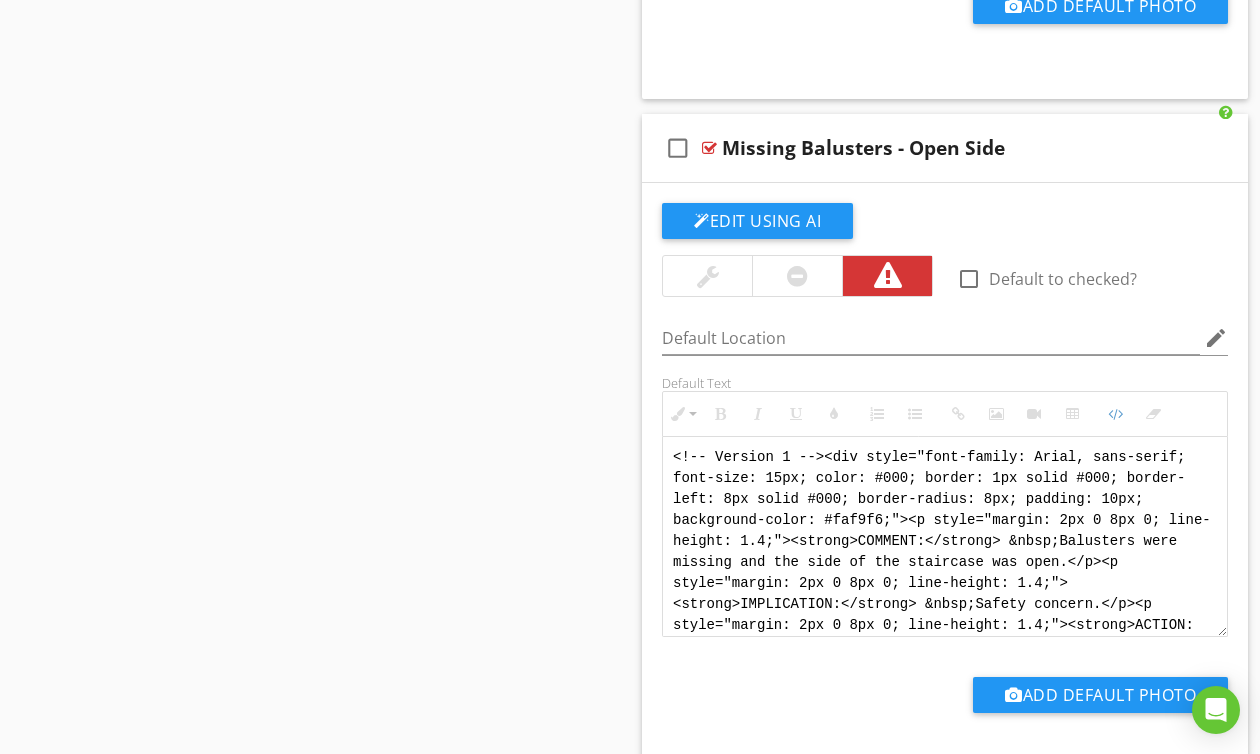 drag, startPoint x: 1090, startPoint y: 634, endPoint x: 637, endPoint y: 418, distance: 501.86154 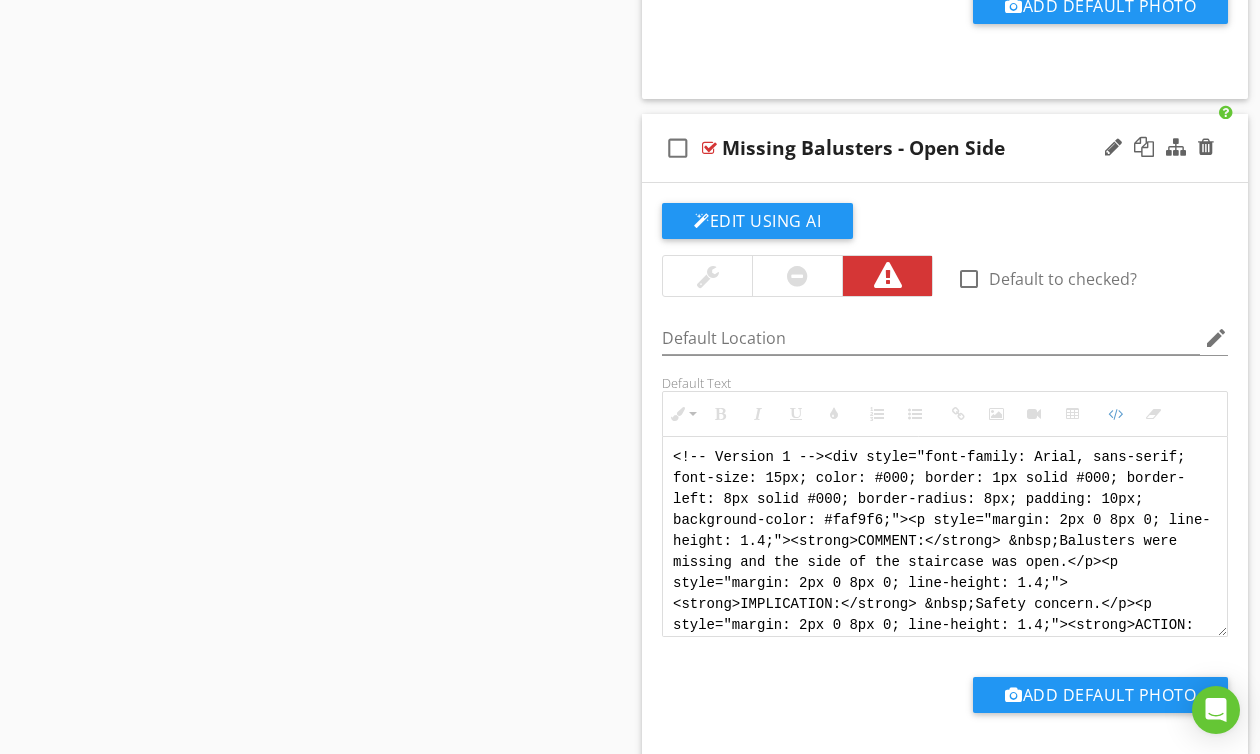paste on "[PERSON] Version 1 -->
<div style="font-family: Arial, sans-serif; font-size: 15px; line-height: 1.4; color: #000; border: 1px solid #000; border-left: 8px solid #000; border-radius: 8px; padding: 10px; background-color: #faf9f6;">
<p style="margin: 2px 0 8px 0;"><strong>COMMENT</strong>:&nbsp;&nbsp;Balusters were missing, and the side of the staircase was open without guard protection.</p>
<p style="margin: 2px 0 8px 0;"><strong>IMPLICATION</strong>:&nbsp;&nbsp;Safety concern.</p>
<p style="margin: 2px 0 8px 0;"><strong>ACTION</strong>:&nbsp;&nbsp;Recommend balusters are installed to meet safety requirements.</p>
<p style="margin: 2px 0;"><strong>PROFESSION</strong>:&nbsp;&nbsp;[PROFESSION].</p>
</div>" 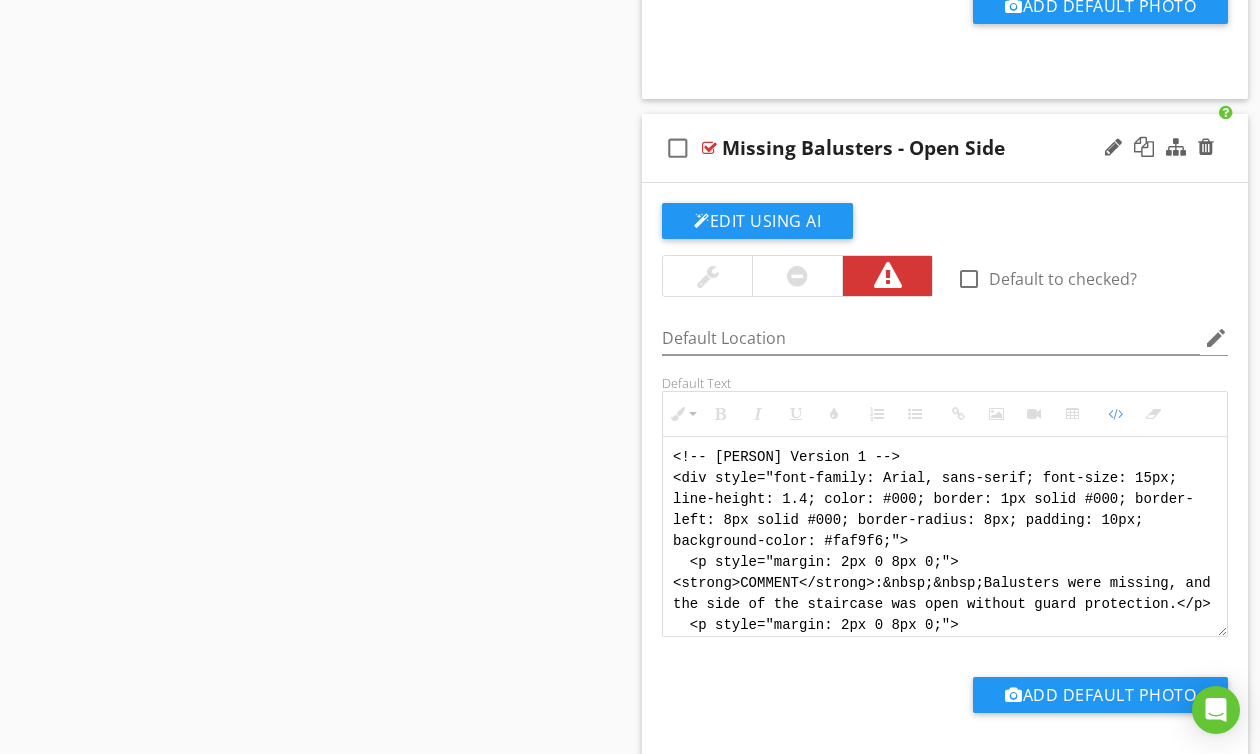 scroll, scrollTop: 160, scrollLeft: 0, axis: vertical 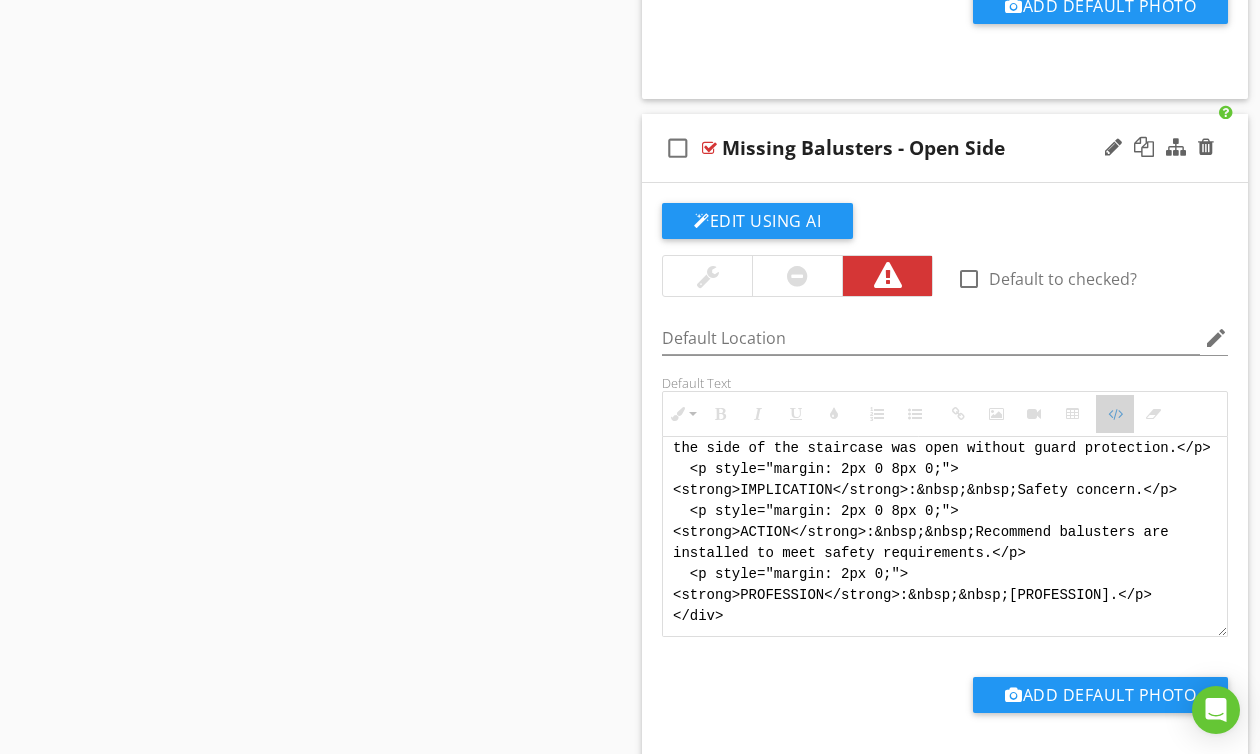 drag, startPoint x: 1108, startPoint y: 426, endPoint x: 682, endPoint y: 462, distance: 427.51843 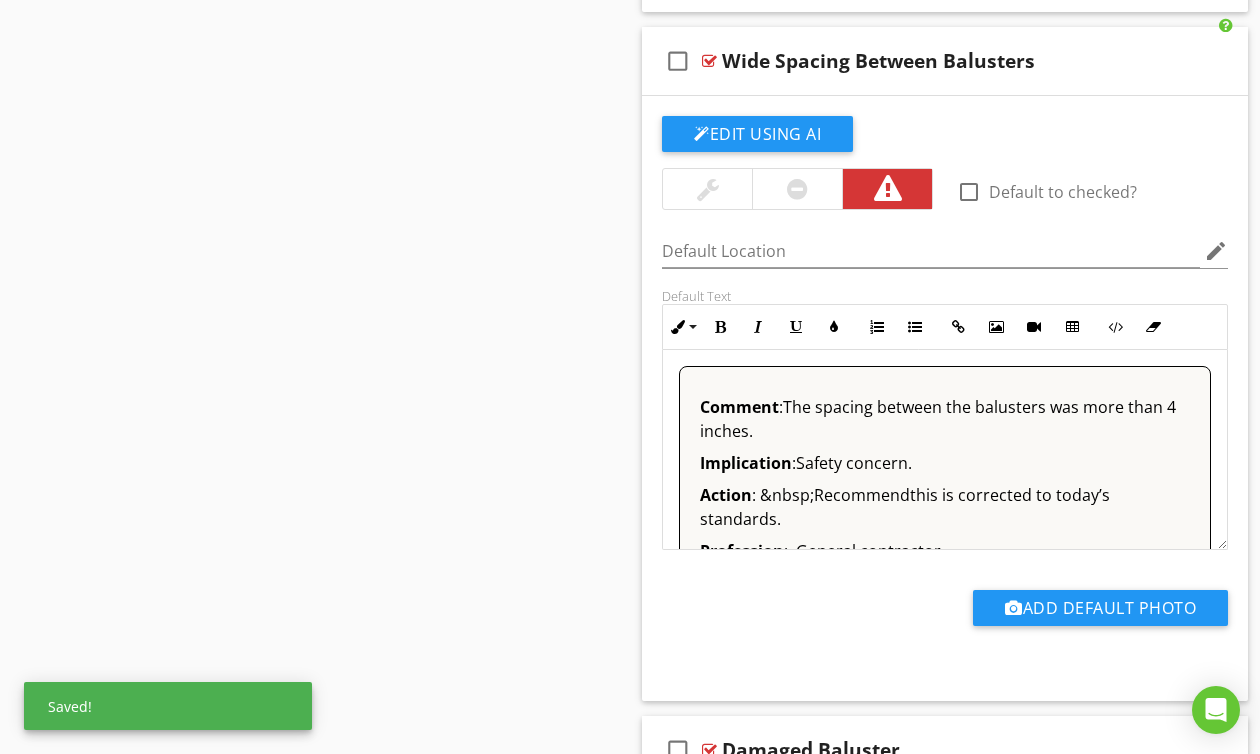 scroll, scrollTop: 14136, scrollLeft: 0, axis: vertical 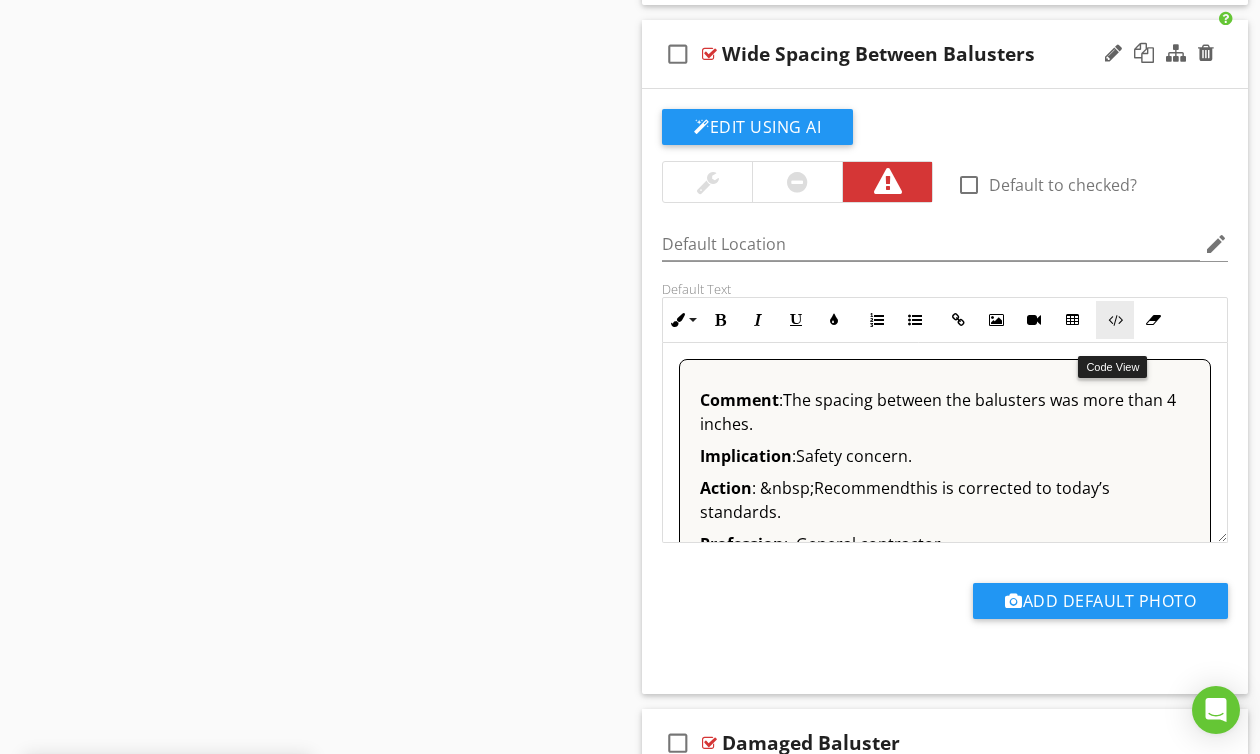 click at bounding box center [1115, 320] 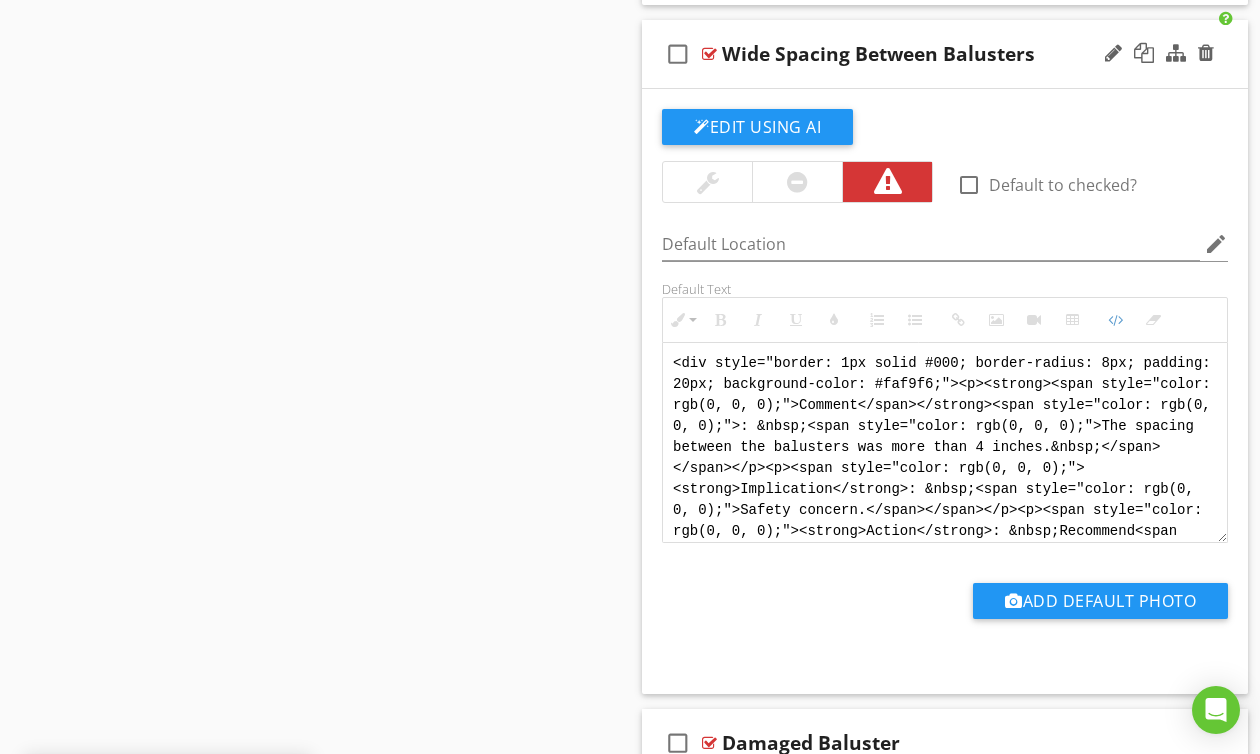 scroll, scrollTop: 80, scrollLeft: 0, axis: vertical 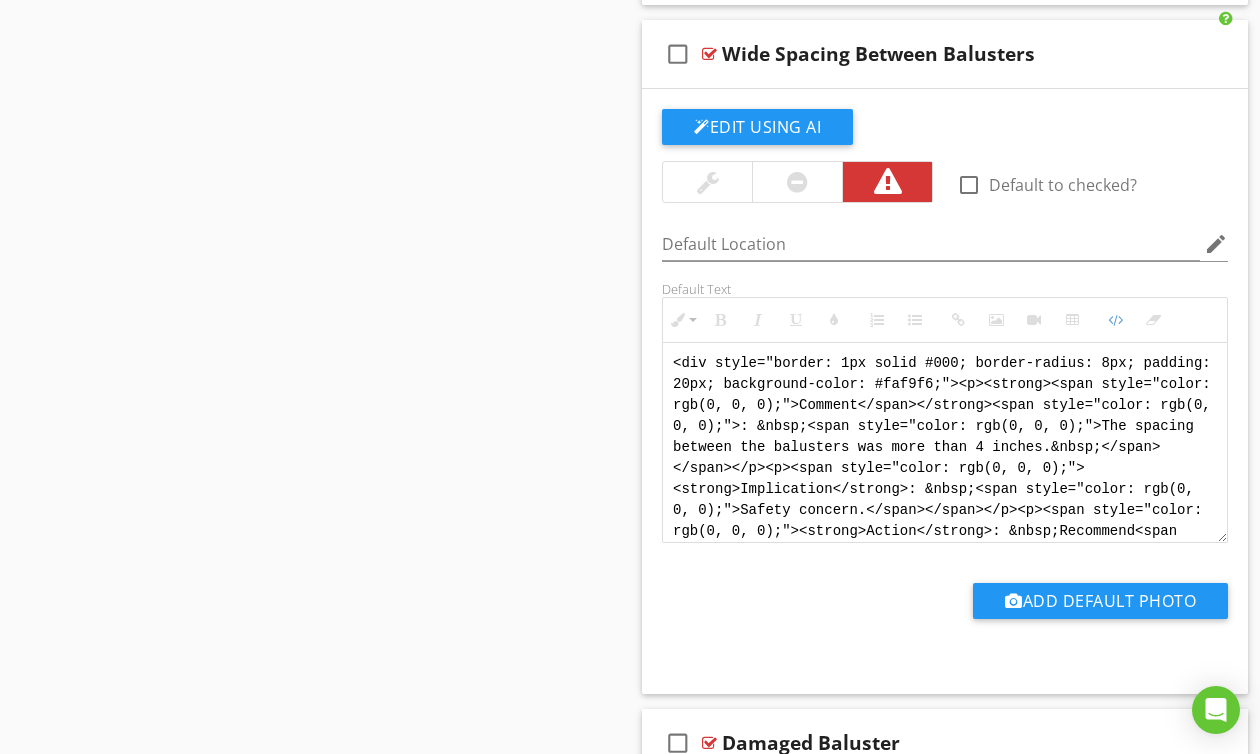 drag, startPoint x: 944, startPoint y: 540, endPoint x: 473, endPoint y: 226, distance: 566.07153 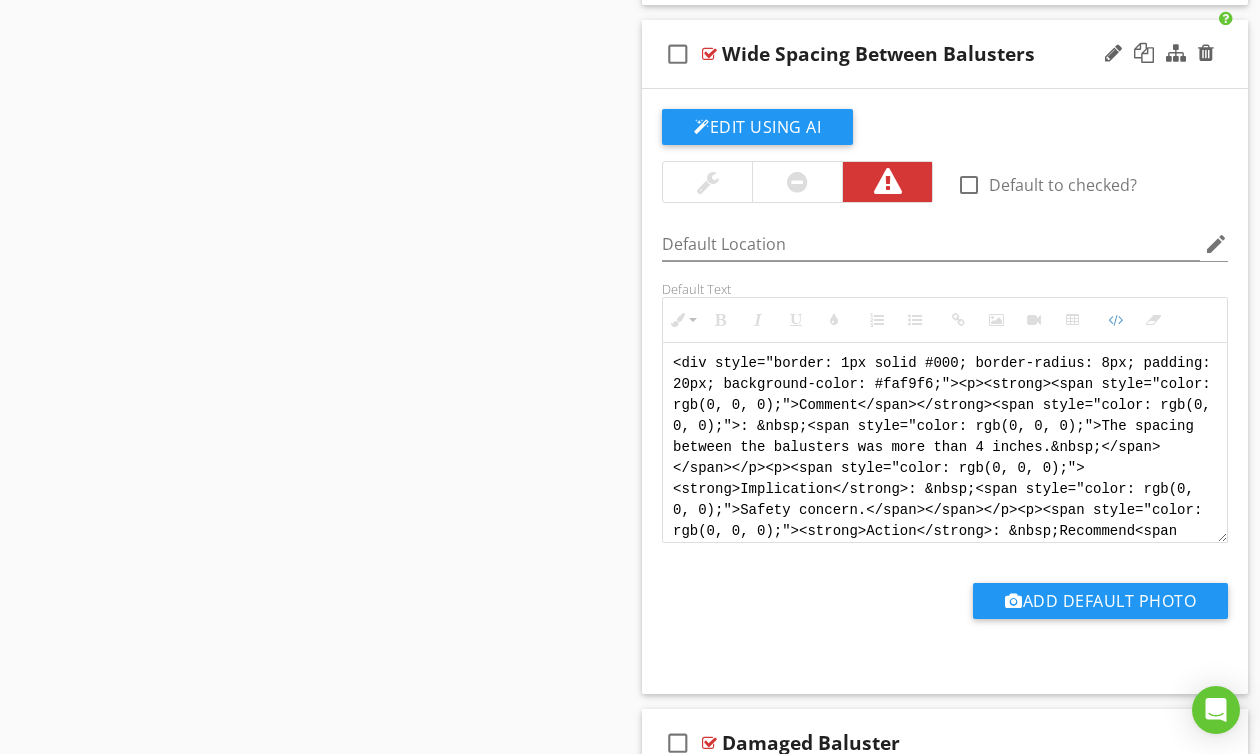 paste on "<!-- [PERSON] Version 1 -->
<div style="font-family: Arial, sans-serif; font-size: 15px; line-height: 1.4; color: #000; border: 1px solid #000; border-left: 8px solid #000; border-radius: 8px; padding: 10px; background-color: #faf9f6;">
<p style="margin: 2px 0 8px 0;"><strong>COMMENT</strong>:&nbsp;&nbsp;The spacing between the balusters exceeded 102 mm (4 inches), which does not meet current safety standards.</p>
<p style="margin: 2px 0 8px 0;"><strong>IMPLICATION</strong>:&nbsp;&nbsp;Safety concern.</p>
<p style="margin: 2px 0 8px 0;"><strong>ACTION</strong>:&nbsp;&nbsp;Recommend this is corrected to meet today’s safety requirements.</p>
<p style="margin: 2px 0;"><strong>PROFESSION</strong>:&nbsp;&nbsp;General contractor.</p>
</div>" 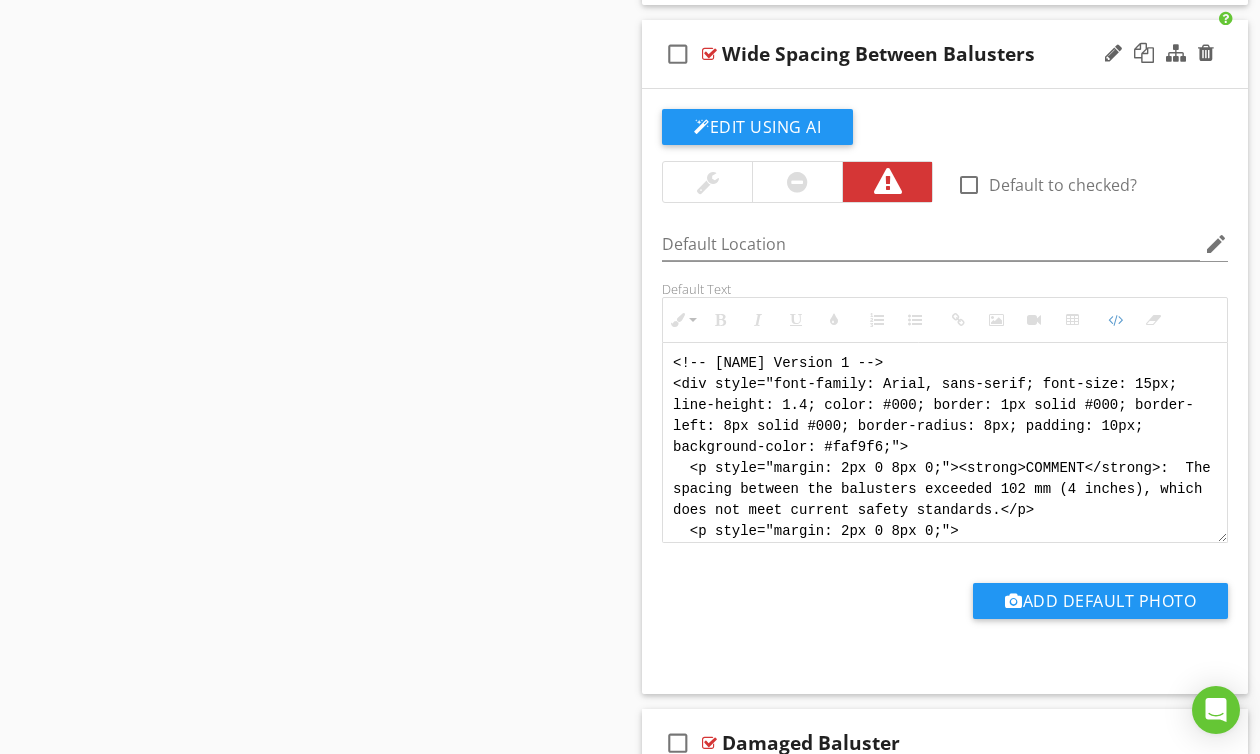 scroll, scrollTop: 180, scrollLeft: 0, axis: vertical 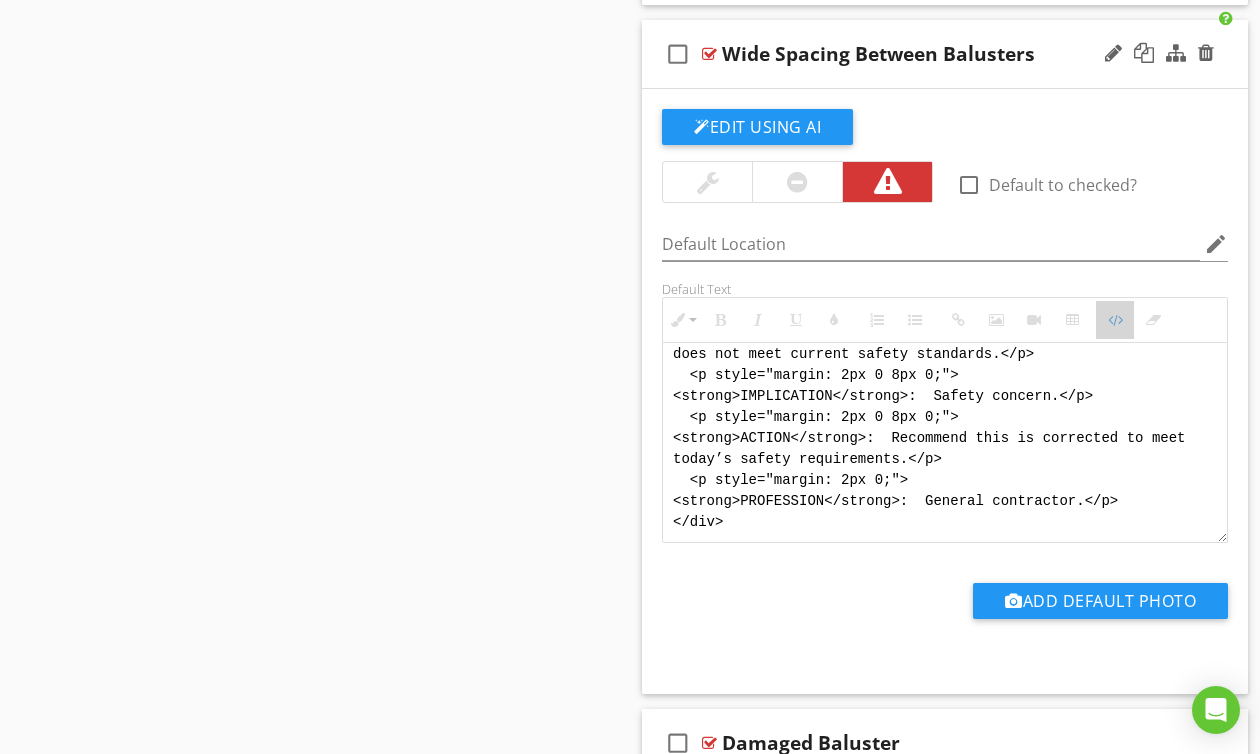 click at bounding box center (1115, 320) 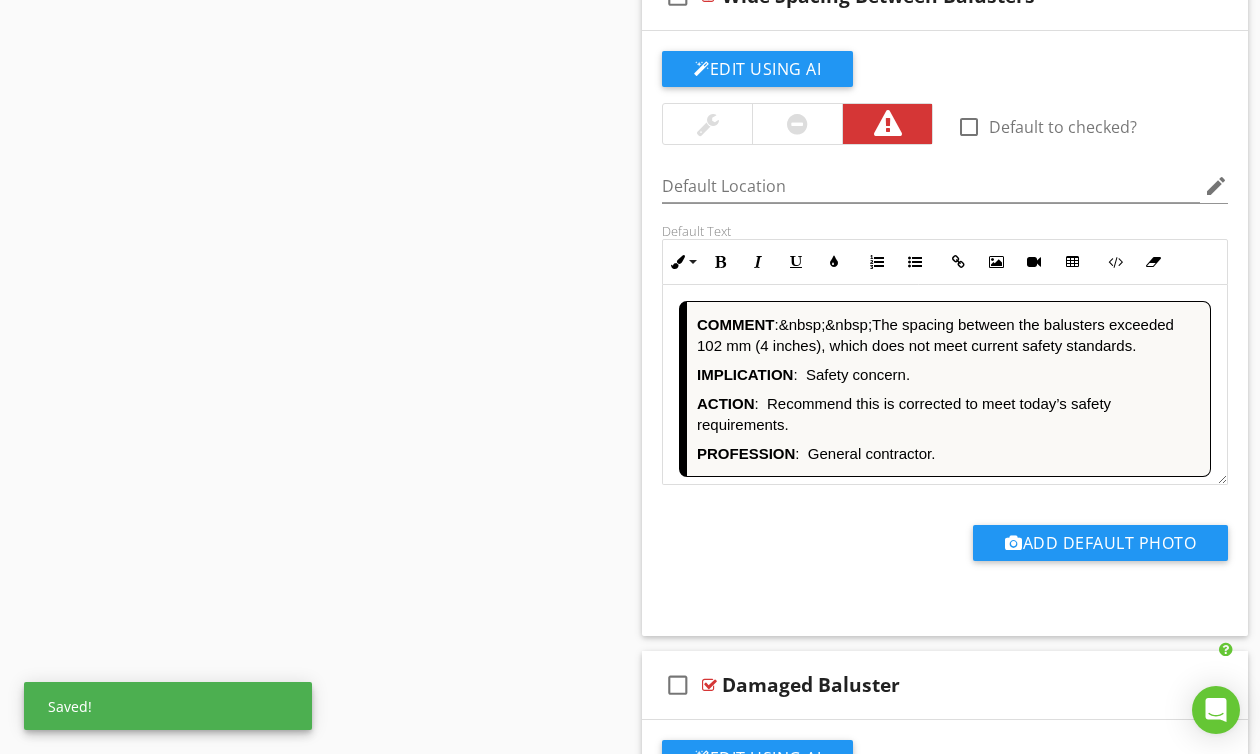 scroll, scrollTop: 14157, scrollLeft: 0, axis: vertical 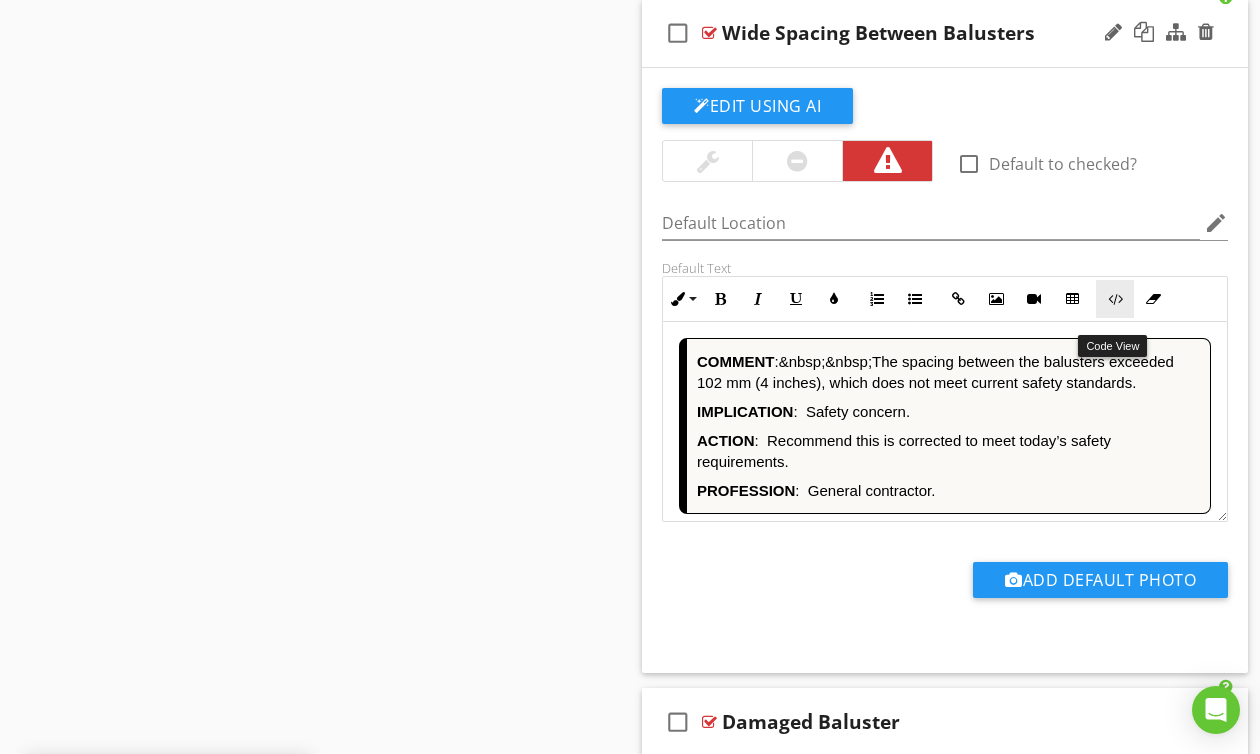 click at bounding box center [1115, 299] 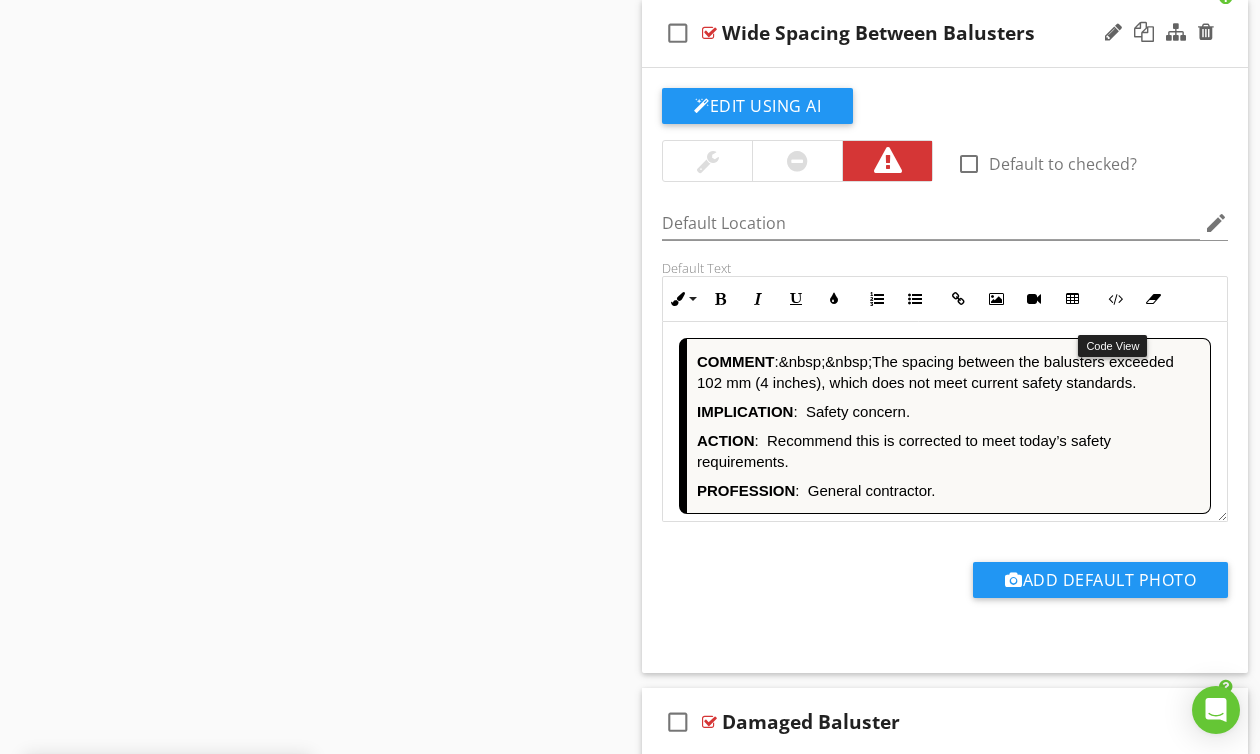scroll, scrollTop: 80, scrollLeft: 0, axis: vertical 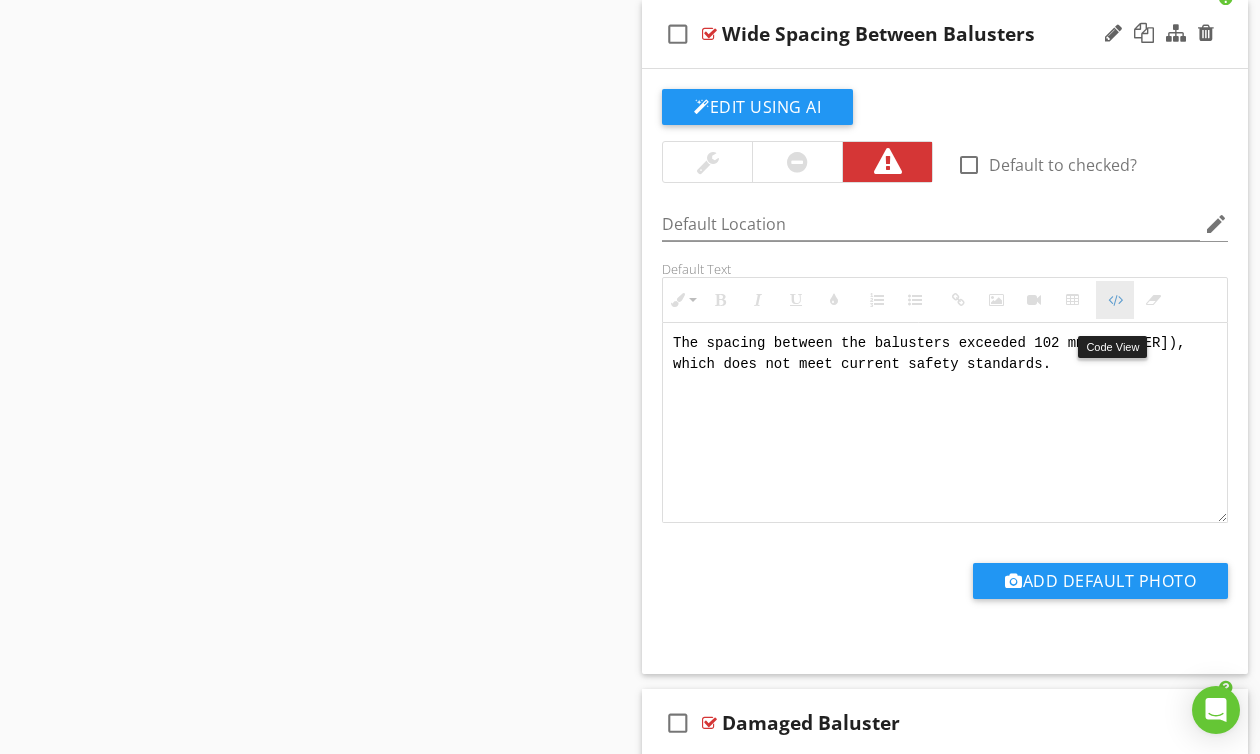 click at bounding box center [1115, 300] 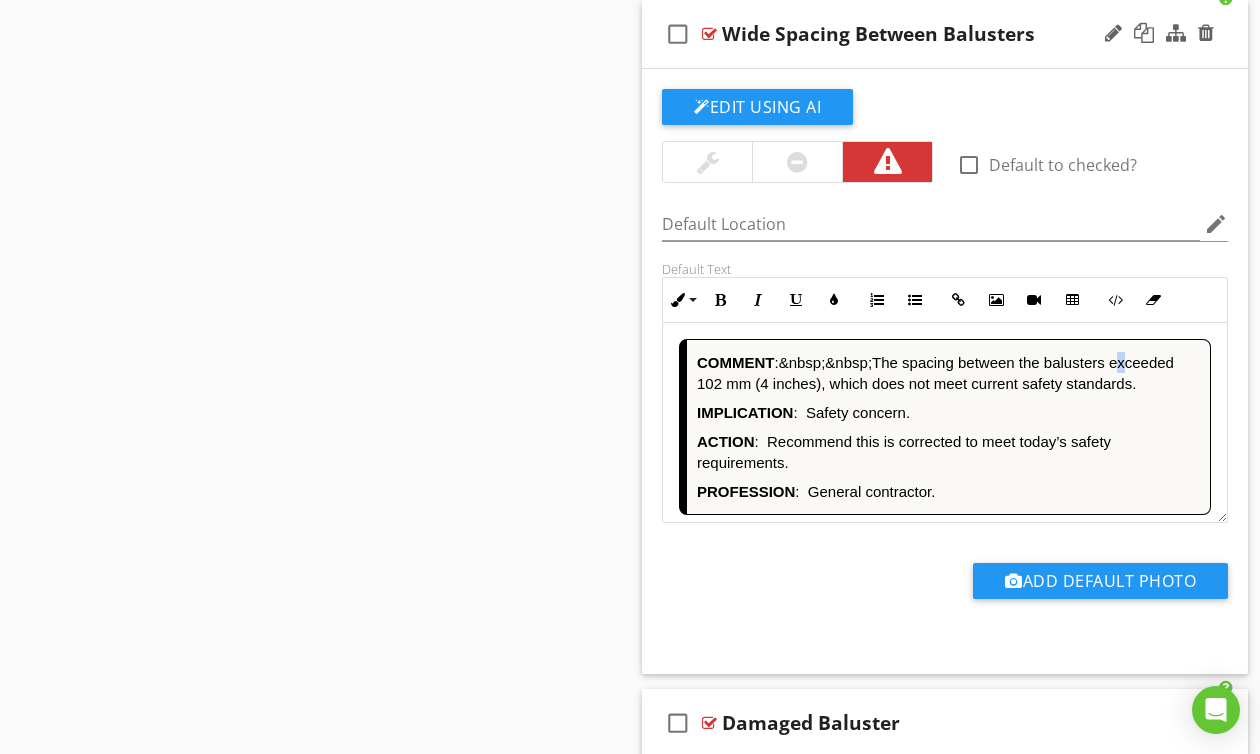 click on "COMMENT :  The spacing between the balusters exceeded 102 mm (4 inches), which does not meet current safety standards." at bounding box center (948, 373) 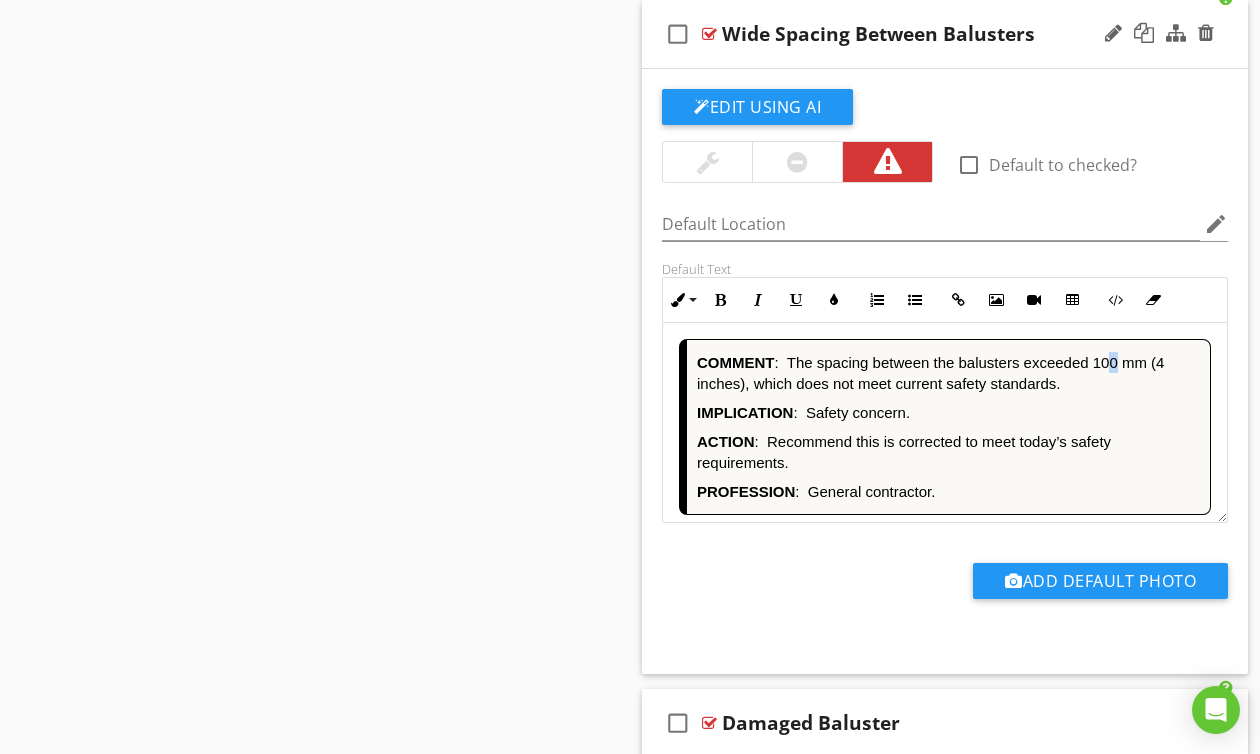 type 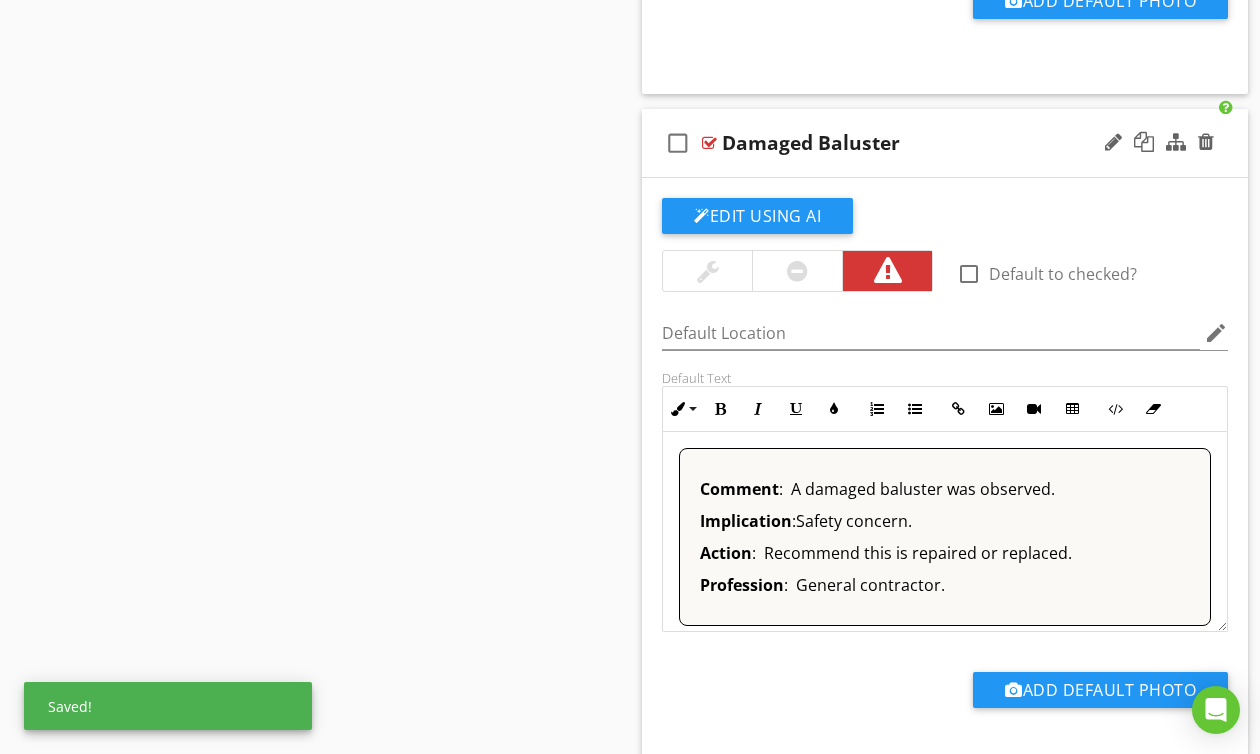 scroll, scrollTop: 14741, scrollLeft: 0, axis: vertical 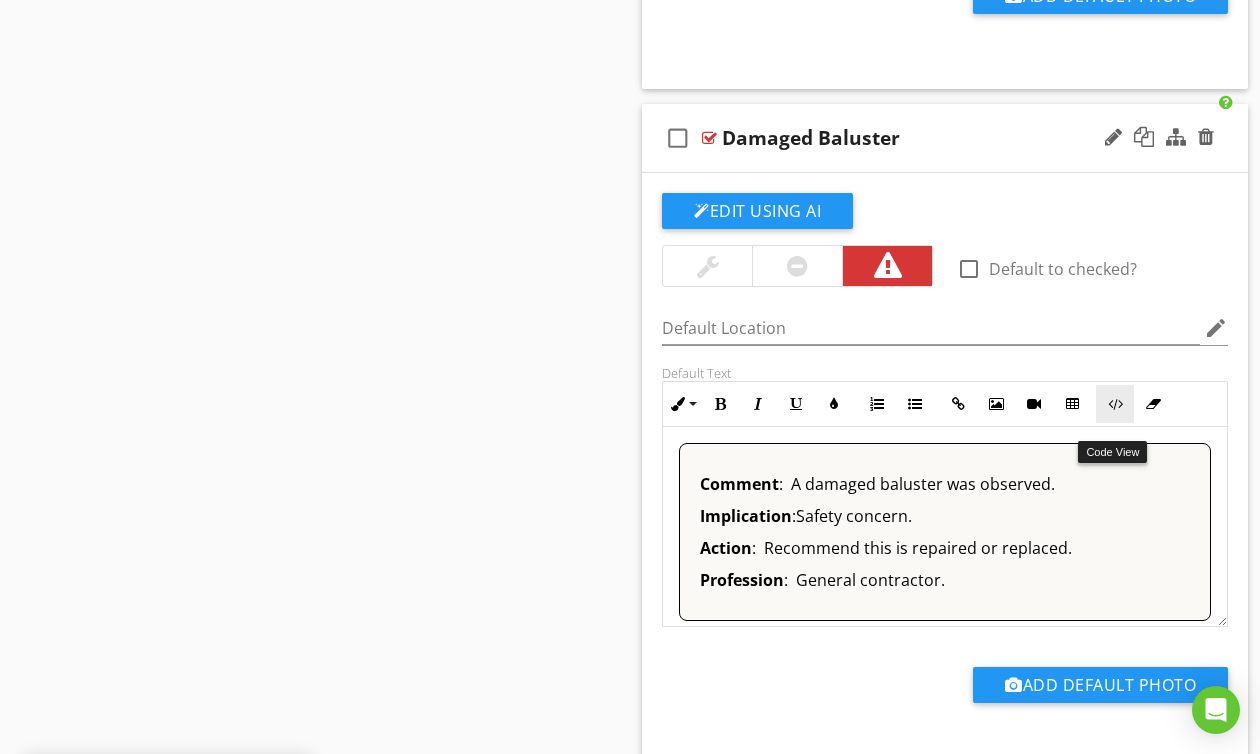 click at bounding box center (1115, 404) 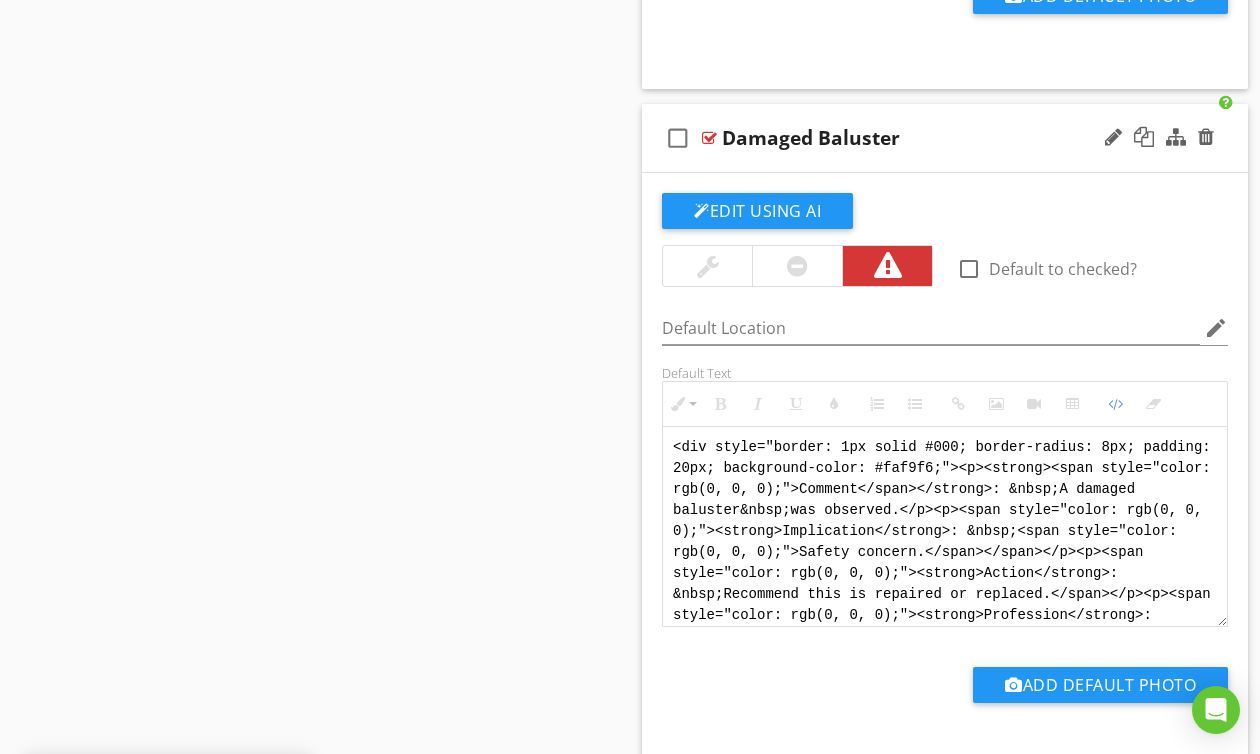 scroll, scrollTop: 14740, scrollLeft: 0, axis: vertical 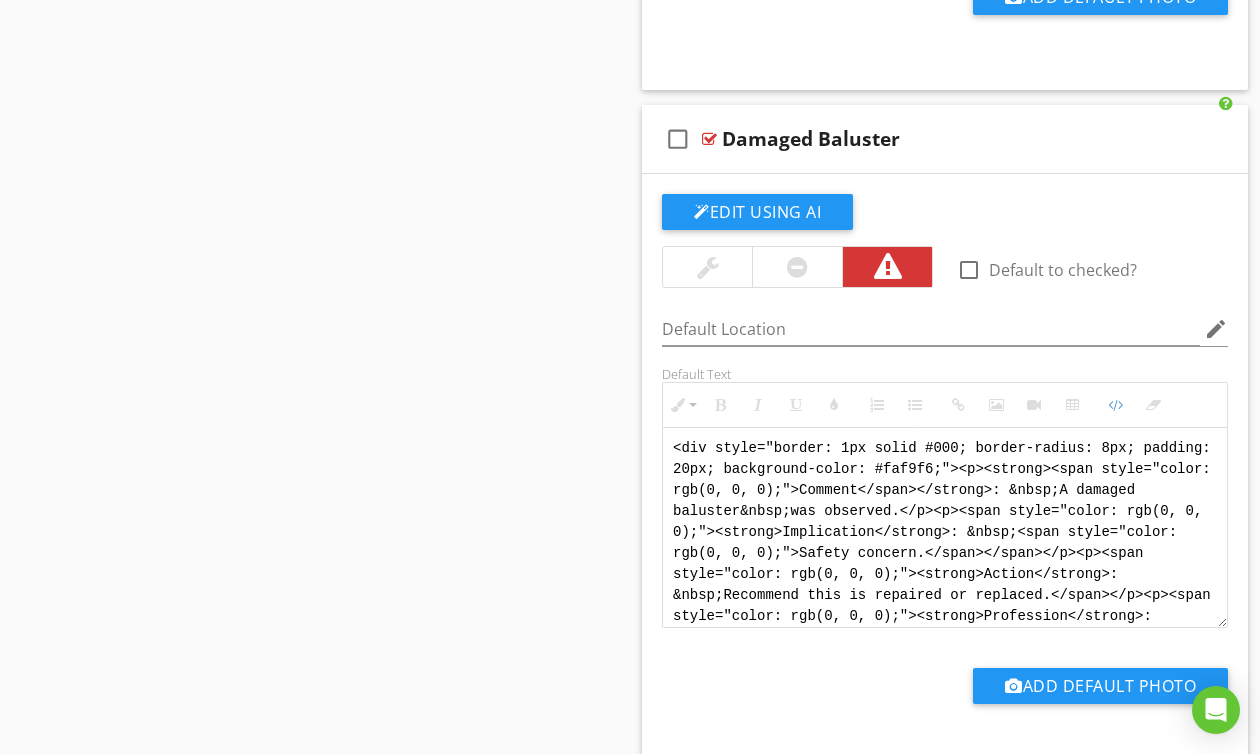 drag, startPoint x: 1004, startPoint y: 632, endPoint x: 612, endPoint y: 354, distance: 480.5705 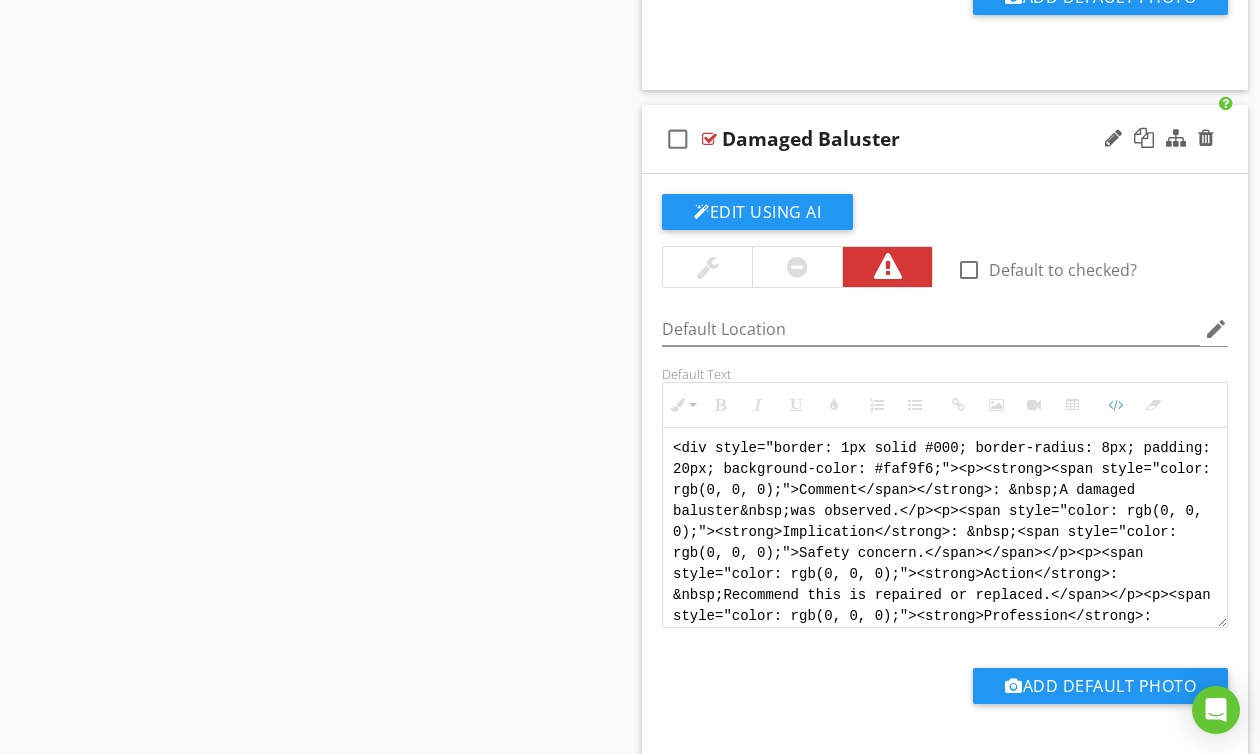 paste on "!-- Jody Version 1 -->
<div style="font-family: Arial, sans-serif; font-size: 15px; line-height: 1.4; color: #000; border: 1px solid #000; border-left: 8px solid #000; border-radius: 8px; padding: 10px; background-color: #faf9f6;">
<p style="margin: 2px 0 8px 0;"><strong>COMMENT</strong>:&nbsp;&nbsp;A damaged baluster was observed at the guardrail assembly.</p>
<p style="margin: 2px 0 8px 0;"><strong>IMPLICATION</strong>:&nbsp;&nbsp;Safety concern.</p>
<p style="margin: 2px 0 8px 0;"><strong>ACTION</strong>:&nbsp;&nbsp;Recommend the damaged baluster is repaired or replaced.</p>
<p style="margin: 2px 0;"><strong>PROFESSION</strong>:&nbsp;&nbsp;General contractor.</p>
</div>" 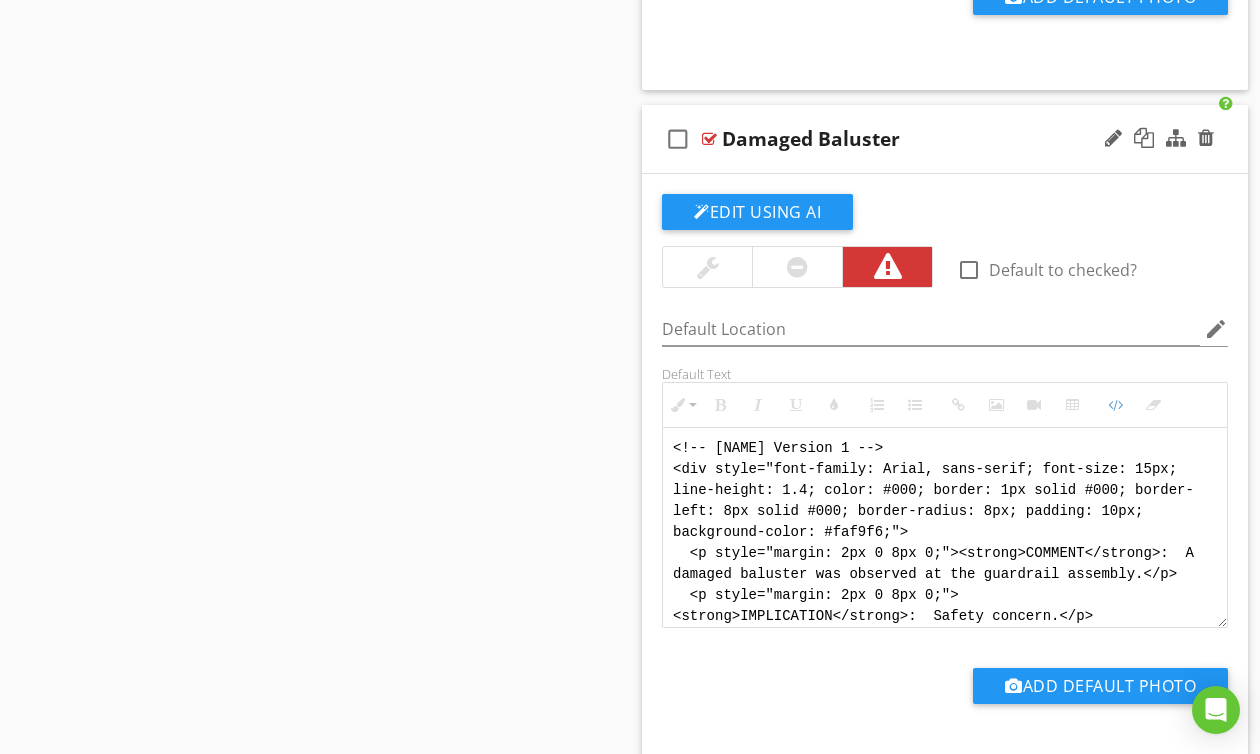 scroll, scrollTop: 160, scrollLeft: 0, axis: vertical 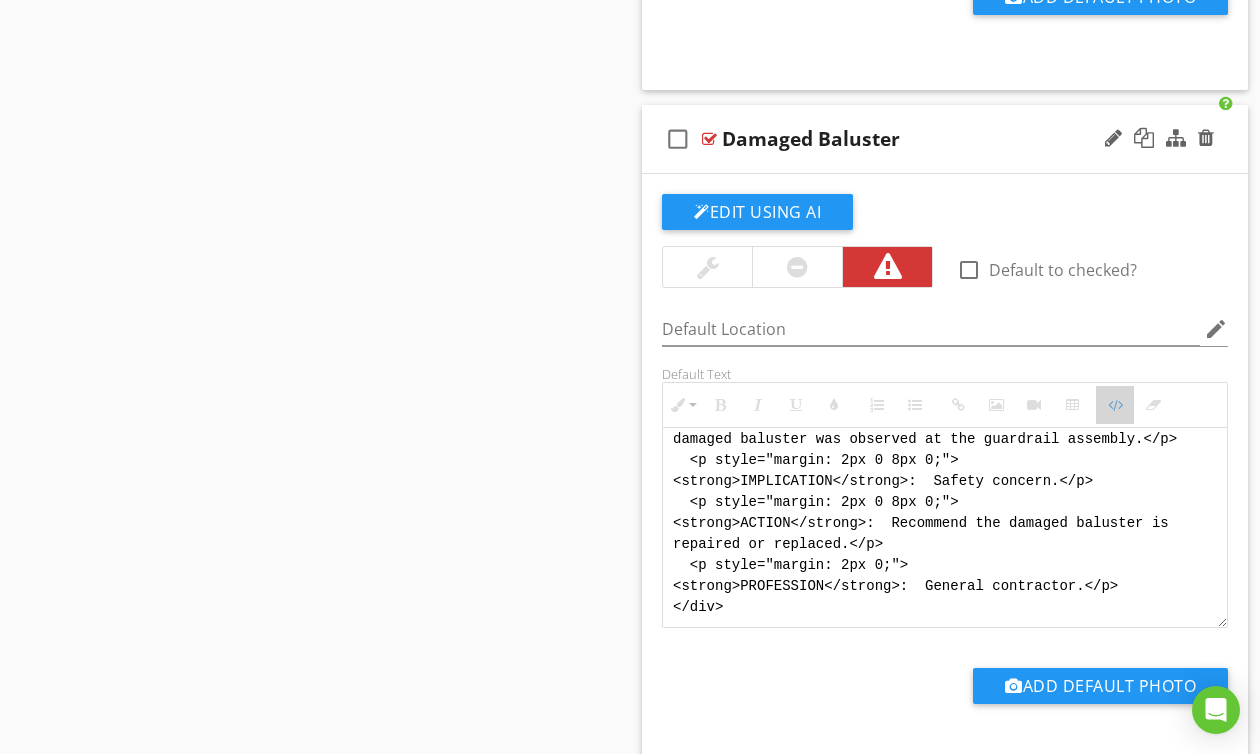 drag, startPoint x: 1121, startPoint y: 433, endPoint x: 1072, endPoint y: 448, distance: 51.24451 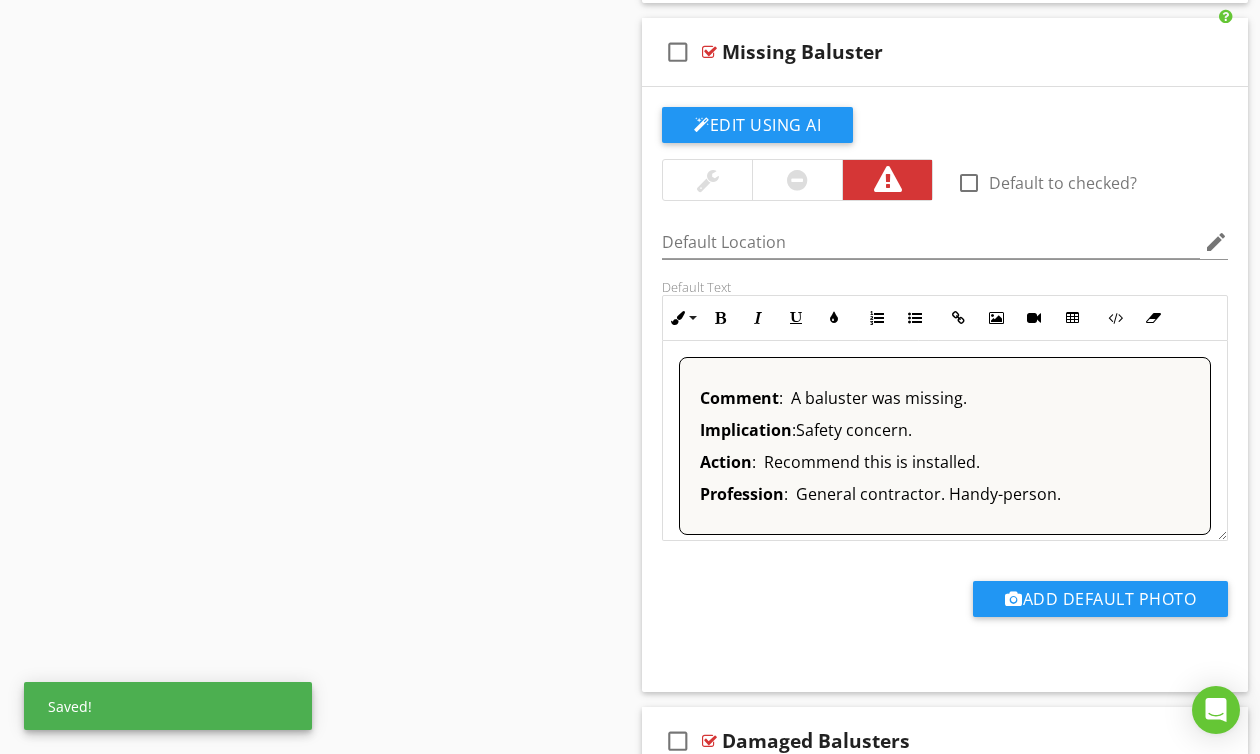 scroll, scrollTop: 15517, scrollLeft: 0, axis: vertical 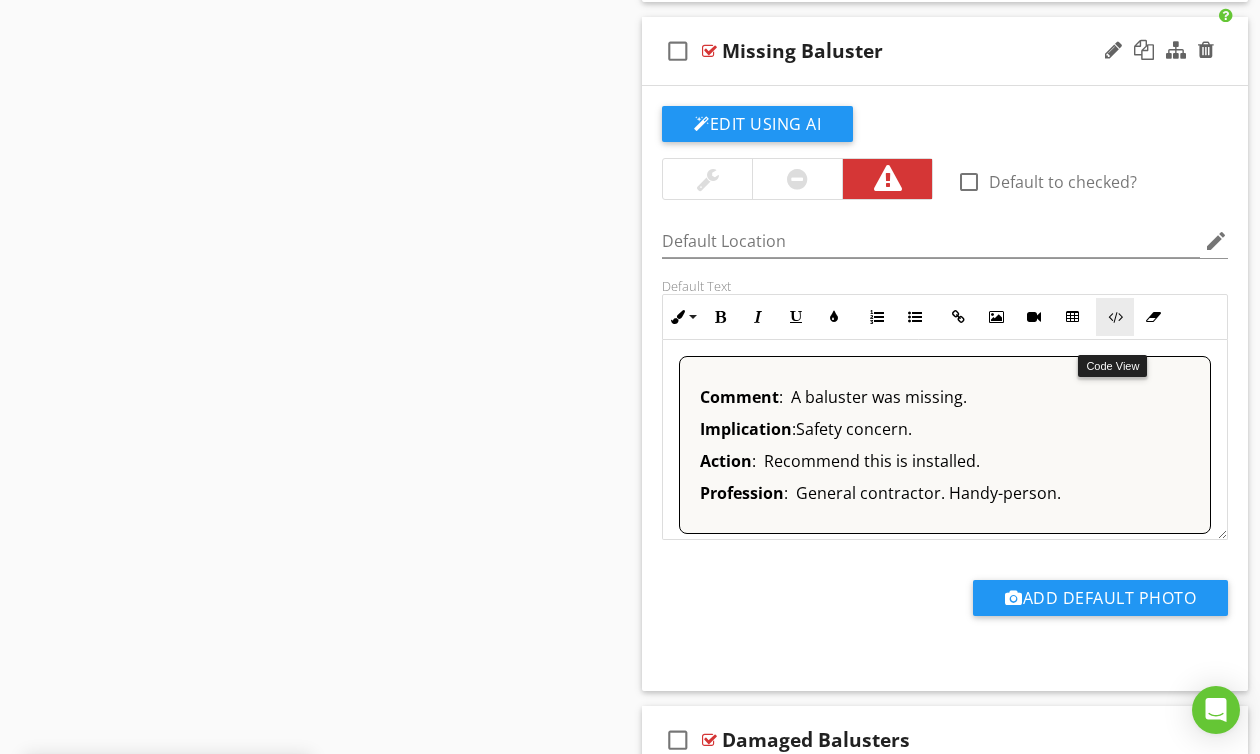 click at bounding box center [1115, 317] 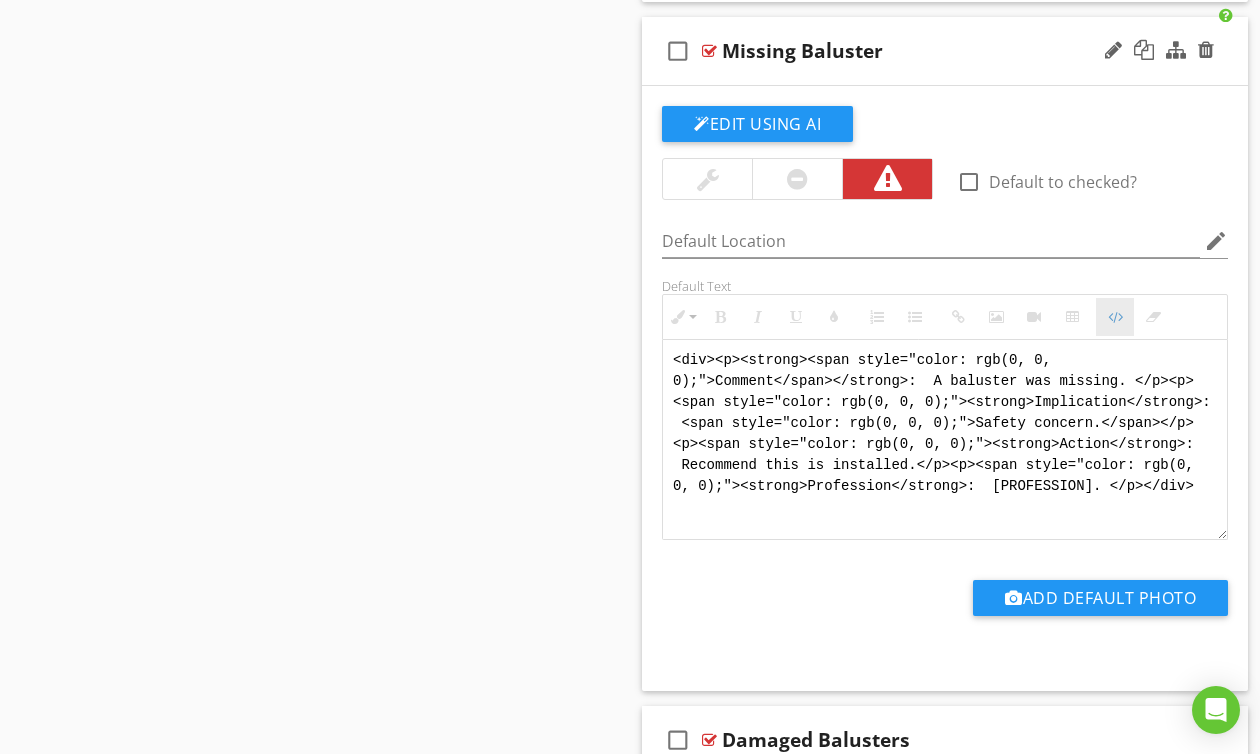 scroll, scrollTop: 15516, scrollLeft: 0, axis: vertical 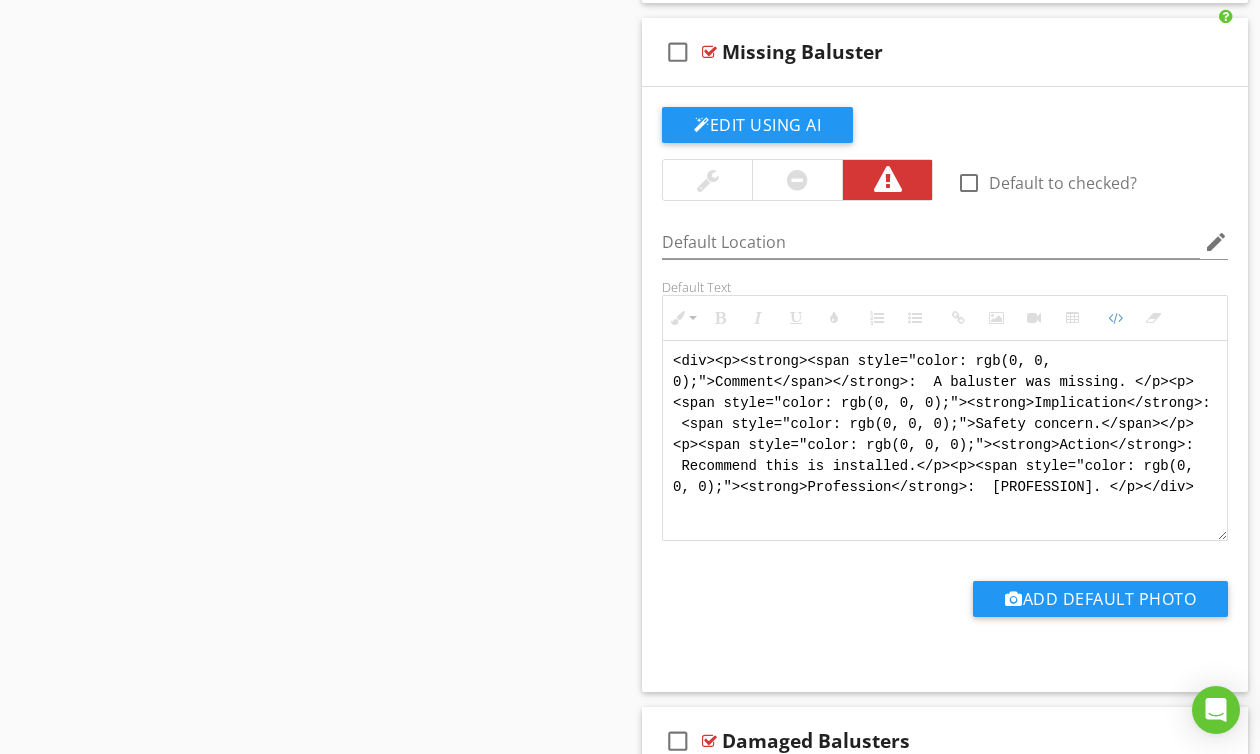 drag, startPoint x: 1104, startPoint y: 537, endPoint x: 612, endPoint y: 233, distance: 578.34247 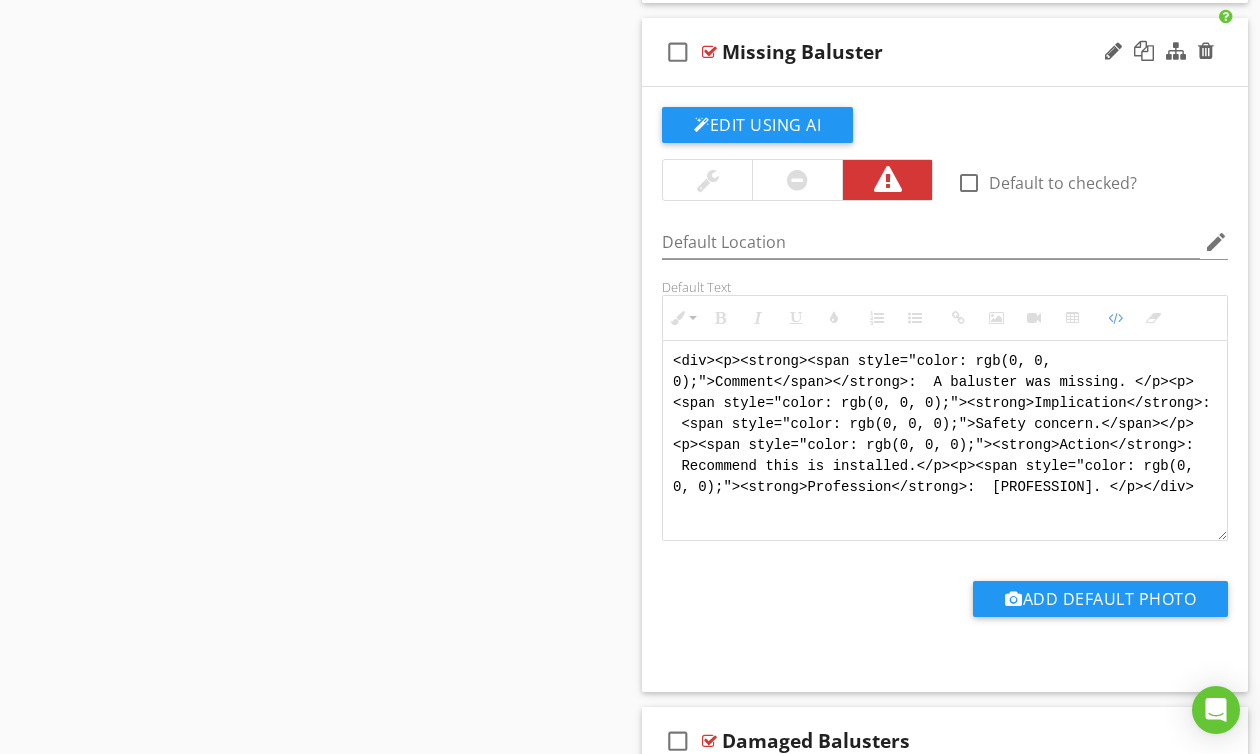 paste on "!-- [NAME] Version 1 -->
<div style="font-family: Arial, sans-serif; font-size: 15px; line-height: 1.4; color: #000; border: 1px solid #000; border-left: 8px solid #000; border-radius: 8px; padding: 10px; background-color: #faf9f6;">
<p style="margin: 2px 0 8px 0;"><strong>COMMENT</strong>:&nbsp;&nbsp;A baluster was missing at the guardrail assembly.</p>
<p style="margin: 2px 0 8px 0;"><strong>IMPLICATION</strong>:&nbsp;&nbsp;Safety concern.</p>
<p style="margin: 2px 0 8px 0;"><strong>ACTION</strong>:&nbsp;&nbsp;Recommend a baluster is installed.</p>
<p style="margin: 2px 0;"><strong>PROFESSION</strong>:&nbsp;&nbsp;General contractor. Handy-person.</p>
</div>" 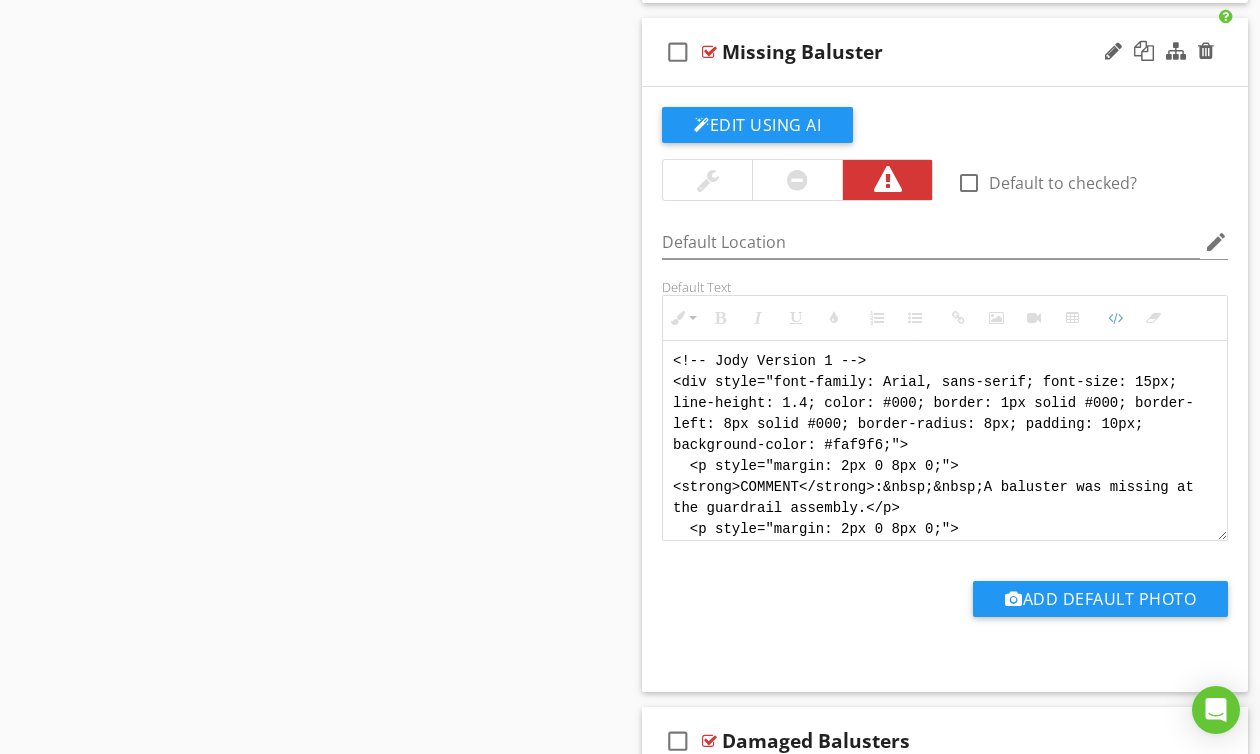 scroll, scrollTop: 180, scrollLeft: 0, axis: vertical 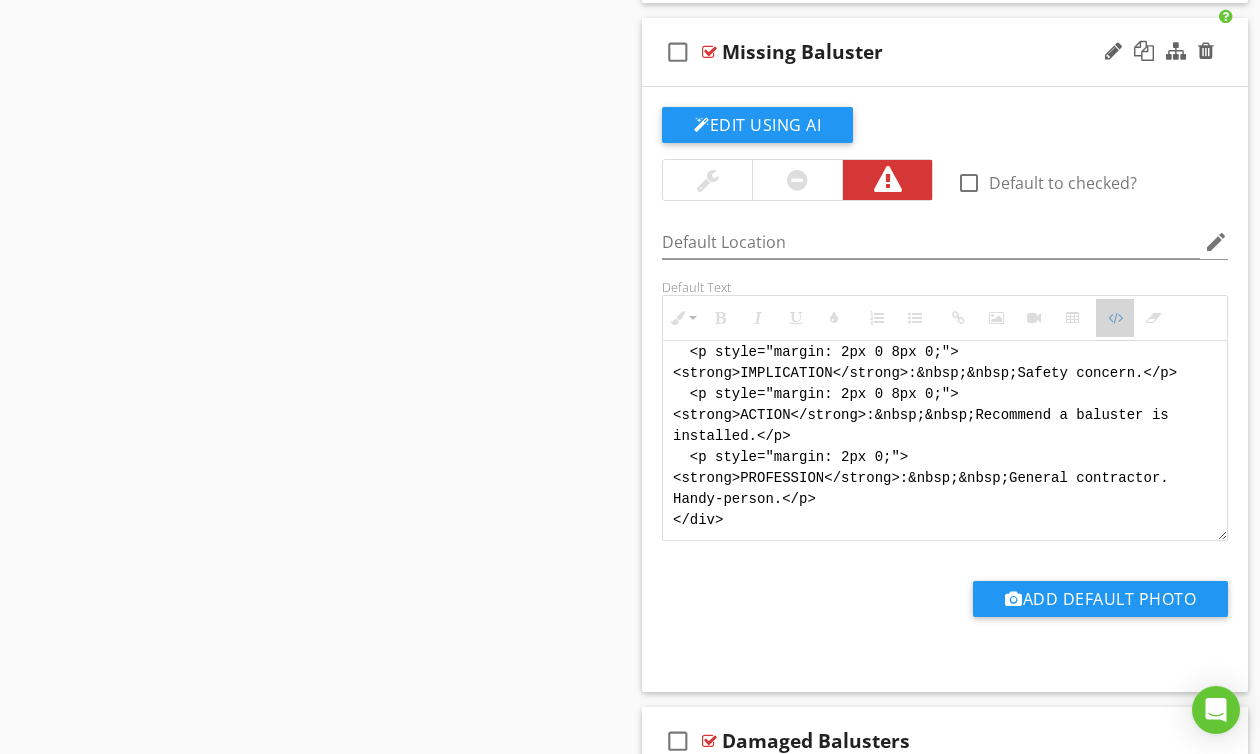 click on "Code View" at bounding box center (1115, 318) 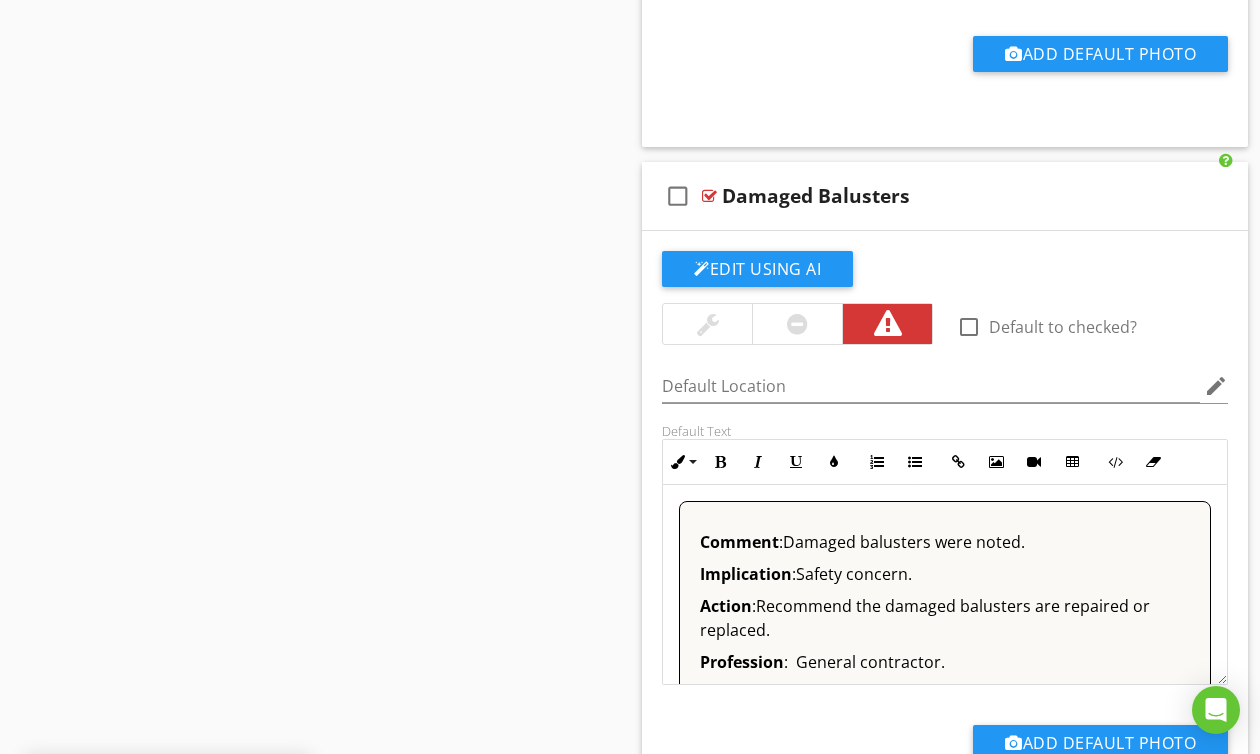 scroll, scrollTop: 16088, scrollLeft: 0, axis: vertical 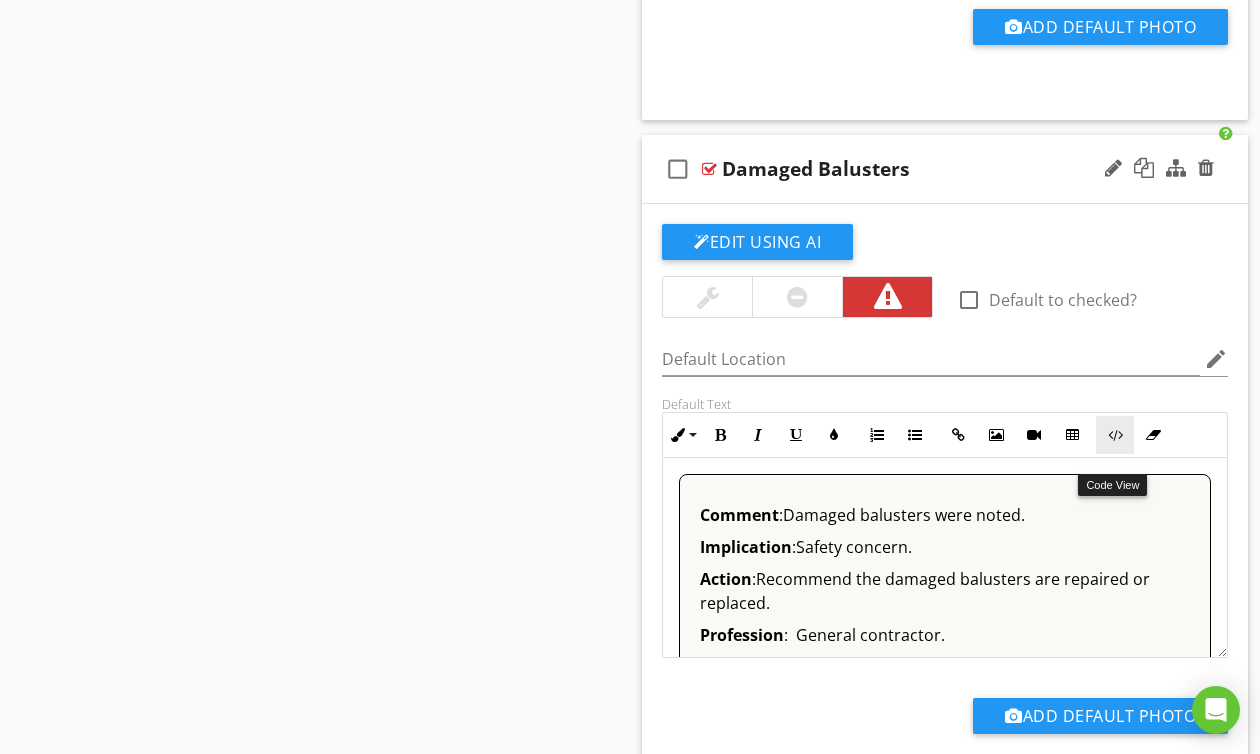 click at bounding box center (1115, 435) 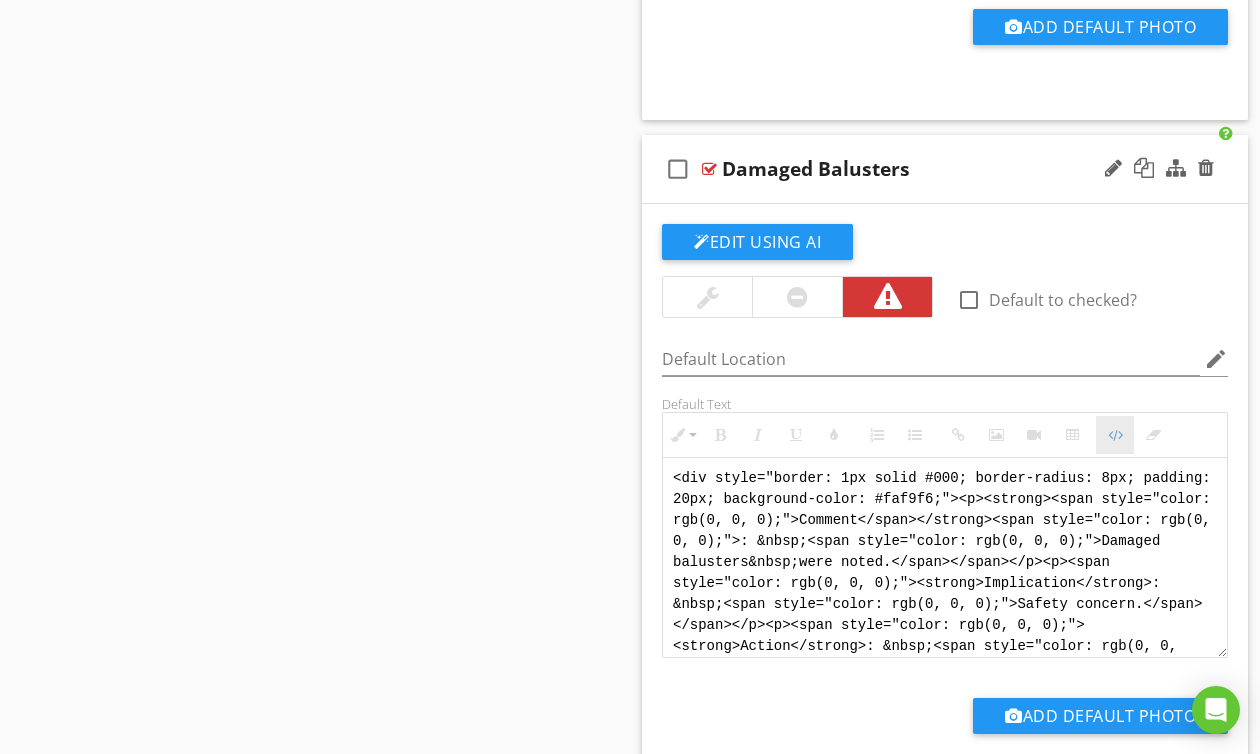 scroll, scrollTop: 80, scrollLeft: 0, axis: vertical 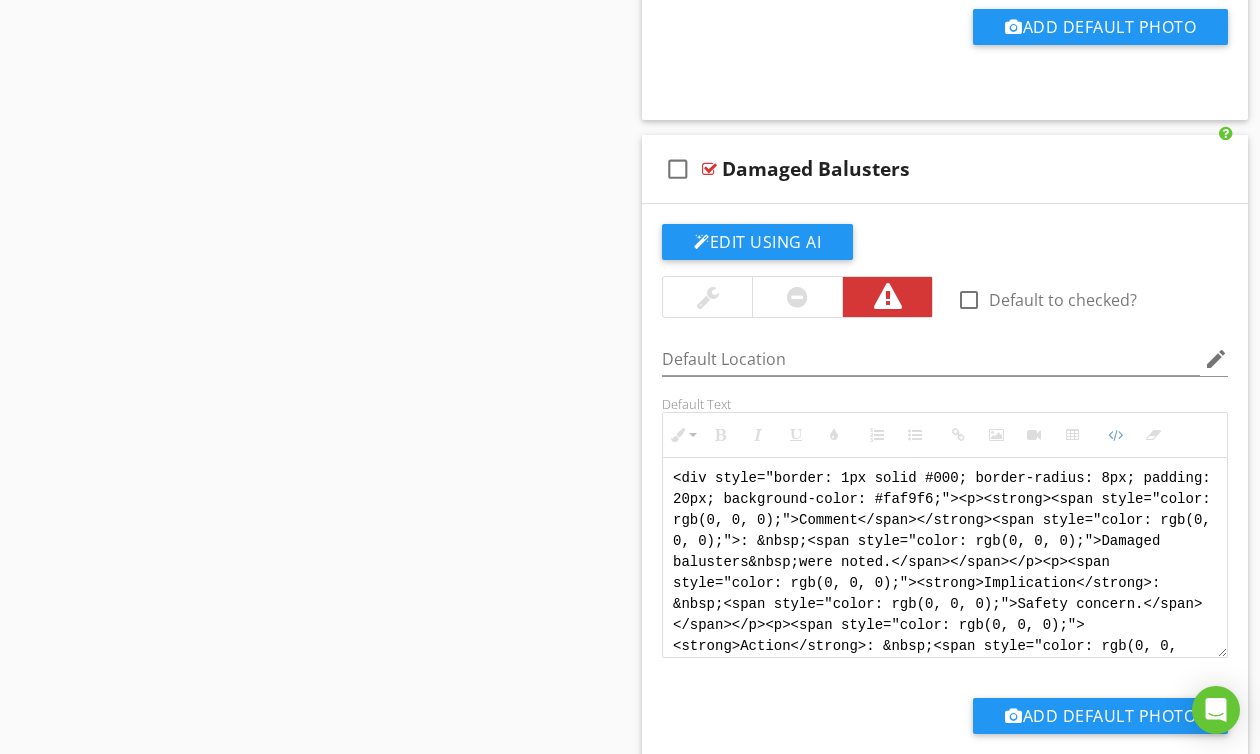 drag, startPoint x: 821, startPoint y: 661, endPoint x: 609, endPoint y: 420, distance: 320.97507 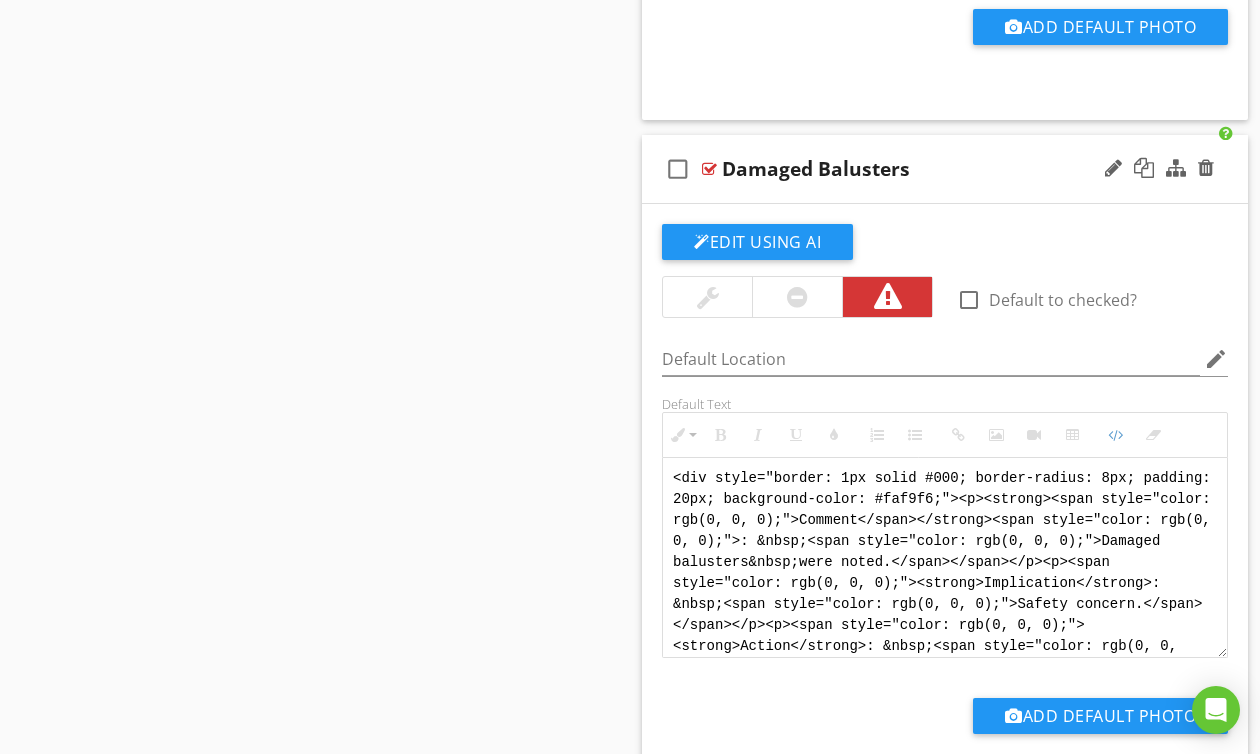 paste on "<!-- [PERSON] Version 1 --><div style="font-family: Arial, sans-serif; font-size: 15px; line-height: 1.4; color: #000; border: 1px solid #000; border-left: 8px solid #000; border-radius: 8px; padding: 10px; background-color: #faf9f6;"><p style="margin: 2px 0 8px 0;"><strong>COMMENT</strong>:&nbsp;&nbsp;Damaged balusters were observed at the guardrail.</p><p style="margin: 2px 0 8px 0;"><strong>IMPLICATION</strong>:&nbsp;&nbsp;Safety concern.</p><p style="margin: 2px 0 8px 0;"><strong>ACTION</strong>:&nbsp;&nbsp;Recommend the damaged balusters are repaired or replaced.</p>
<p style="margin: 2px 0;"><strong>PROFESSION</strong>:&nbsp;&nbsp;General contractor.</p>
</div>" 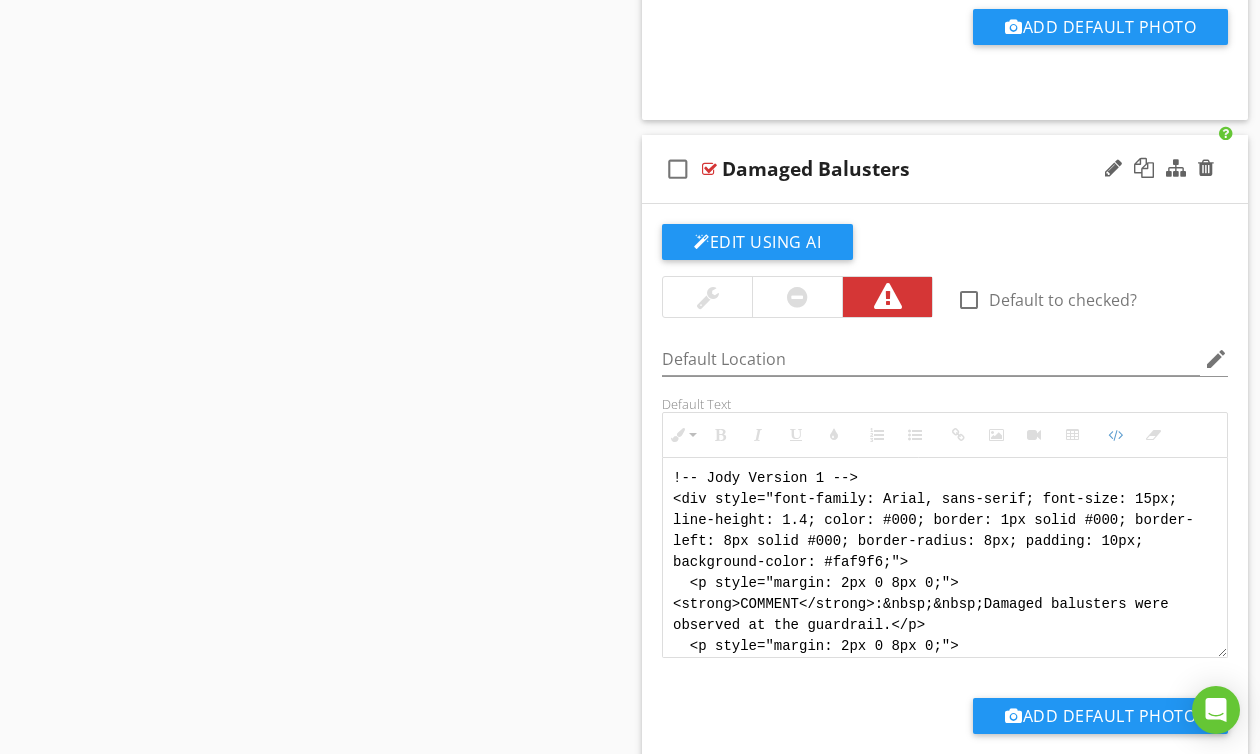 scroll, scrollTop: 160, scrollLeft: 0, axis: vertical 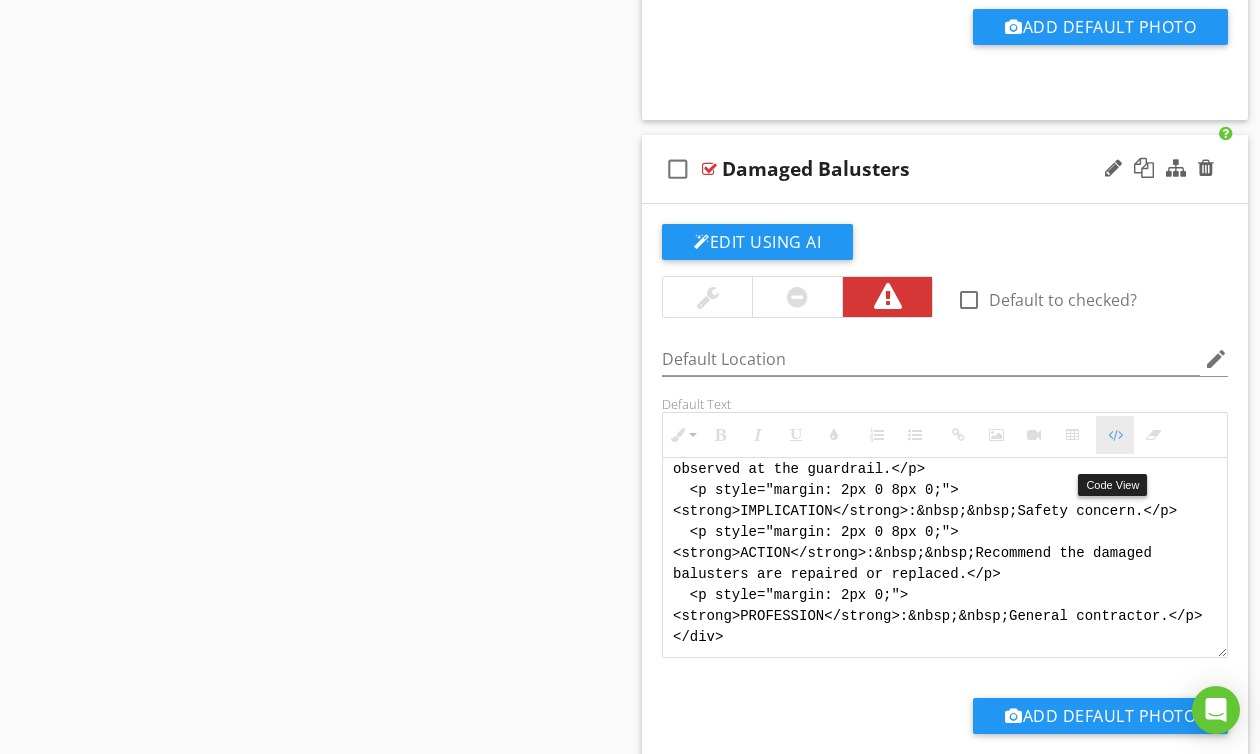 click at bounding box center [1115, 435] 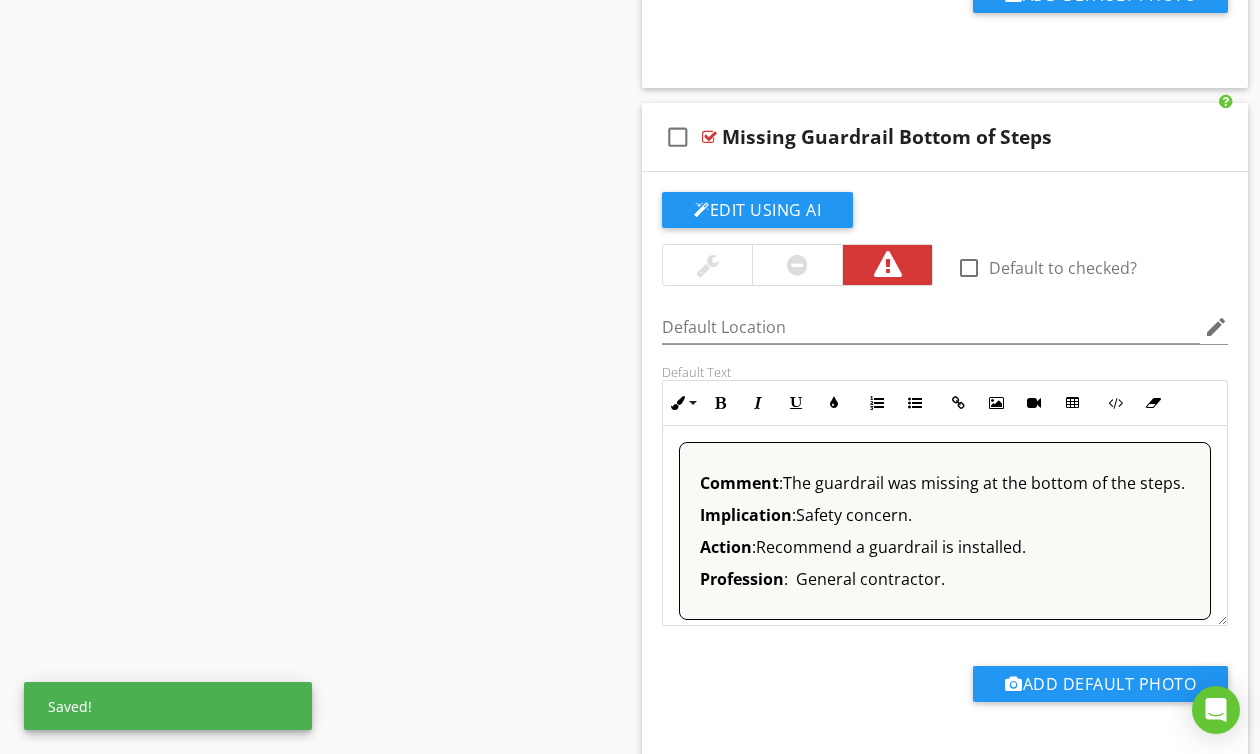 scroll, scrollTop: 16833, scrollLeft: 0, axis: vertical 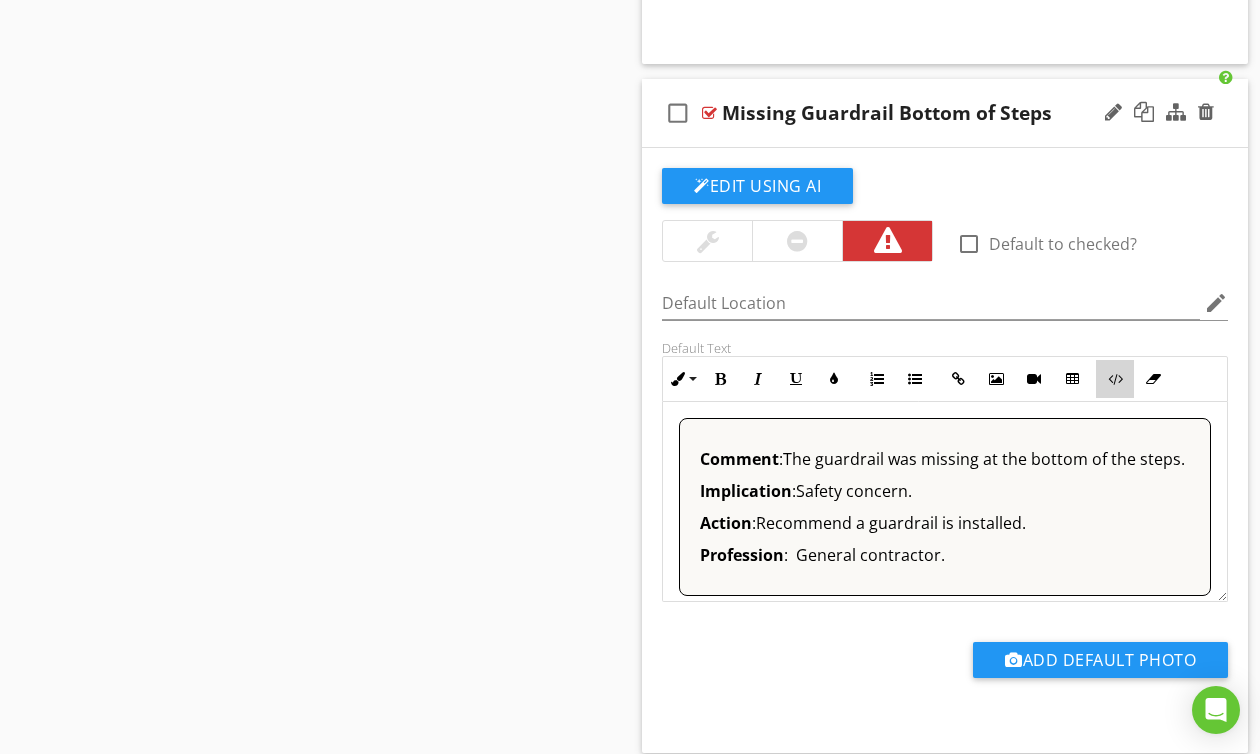 click on "Code View" at bounding box center (1115, 379) 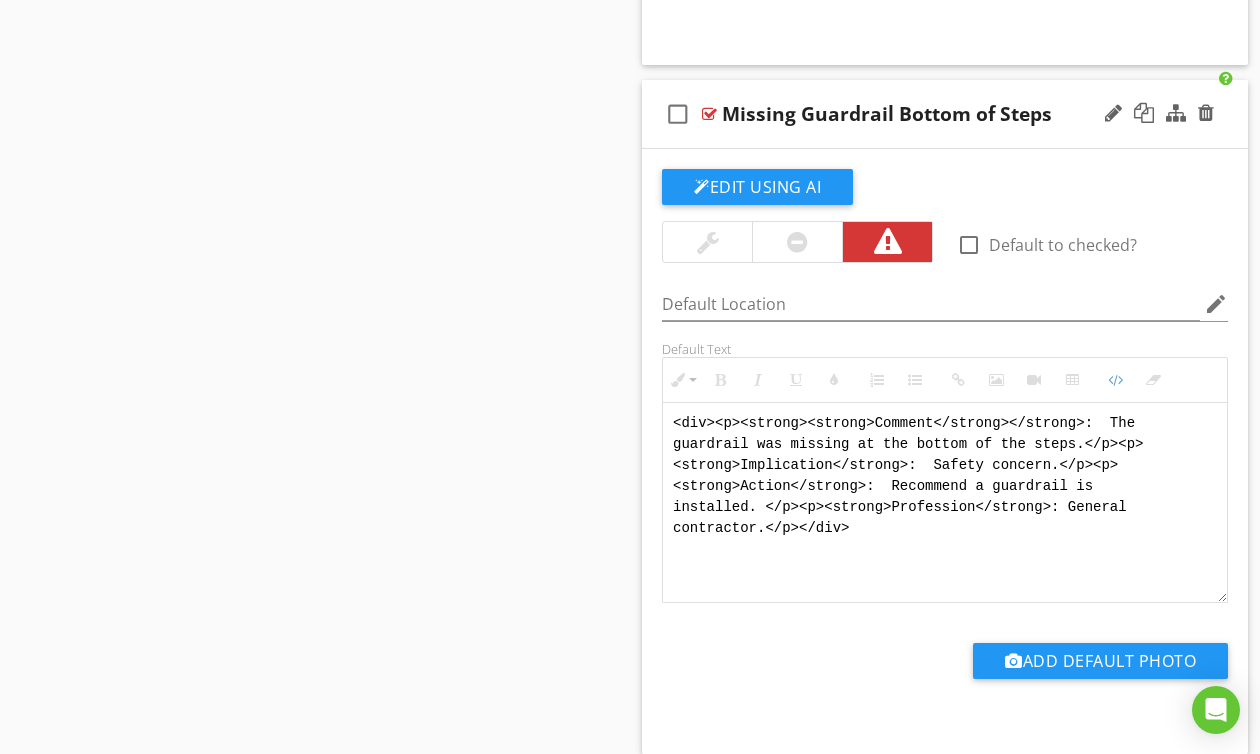 scroll, scrollTop: 80, scrollLeft: 0, axis: vertical 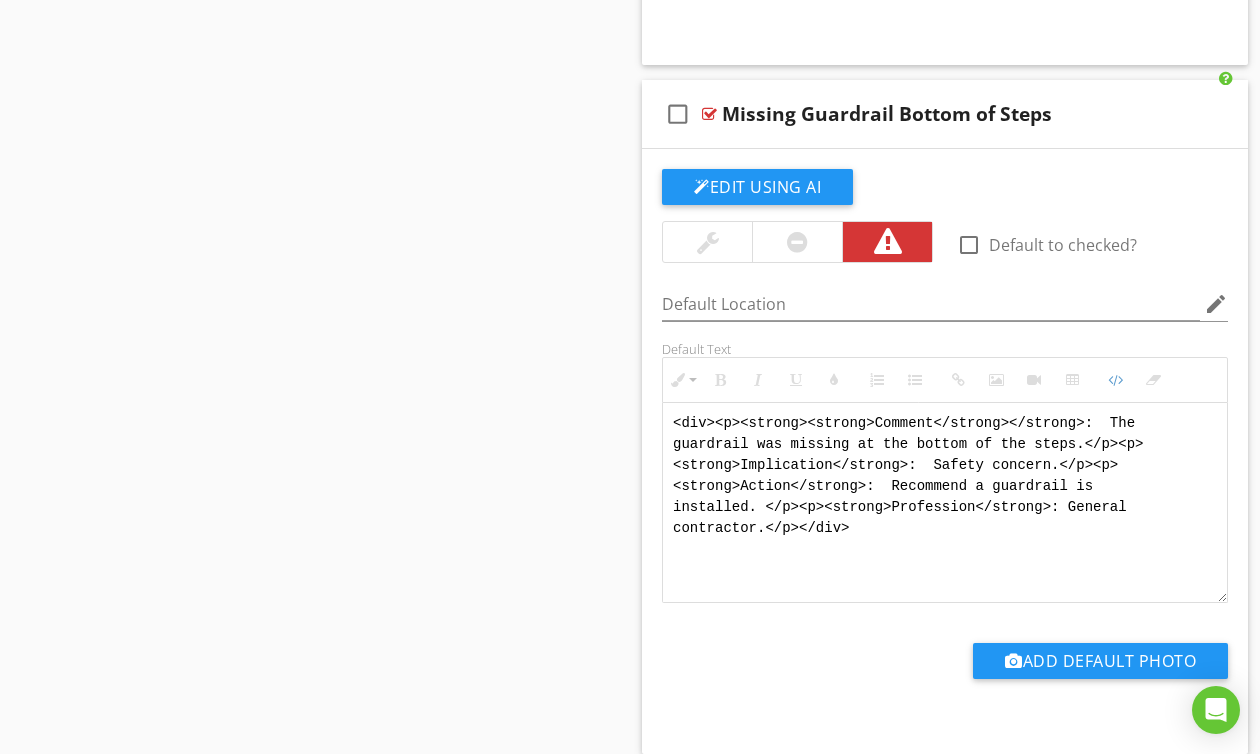 drag, startPoint x: 816, startPoint y: 601, endPoint x: 602, endPoint y: 382, distance: 306.19766 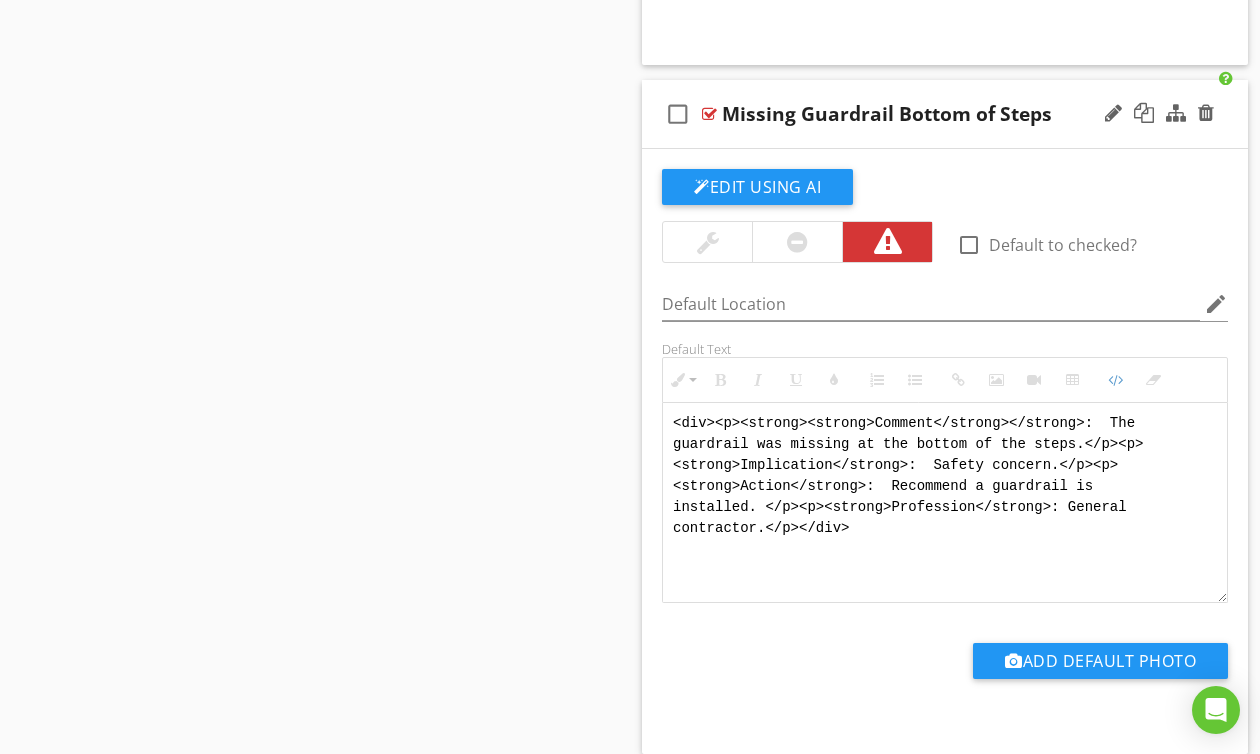 paste on "<!-- Jody Version 1 -->
<div style="font-family: Arial, sans-serif; font-size: 15px; line-height: 1.4; color: #000; border: 1px solid #000; border-left: 8px solid #000; border-radius: 8px; padding: 10px; background-color: #faf9f6;">
<p style="margin: 2px 0 8px 0;"><strong>COMMENT</strong>:&nbsp;&nbsp;The guardrail was missing at the bottom portion of the steps.</p>
<p style="margin: 2px 0 8px 0;"><strong>IMPLICATION</strong>:&nbsp;&nbsp;Safety concern.</p>
<p style="margin: 2px 0 8px 0;"><strong>ACTION</strong>:&nbsp;&nbsp;Recommend a guardrail is installed.</p>
<p style="margin: 2px 0;"><strong>PROFESSION</strong>:&nbsp;&nbsp;[PROFESSION].</p>
</div>" 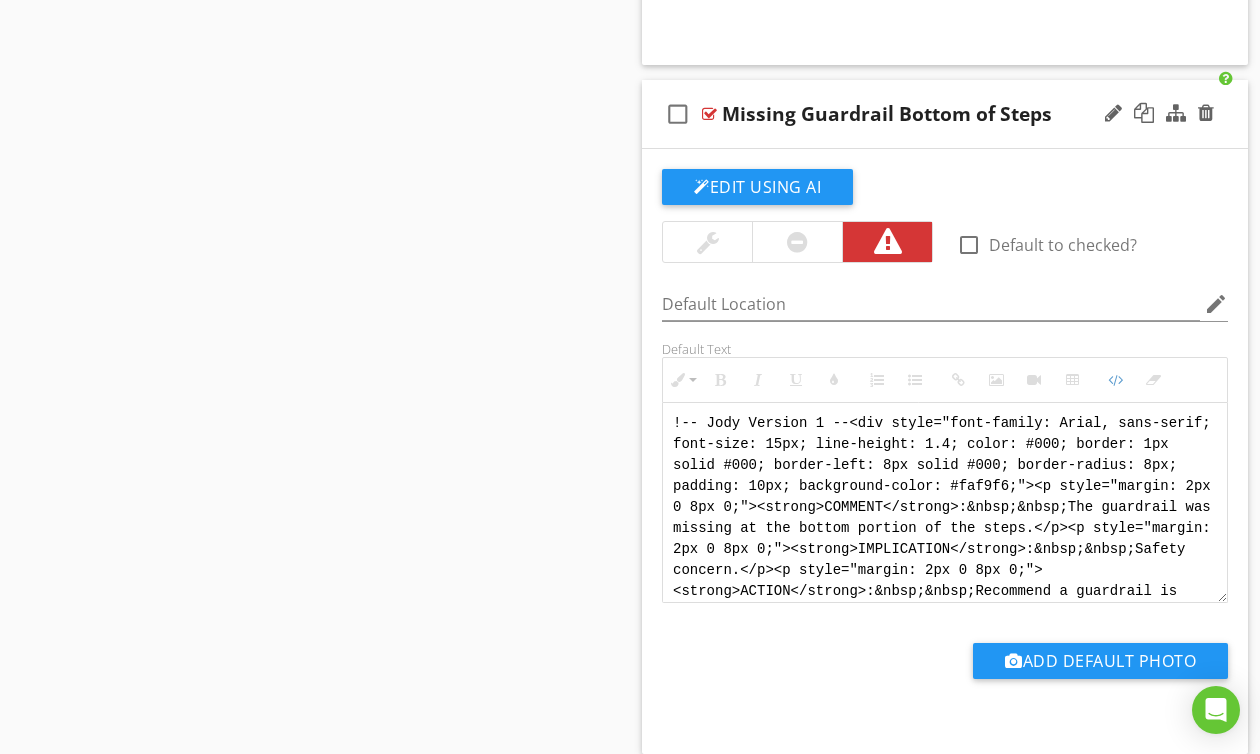 scroll, scrollTop: 160, scrollLeft: 0, axis: vertical 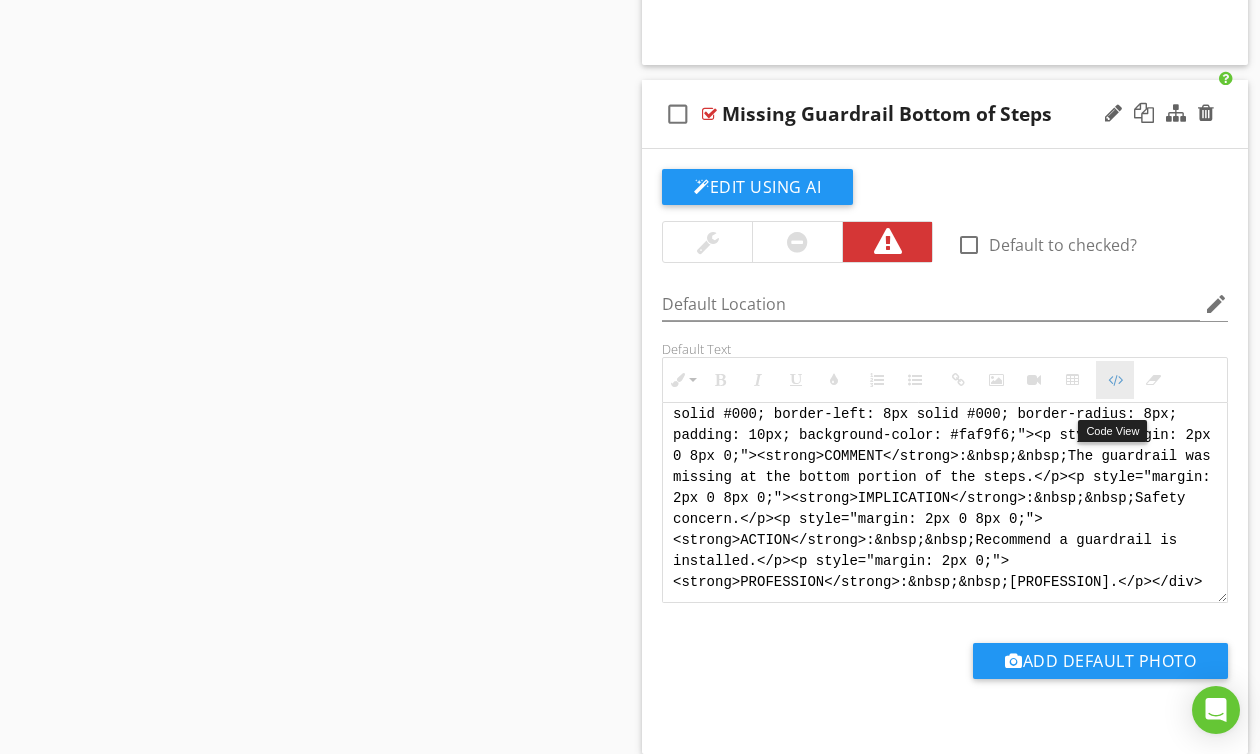 click at bounding box center (1115, 380) 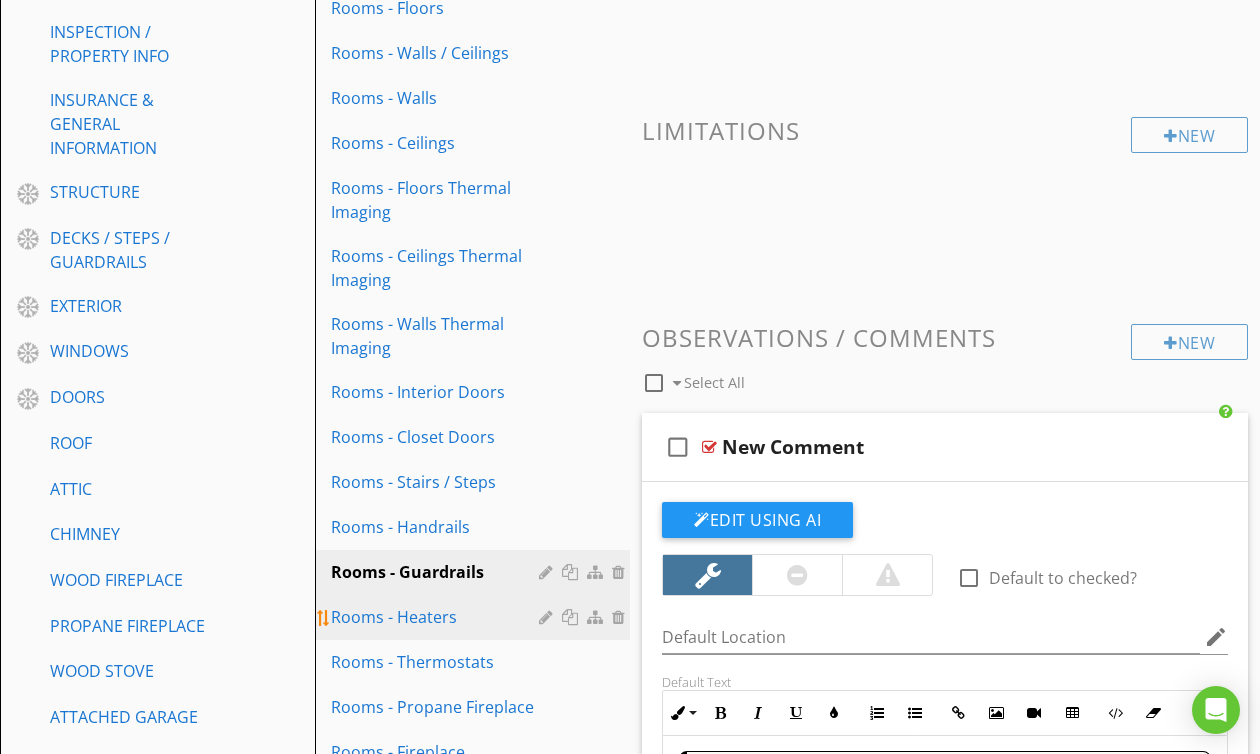 scroll, scrollTop: 364, scrollLeft: 0, axis: vertical 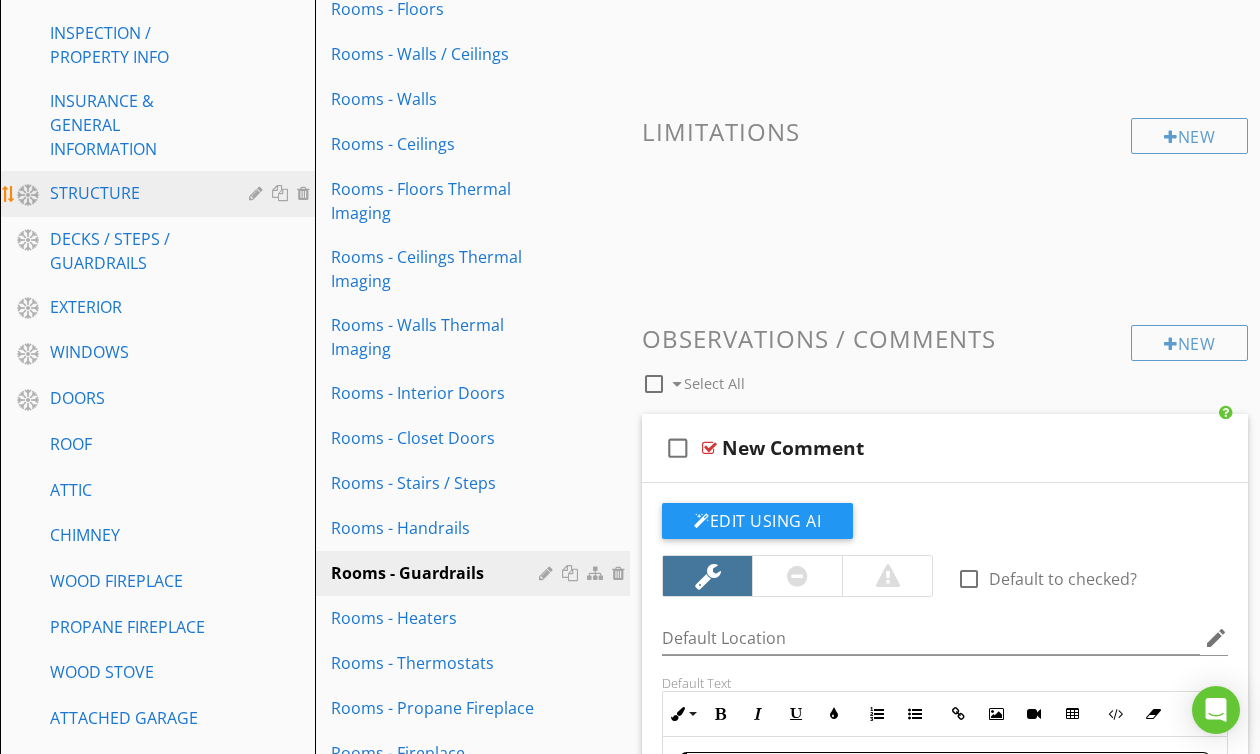 click on "STRUCTURE" at bounding box center (135, 193) 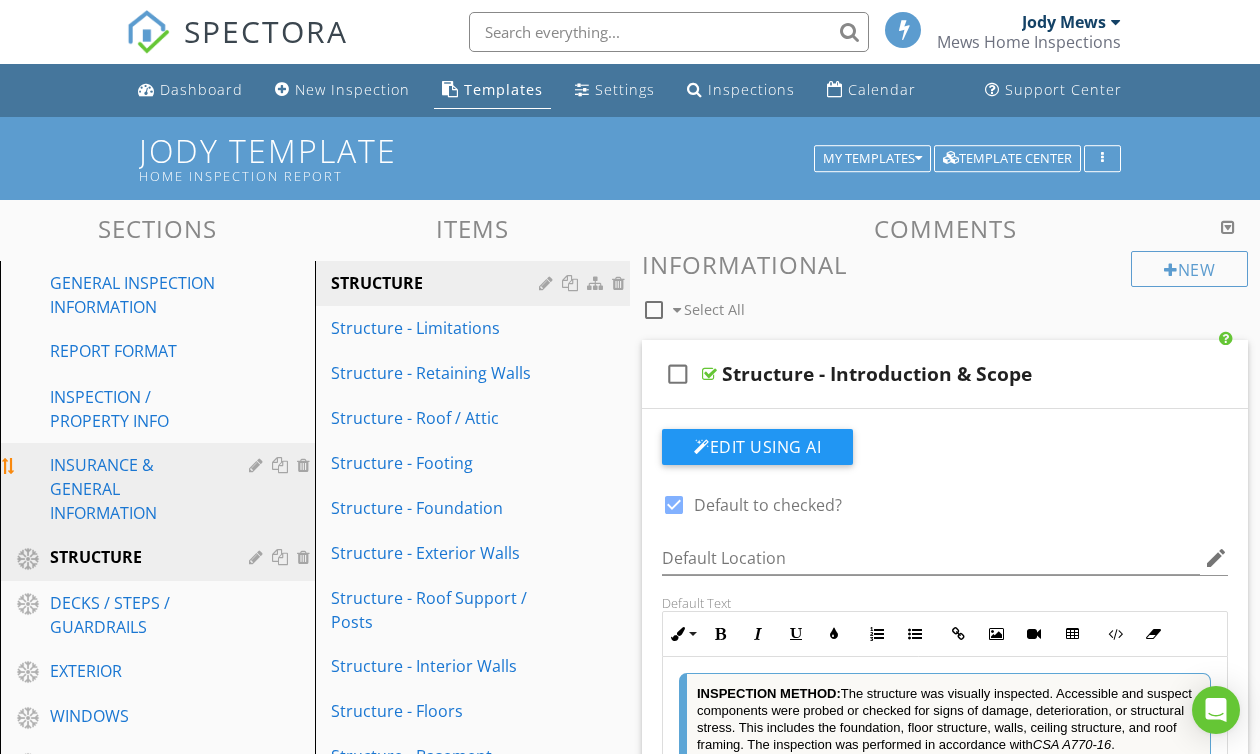 scroll, scrollTop: 0, scrollLeft: 0, axis: both 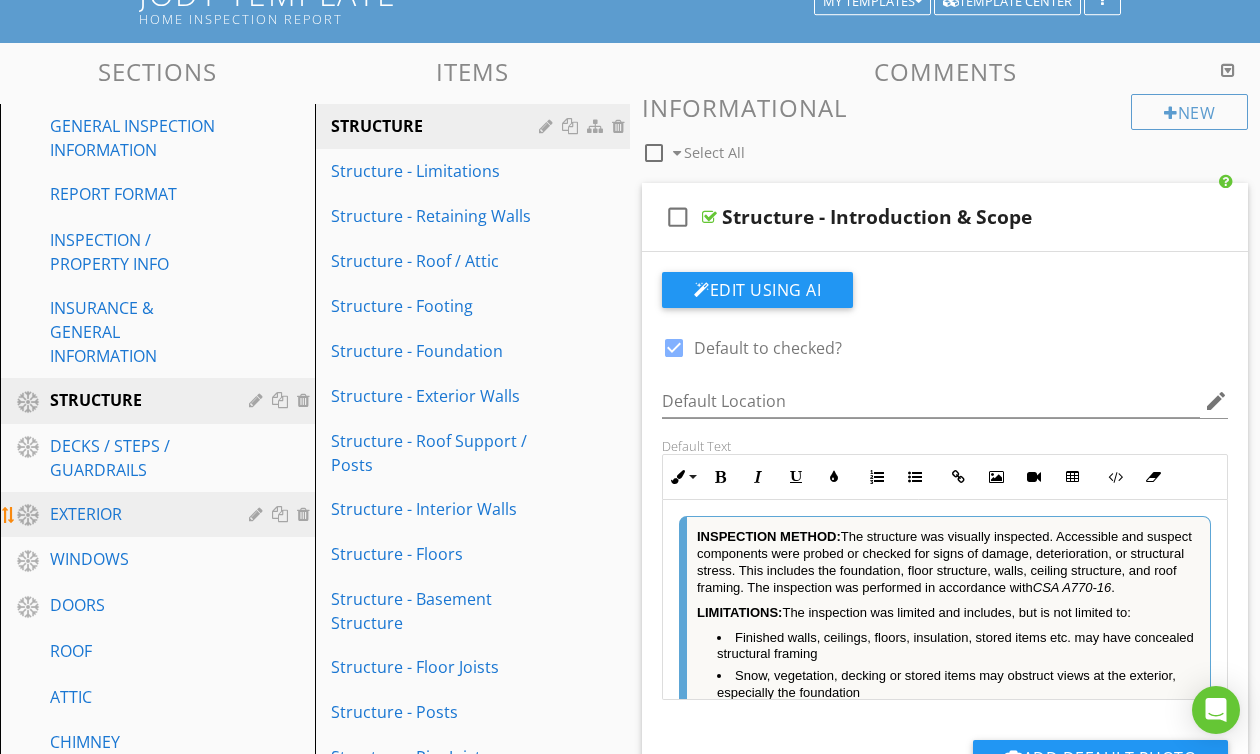 click on "EXTERIOR" at bounding box center [135, 514] 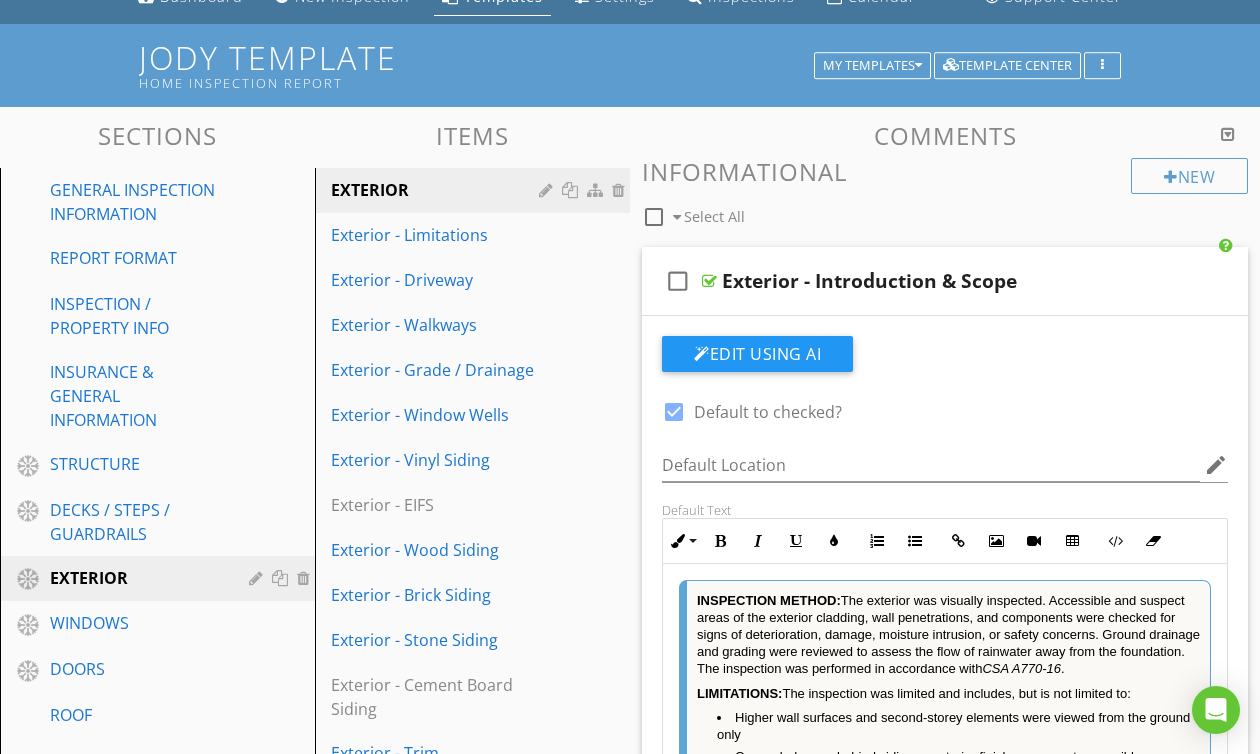 scroll, scrollTop: 78, scrollLeft: 0, axis: vertical 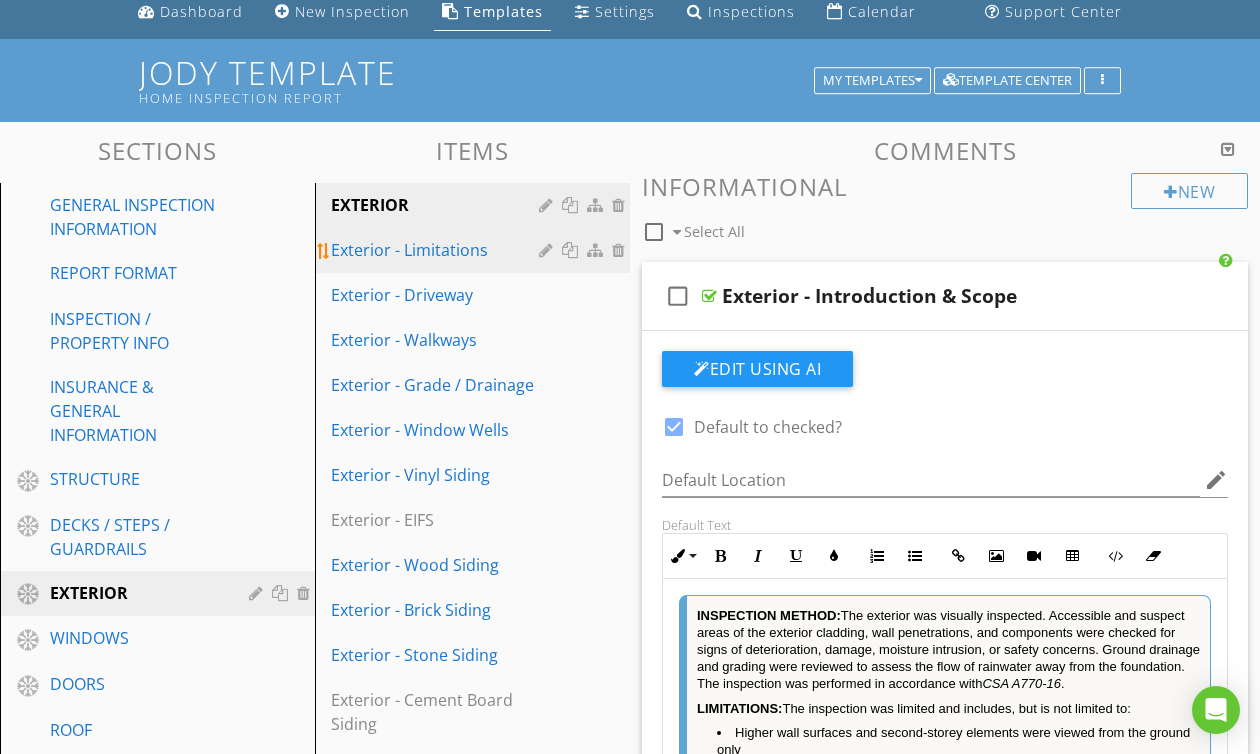 click on "Exterior - Limitations" at bounding box center [438, 250] 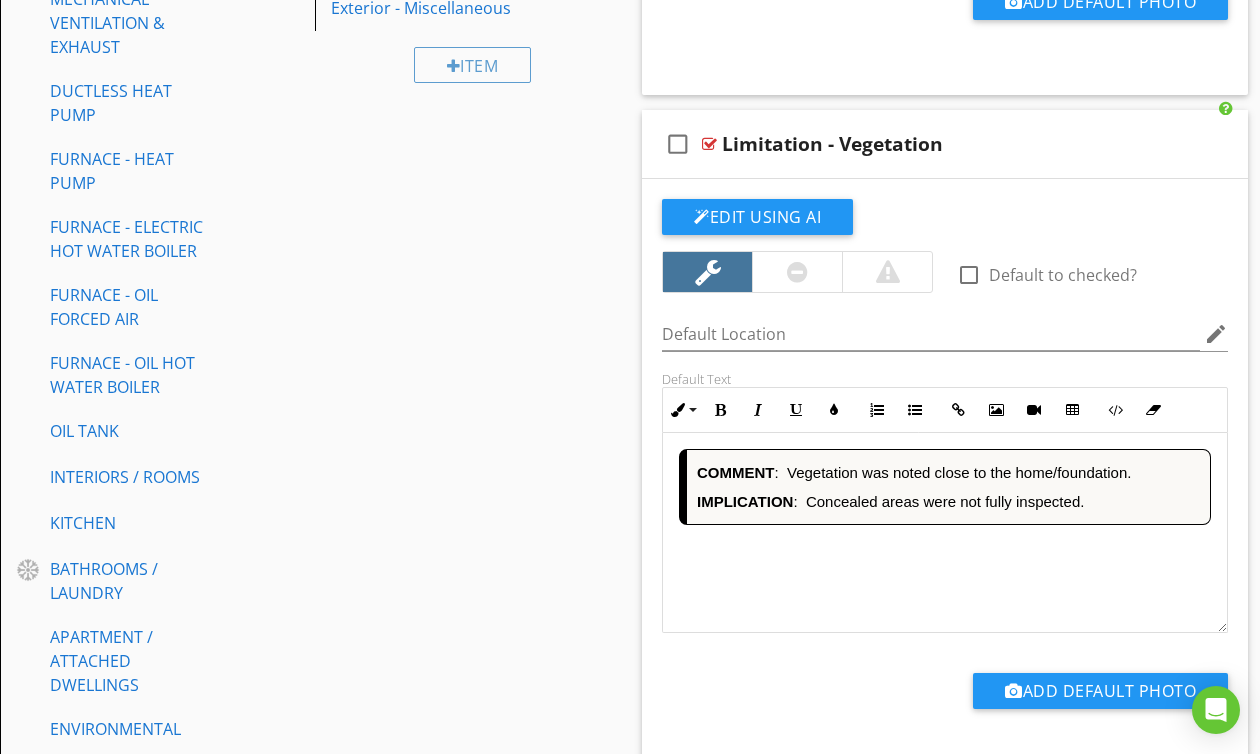 scroll, scrollTop: 1349, scrollLeft: 0, axis: vertical 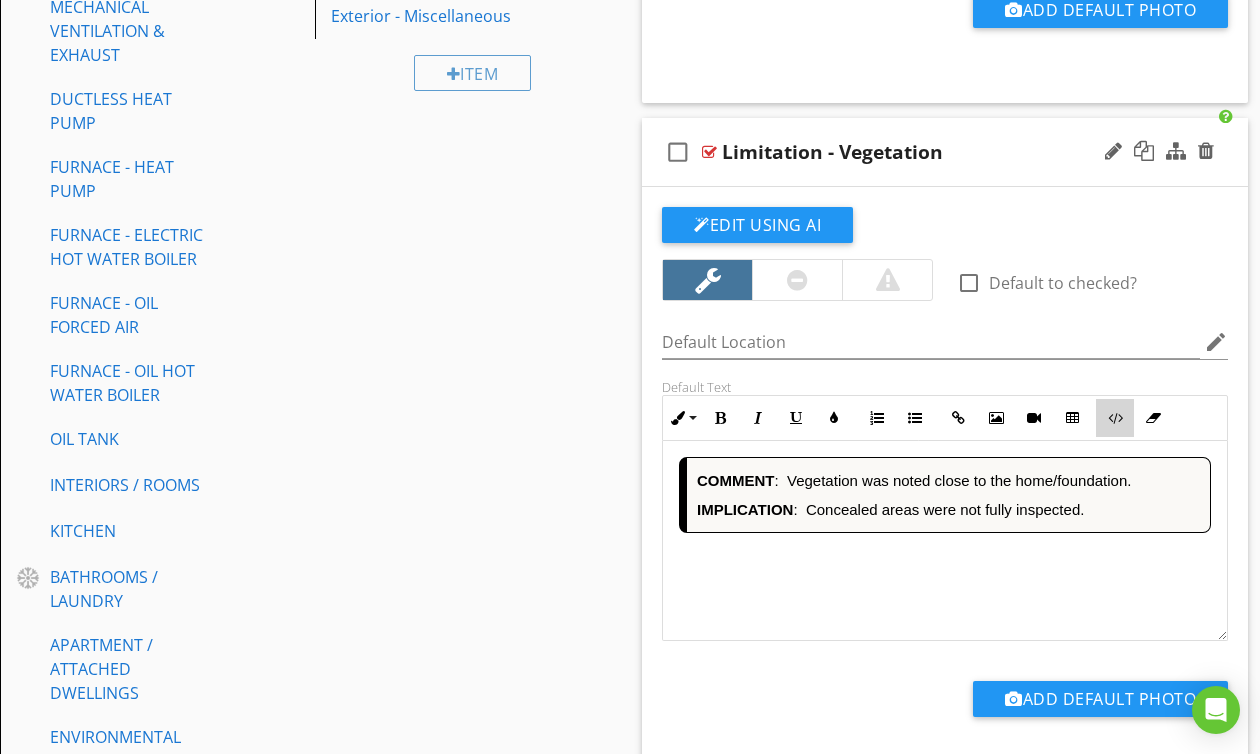click on "Code View" at bounding box center [1115, 418] 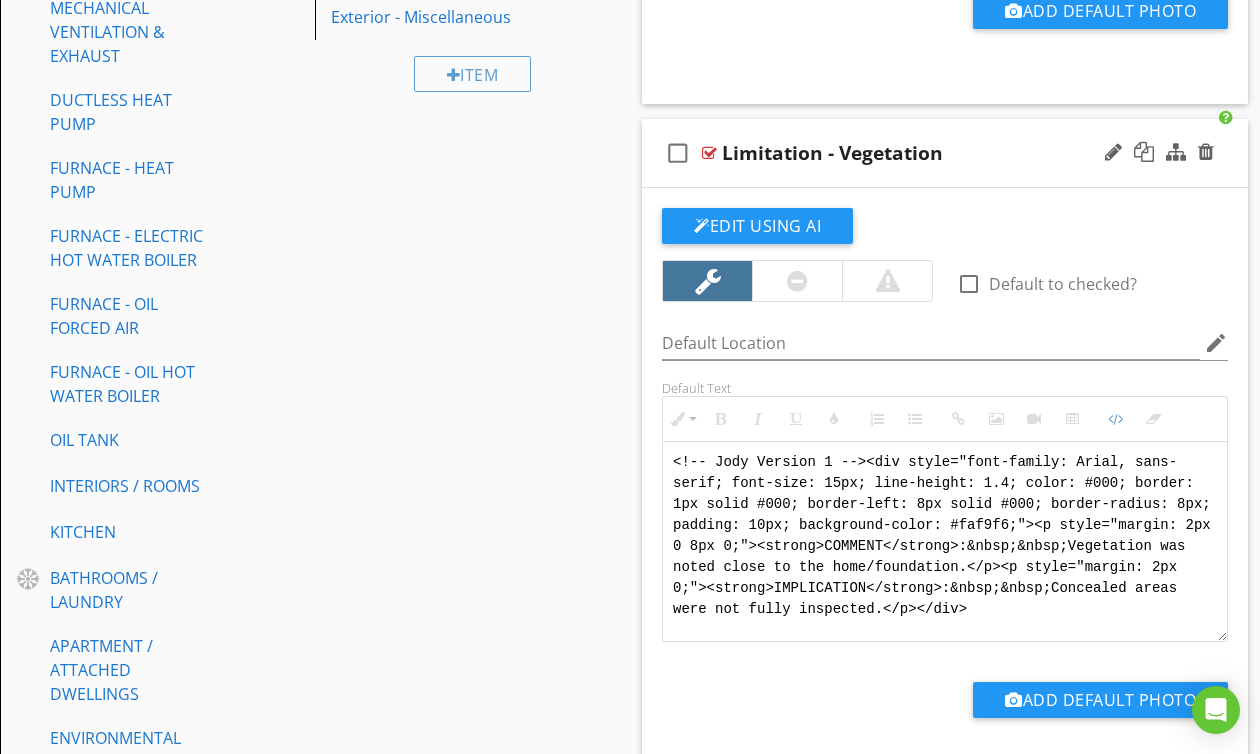 drag, startPoint x: 988, startPoint y: 604, endPoint x: 644, endPoint y: 436, distance: 382.83154 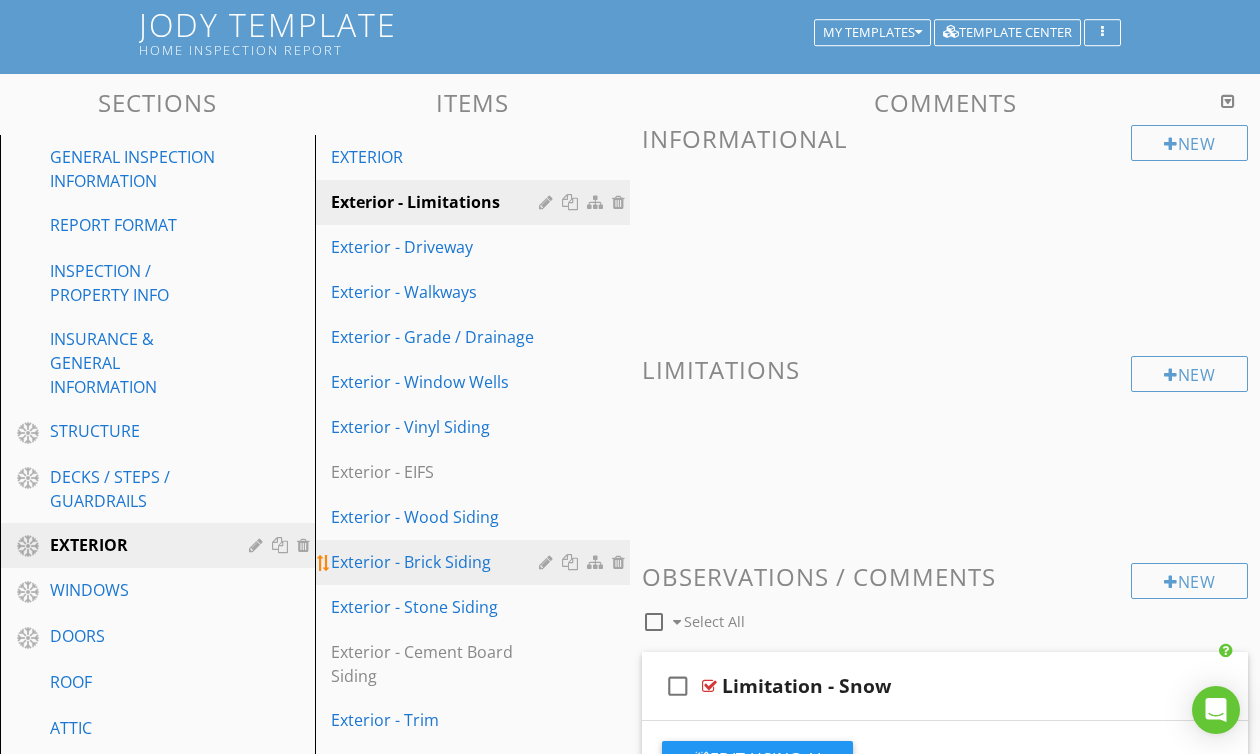 scroll, scrollTop: 114, scrollLeft: 0, axis: vertical 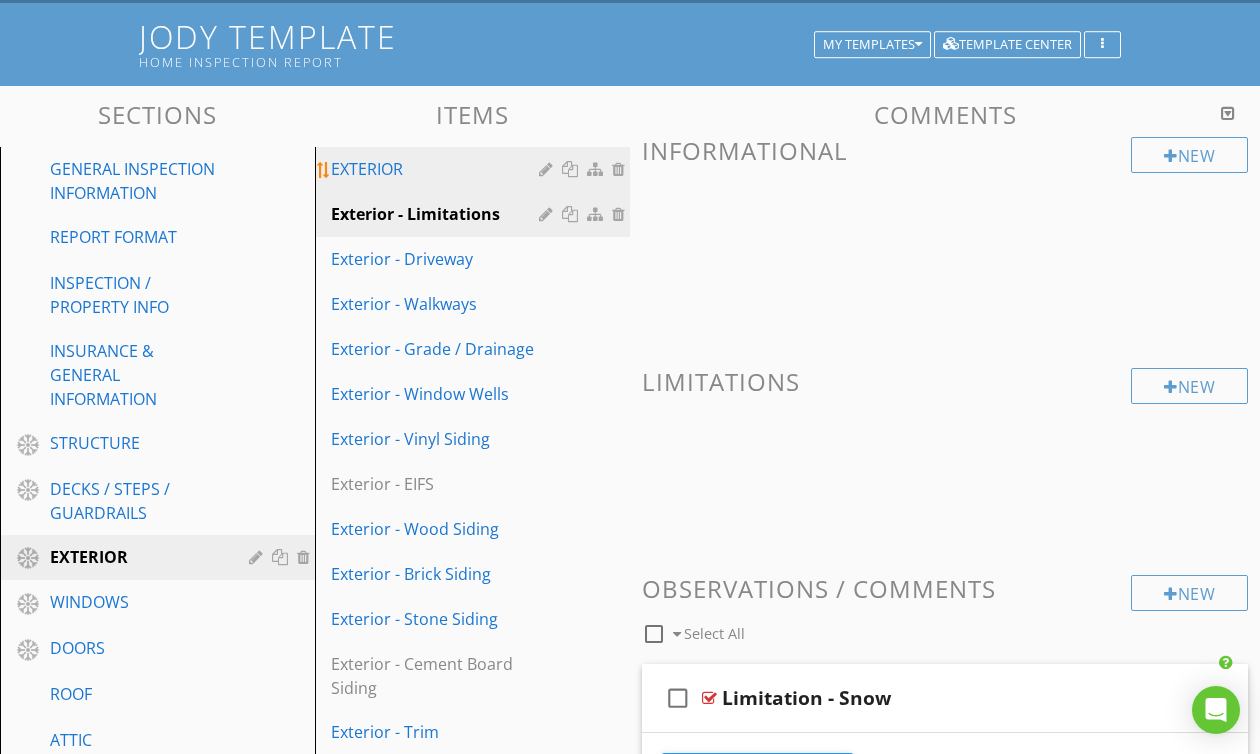 click on "EXTERIOR" at bounding box center [438, 169] 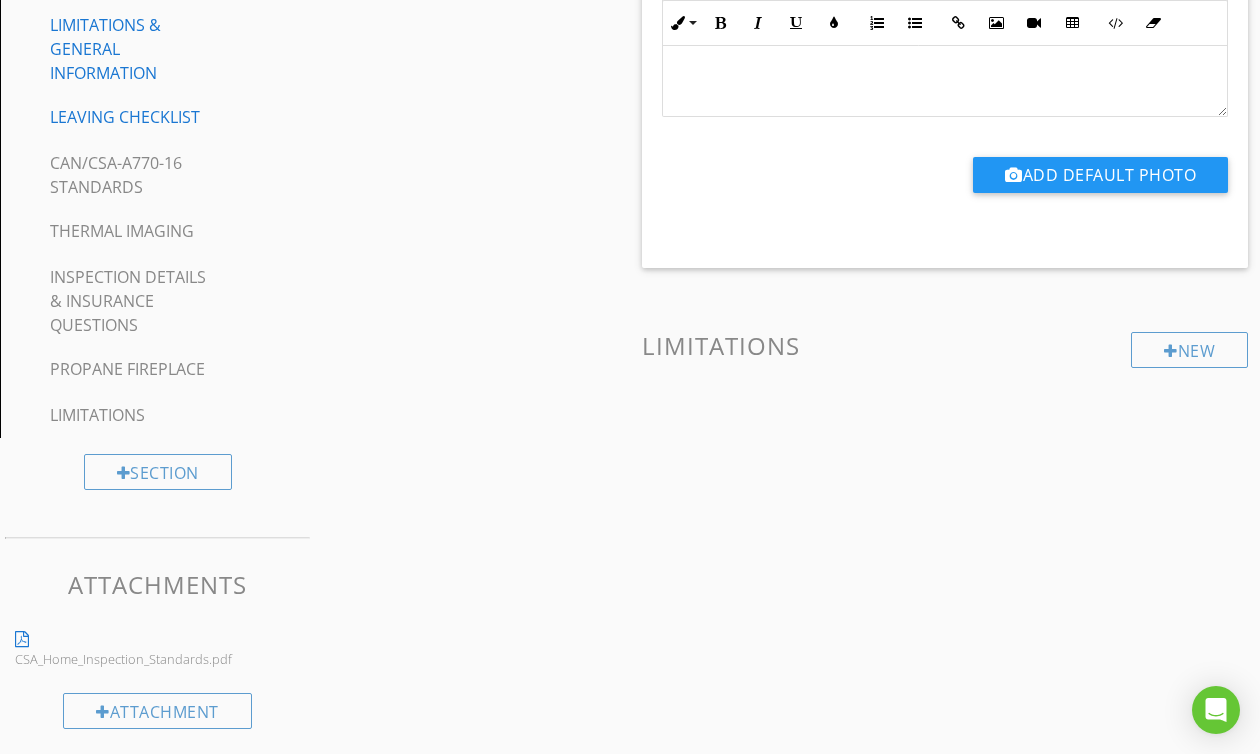 scroll, scrollTop: 2105, scrollLeft: 0, axis: vertical 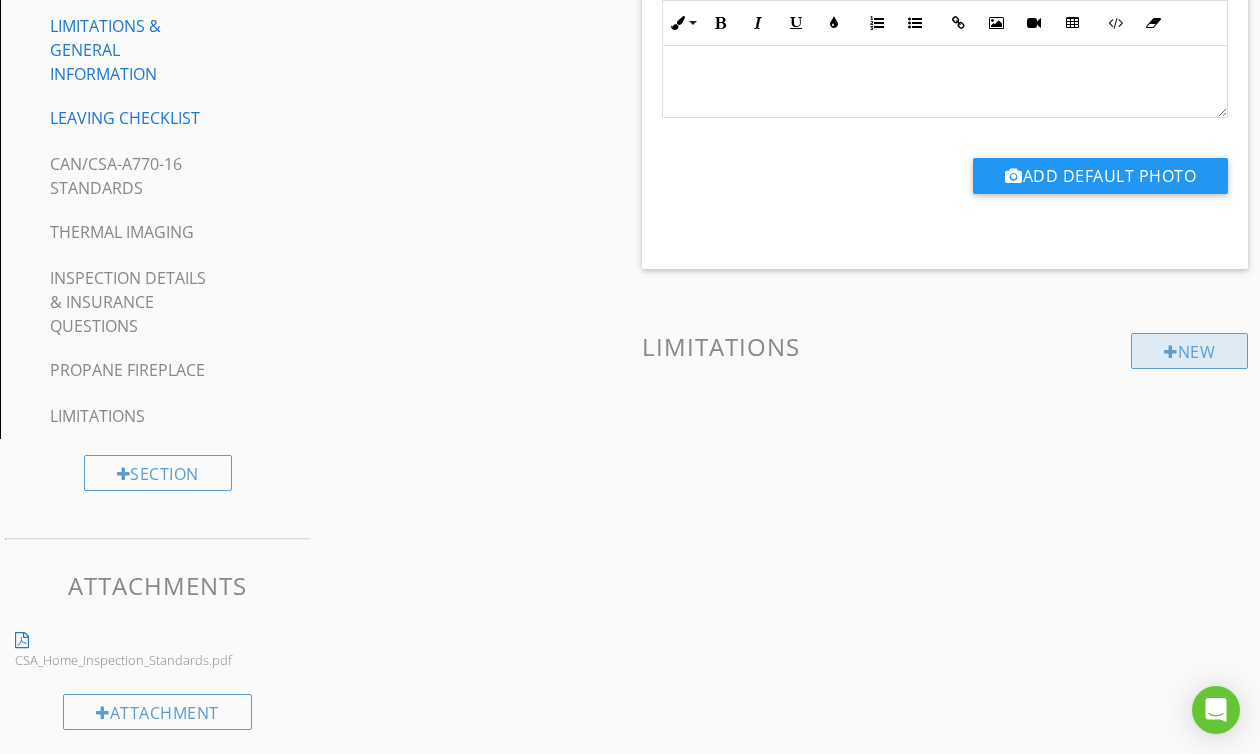 click on "New" at bounding box center (1189, 351) 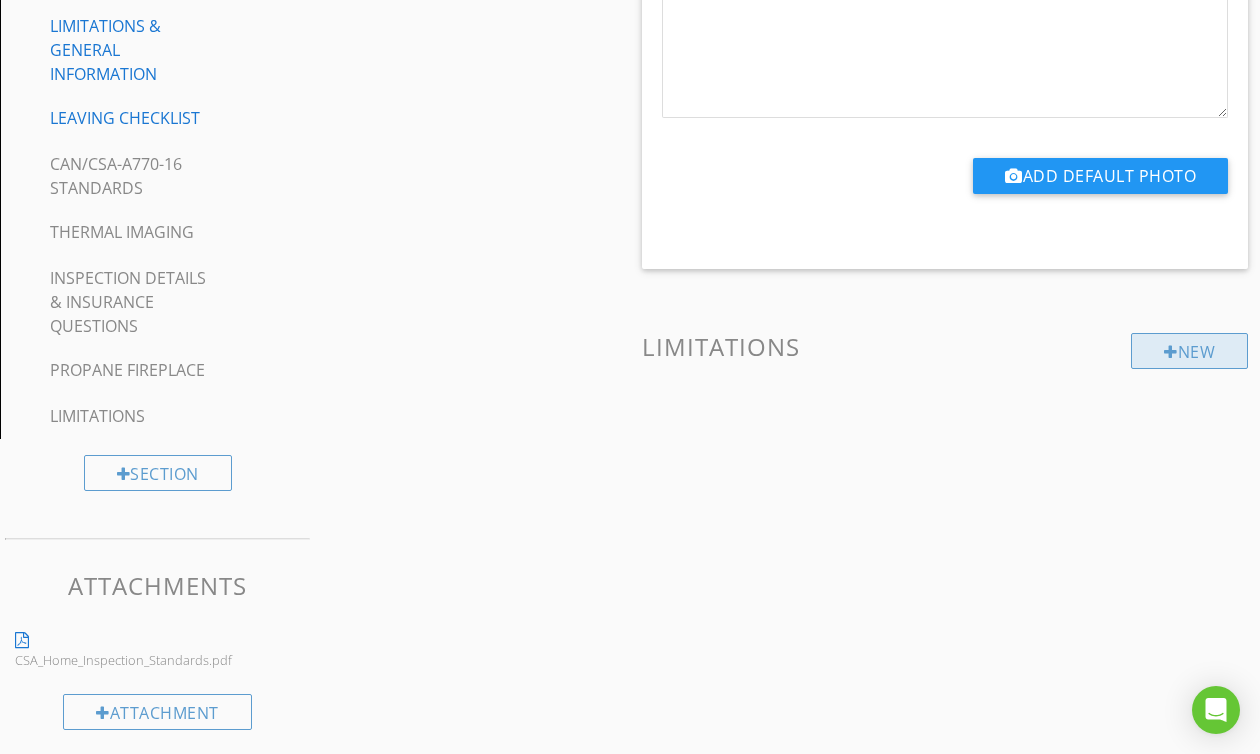scroll, scrollTop: 2104, scrollLeft: 0, axis: vertical 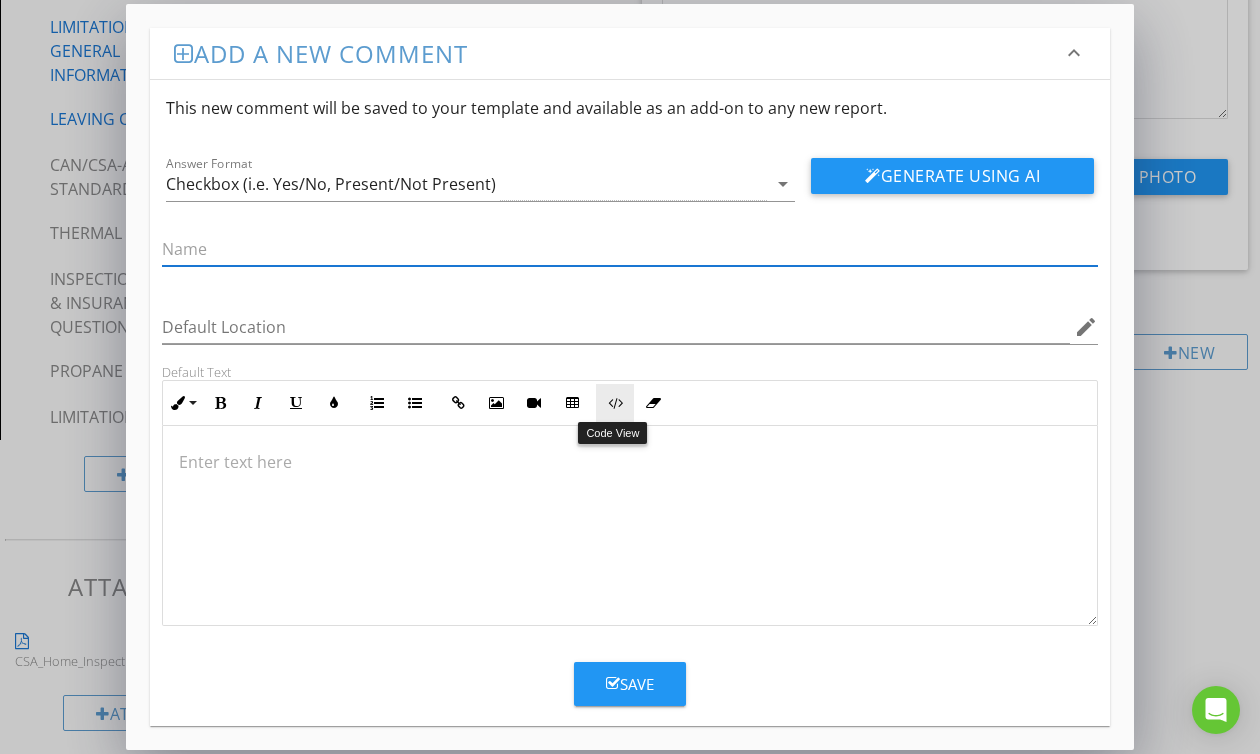 click at bounding box center [615, 403] 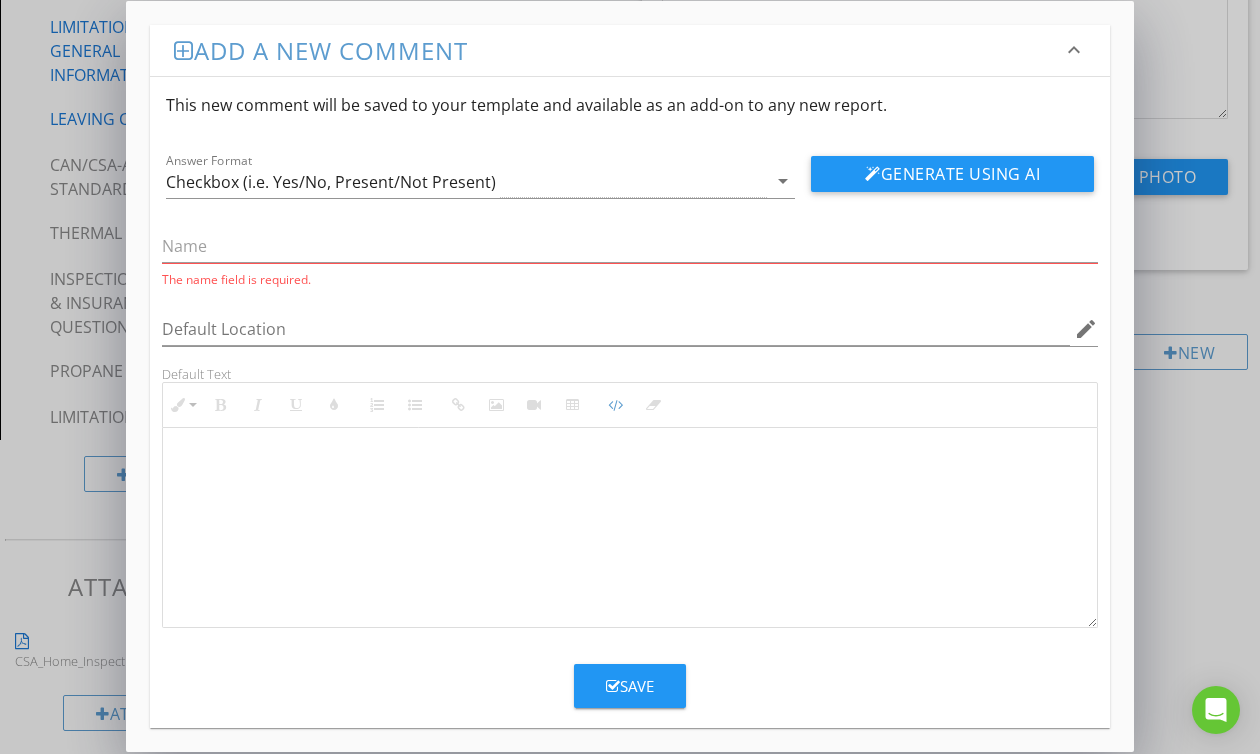 click at bounding box center (630, 528) 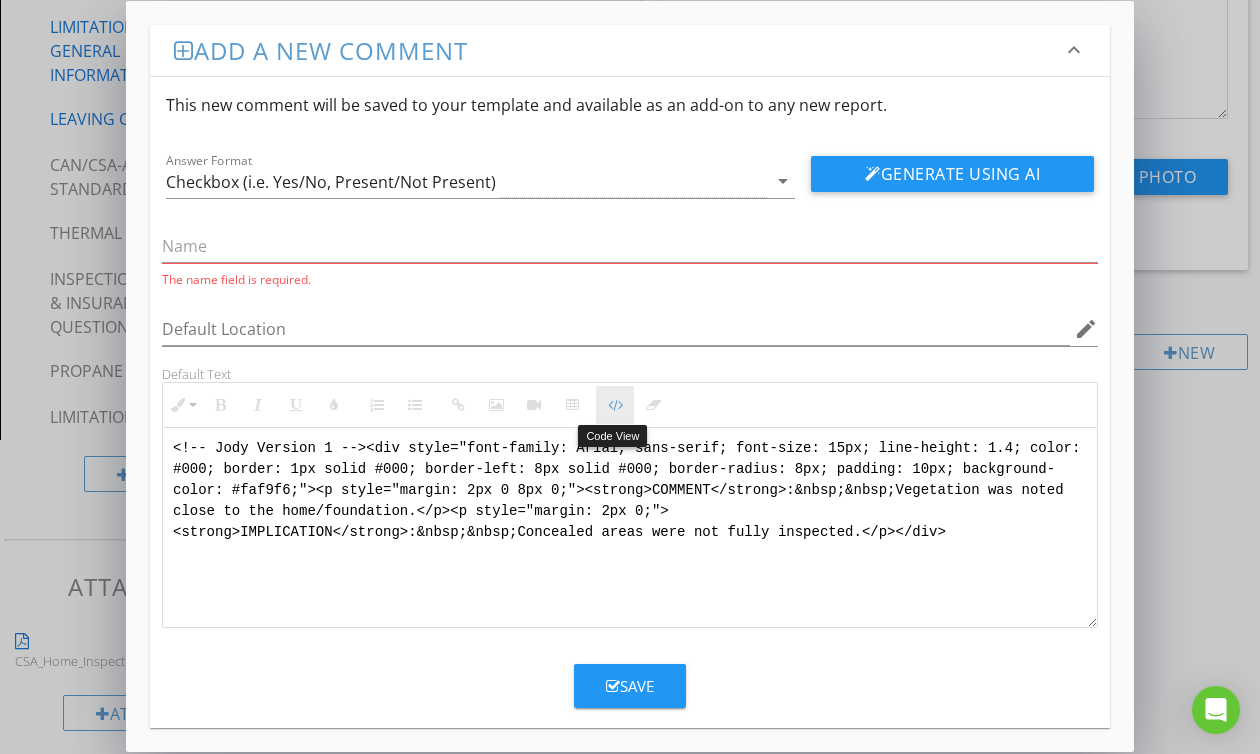 click on "Code View" at bounding box center [615, 405] 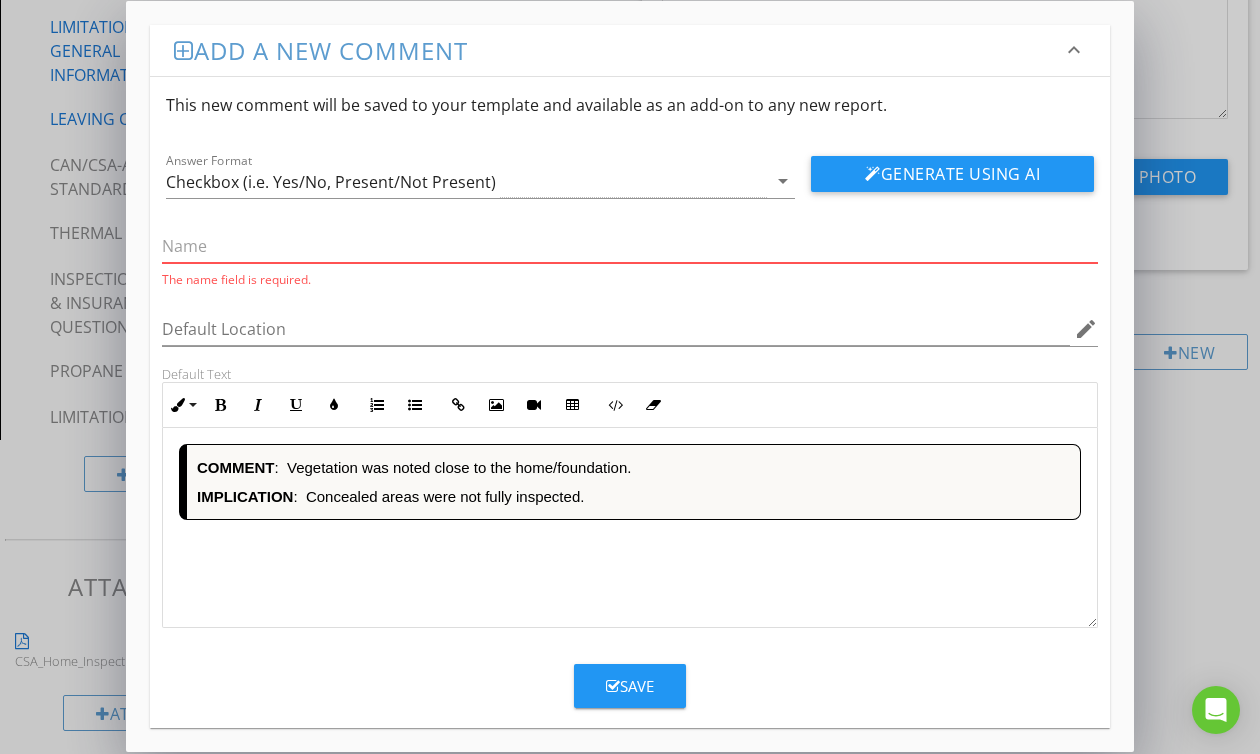 click at bounding box center (630, 246) 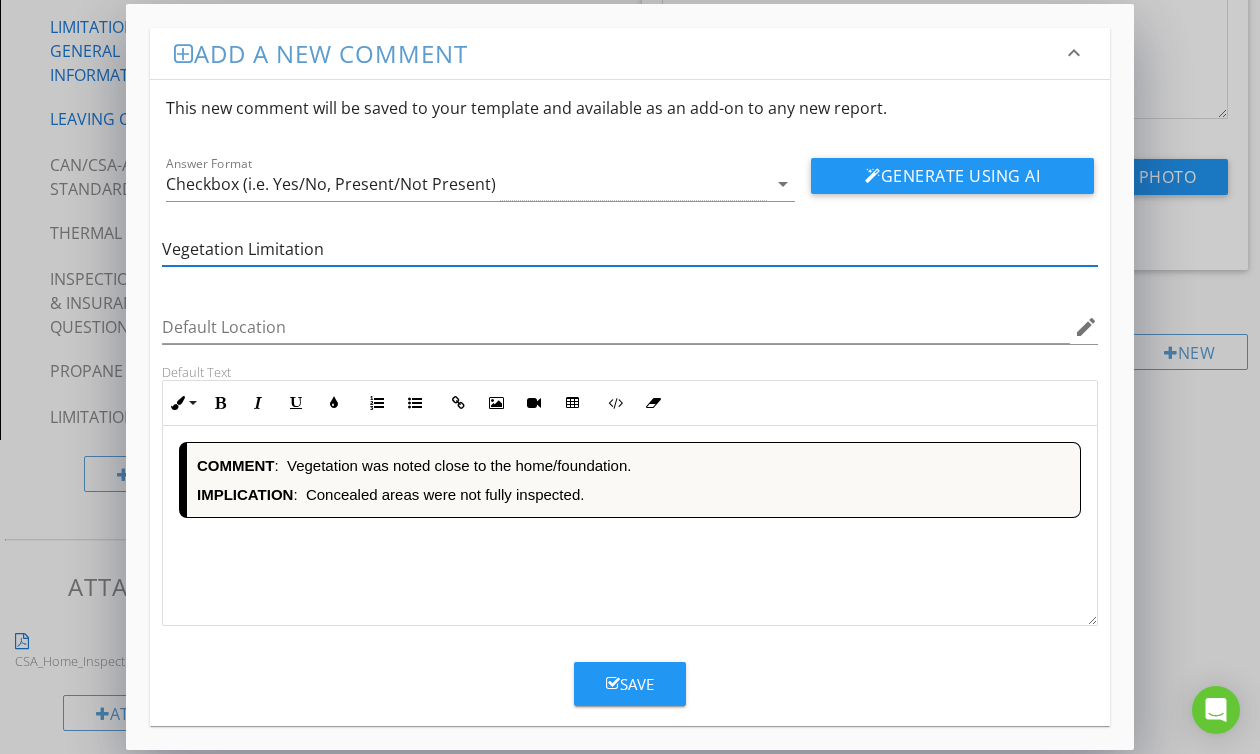 type on "Vegetation Limitation" 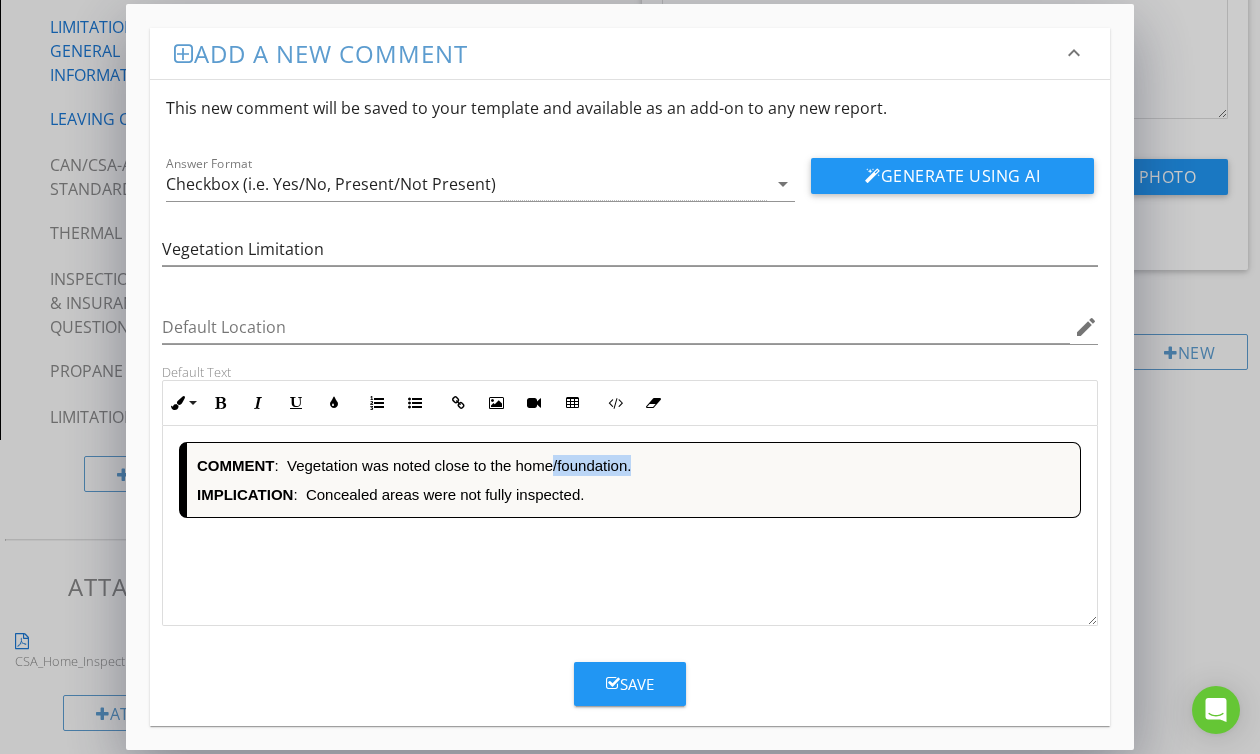 drag, startPoint x: 634, startPoint y: 465, endPoint x: 562, endPoint y: 465, distance: 72 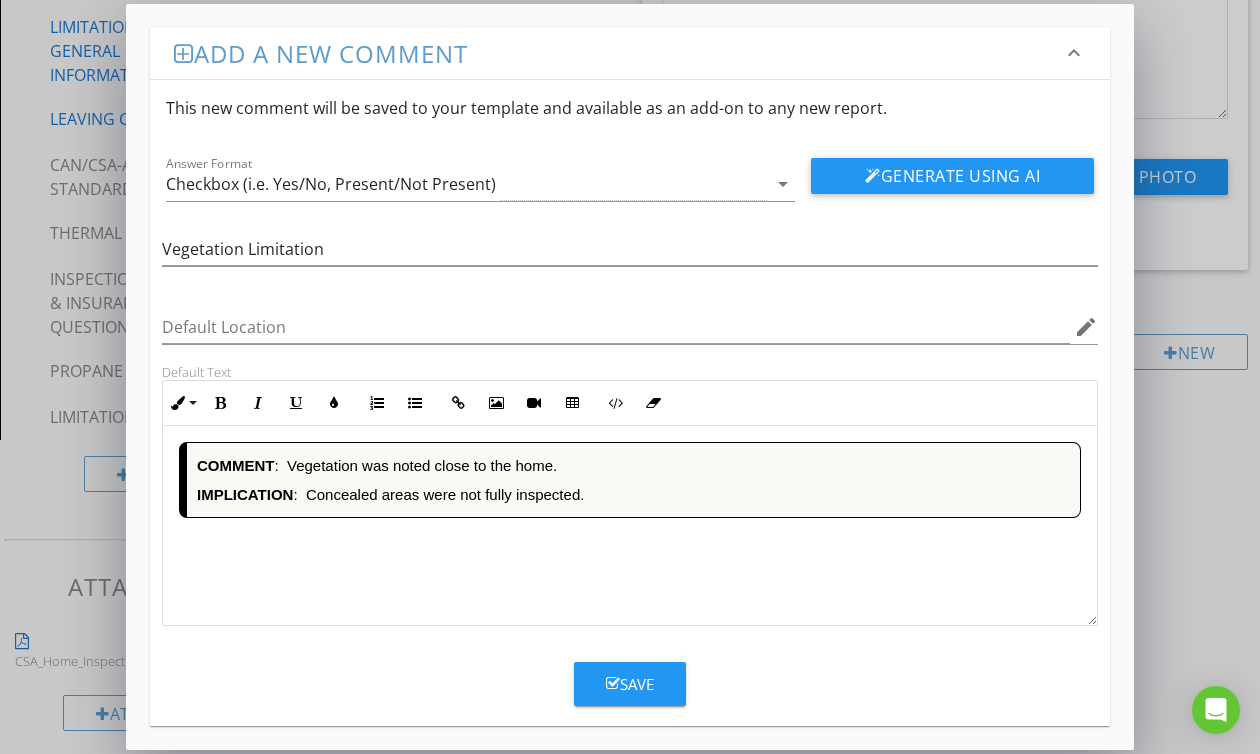 click on "Save" at bounding box center (630, 684) 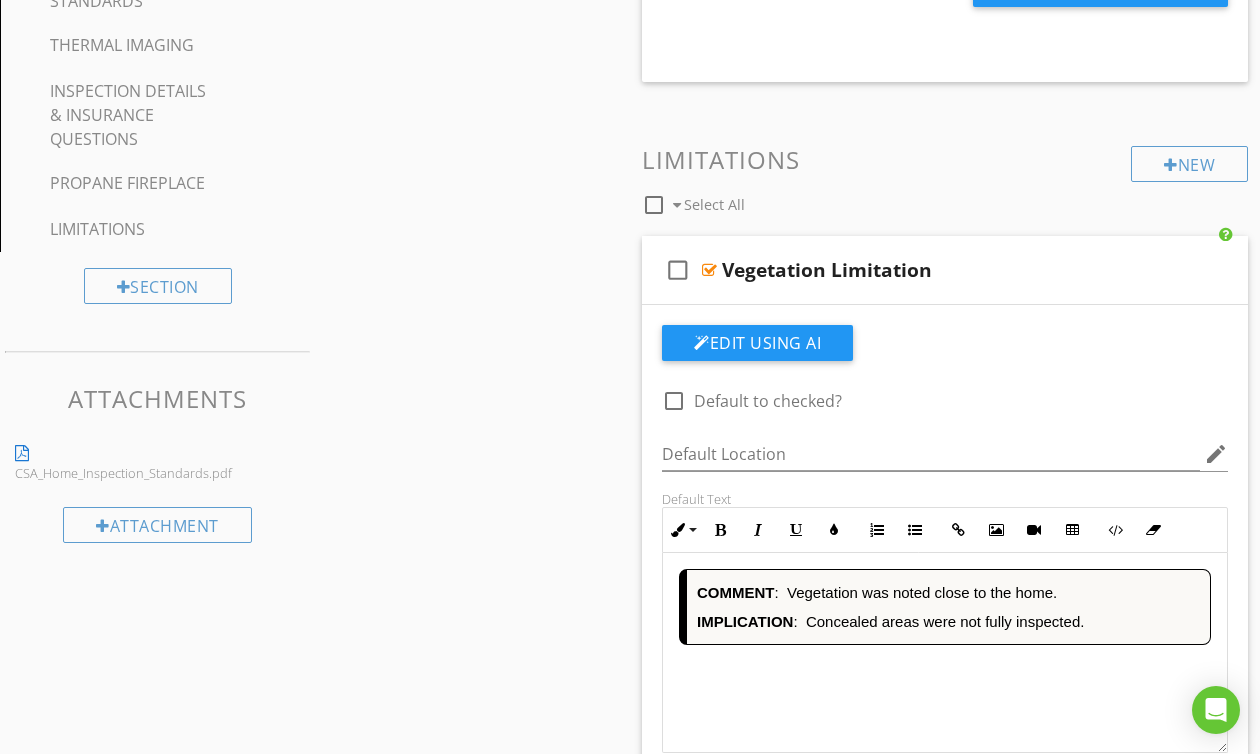 scroll, scrollTop: 2277, scrollLeft: 0, axis: vertical 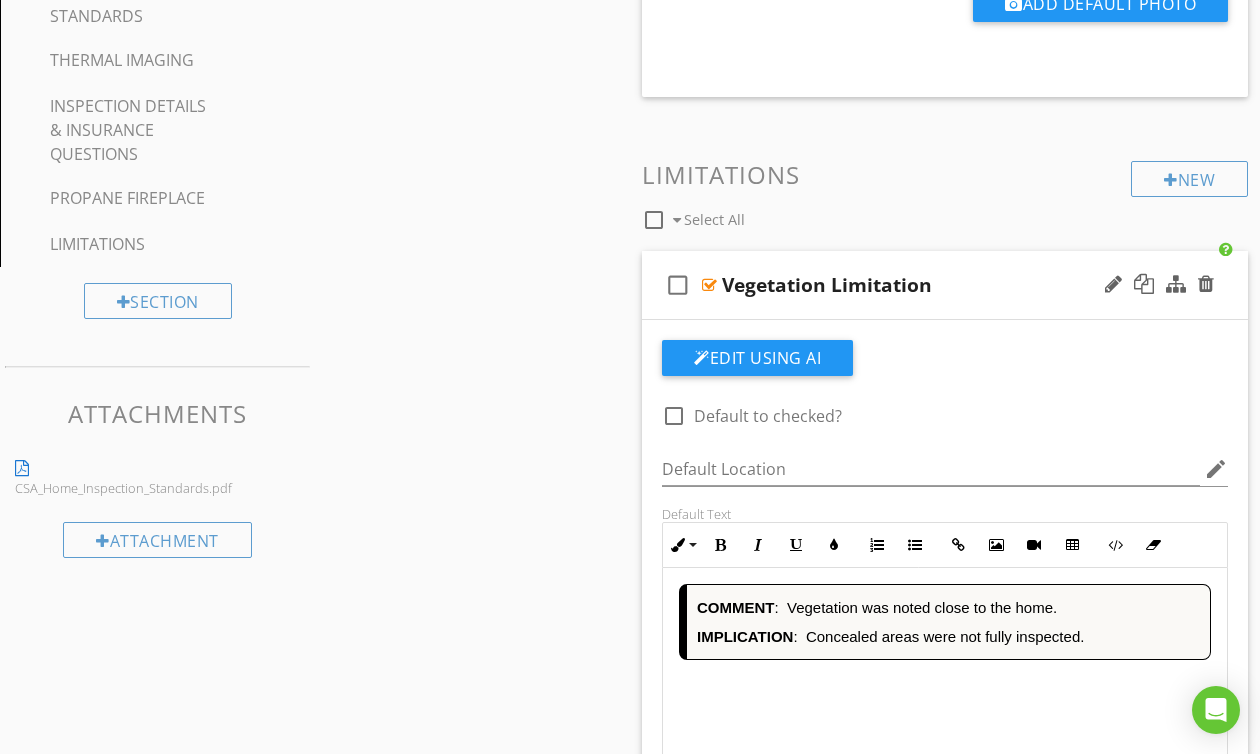 drag, startPoint x: 704, startPoint y: 279, endPoint x: 658, endPoint y: 293, distance: 48.08326 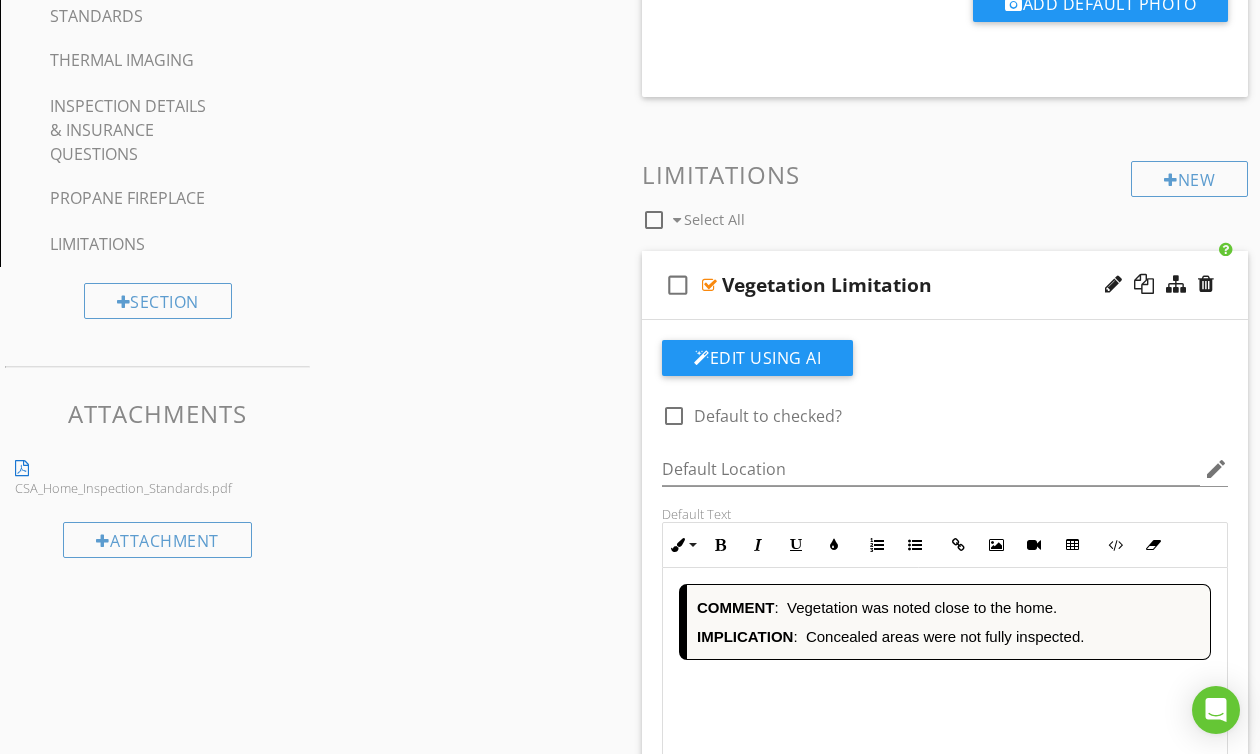 click at bounding box center [709, 285] 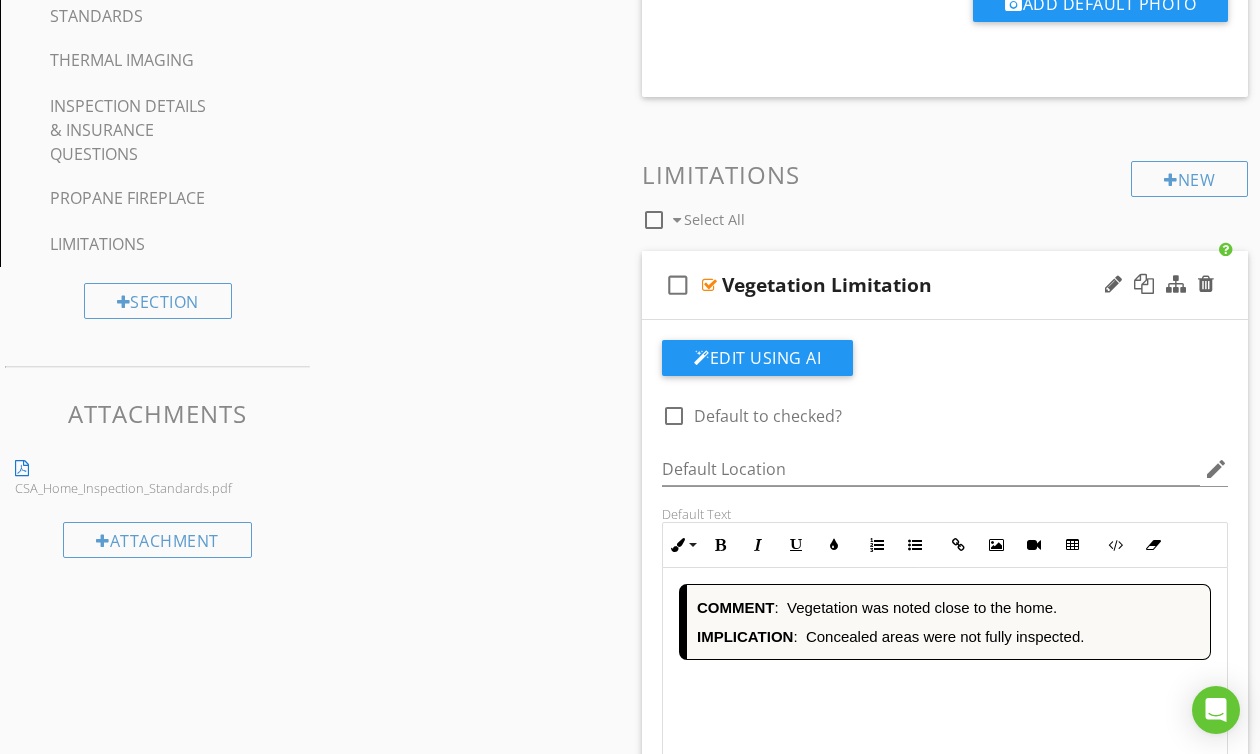 click at bounding box center [709, 285] 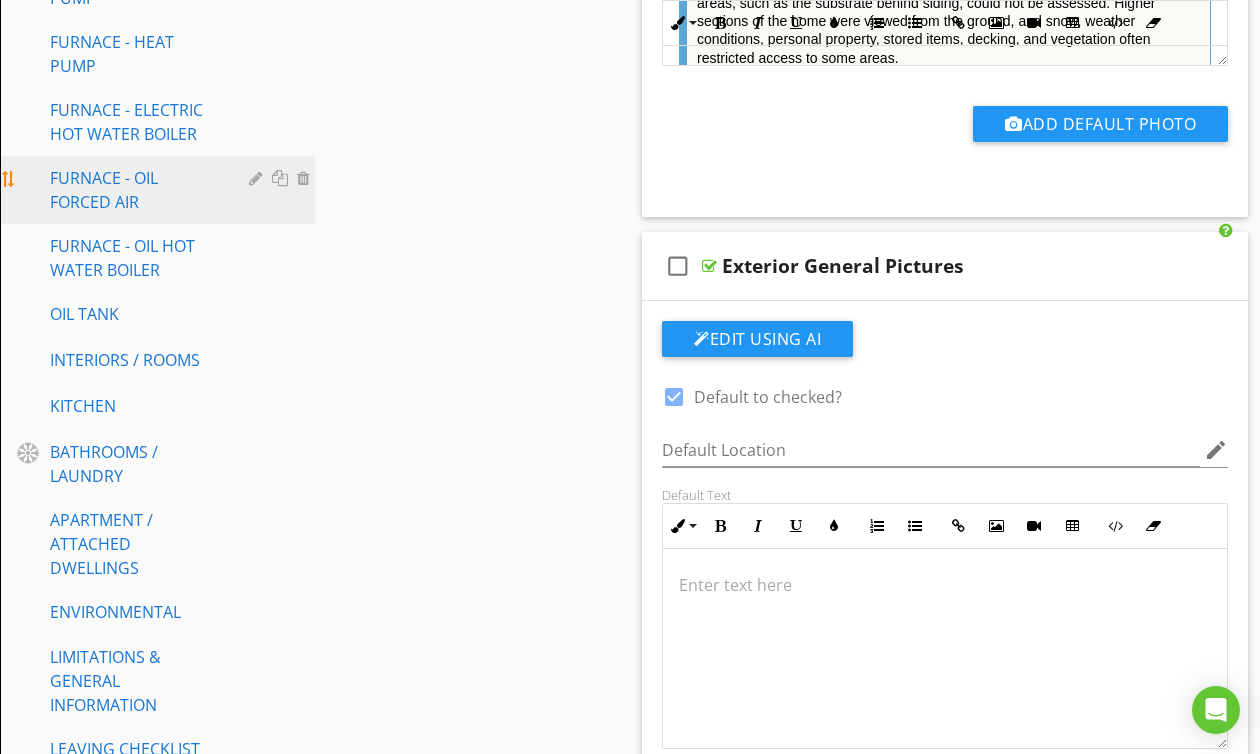 scroll, scrollTop: 1477, scrollLeft: 0, axis: vertical 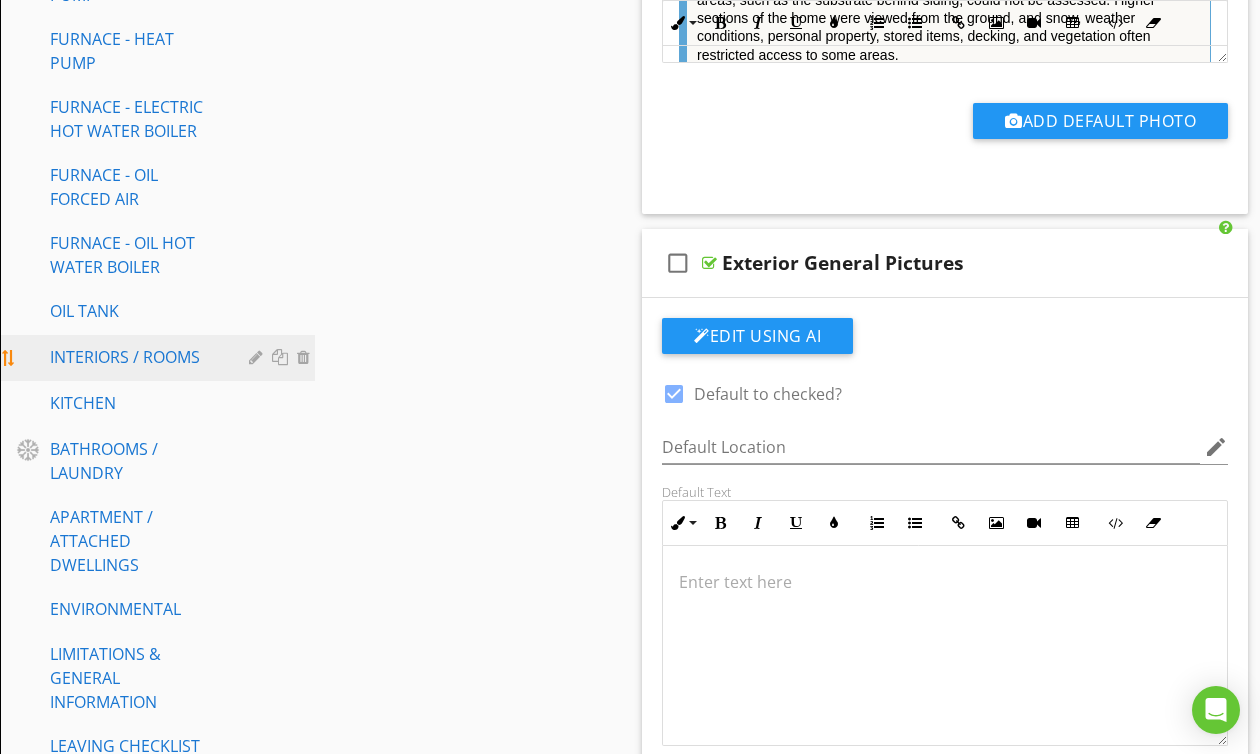 drag, startPoint x: 97, startPoint y: 345, endPoint x: 213, endPoint y: 334, distance: 116.520386 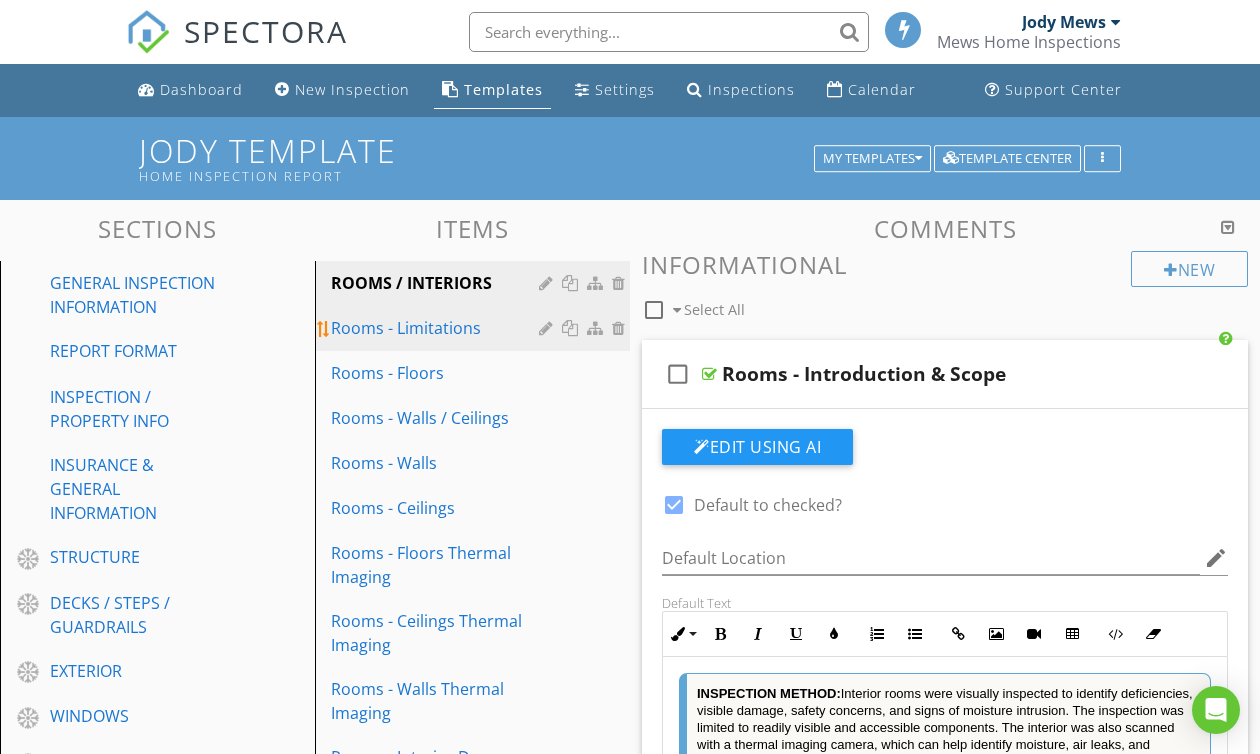 scroll, scrollTop: 0, scrollLeft: 0, axis: both 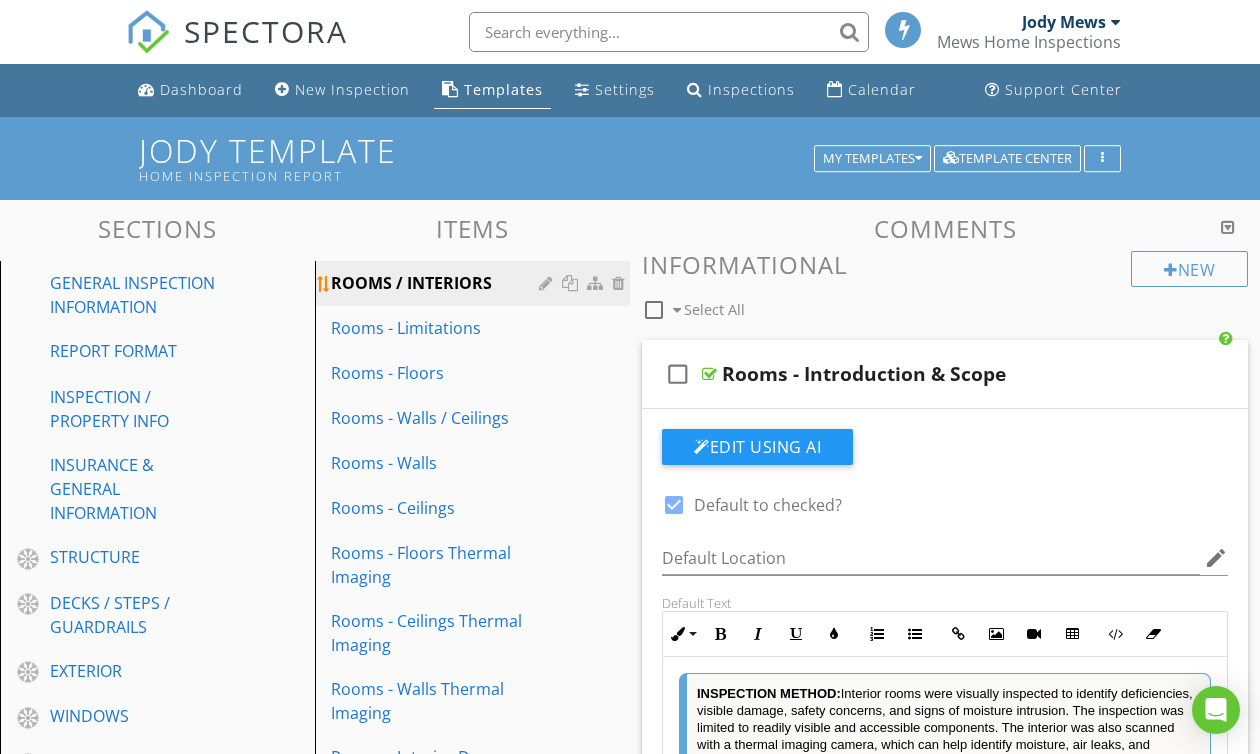 click on "ROOMS / INTERIORS" at bounding box center [438, 283] 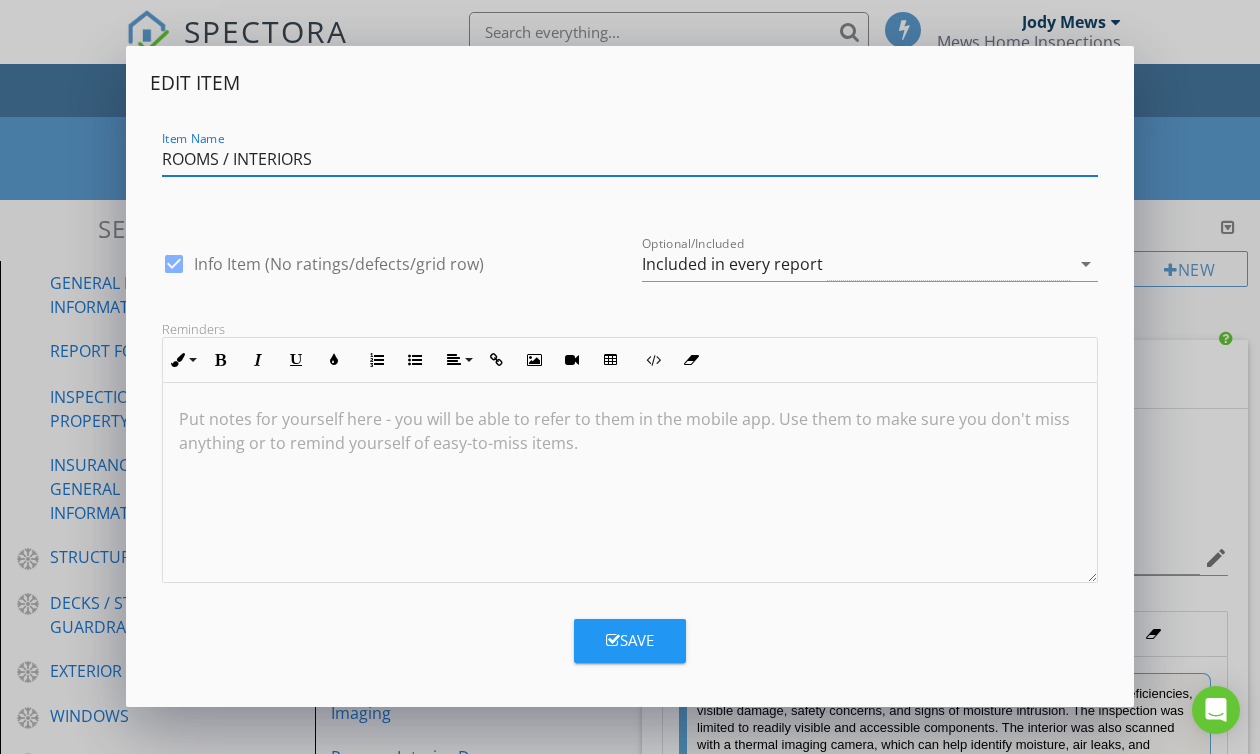 click on "ROOMS / INTERIORS" at bounding box center [630, 159] 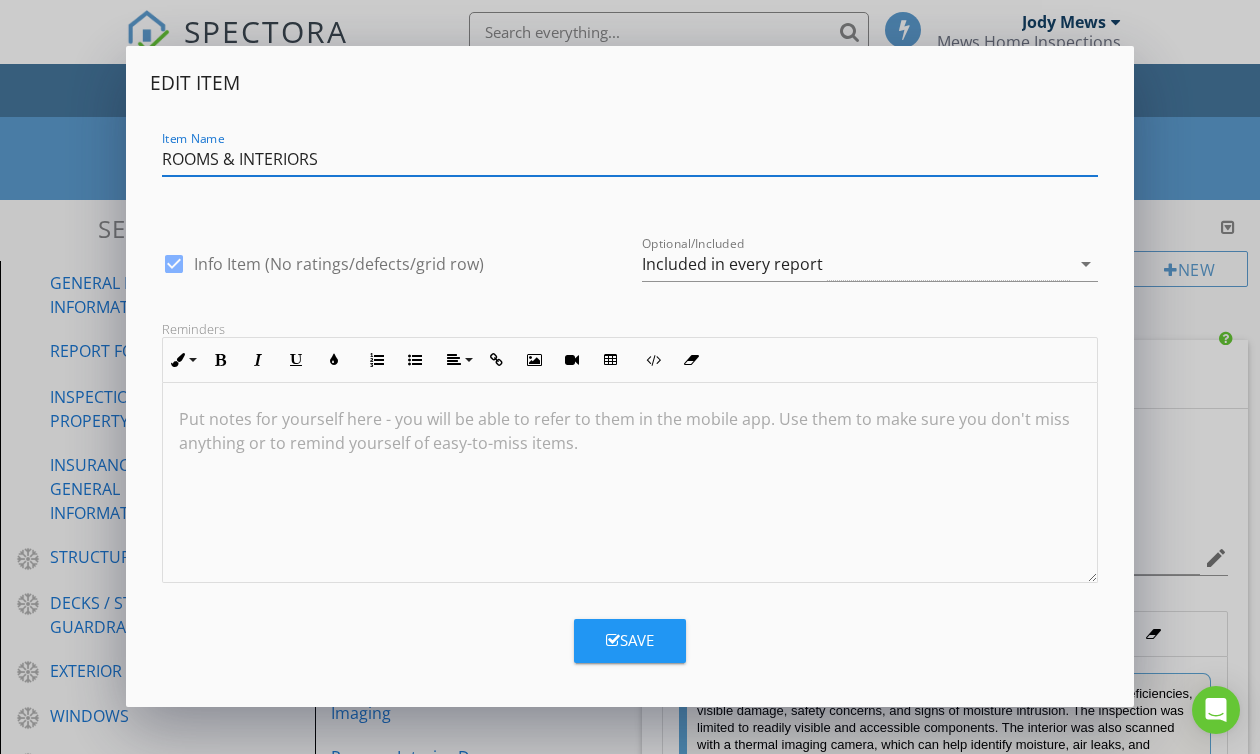 type on "ROOMS & INTERIORS" 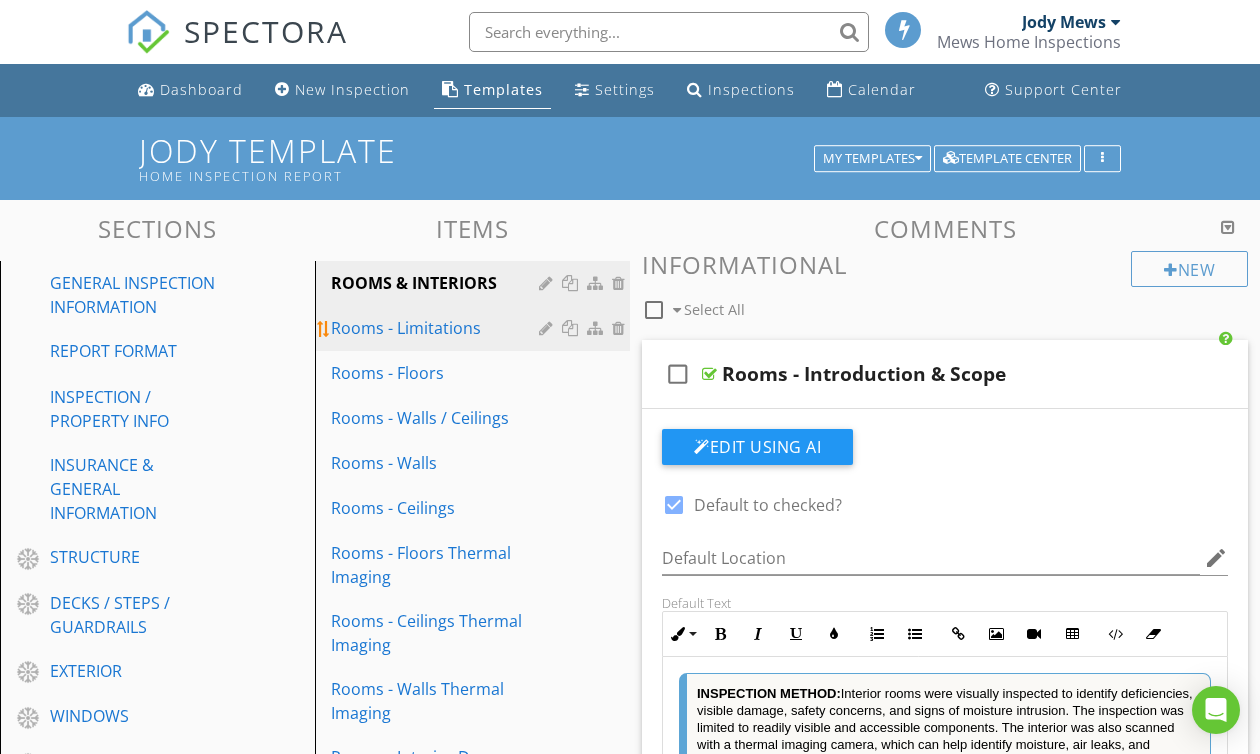 click on "Rooms - Limitations" at bounding box center [438, 328] 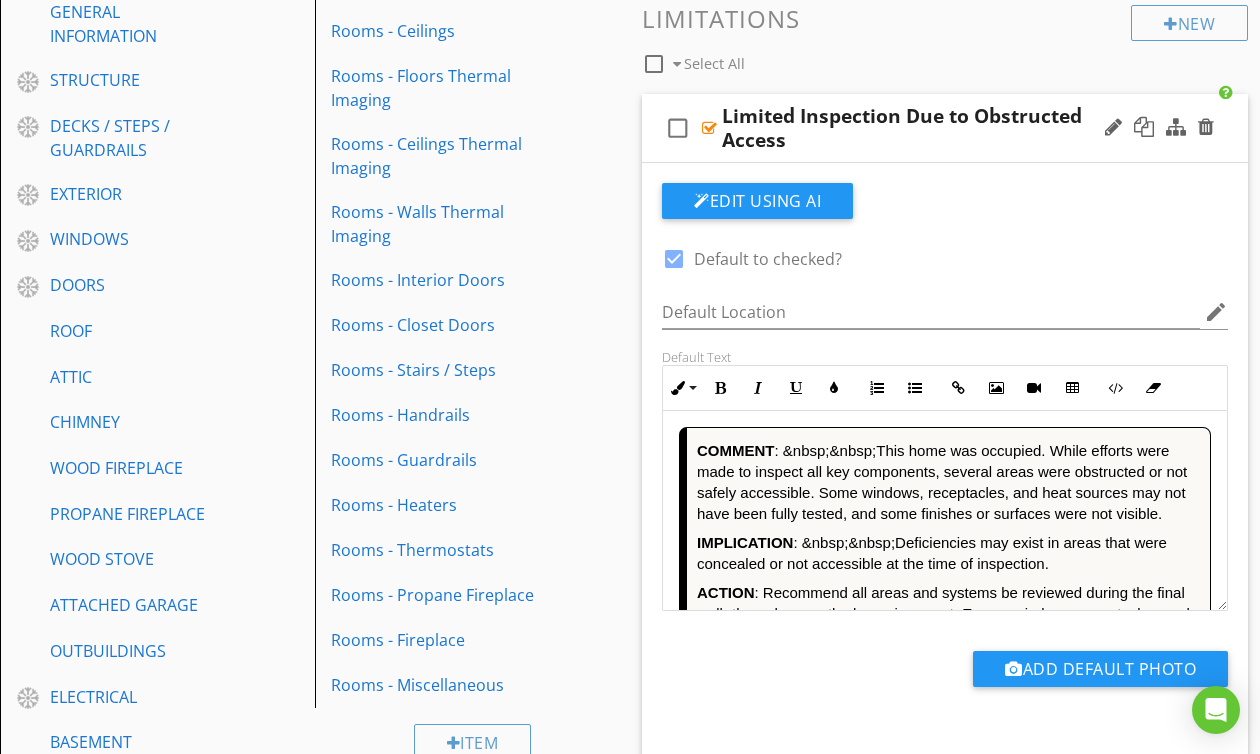 scroll, scrollTop: 480, scrollLeft: 0, axis: vertical 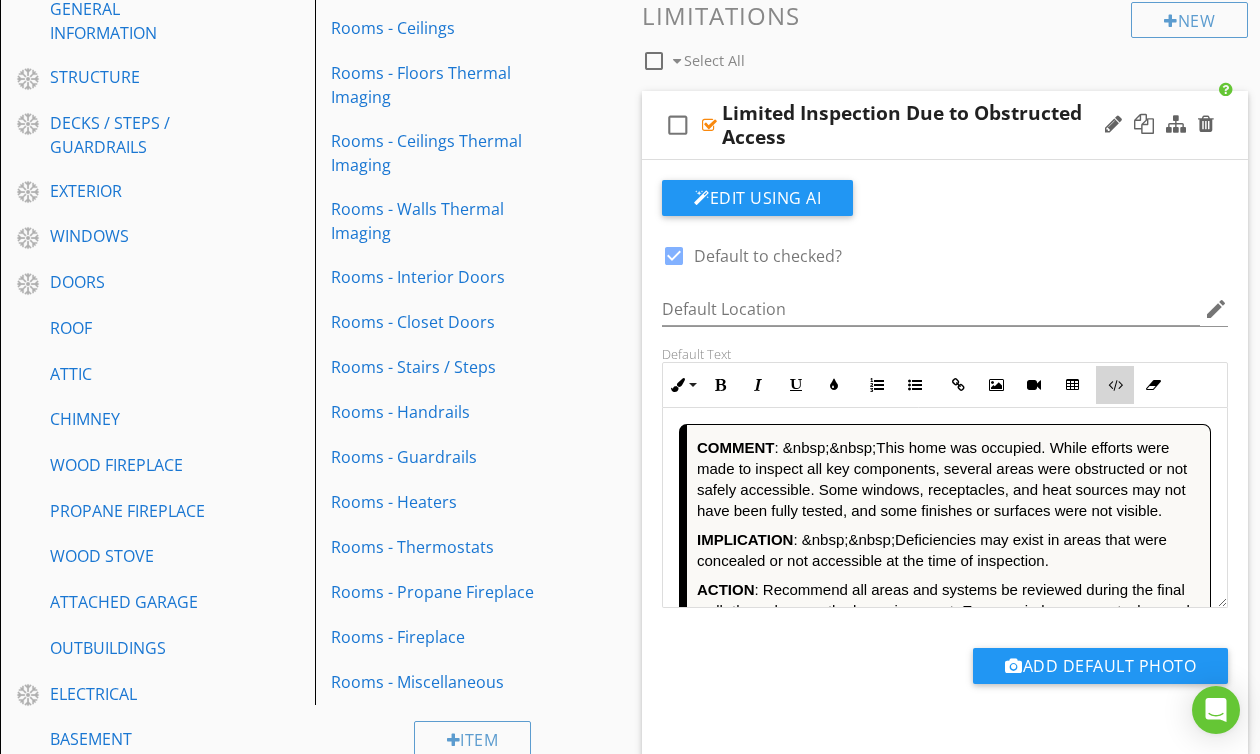 click at bounding box center [1115, 385] 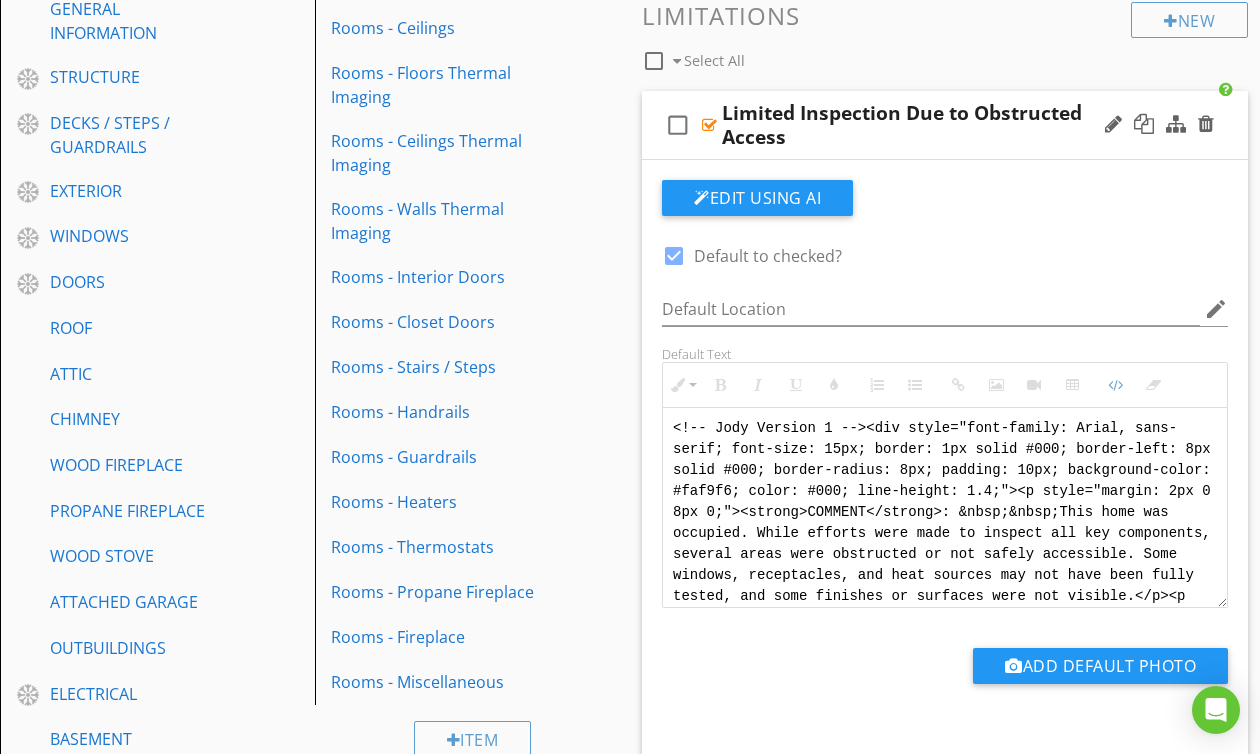 scroll, scrollTop: 160, scrollLeft: 0, axis: vertical 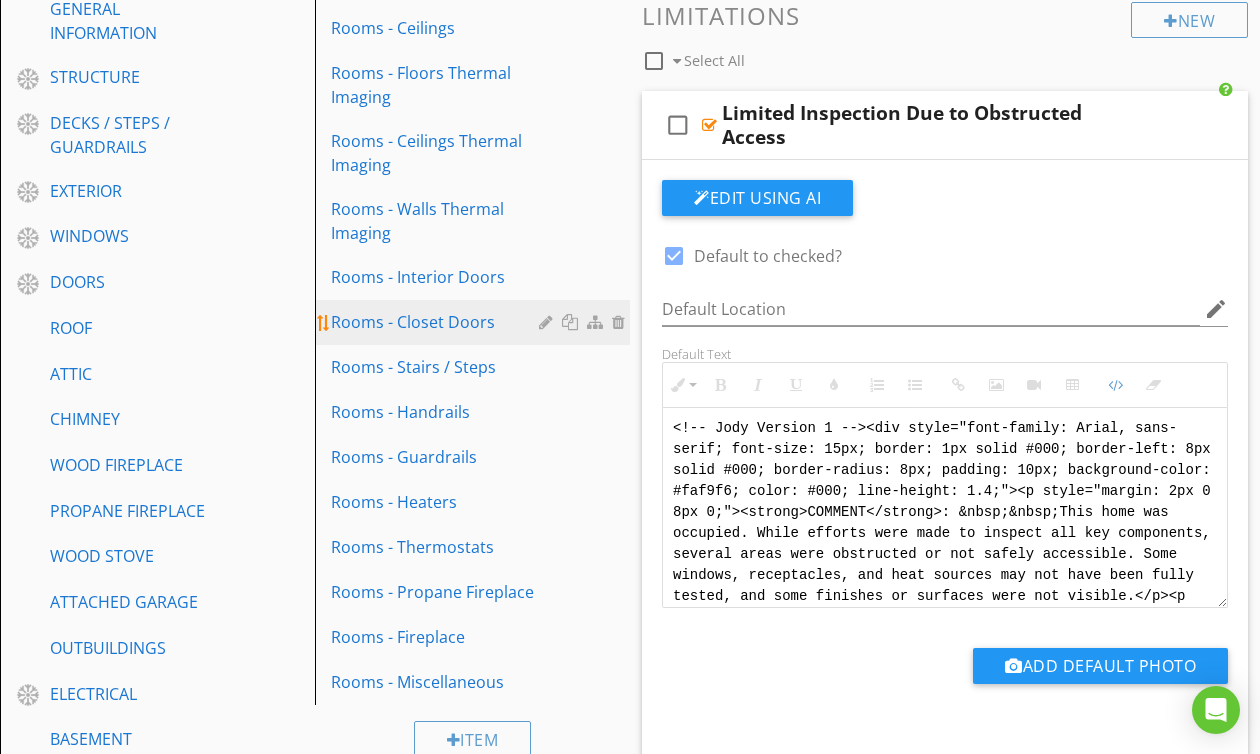 drag, startPoint x: 821, startPoint y: 573, endPoint x: 598, endPoint y: 345, distance: 318.92474 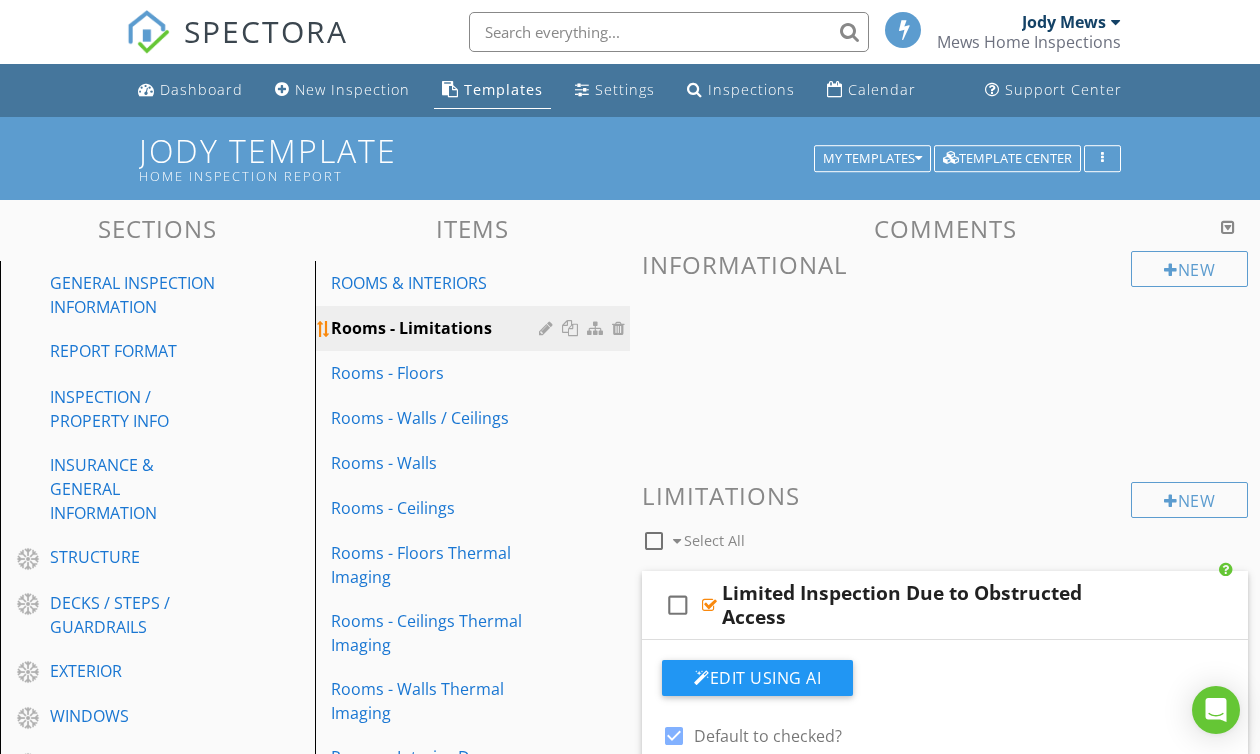 scroll, scrollTop: 0, scrollLeft: 0, axis: both 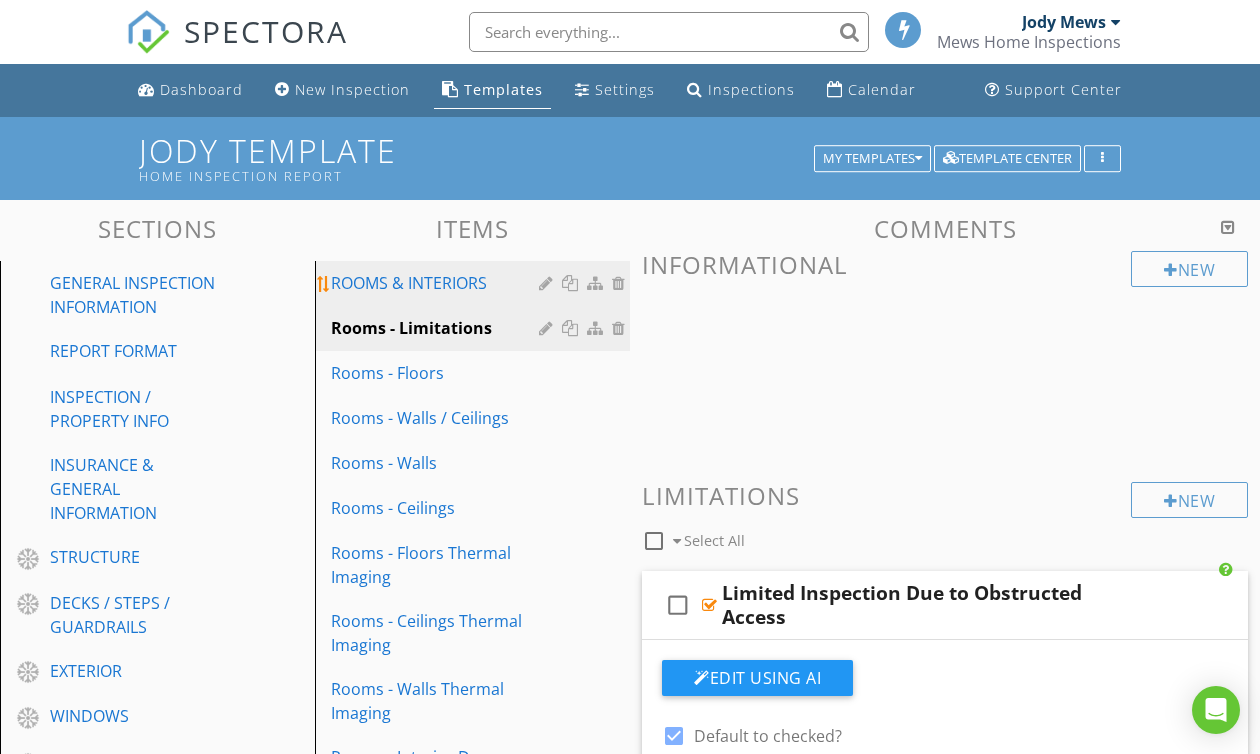 drag, startPoint x: 457, startPoint y: 294, endPoint x: 522, endPoint y: 297, distance: 65.06919 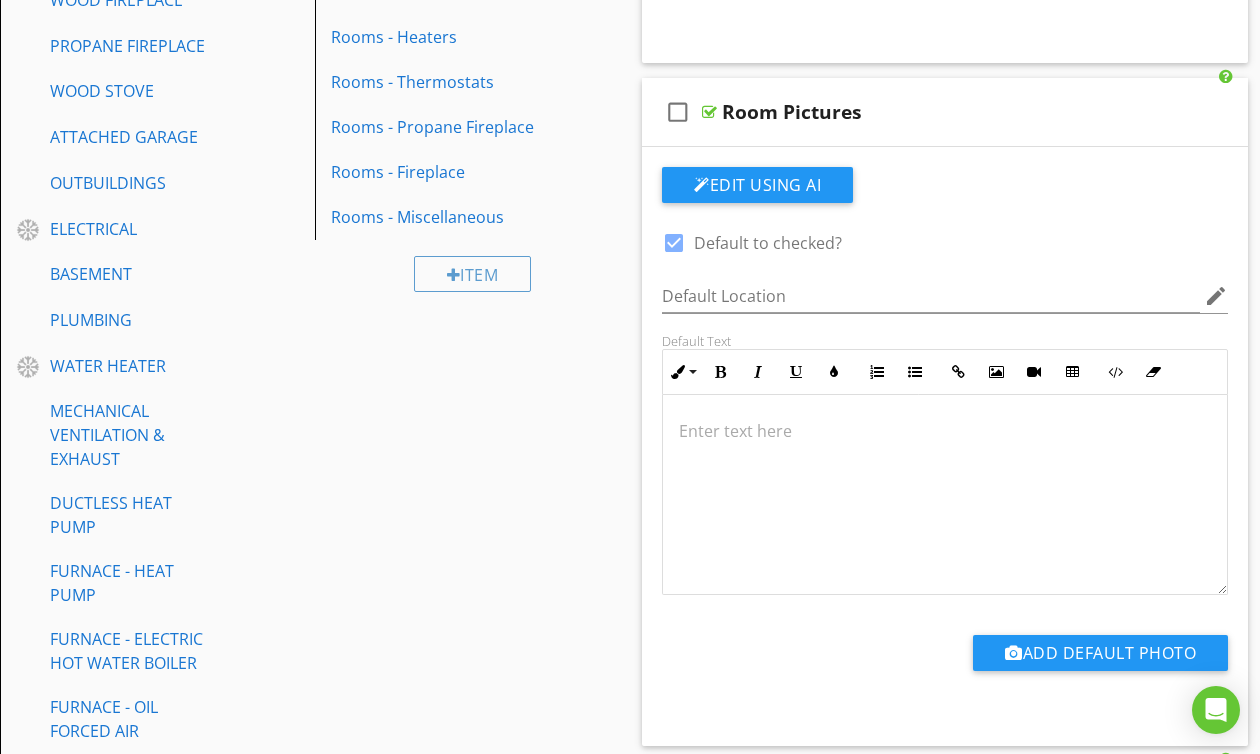 scroll, scrollTop: 952, scrollLeft: 0, axis: vertical 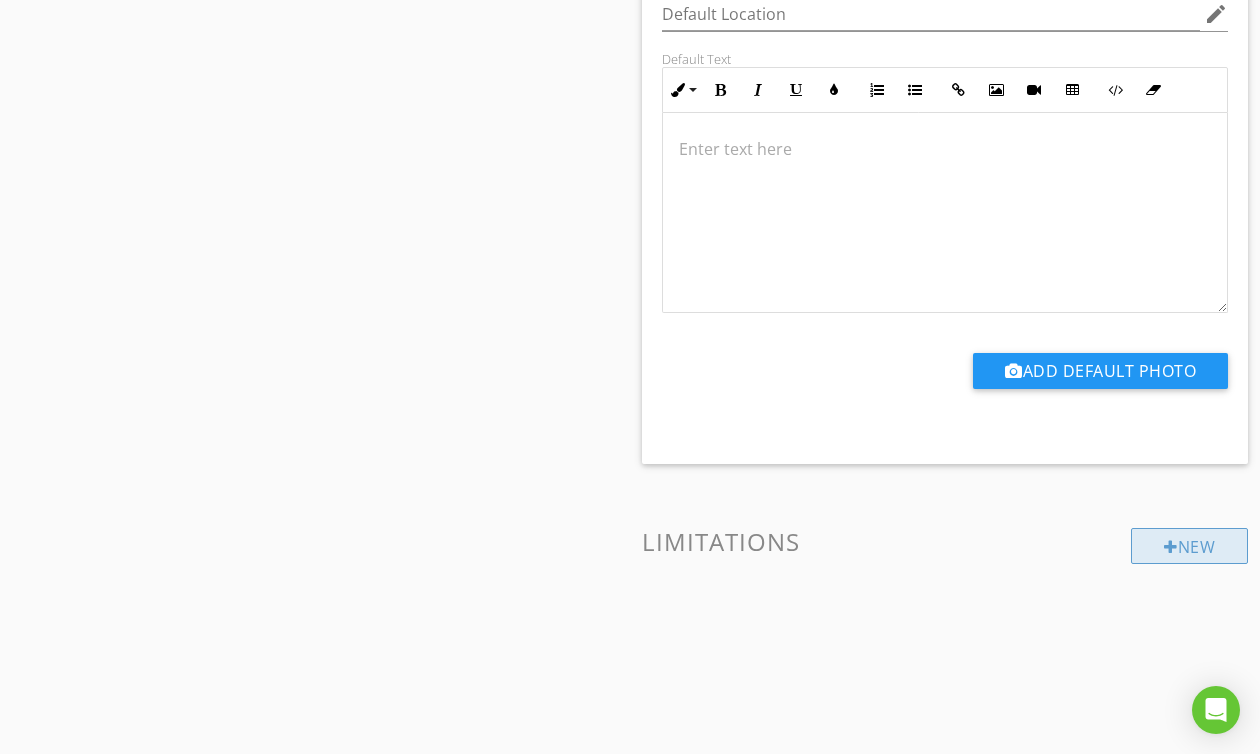 click on "New" at bounding box center (1189, 546) 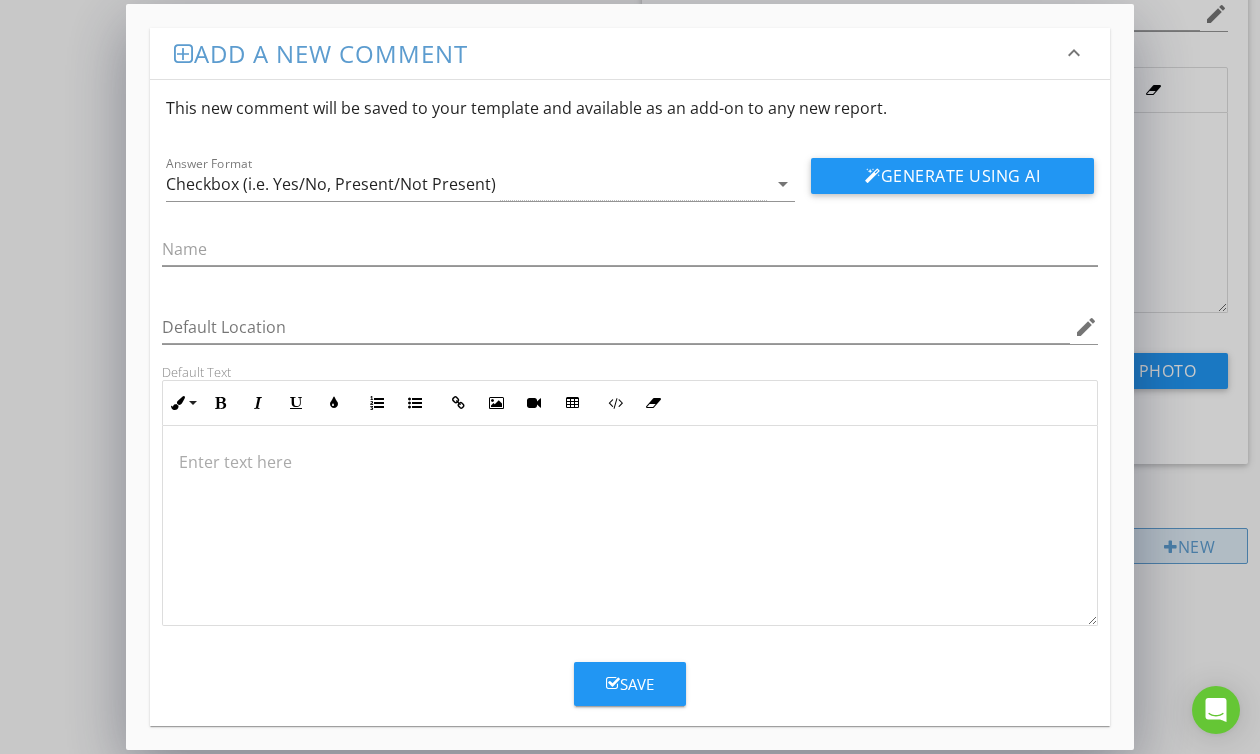 scroll, scrollTop: 5324, scrollLeft: 0, axis: vertical 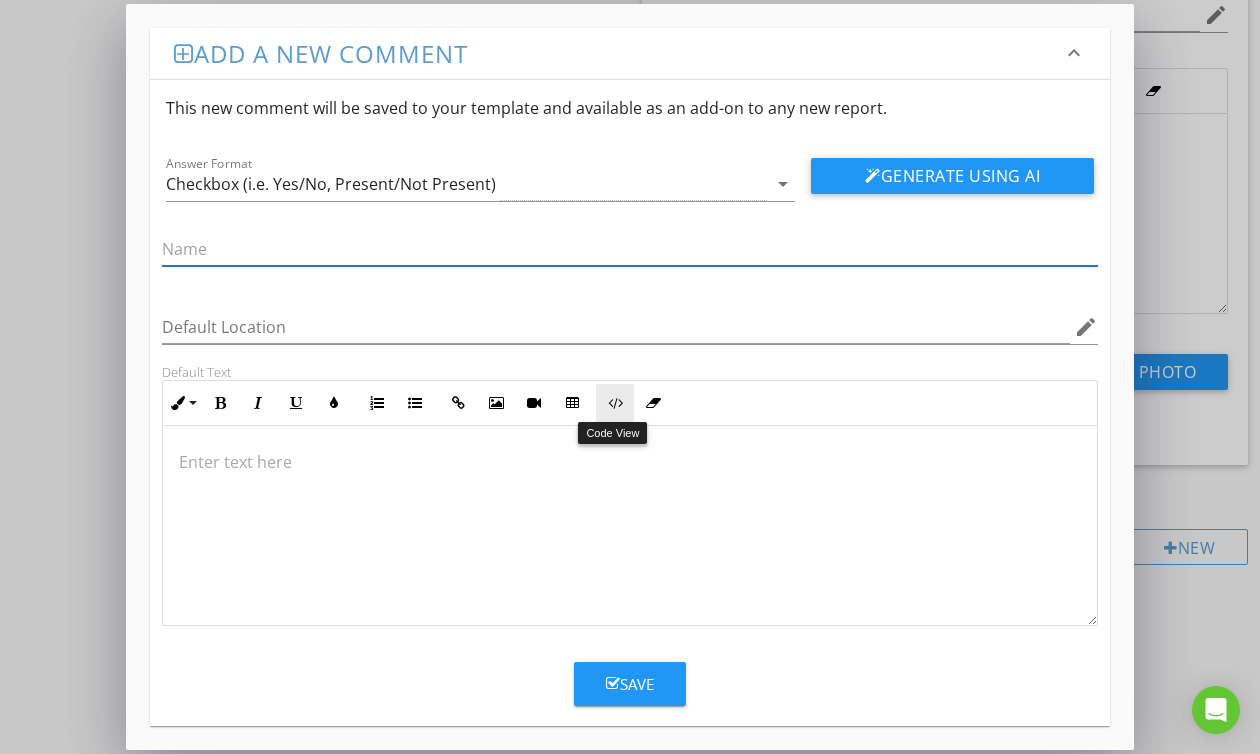 click at bounding box center [615, 403] 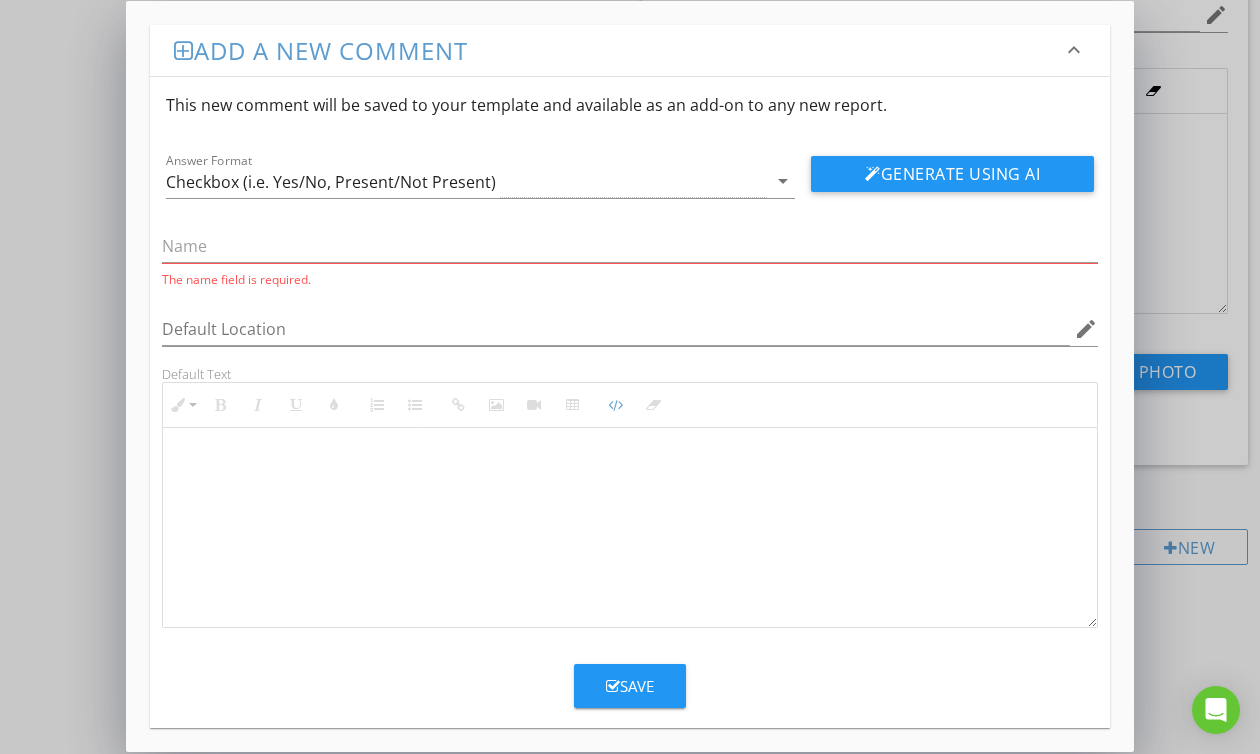 click at bounding box center [630, 528] 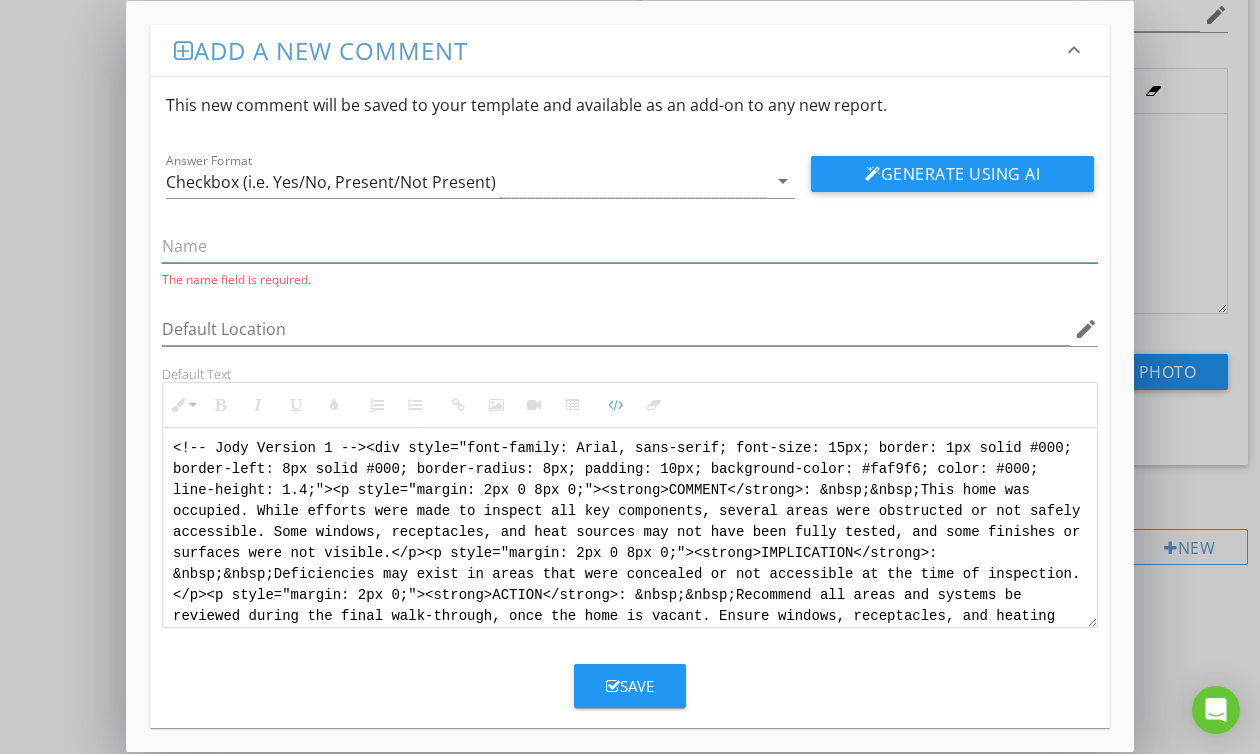 scroll, scrollTop: 8, scrollLeft: 0, axis: vertical 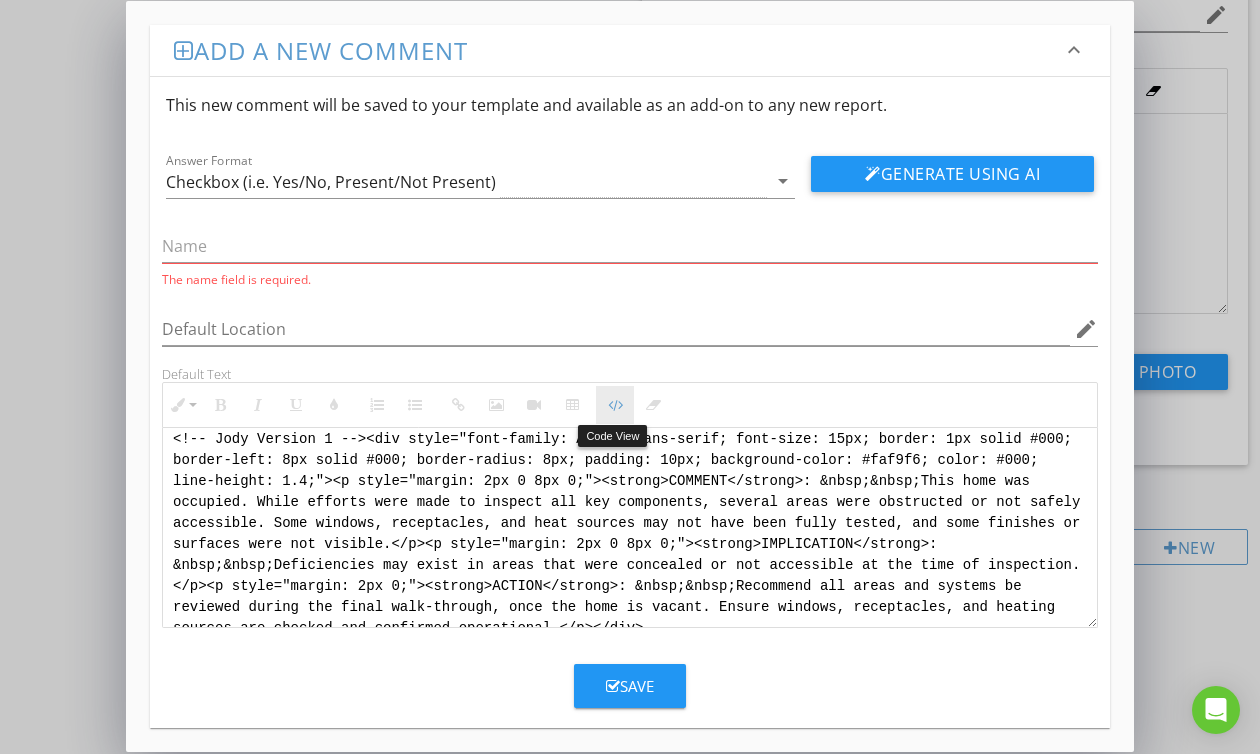 drag, startPoint x: 625, startPoint y: 409, endPoint x: 600, endPoint y: 420, distance: 27.313 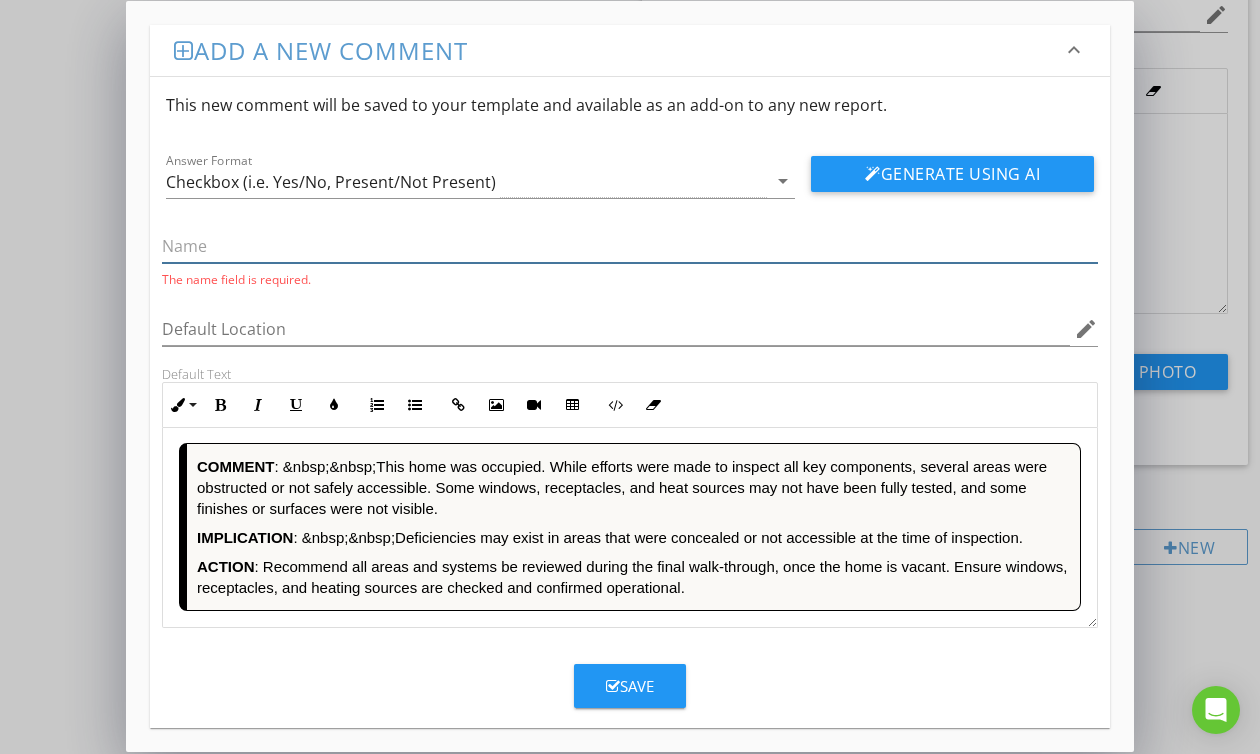click at bounding box center [630, 246] 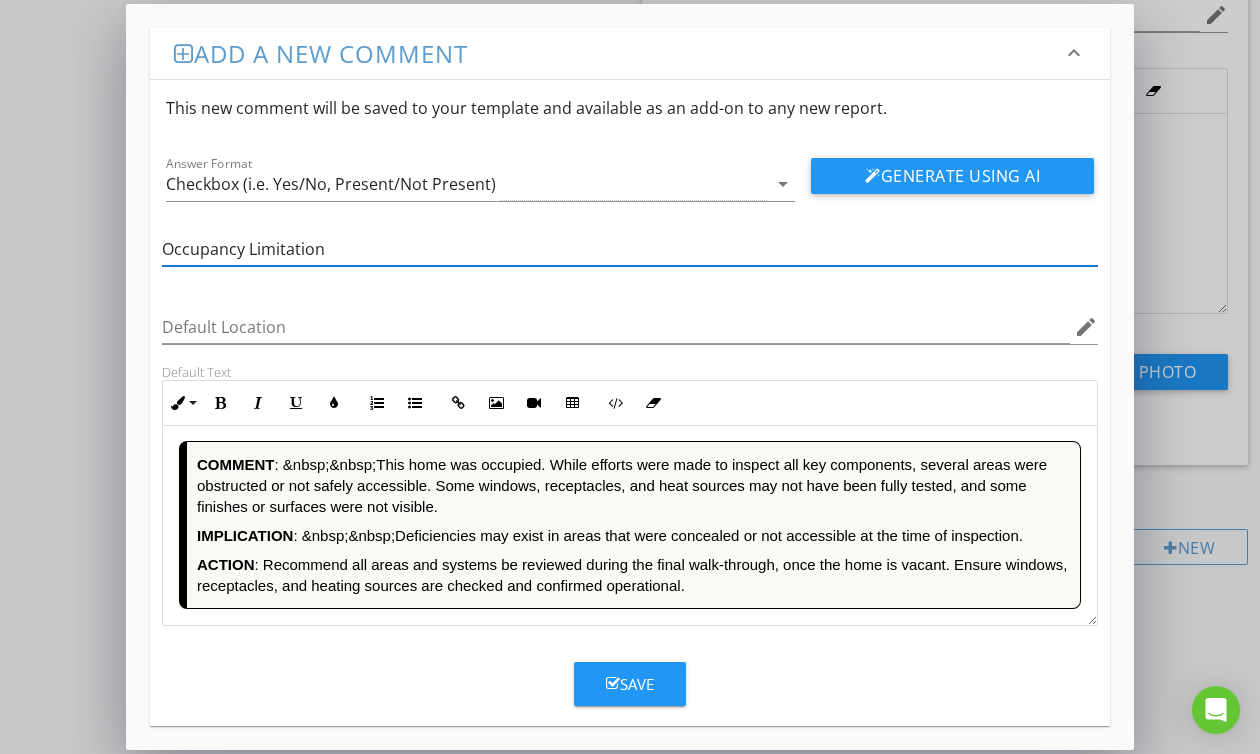 type on "Occupancy Limitation" 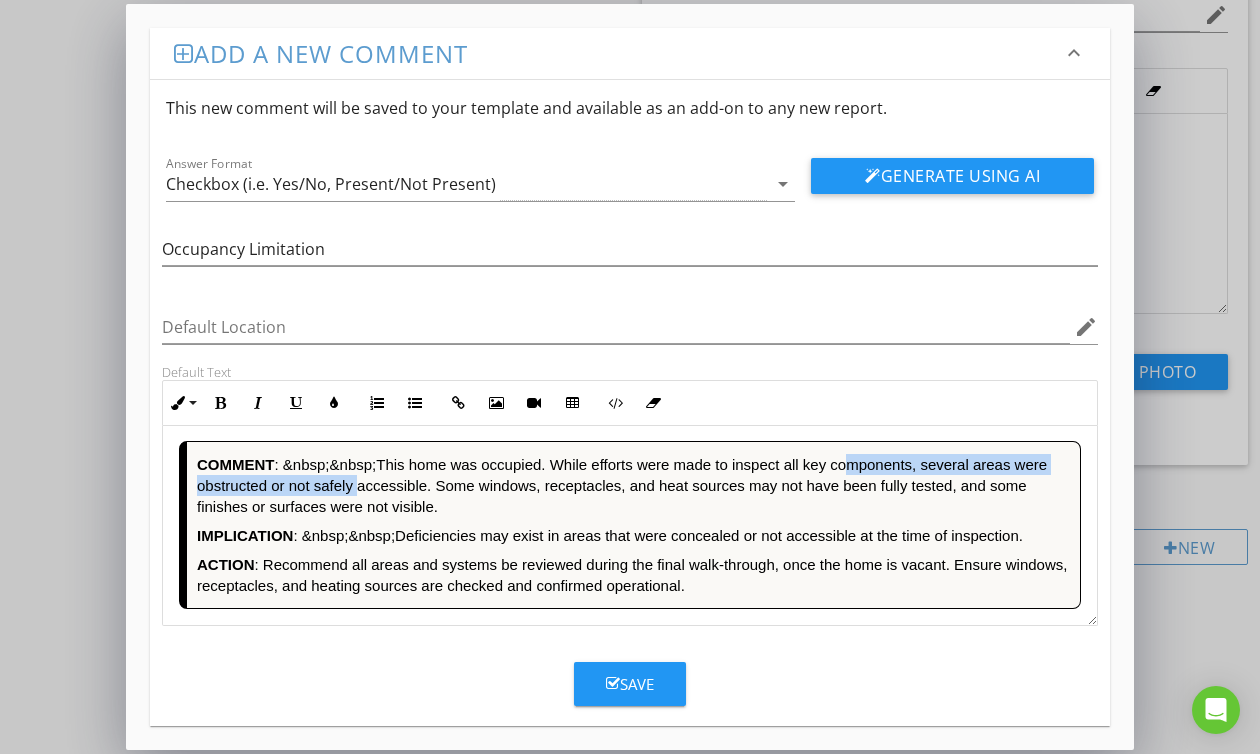 drag, startPoint x: 329, startPoint y: 482, endPoint x: 837, endPoint y: 465, distance: 508.28436 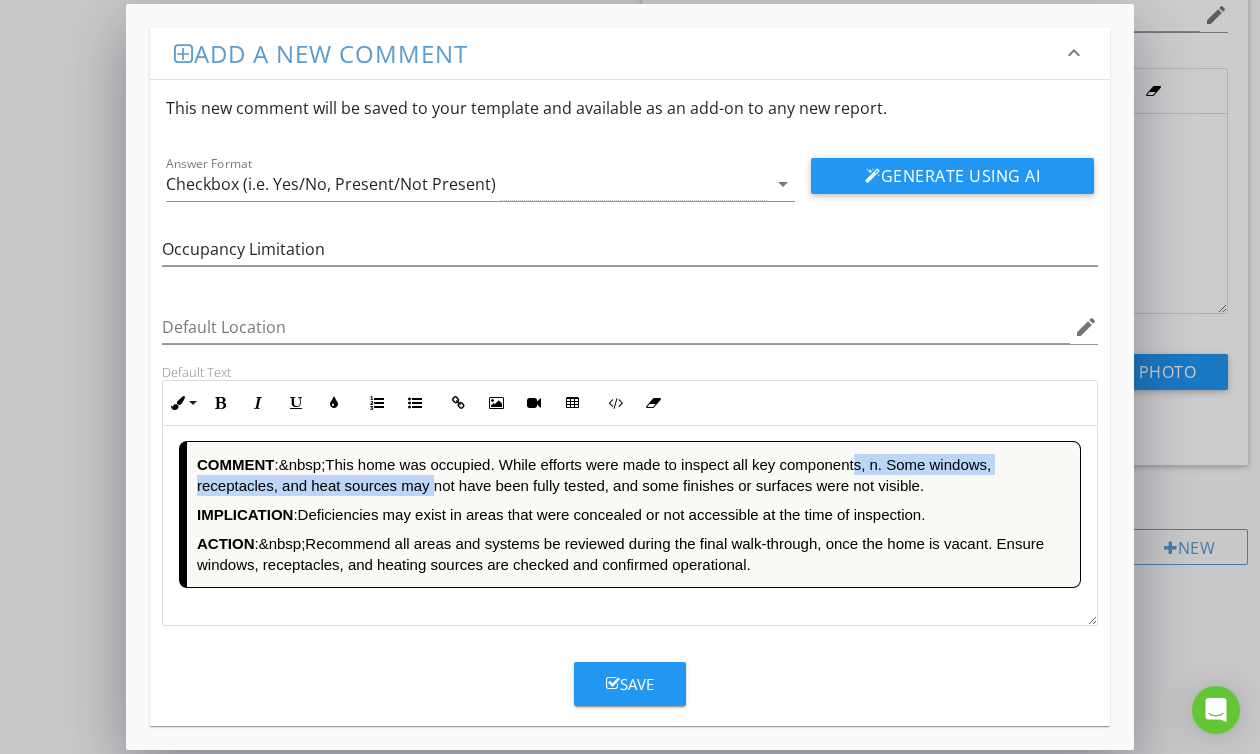 type 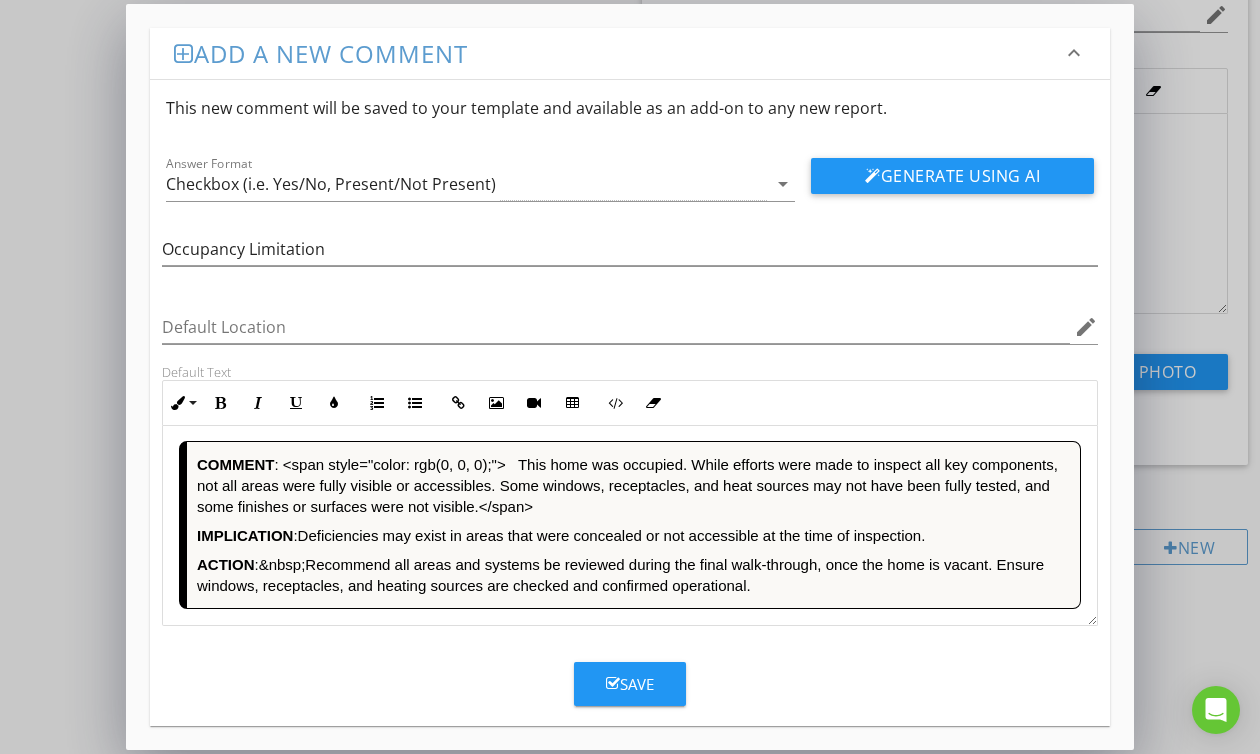 scroll, scrollTop: 1, scrollLeft: 0, axis: vertical 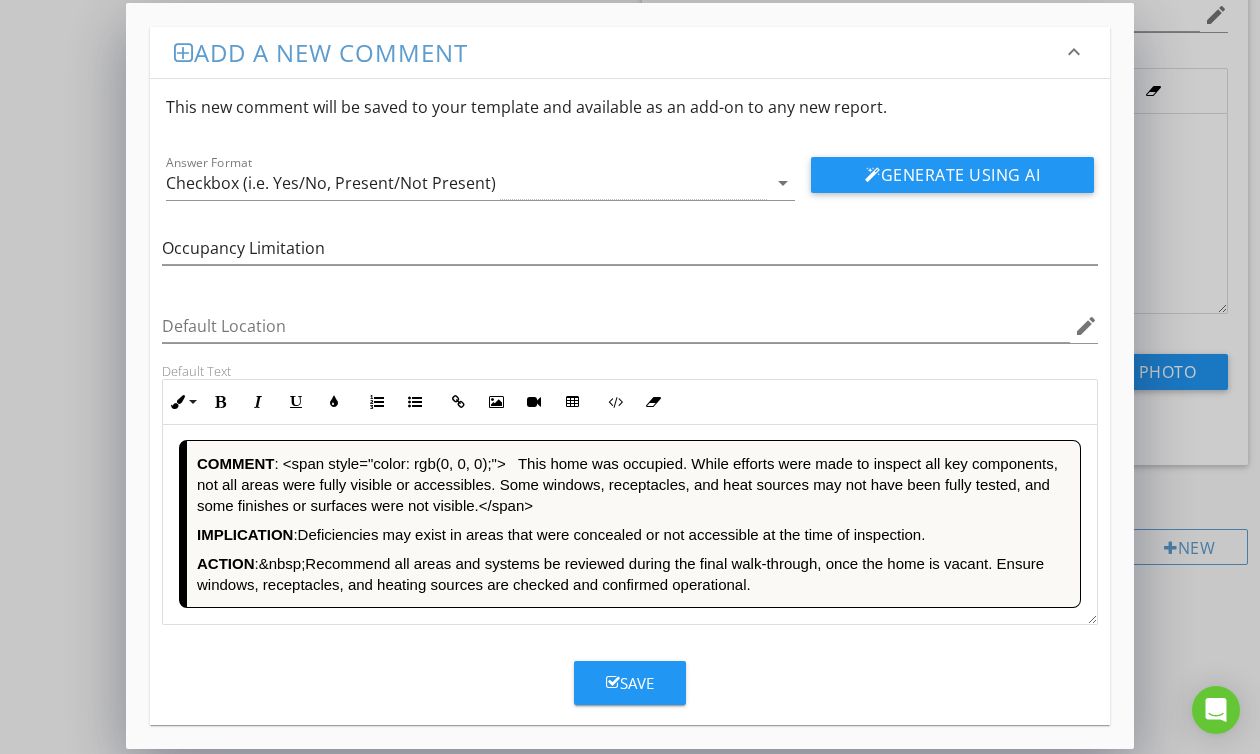 drag, startPoint x: 848, startPoint y: 466, endPoint x: 772, endPoint y: 504, distance: 84.97058 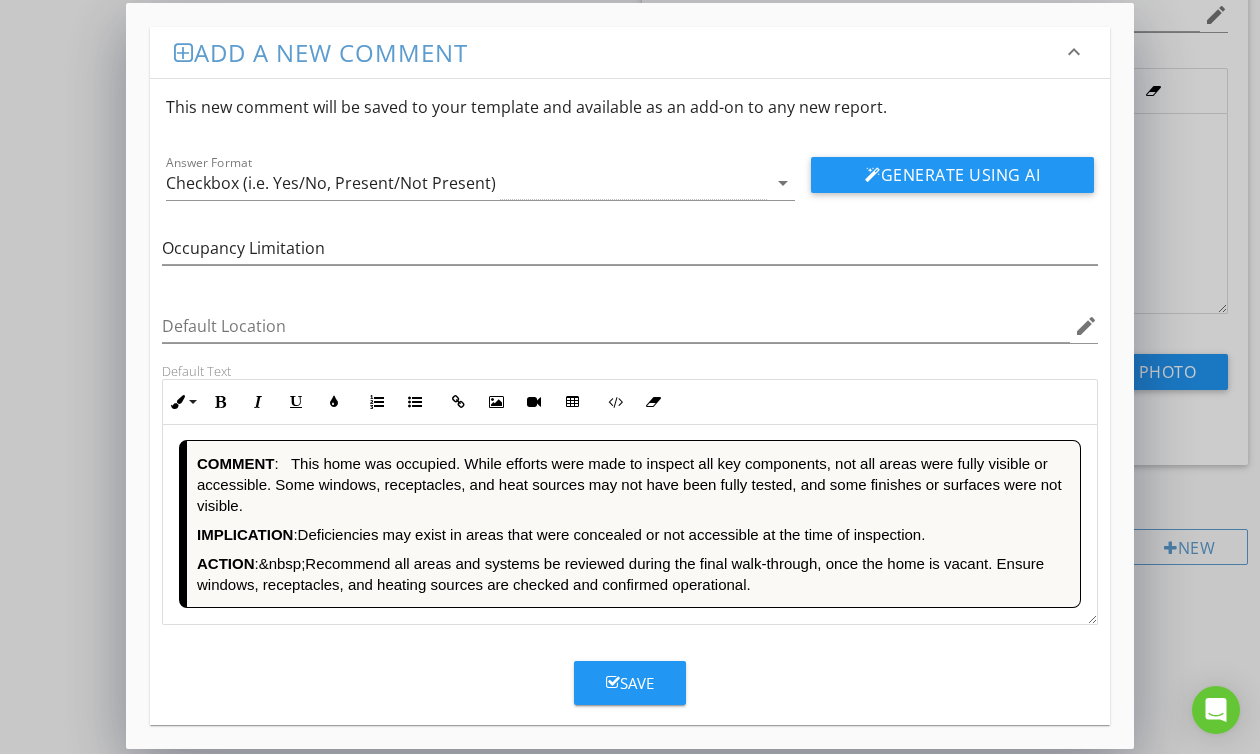 click on "Recommend all areas and systems be reviewed during the final walk-through, once the home is vacant. Ensure windows, receptacles, and heating sources are checked and confirmed operational." at bounding box center [633, 574] 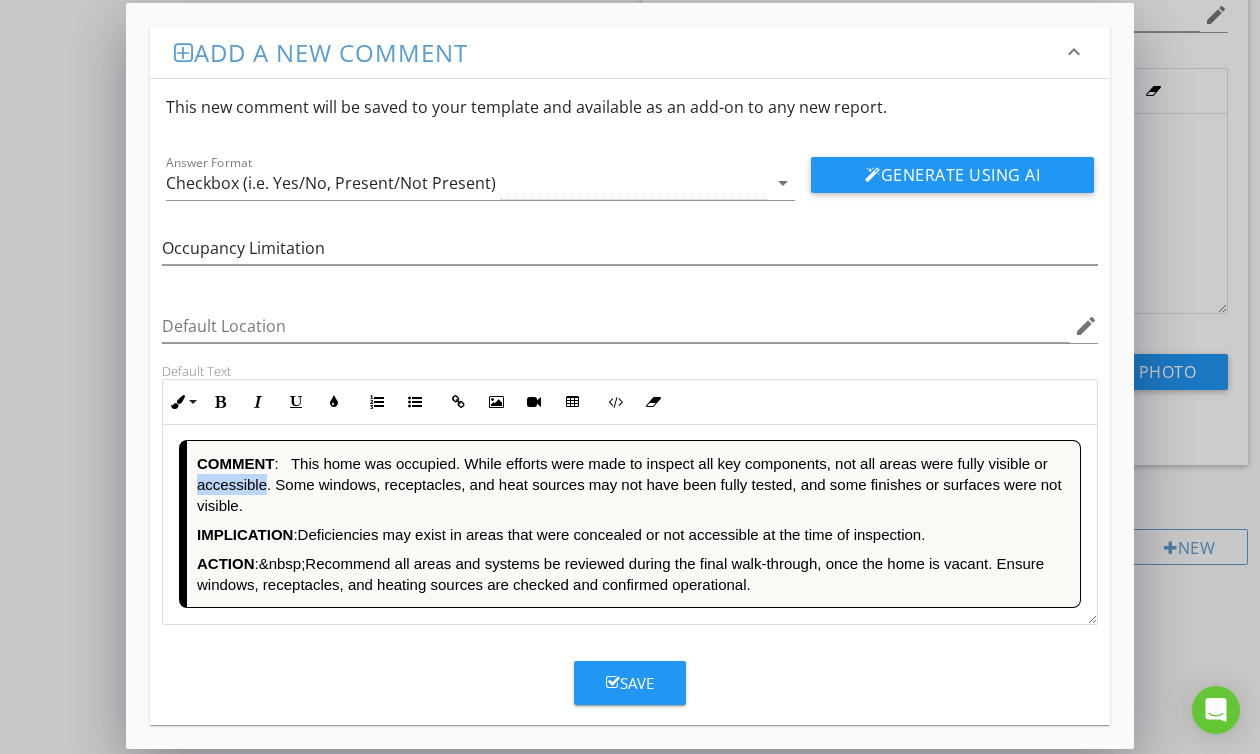 click on "COMMENT : &nbsp;The guardrail was missing at the staircase. IMPLICATION : &nbsp;Safety concern. ACTION : &nbsp;<strong>Recommend a guardrail is installed. PROFESSION : &nbsp;</strong>General contractor." at bounding box center (633, 484) 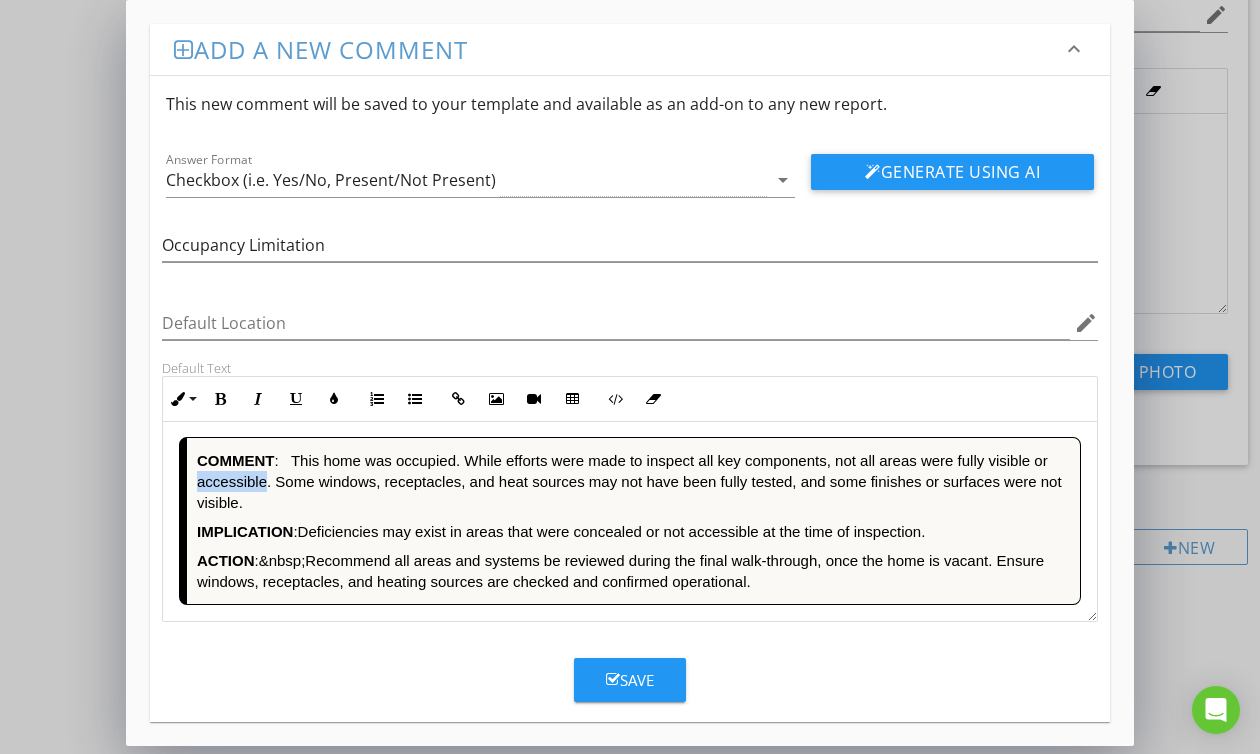 scroll, scrollTop: 4, scrollLeft: 0, axis: vertical 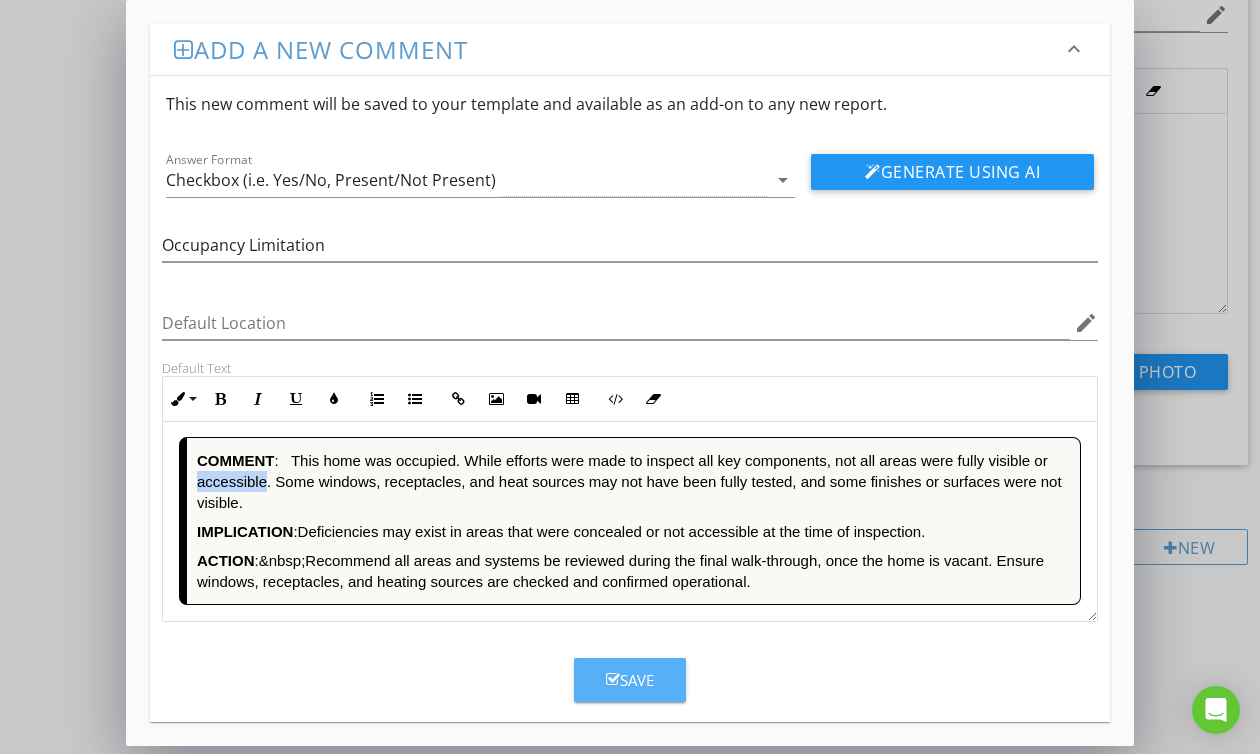 drag, startPoint x: 636, startPoint y: 669, endPoint x: 645, endPoint y: 649, distance: 21.931713 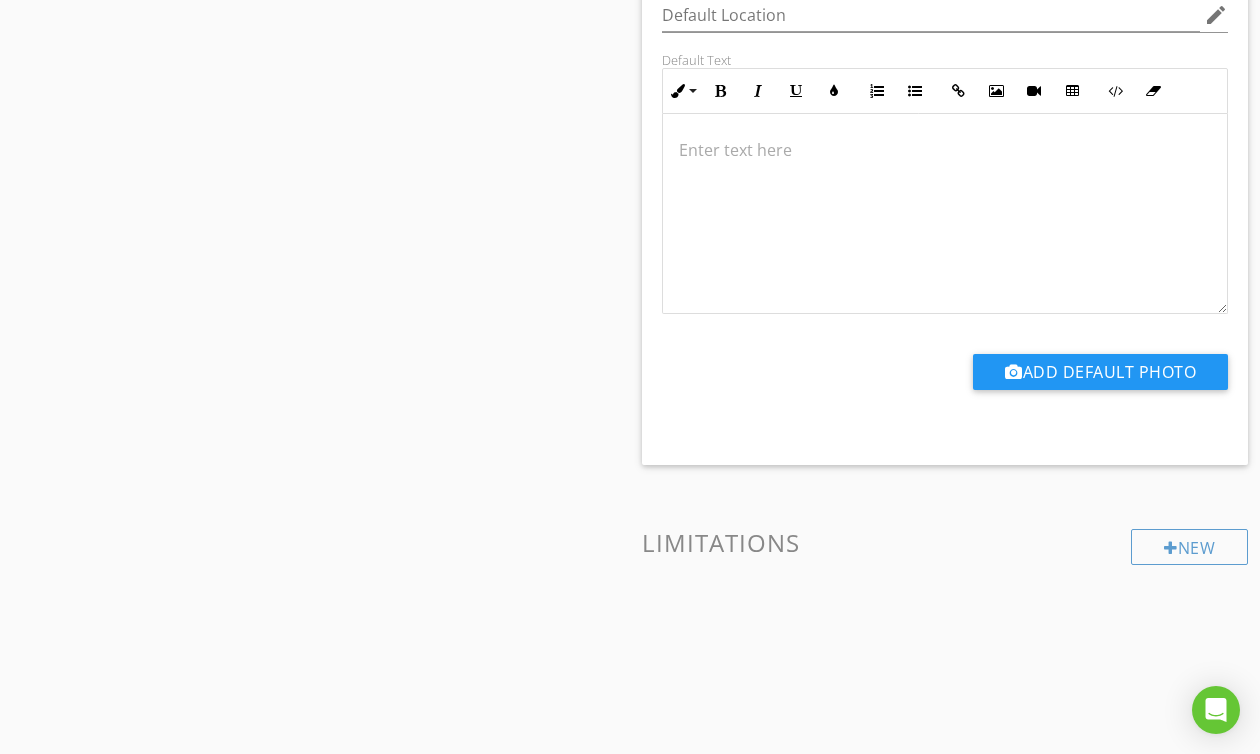 scroll, scrollTop: 0, scrollLeft: 0, axis: both 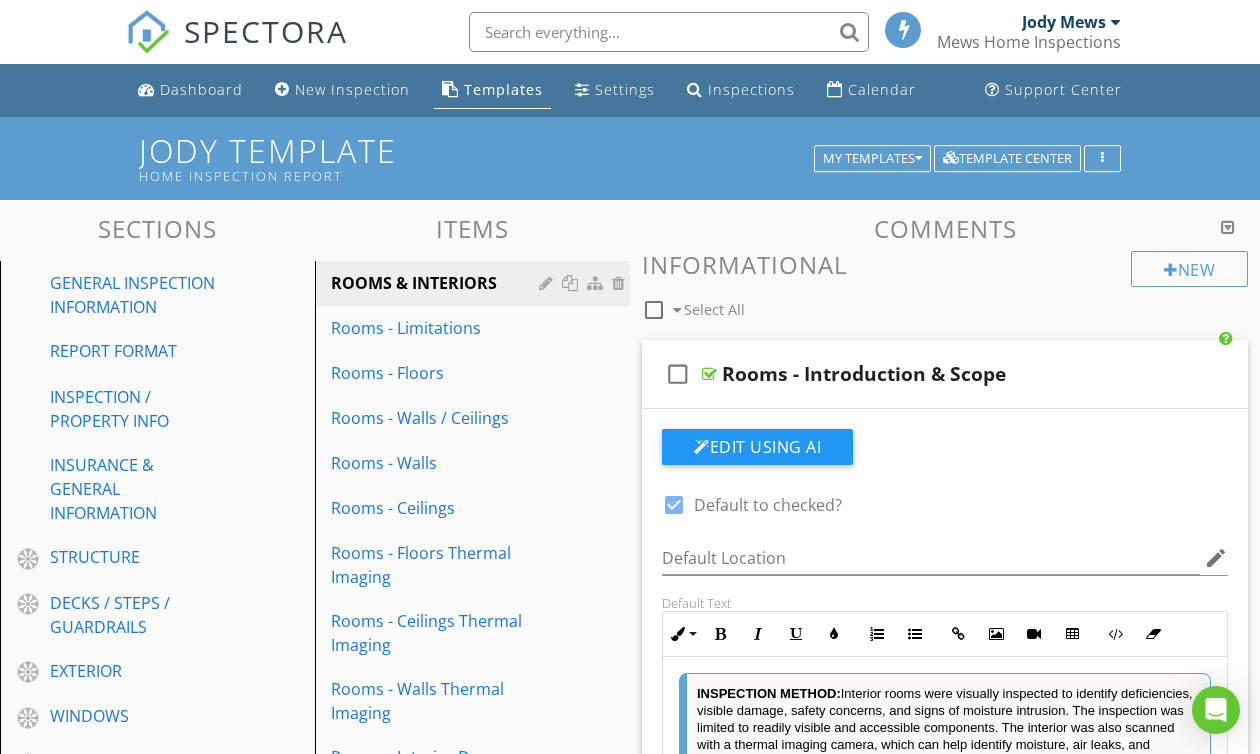 click at bounding box center [1228, 227] 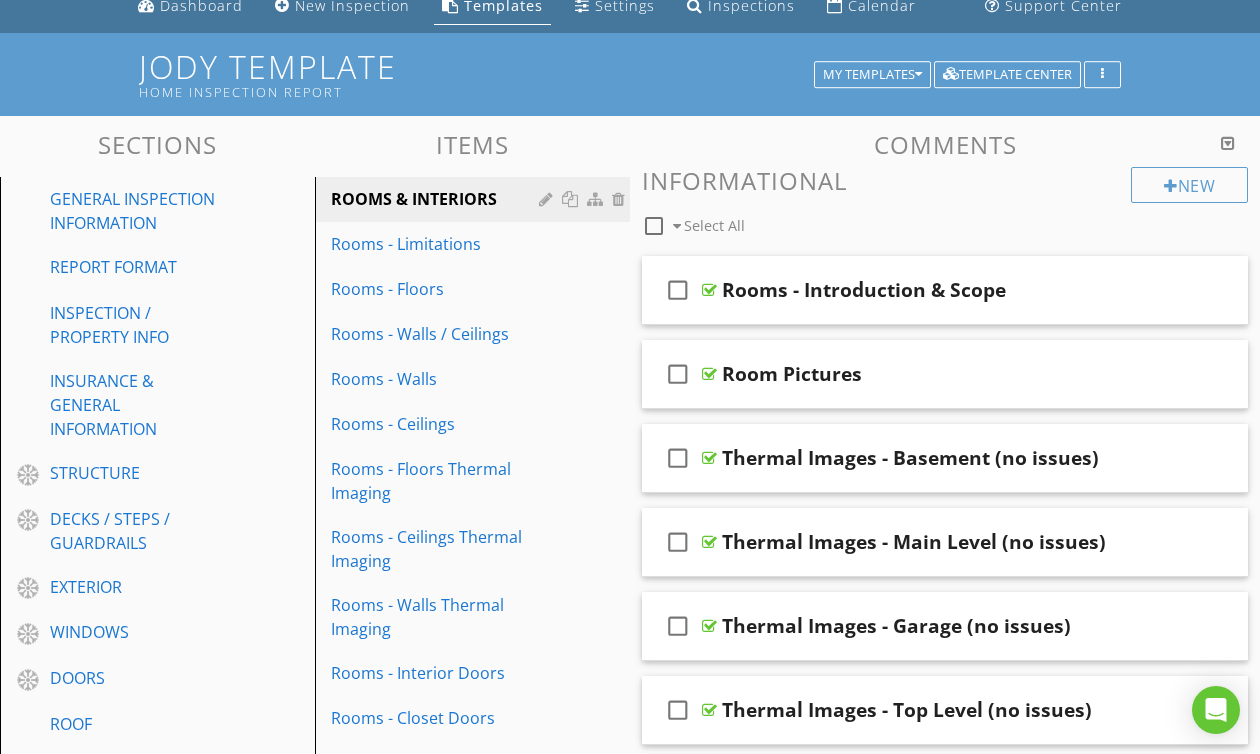scroll, scrollTop: 82, scrollLeft: 0, axis: vertical 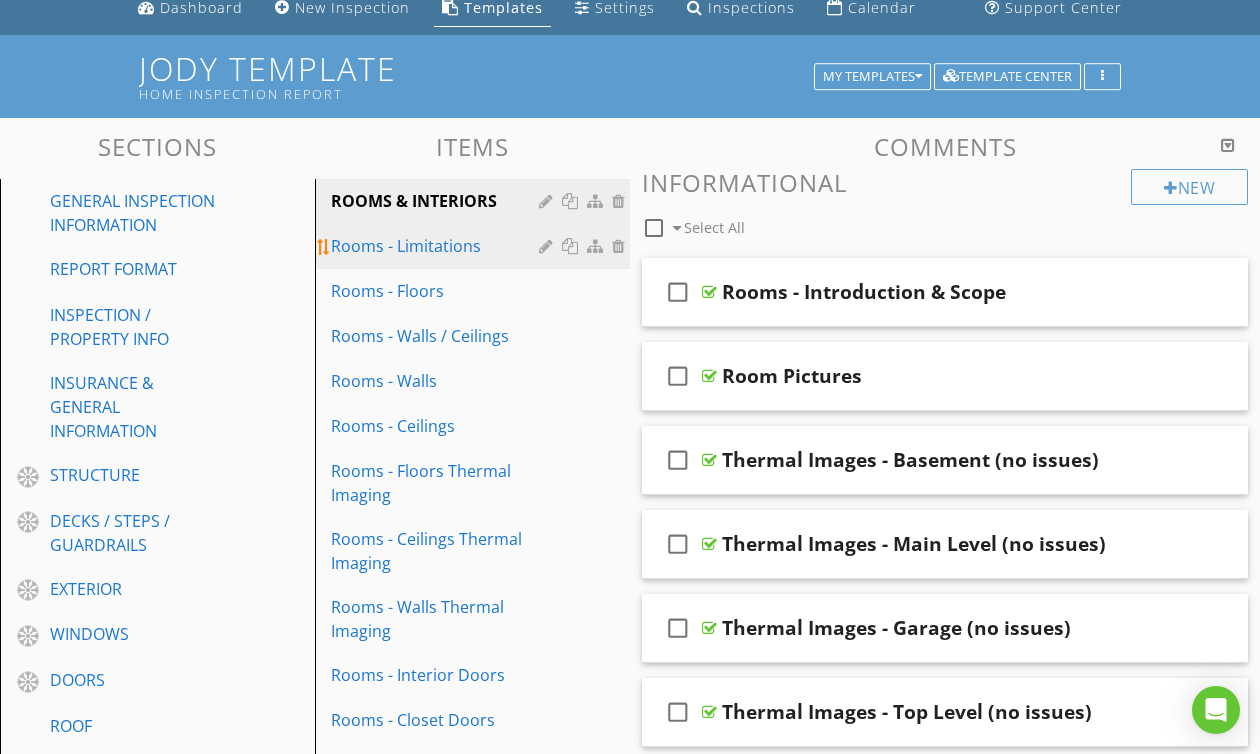 click on "Rooms - Limitations" at bounding box center [475, 246] 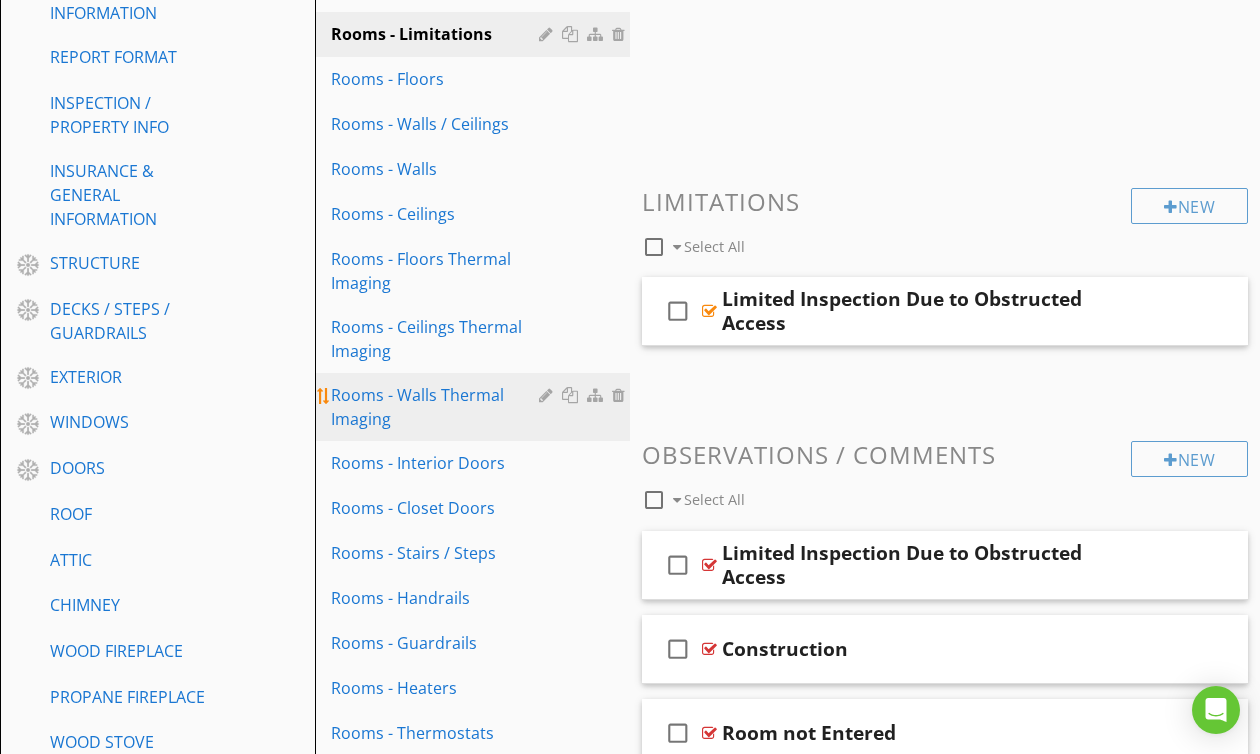 scroll, scrollTop: 172, scrollLeft: 0, axis: vertical 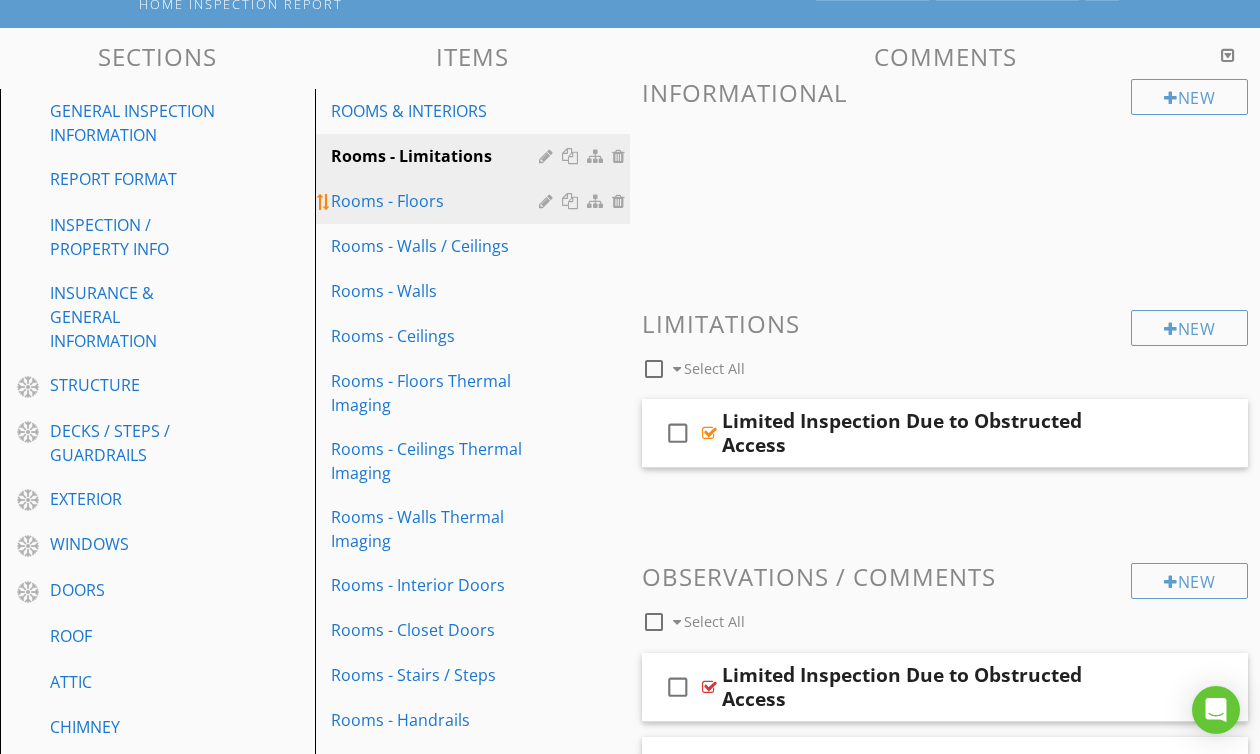 drag, startPoint x: 364, startPoint y: 212, endPoint x: 389, endPoint y: 209, distance: 25.179358 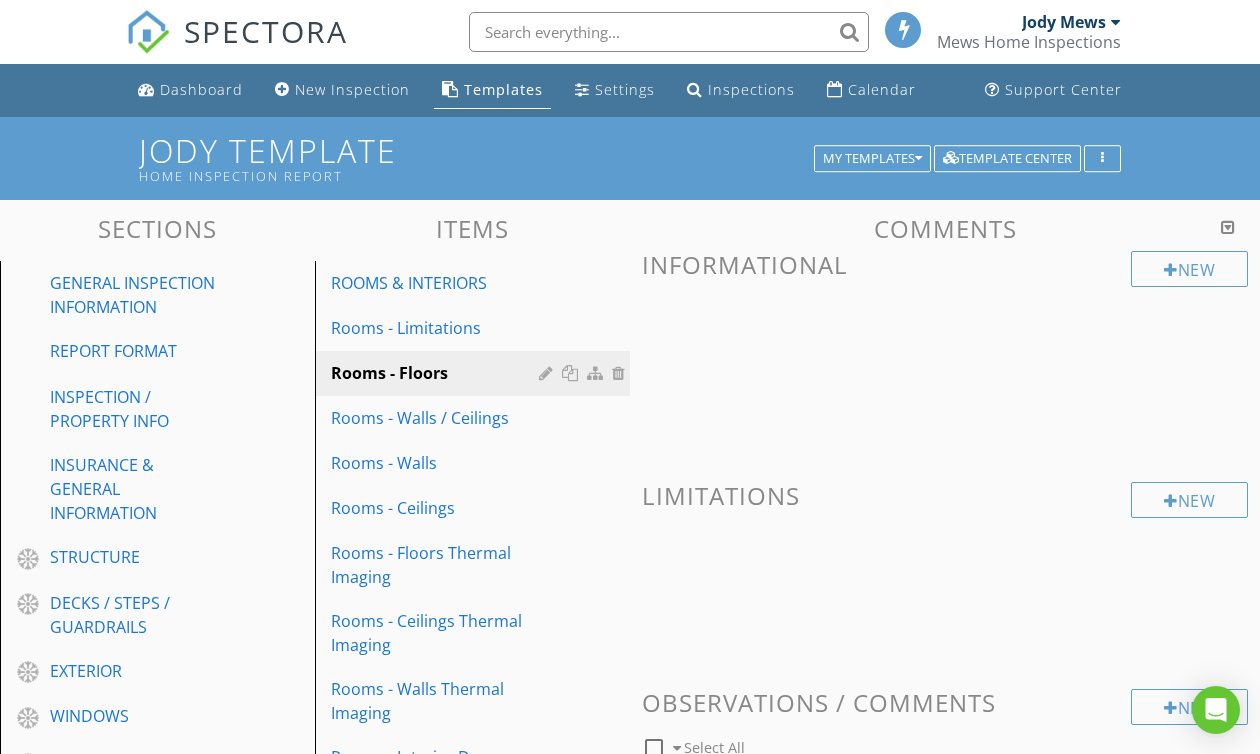 scroll, scrollTop: 0, scrollLeft: 0, axis: both 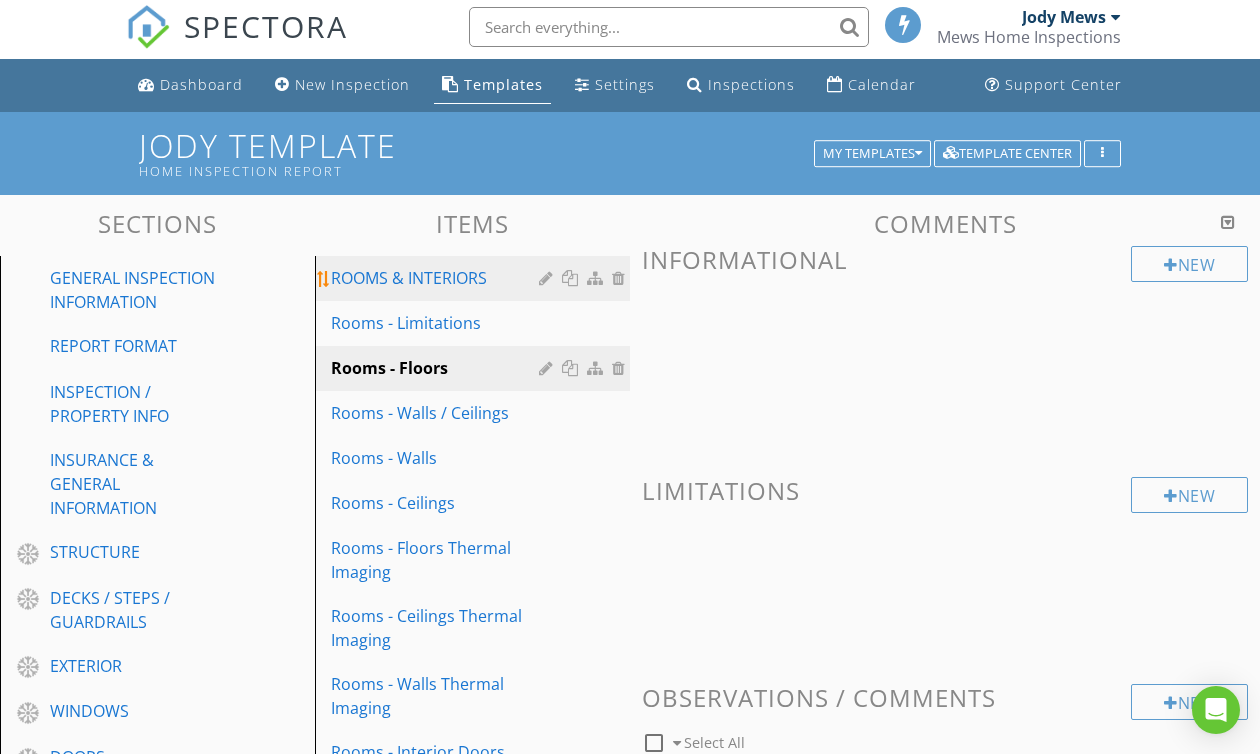 drag, startPoint x: 377, startPoint y: 282, endPoint x: 424, endPoint y: 283, distance: 47.010635 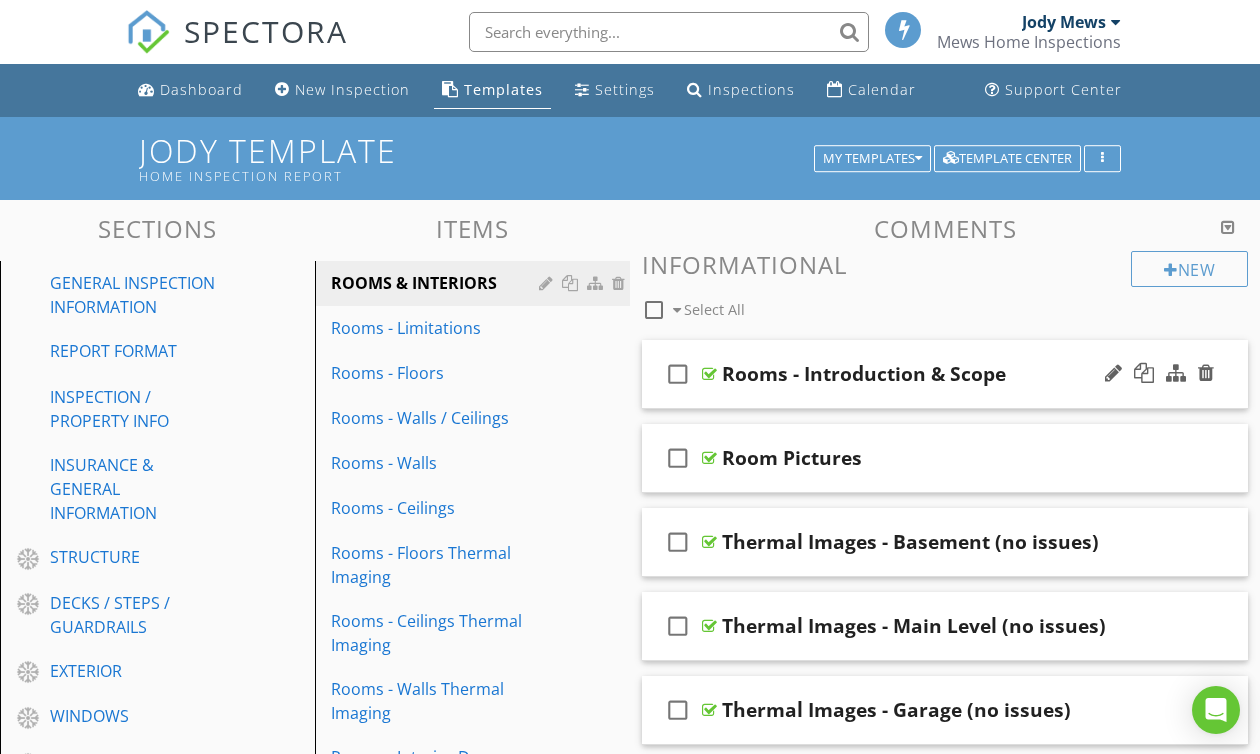 scroll, scrollTop: 0, scrollLeft: 0, axis: both 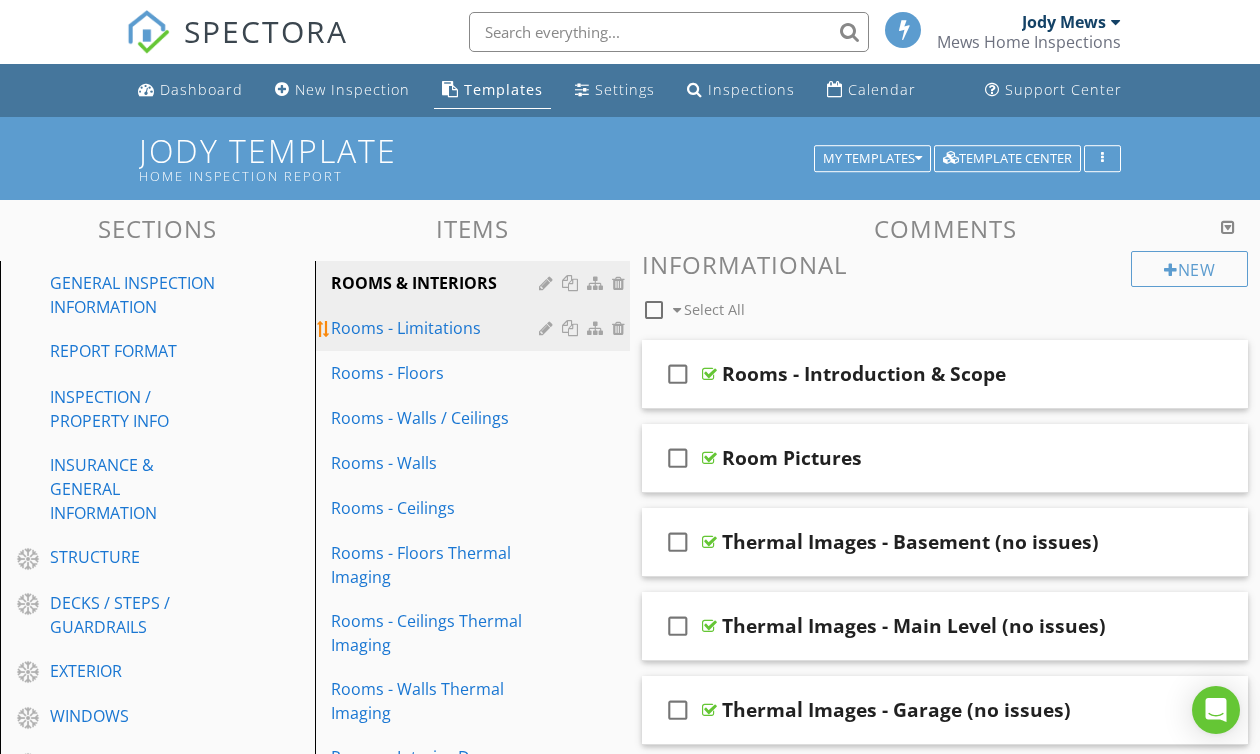 click on "Rooms - Limitations" at bounding box center [438, 328] 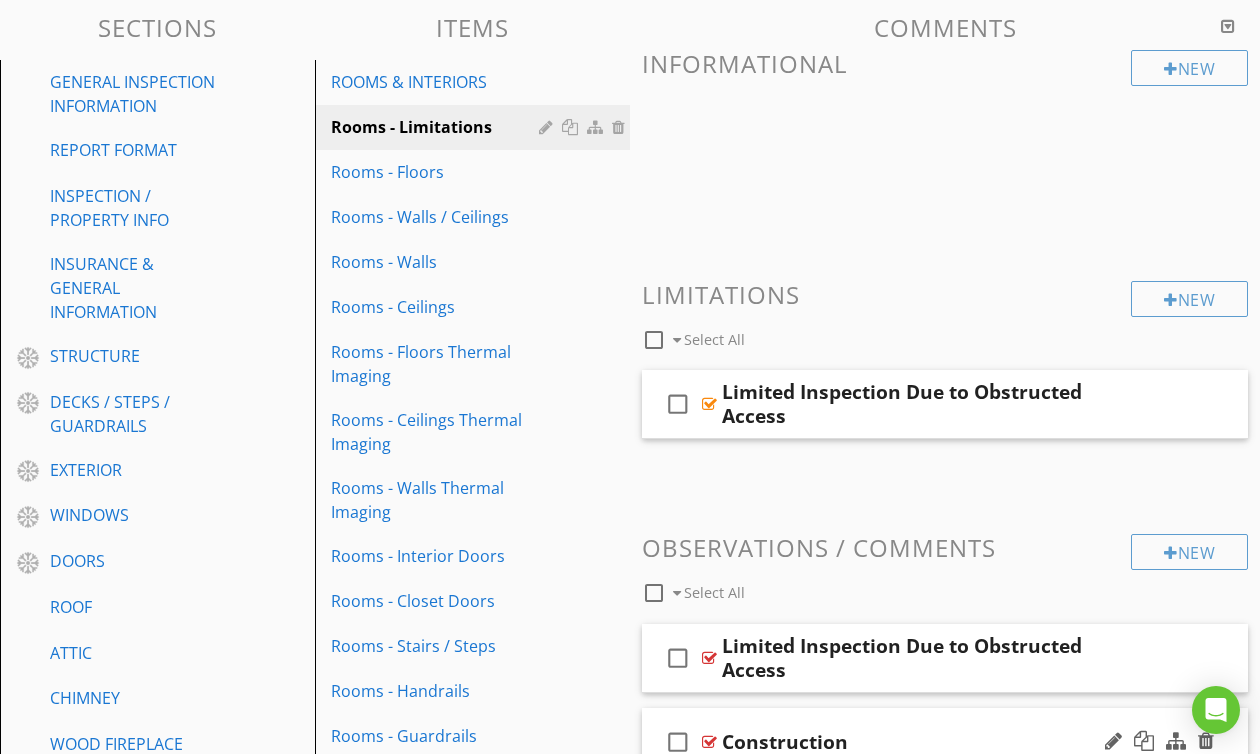 scroll, scrollTop: 186, scrollLeft: 0, axis: vertical 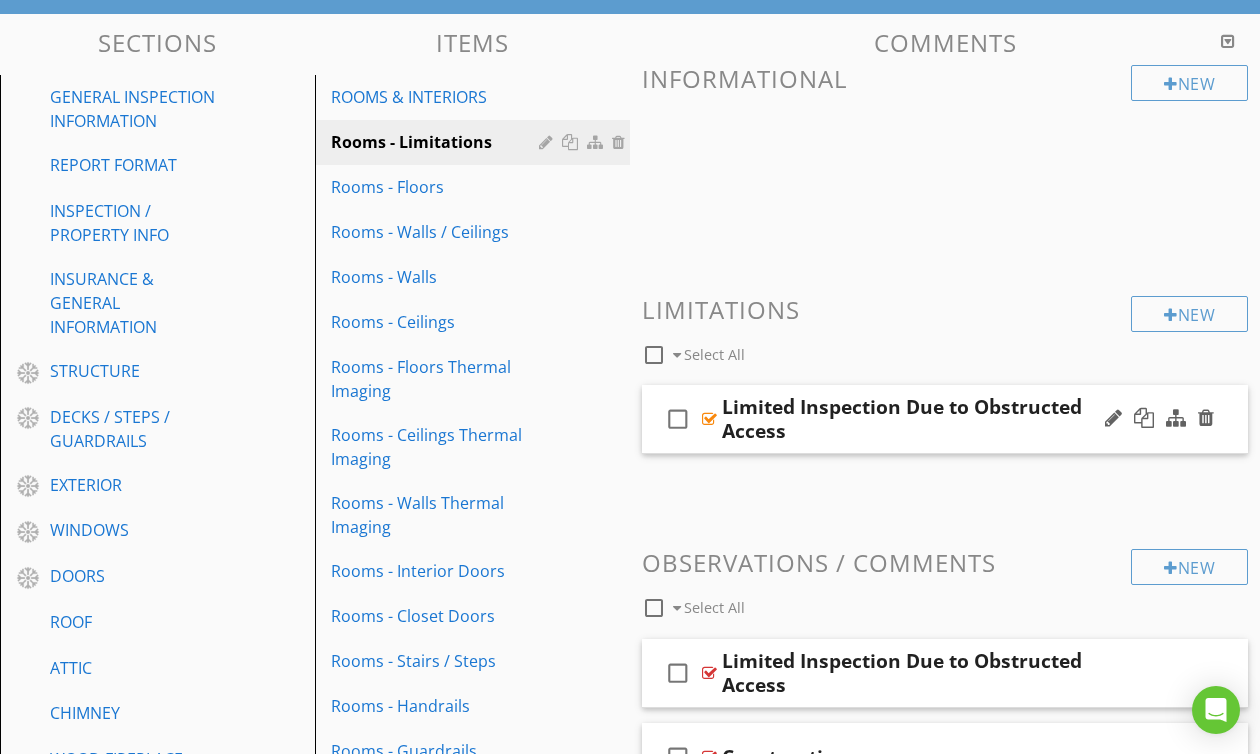 click on "check_box_outline_blank
Limited Inspection Due to Obstructed Access" at bounding box center [945, 419] 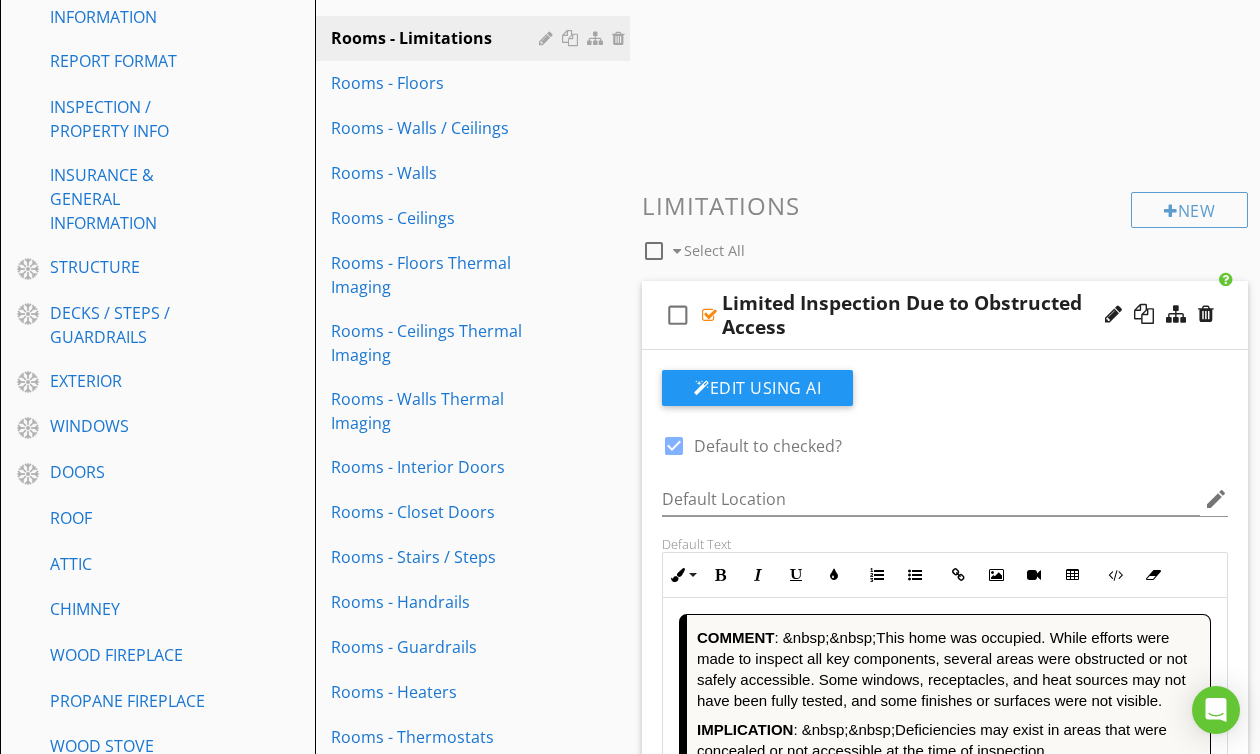 scroll, scrollTop: 201, scrollLeft: 0, axis: vertical 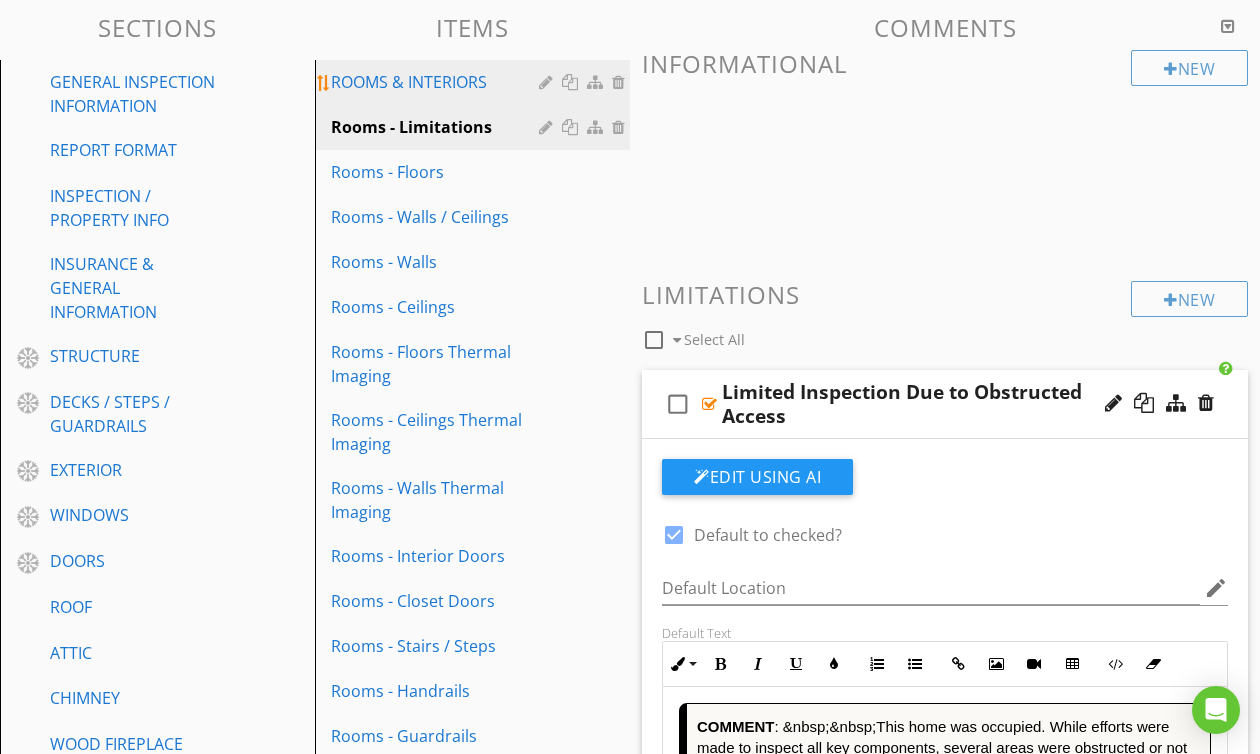 click on "ROOMS & INTERIORS" at bounding box center (438, 82) 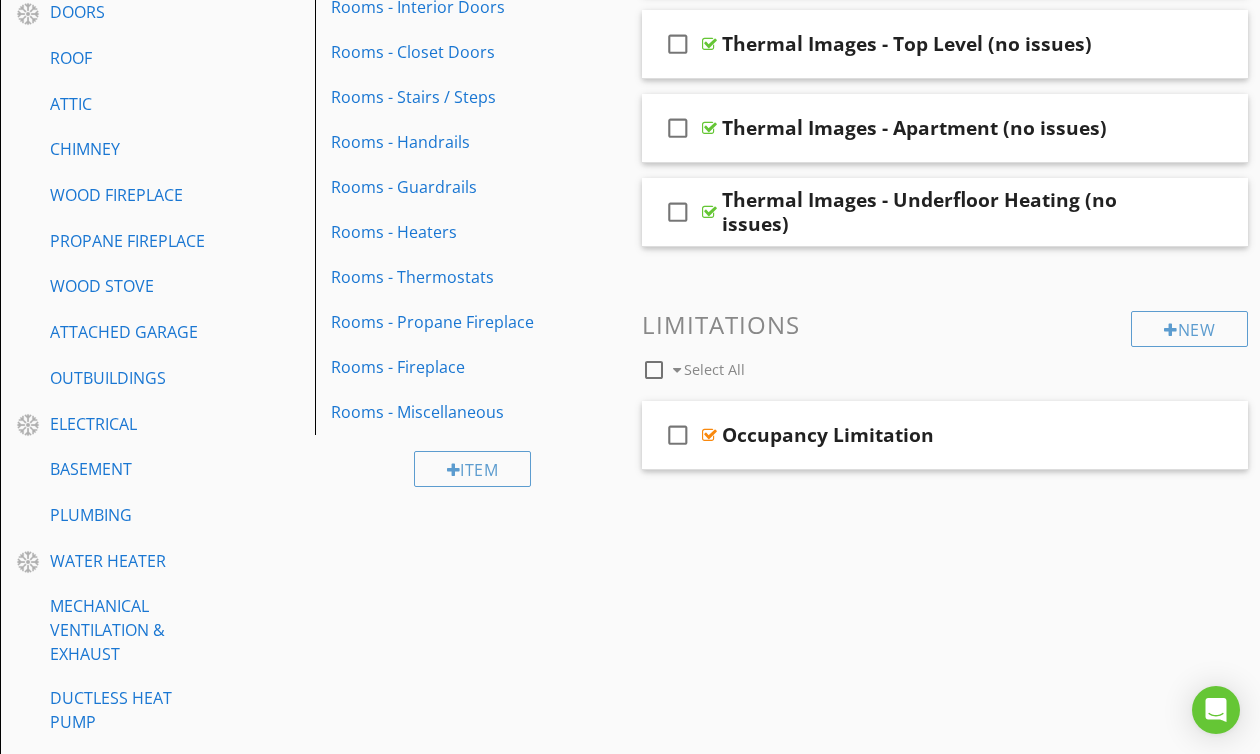 scroll, scrollTop: 754, scrollLeft: 0, axis: vertical 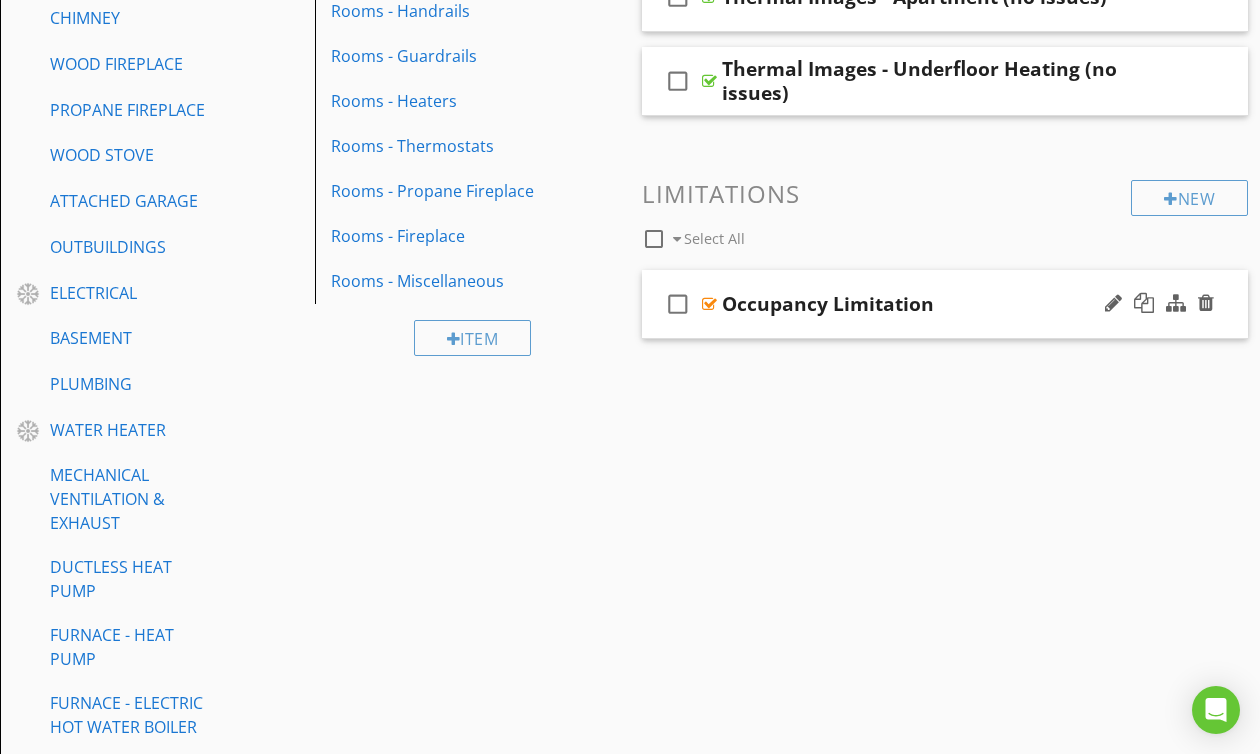 drag, startPoint x: 706, startPoint y: 298, endPoint x: 722, endPoint y: 291, distance: 17.464249 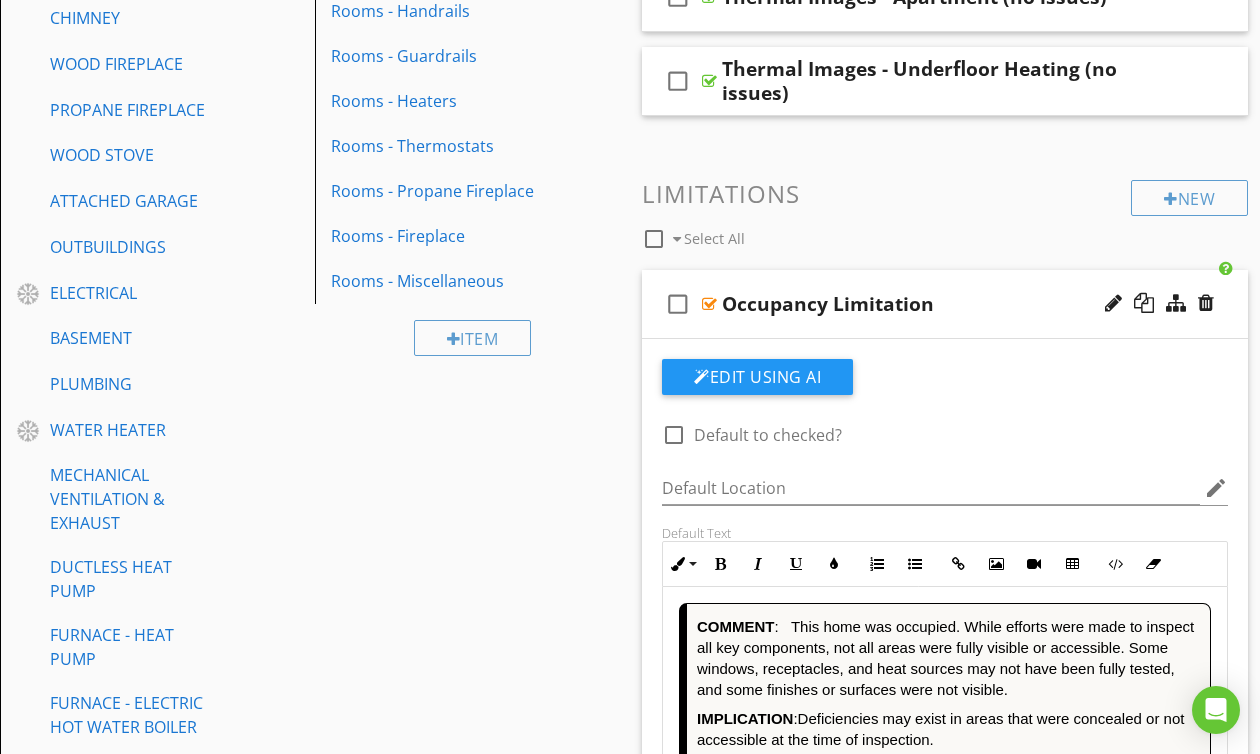 scroll, scrollTop: 880, scrollLeft: 0, axis: vertical 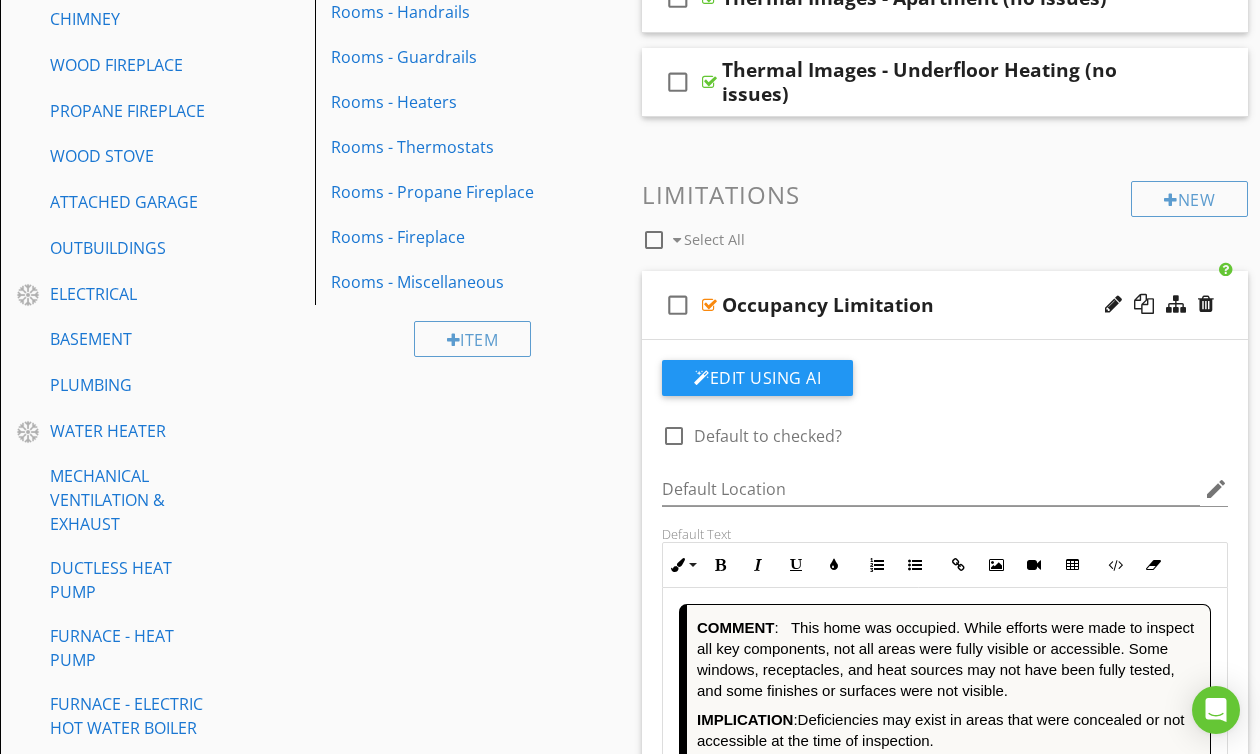 drag, startPoint x: 709, startPoint y: 302, endPoint x: 760, endPoint y: 282, distance: 54.781384 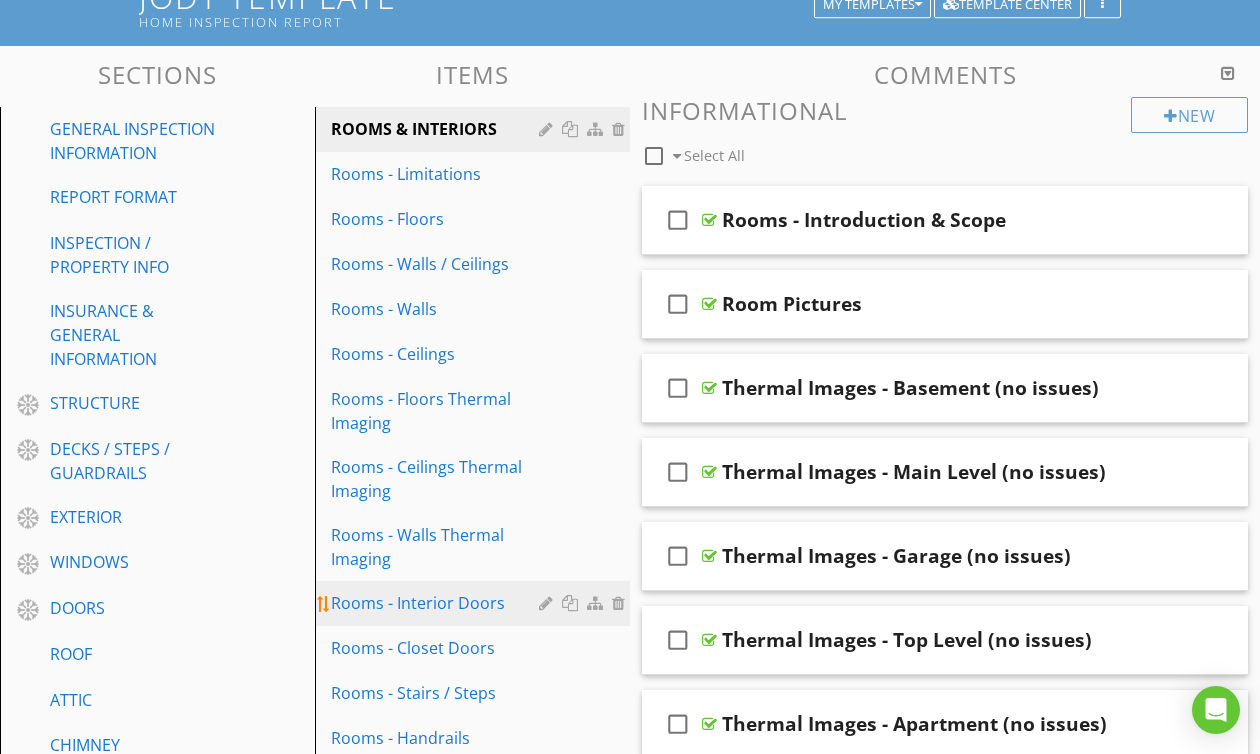 scroll, scrollTop: 153, scrollLeft: 0, axis: vertical 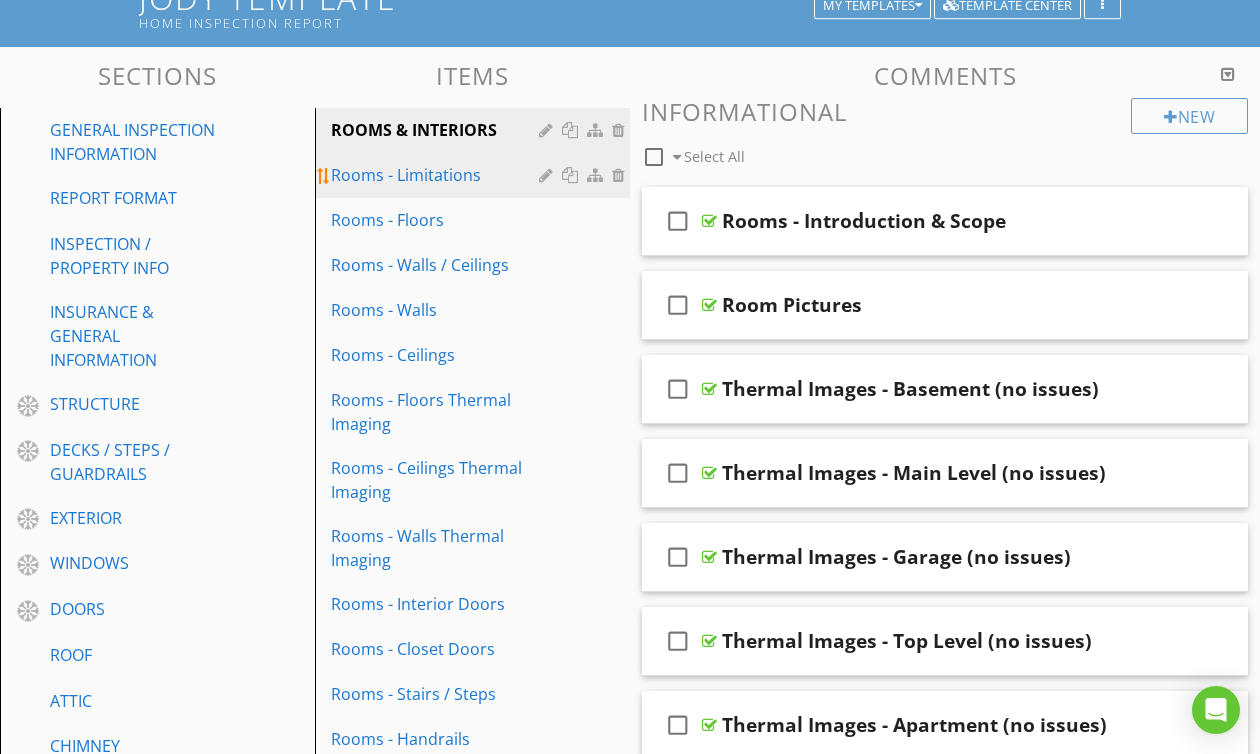 drag, startPoint x: 440, startPoint y: 182, endPoint x: 452, endPoint y: 181, distance: 12.0415945 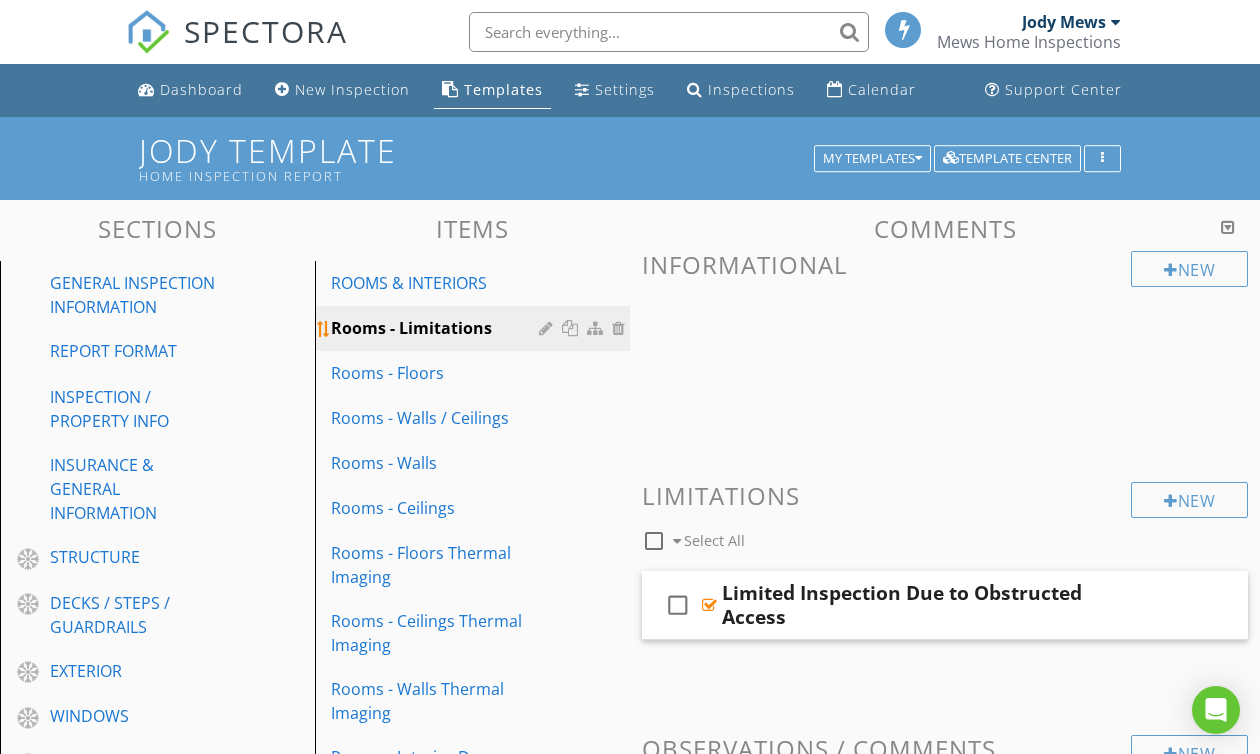 scroll, scrollTop: 0, scrollLeft: 0, axis: both 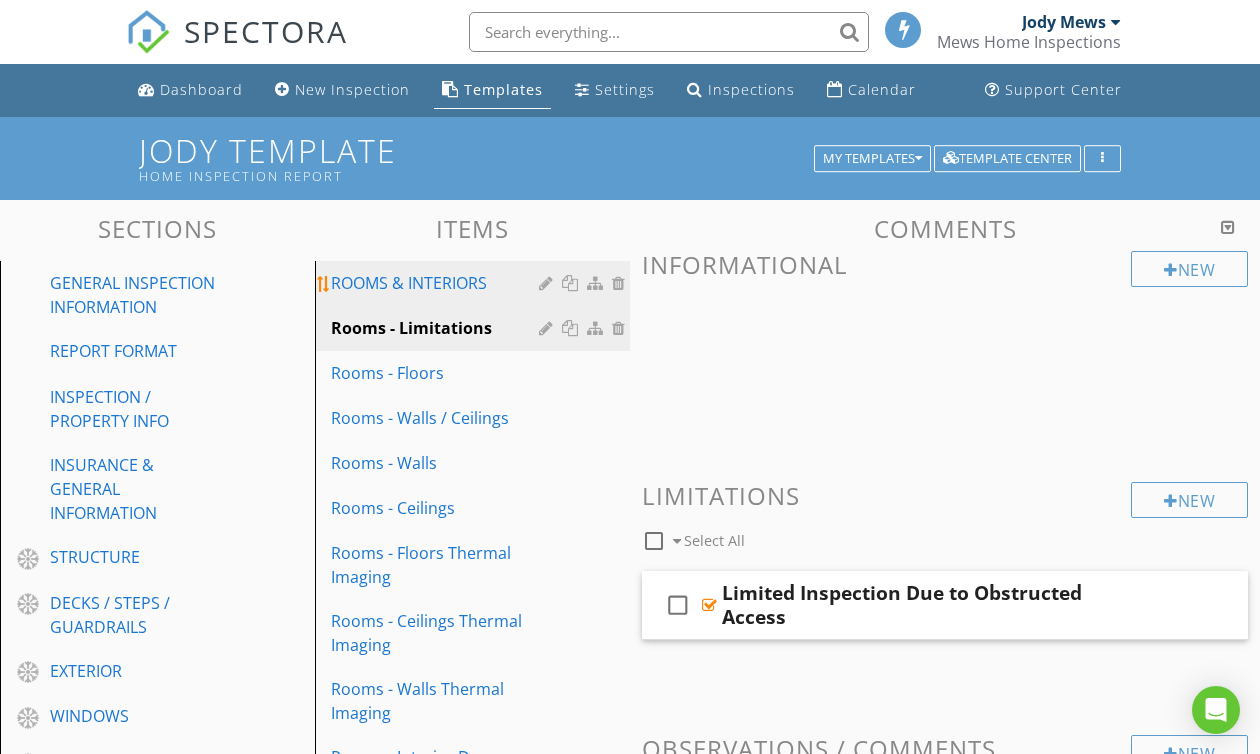 drag, startPoint x: 442, startPoint y: 293, endPoint x: 553, endPoint y: 293, distance: 111 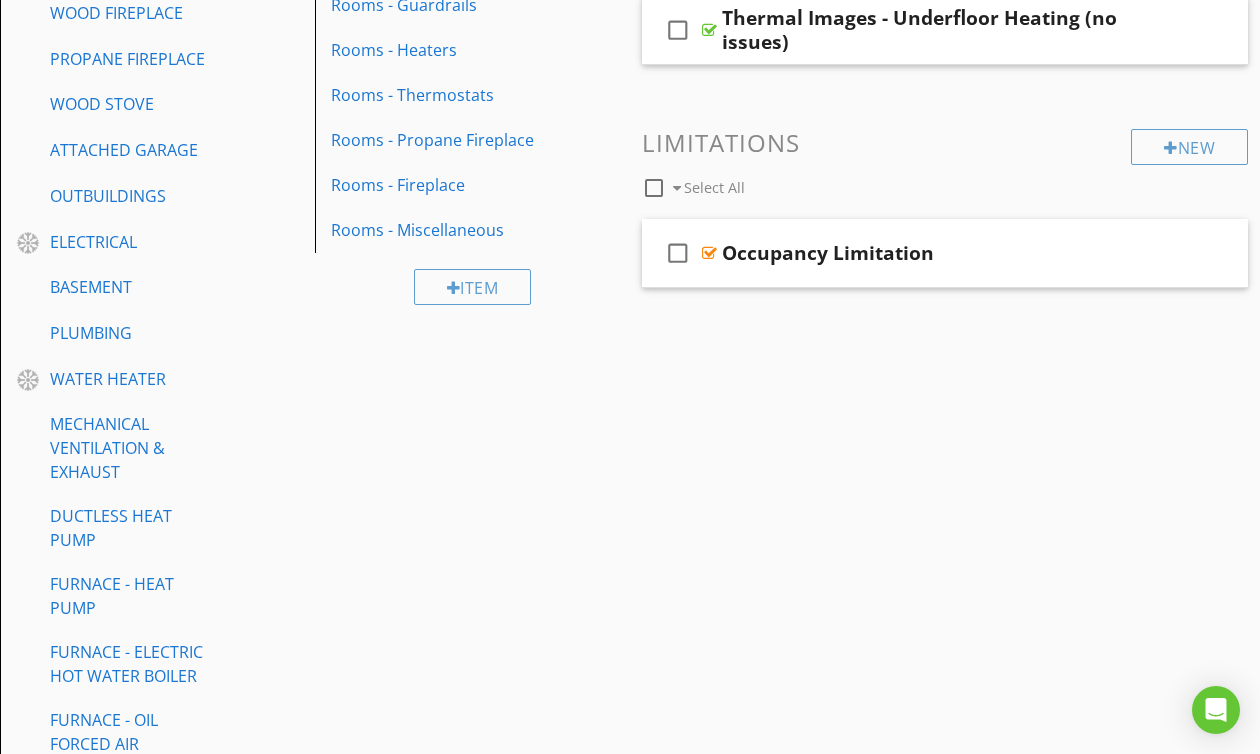 scroll, scrollTop: 933, scrollLeft: 0, axis: vertical 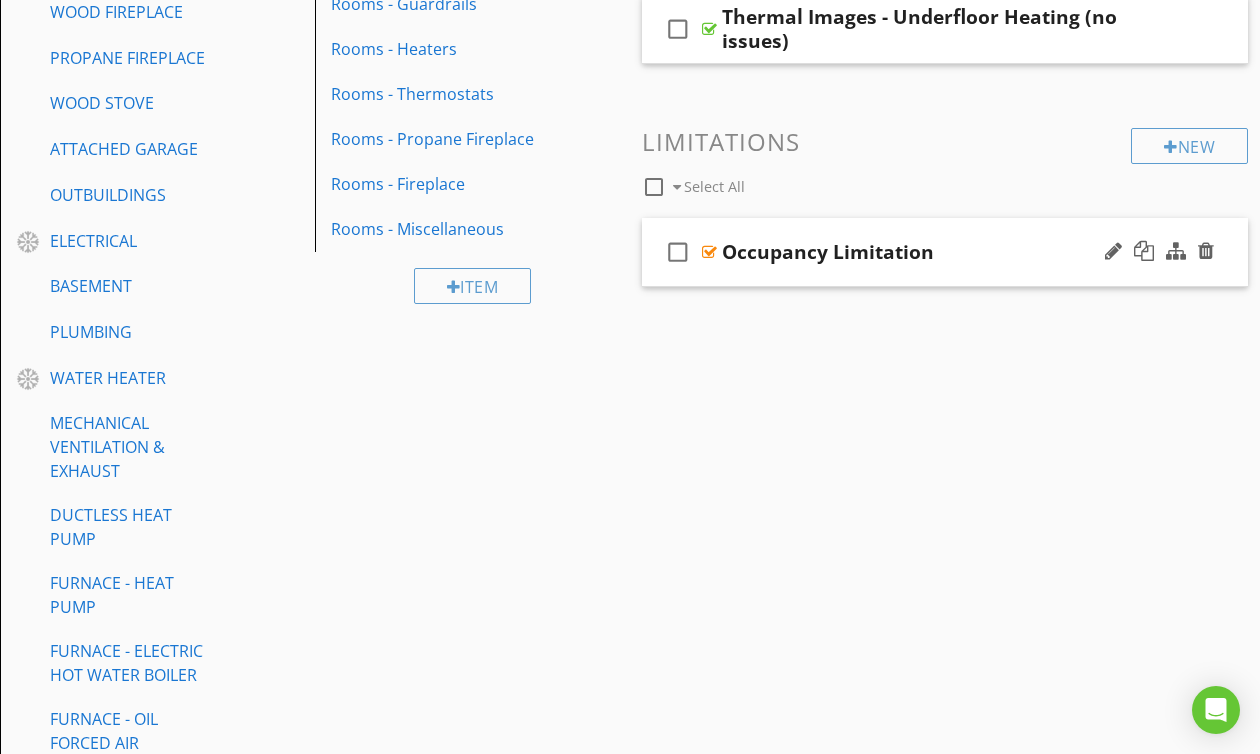 click on "check_box_outline_blank" at bounding box center (678, 252) 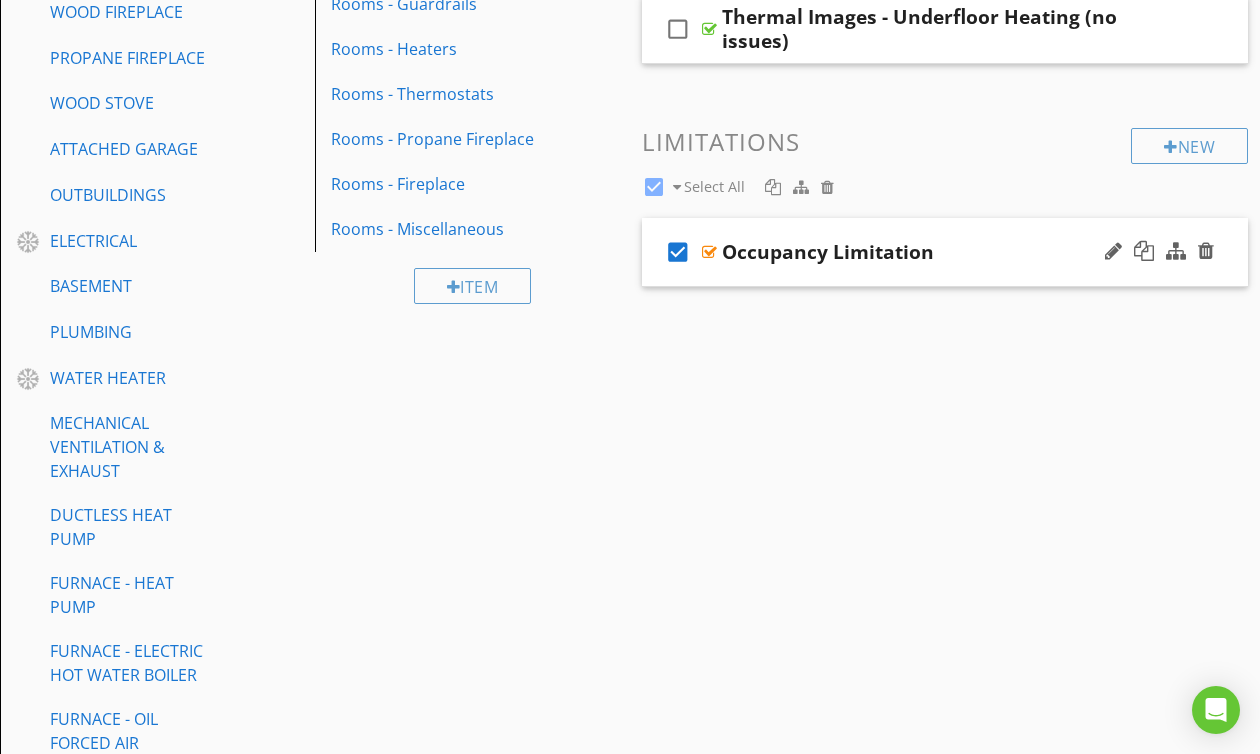 click on "check_box" at bounding box center [678, 252] 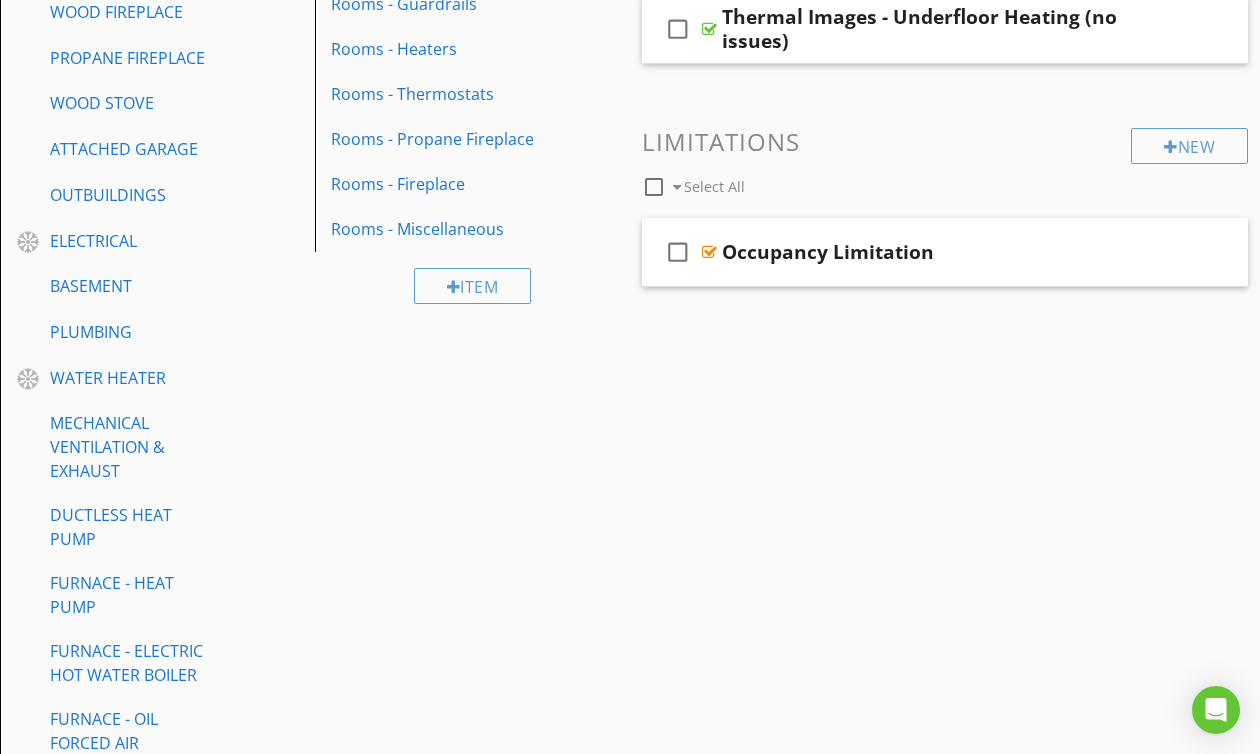 click at bounding box center (677, 187) 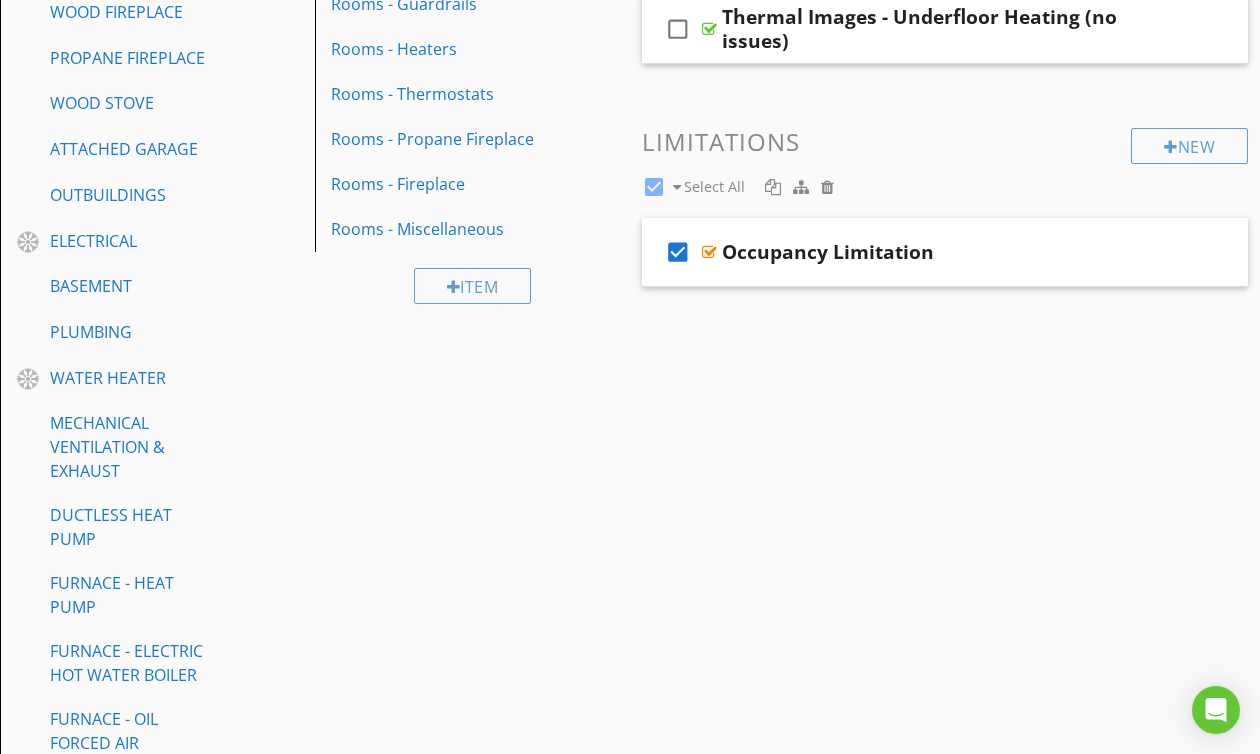 drag, startPoint x: 680, startPoint y: 186, endPoint x: 702, endPoint y: 190, distance: 22.36068 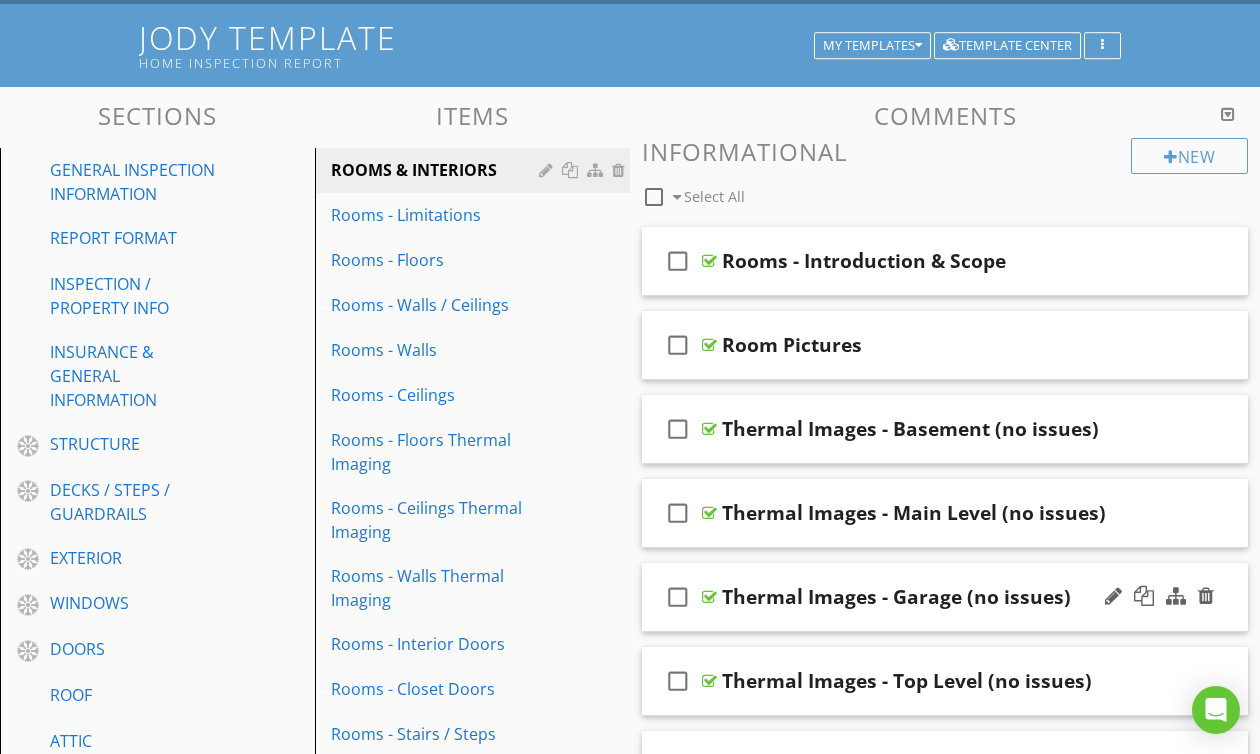 scroll, scrollTop: 86, scrollLeft: 0, axis: vertical 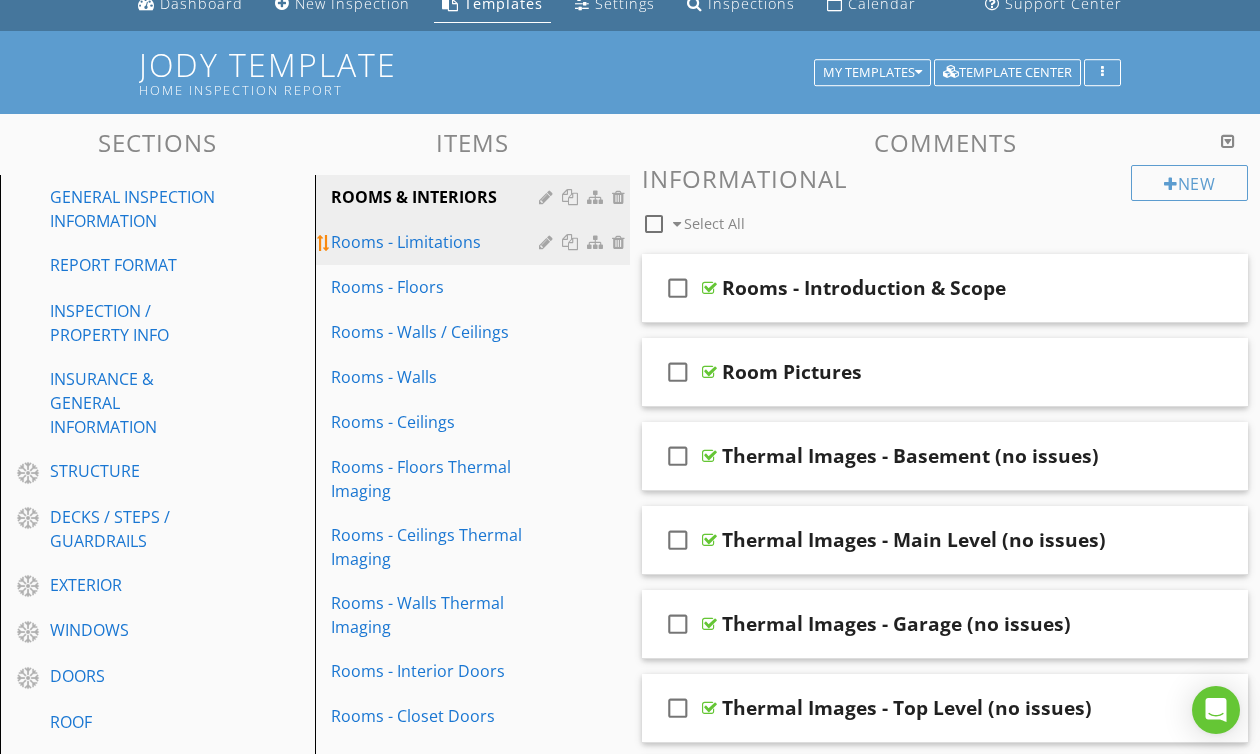 click on "Rooms - Limitations" at bounding box center (438, 242) 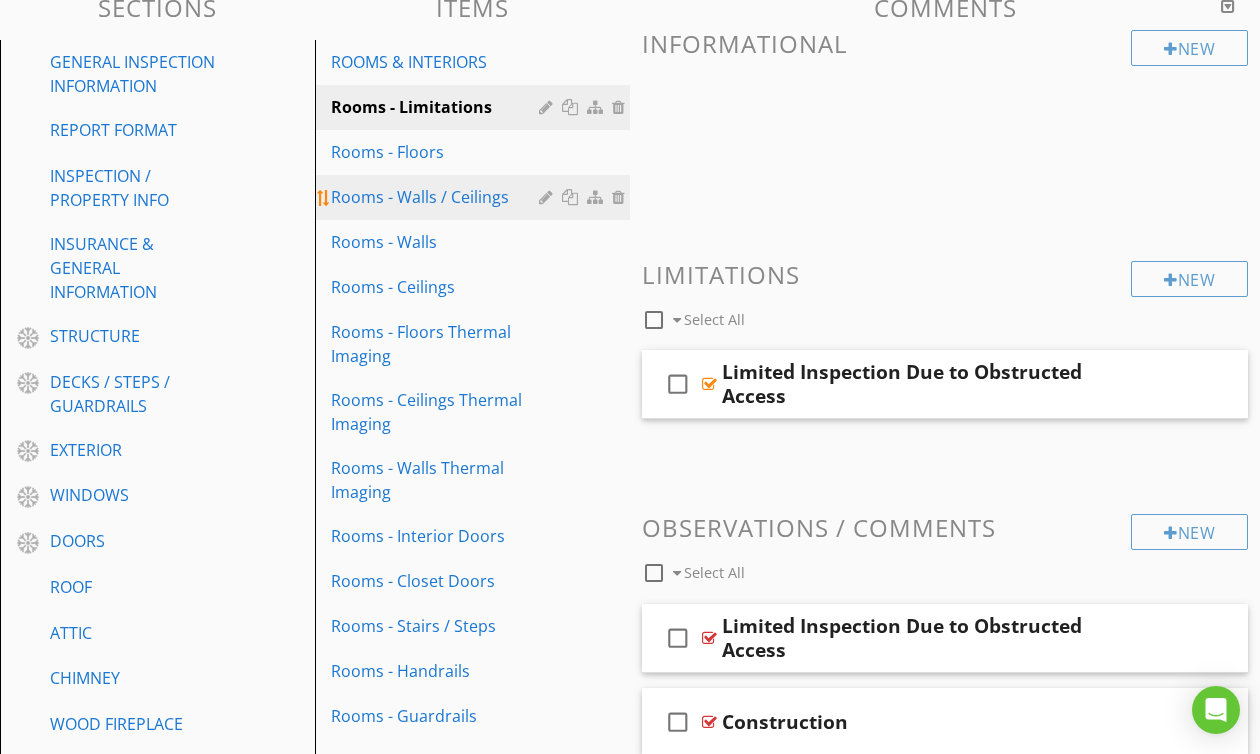 scroll, scrollTop: 222, scrollLeft: 0, axis: vertical 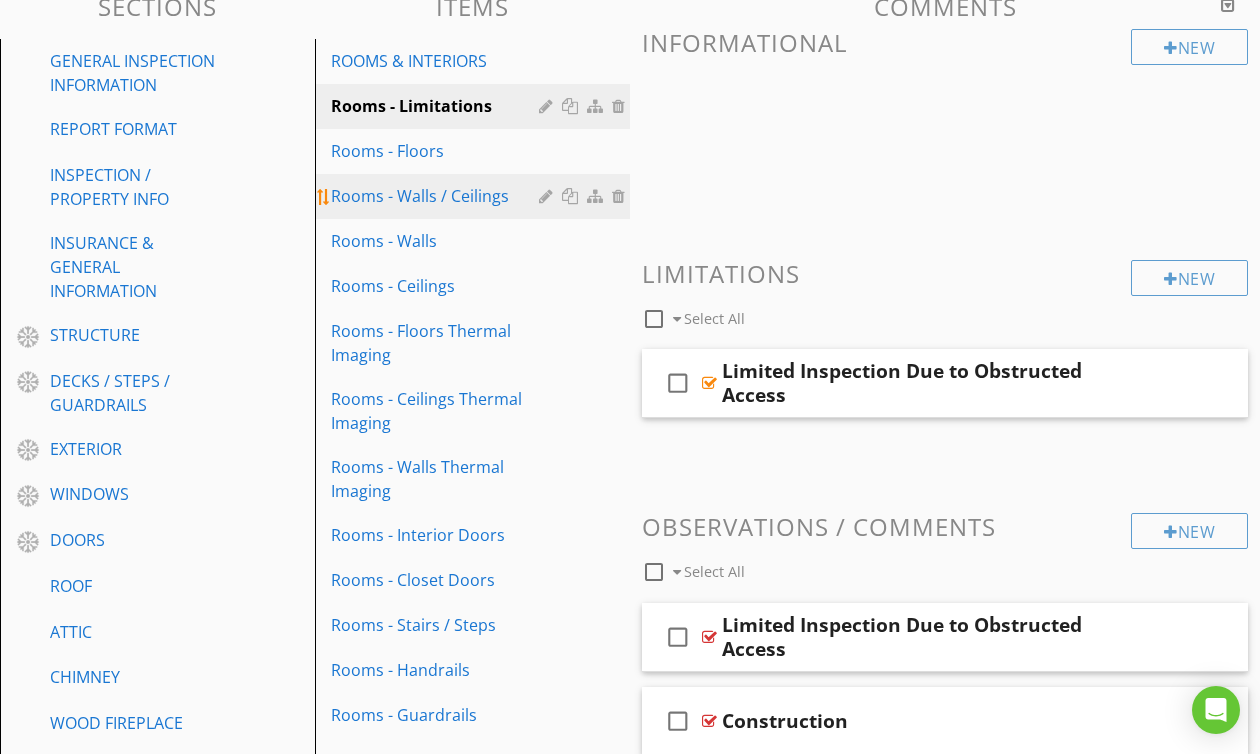 drag, startPoint x: 440, startPoint y: 169, endPoint x: 482, endPoint y: 193, distance: 48.373547 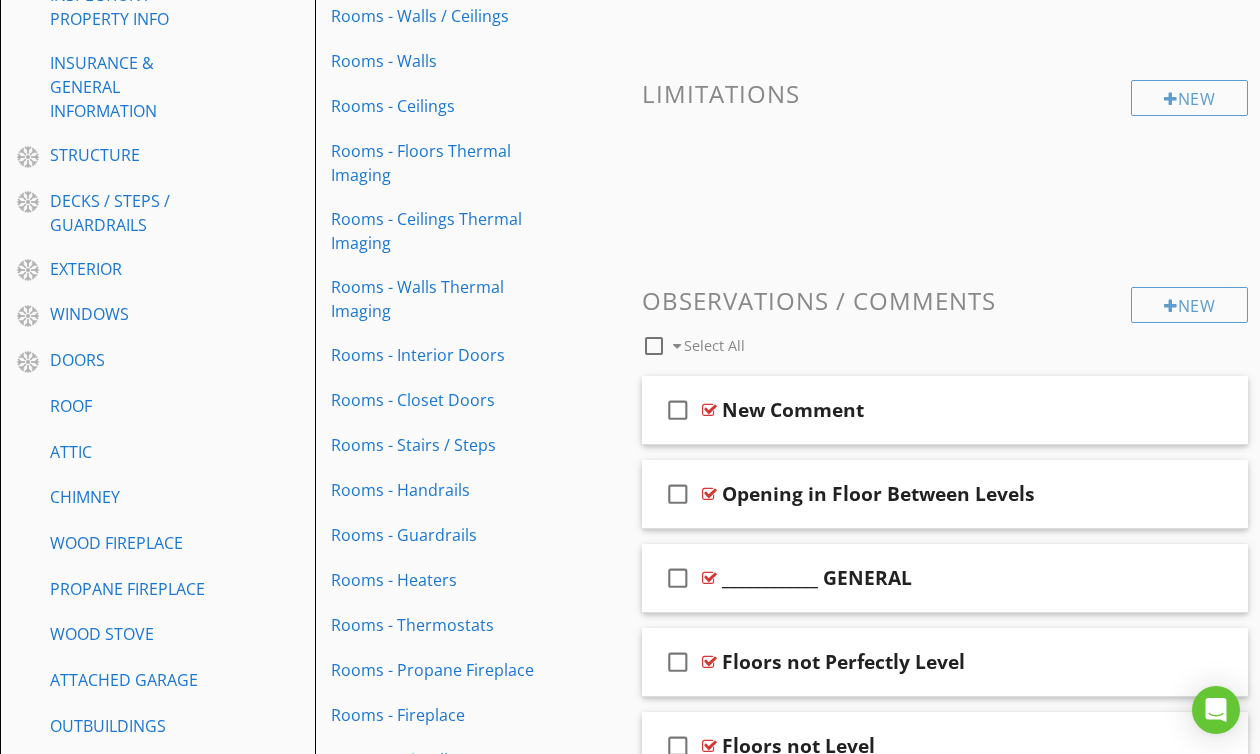 scroll, scrollTop: 406, scrollLeft: 0, axis: vertical 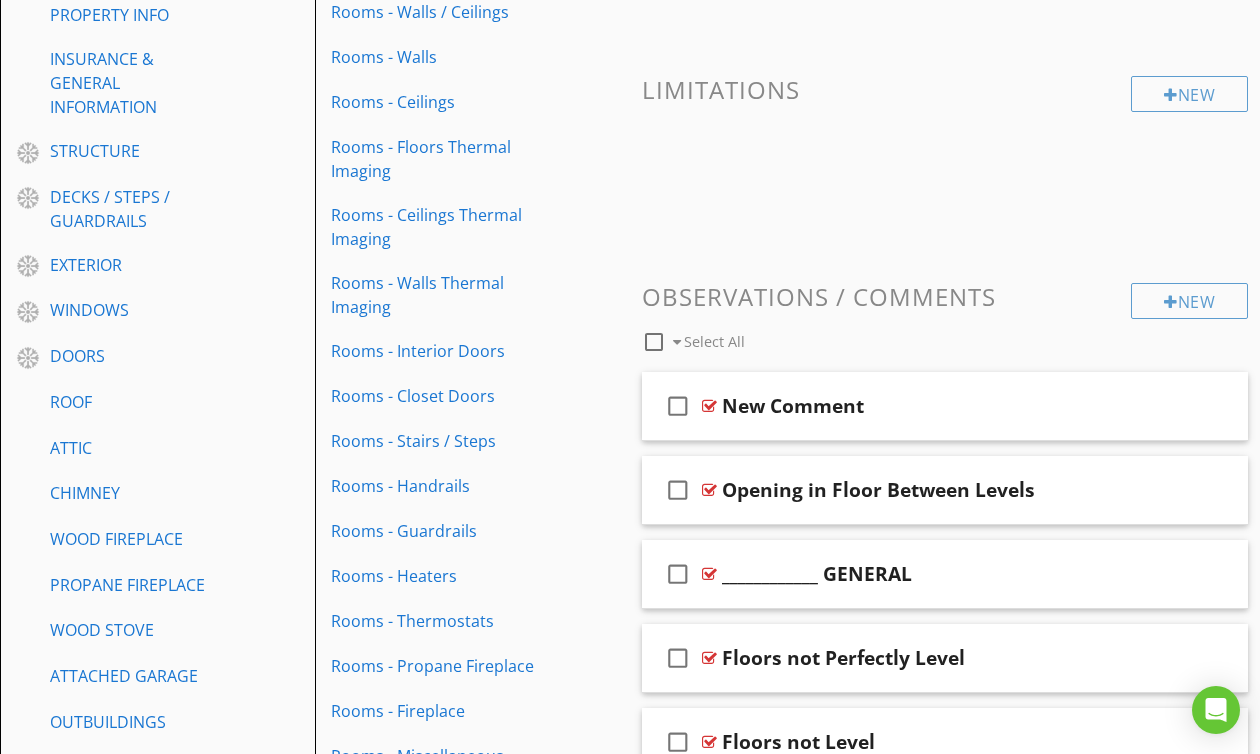 click at bounding box center [677, 342] 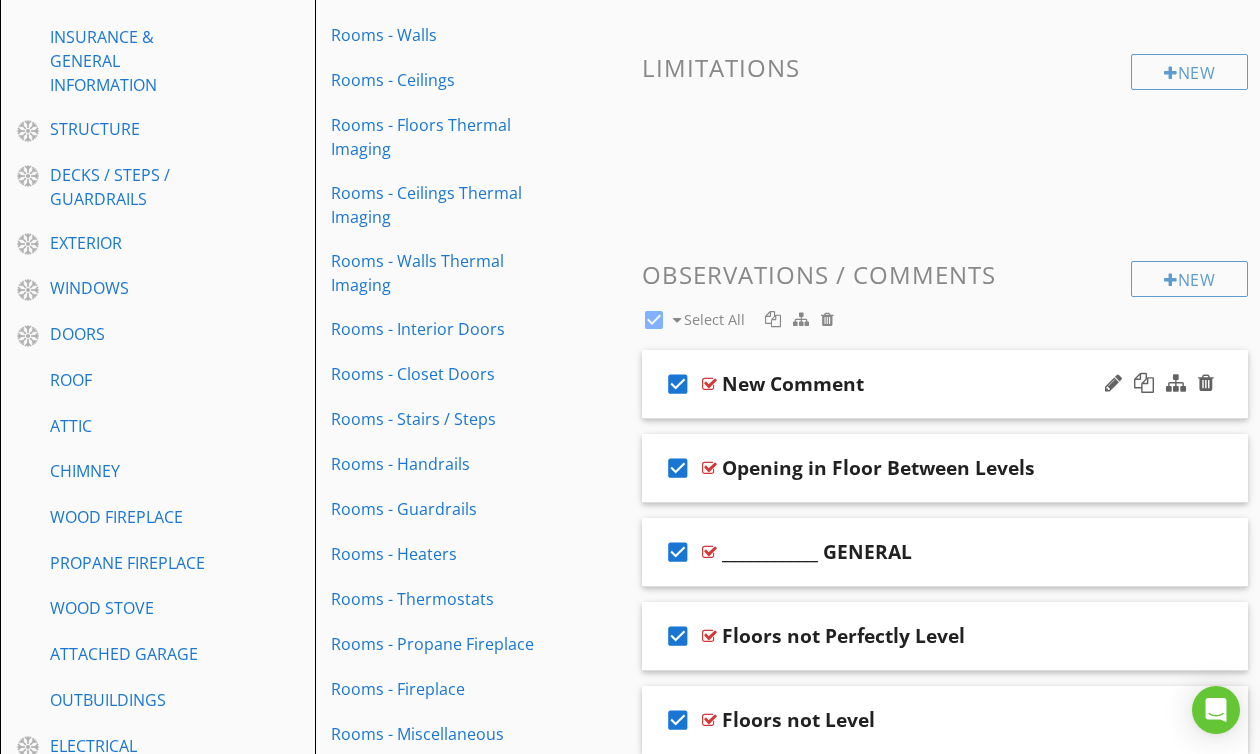 scroll, scrollTop: 328, scrollLeft: 0, axis: vertical 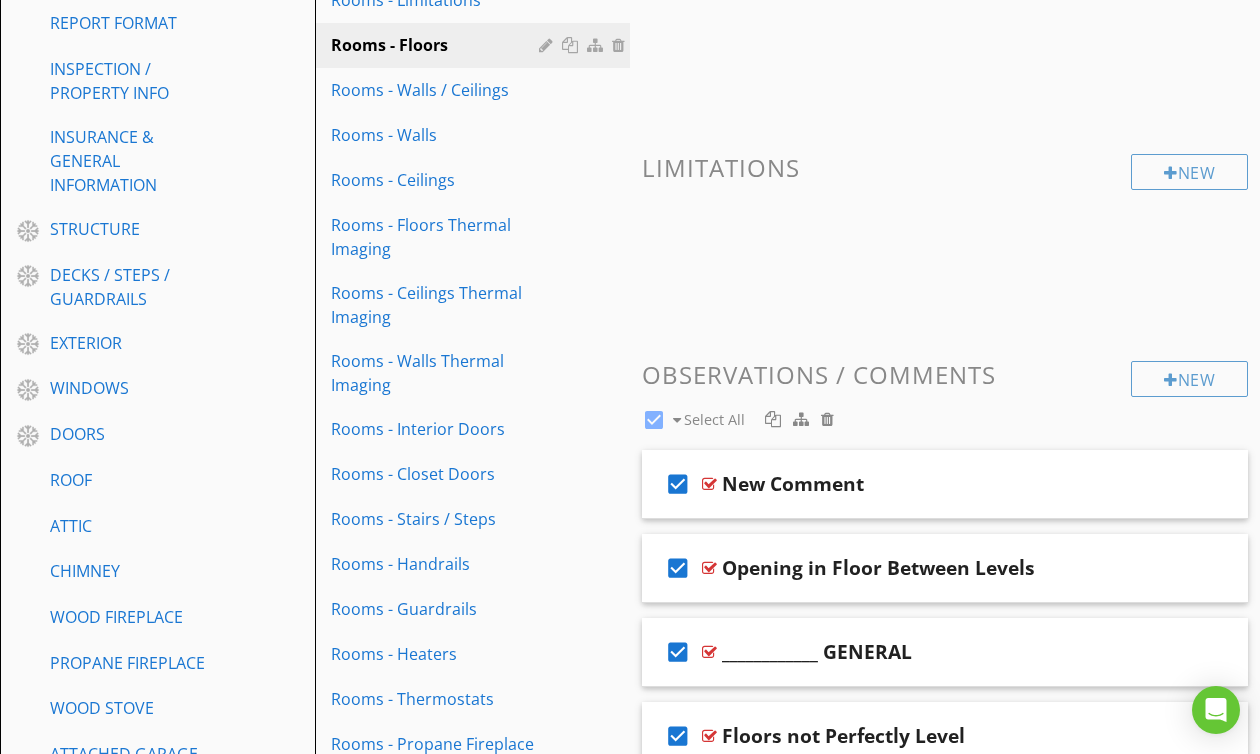 click at bounding box center [677, 420] 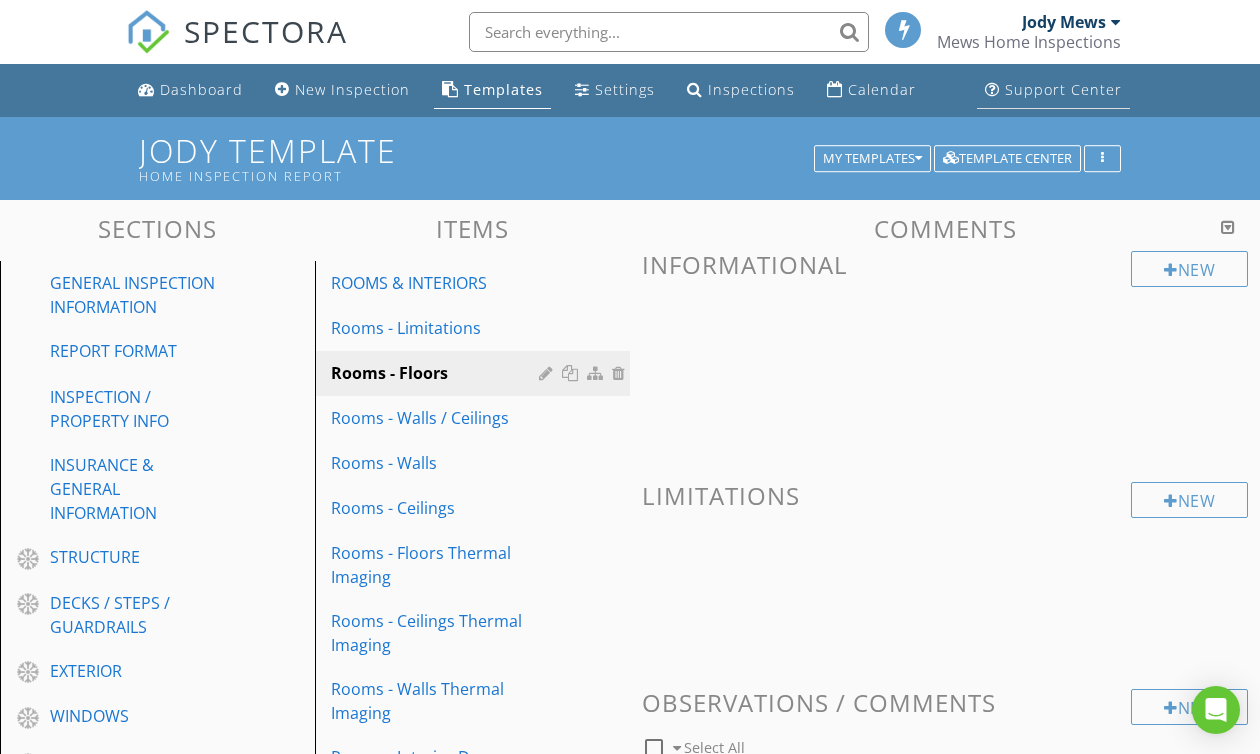 scroll, scrollTop: 0, scrollLeft: 0, axis: both 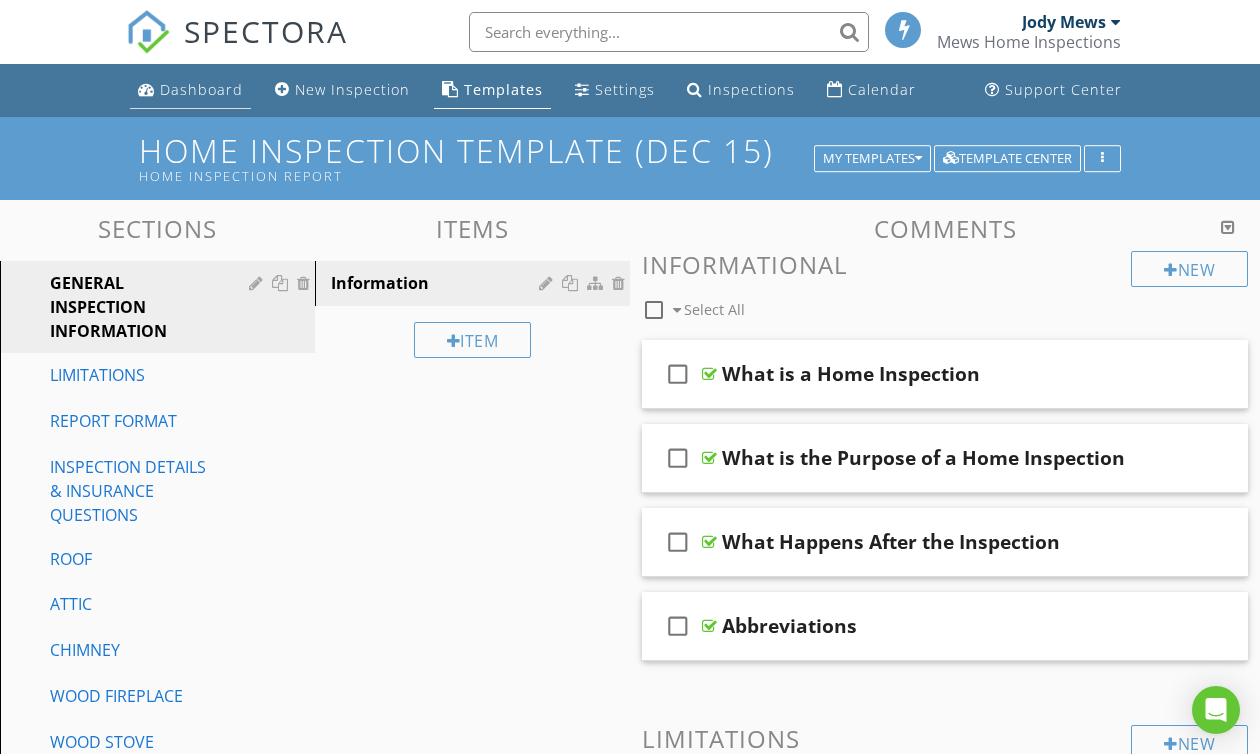 click on "Dashboard" at bounding box center [190, 90] 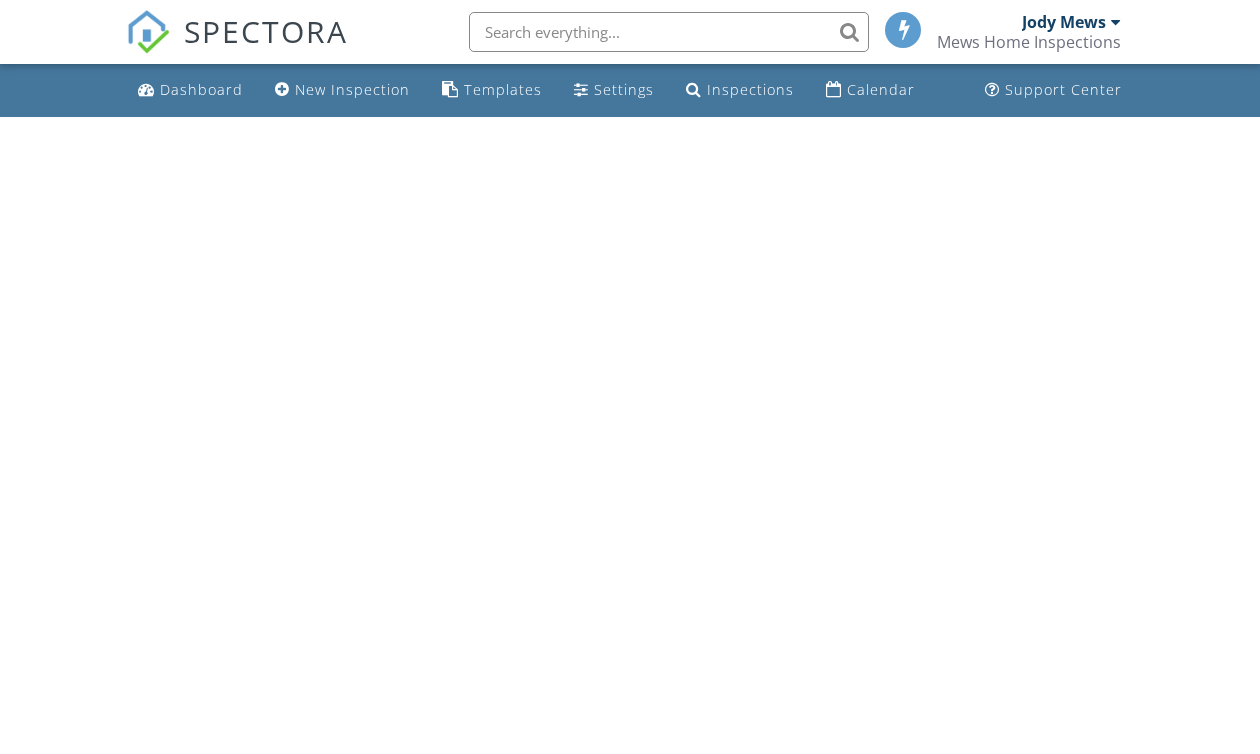 scroll, scrollTop: 0, scrollLeft: 0, axis: both 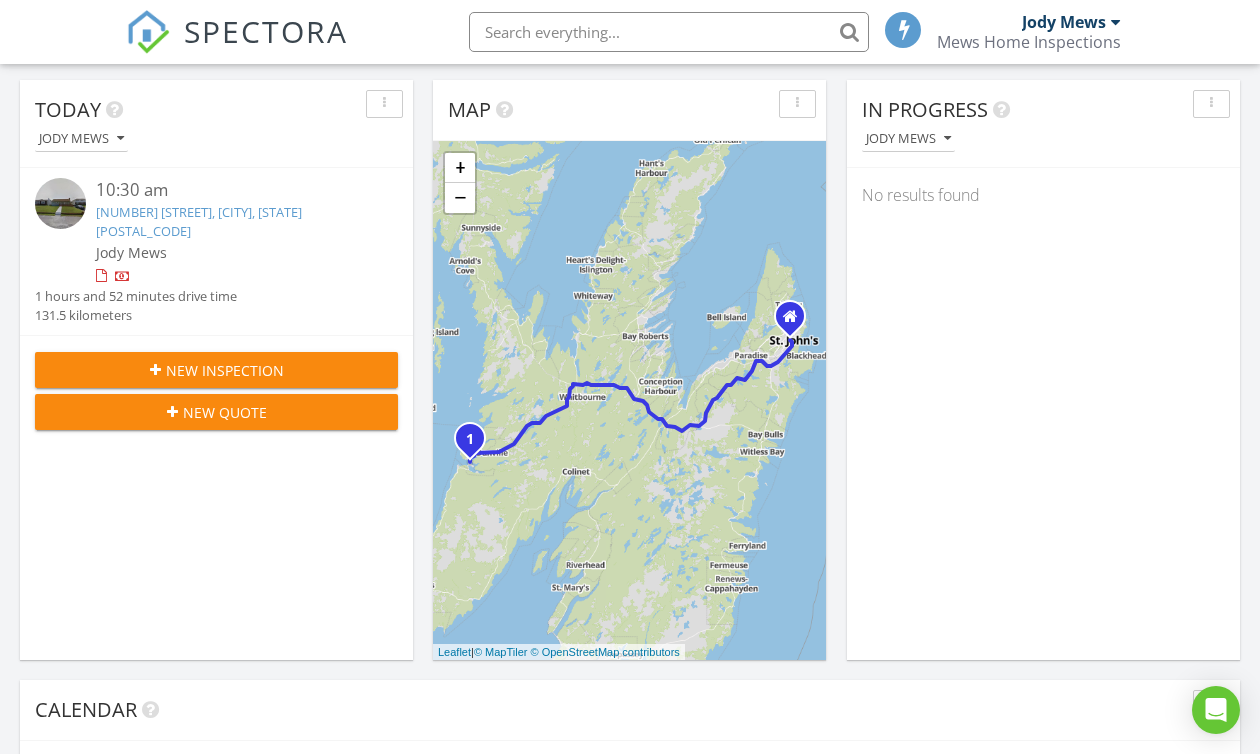 click on "19 Atlantic Ave, Placentia, NL A0B 0B9" at bounding box center (199, 221) 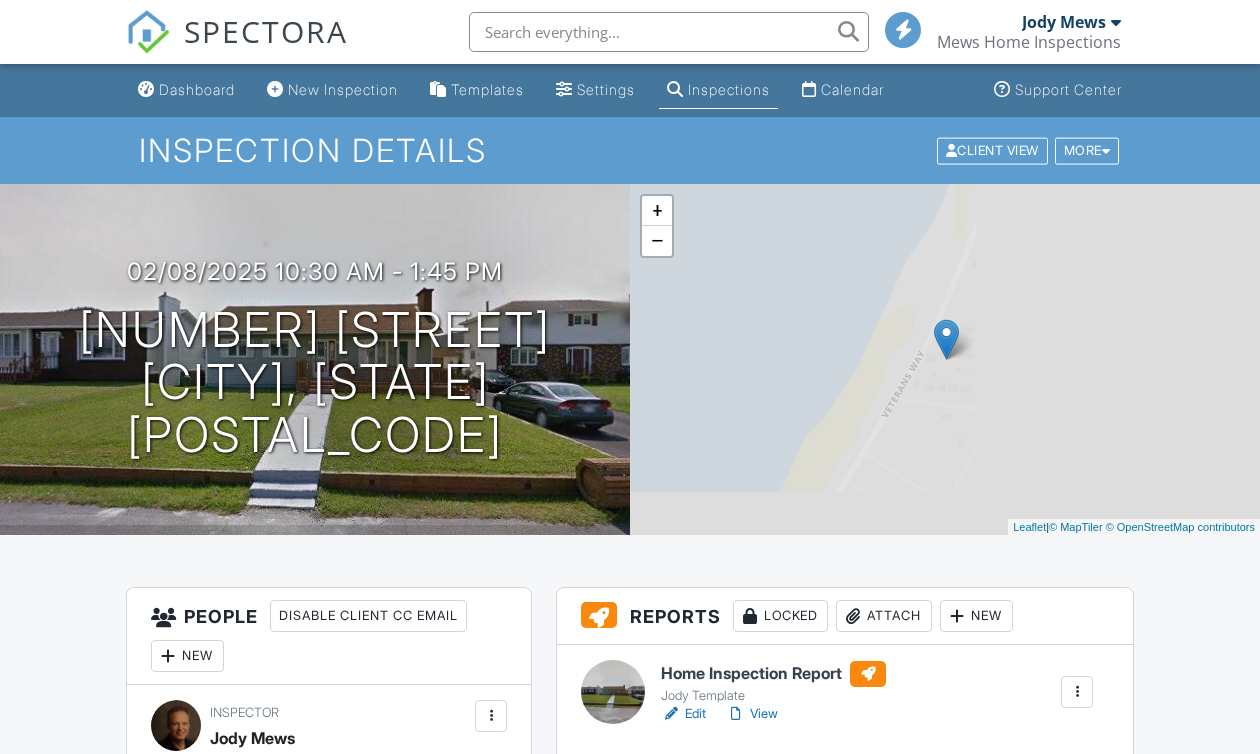 scroll, scrollTop: 0, scrollLeft: 0, axis: both 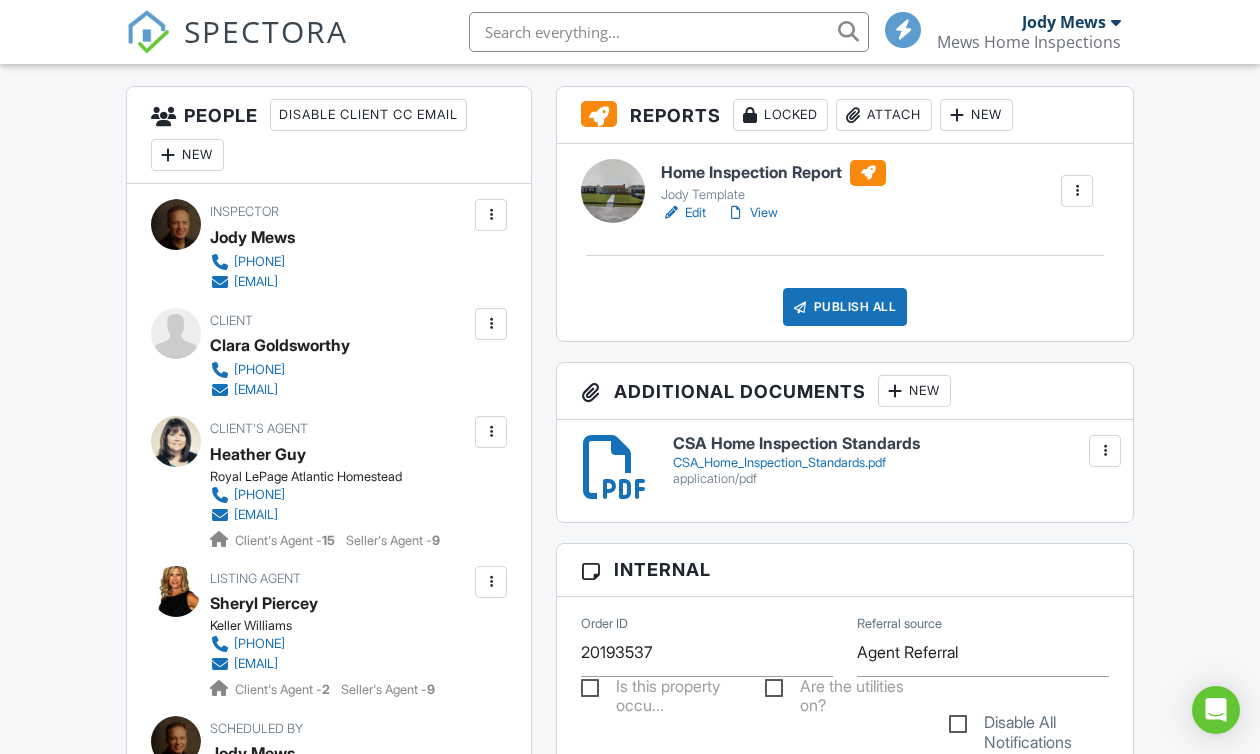 click at bounding box center (1077, 191) 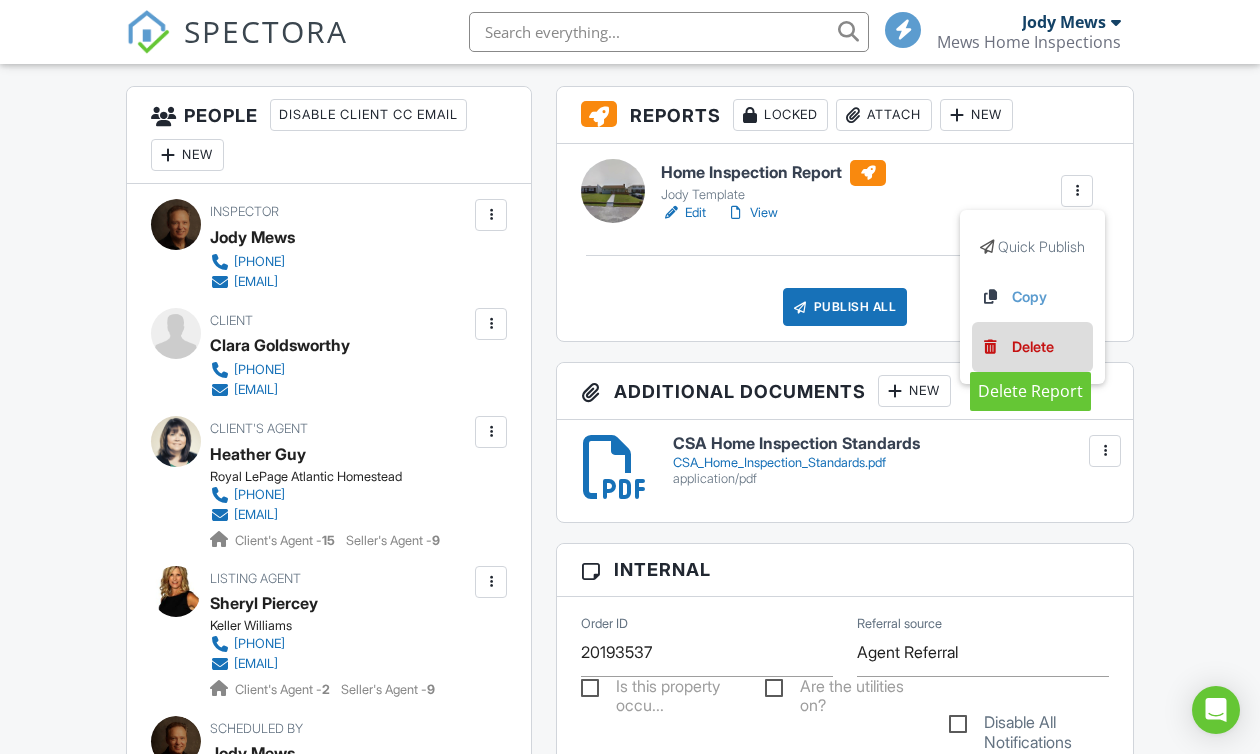 click on "Delete" at bounding box center [1033, 347] 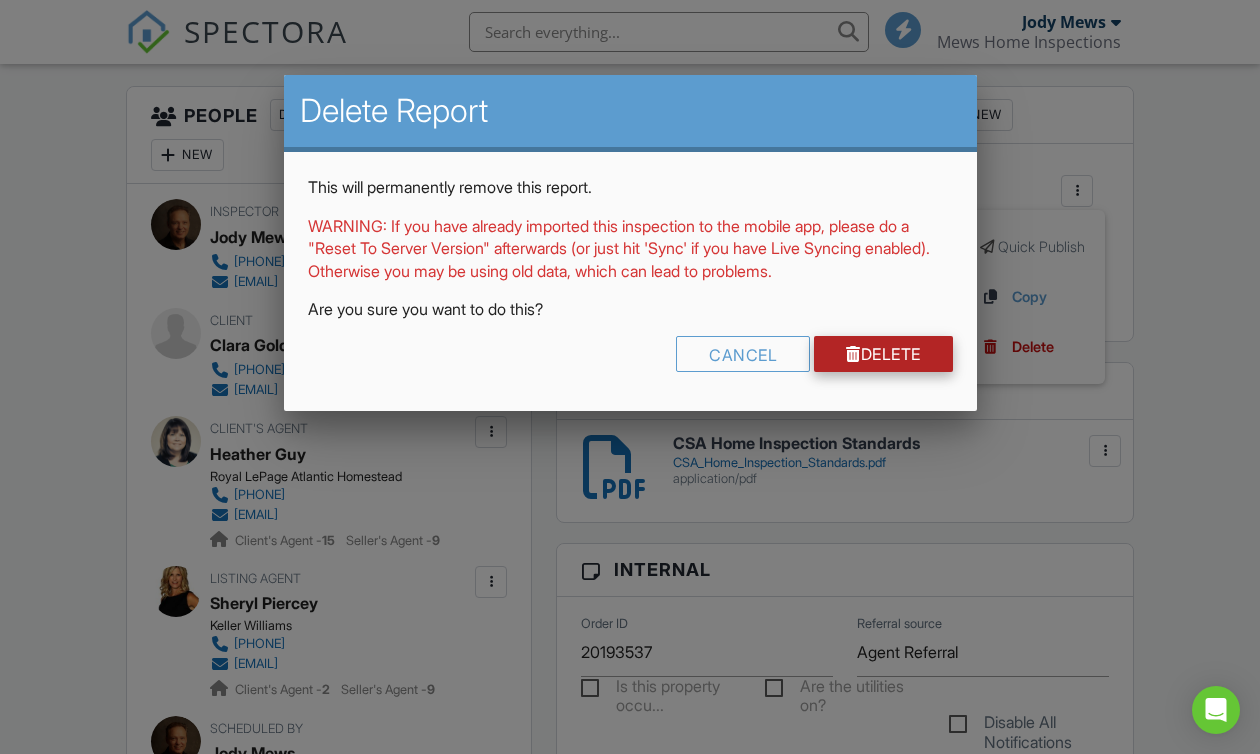 click on "Delete" at bounding box center (883, 354) 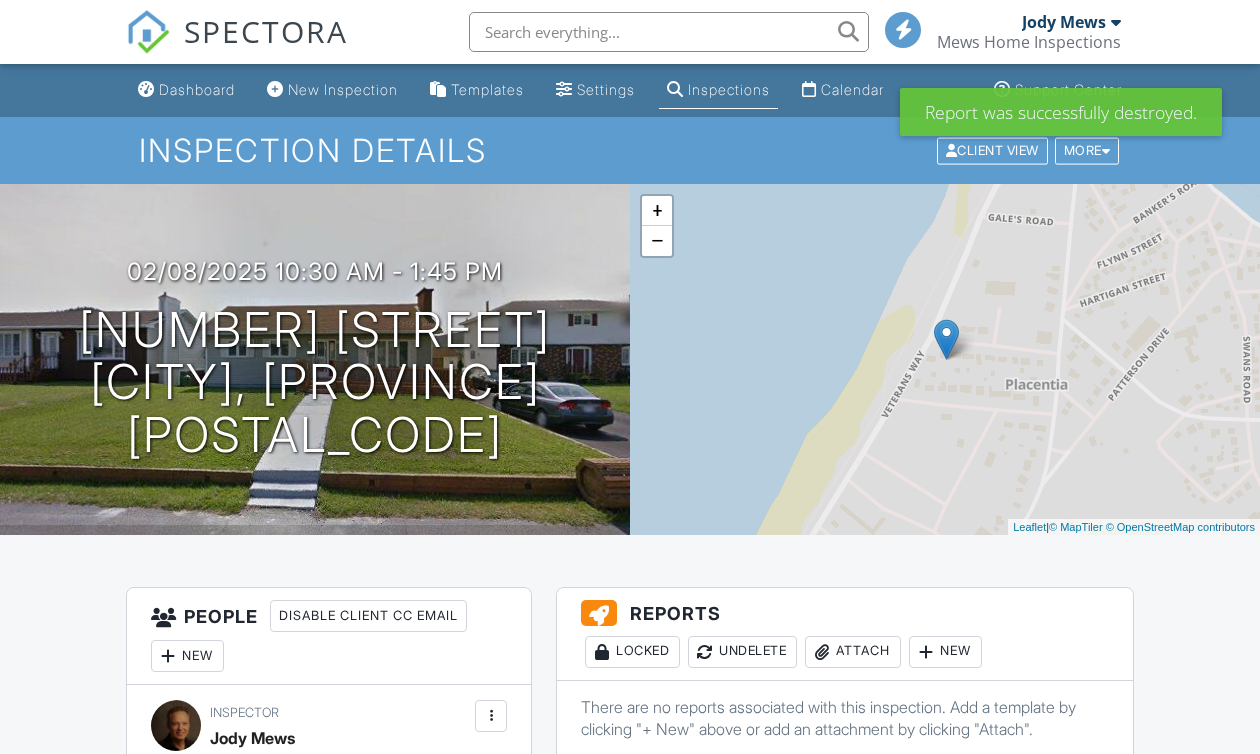 scroll, scrollTop: 0, scrollLeft: 0, axis: both 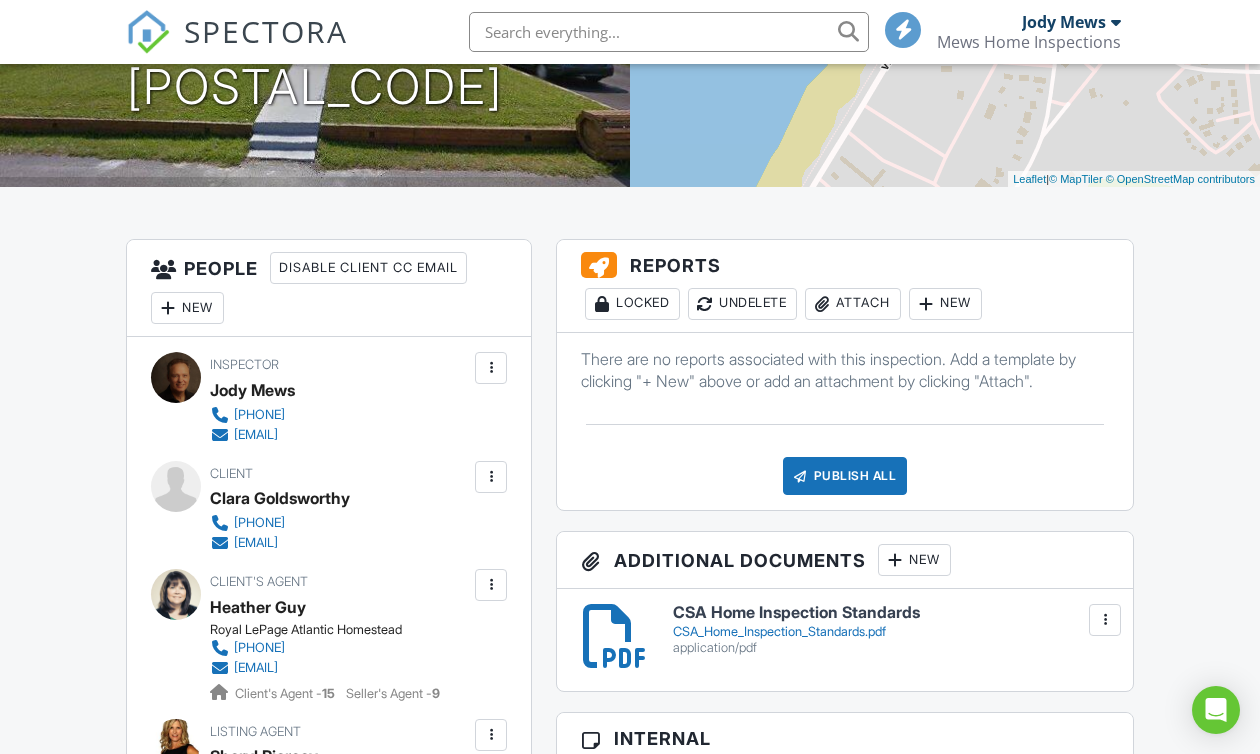 click at bounding box center [1105, 620] 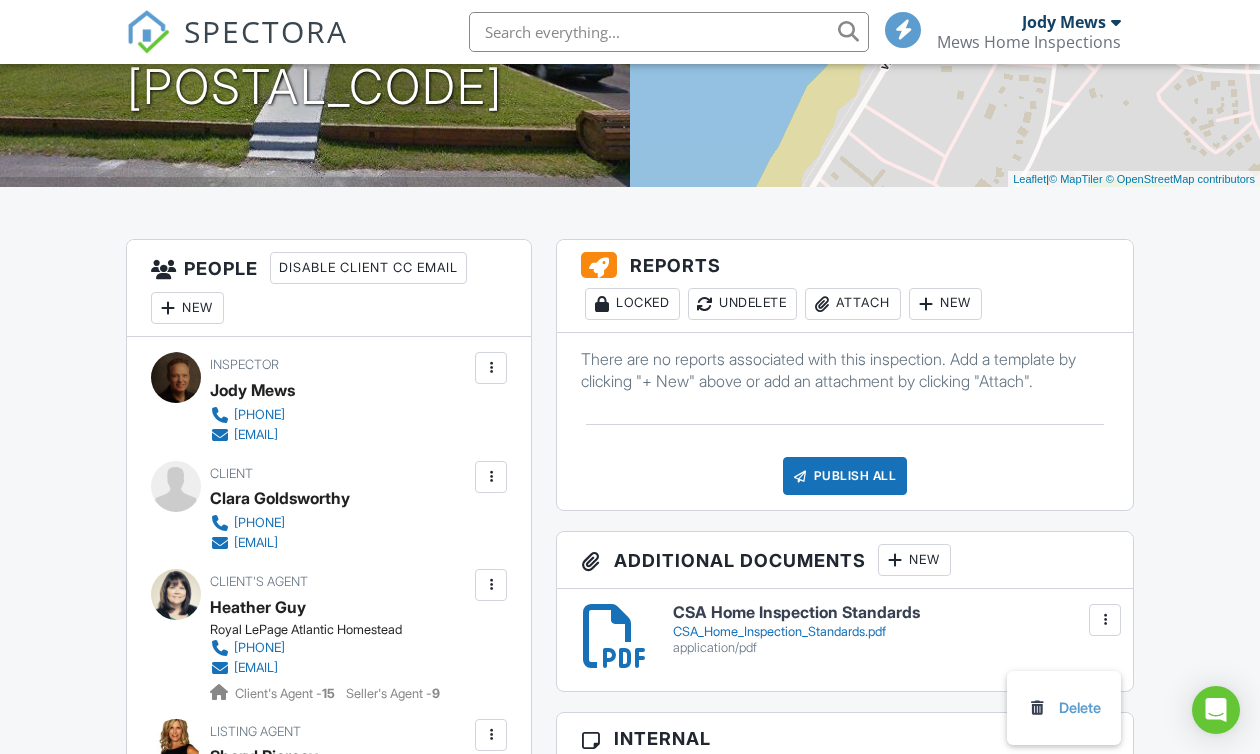 click on "New" at bounding box center [945, 304] 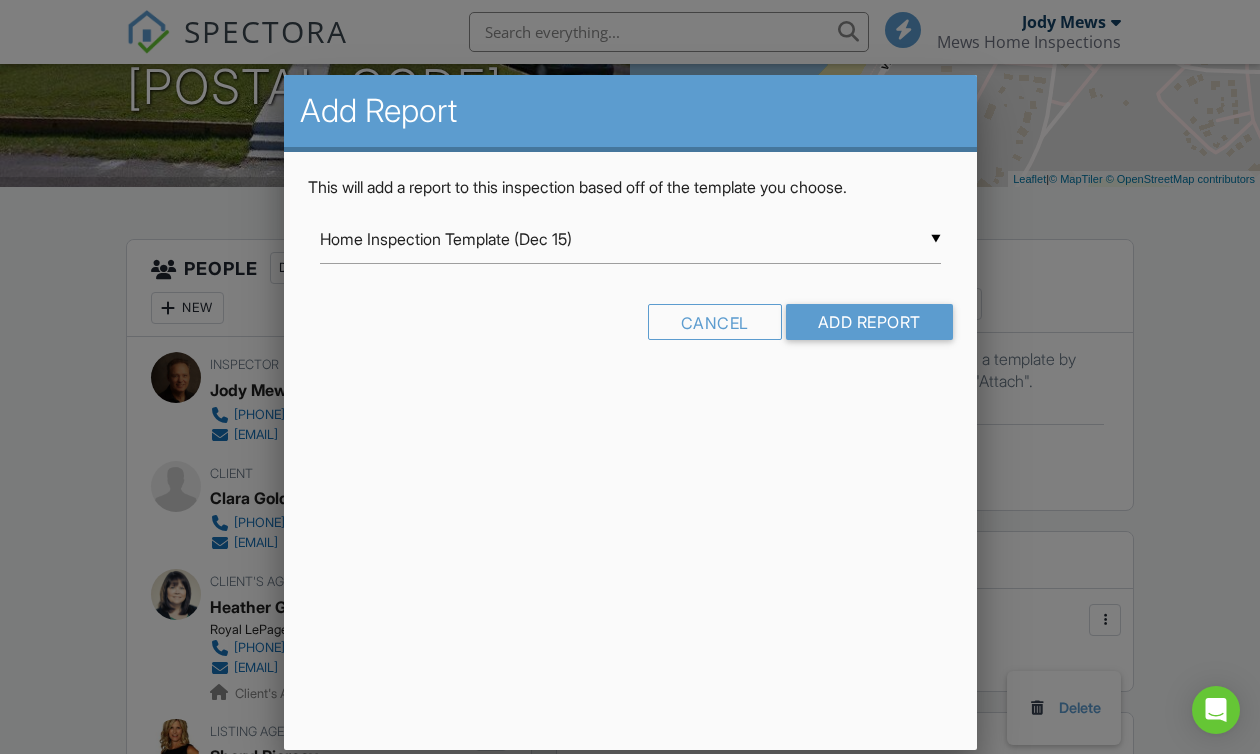 click on "▼ Home Inspection Template (Dec 15) Home Inspection Template (Dec 15) Jody Template Mews Template NEW - August 2021 Nicholas Template Work in Progress Home Inspection Template (Dec 15)
Jody Template
Mews Template
NEW - August 2021
Nicholas Template
Work in Progress" at bounding box center [630, 239] 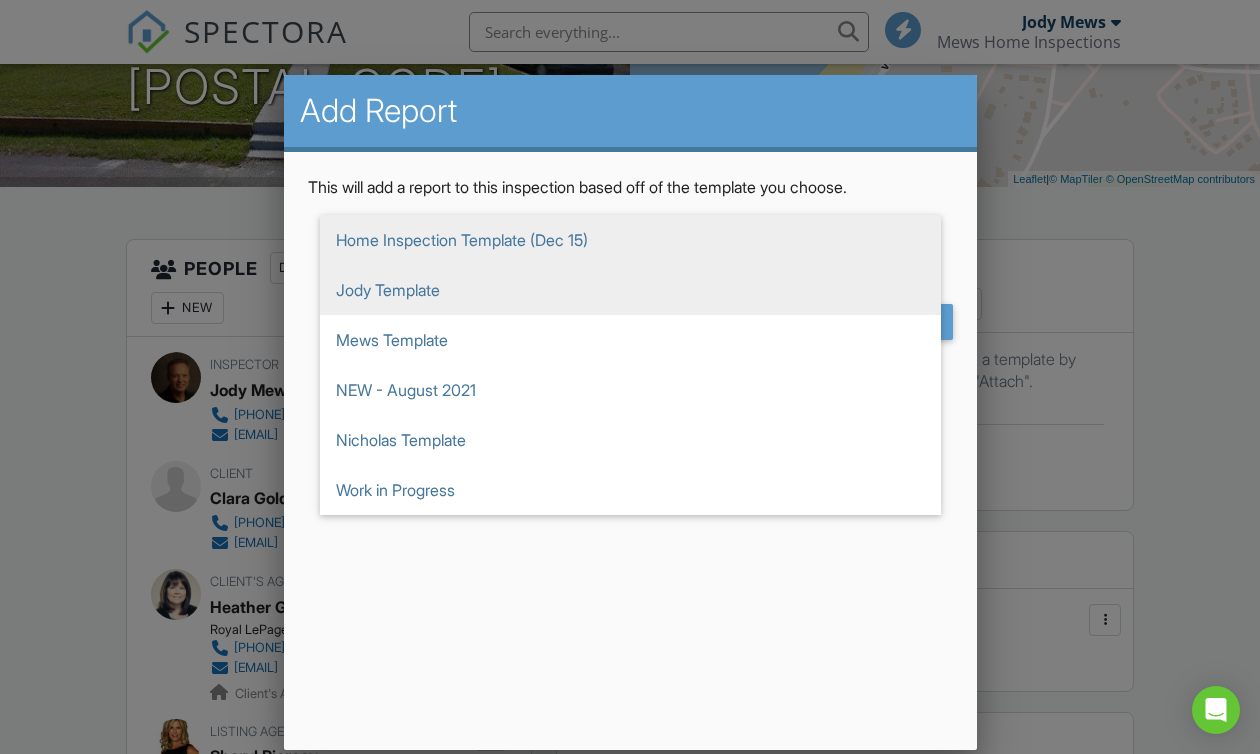 click on "Jody Template" at bounding box center (630, 290) 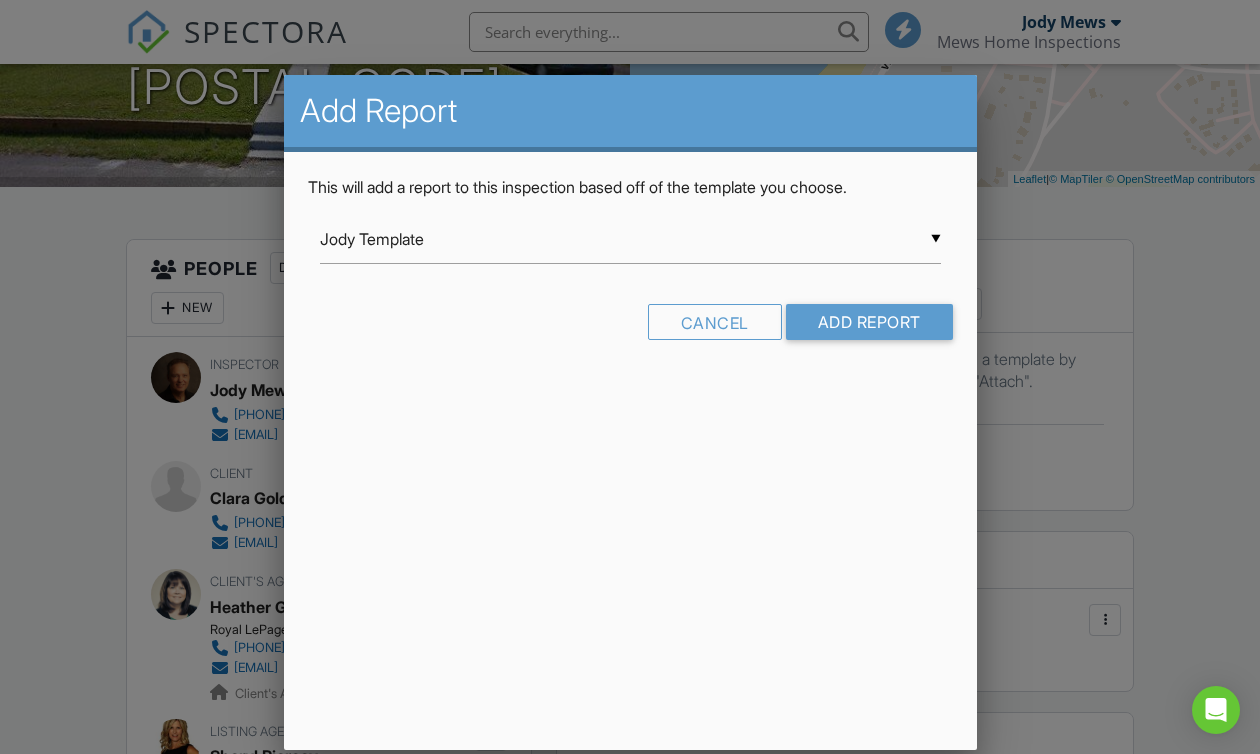 click on "Add Report" at bounding box center (869, 322) 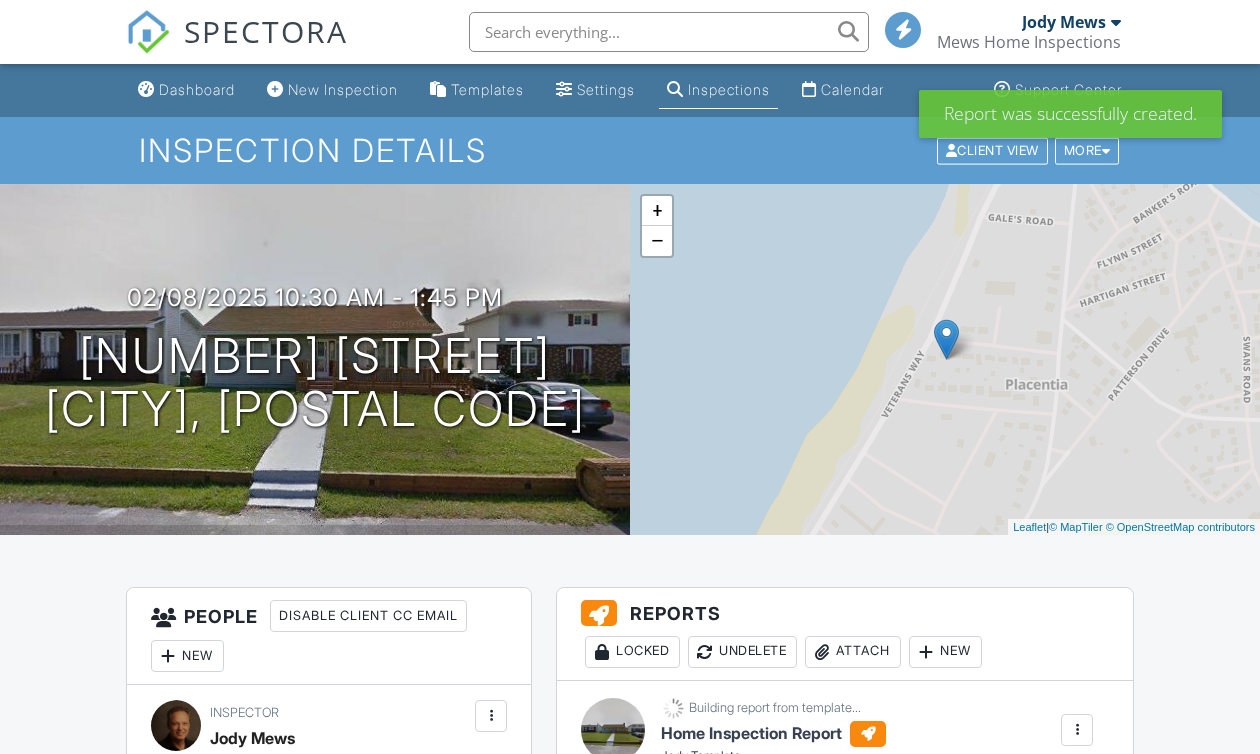 scroll, scrollTop: 0, scrollLeft: 0, axis: both 